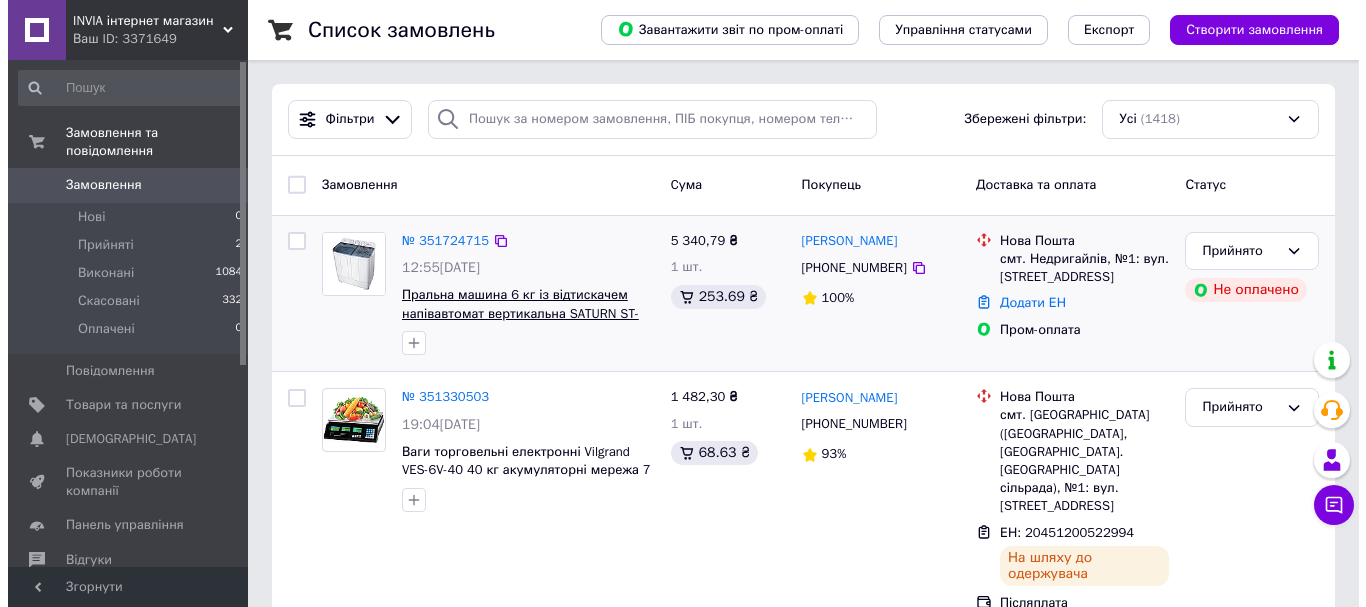 scroll, scrollTop: 0, scrollLeft: 0, axis: both 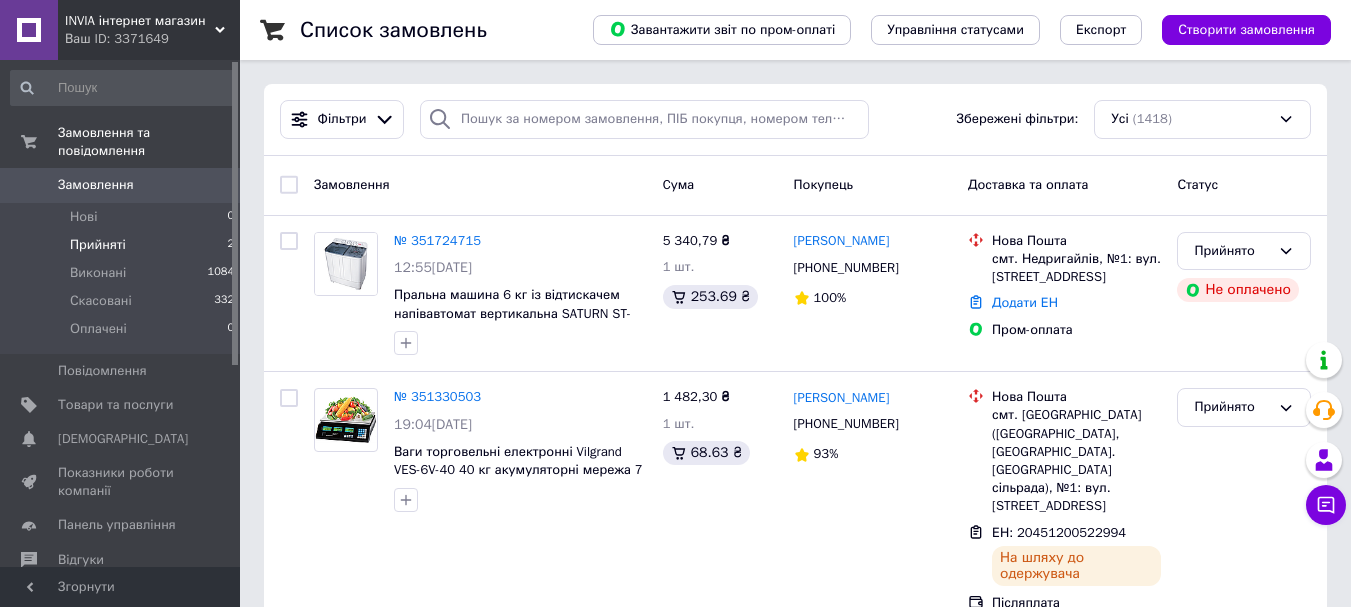 click on "Прийняті 2" at bounding box center [123, 245] 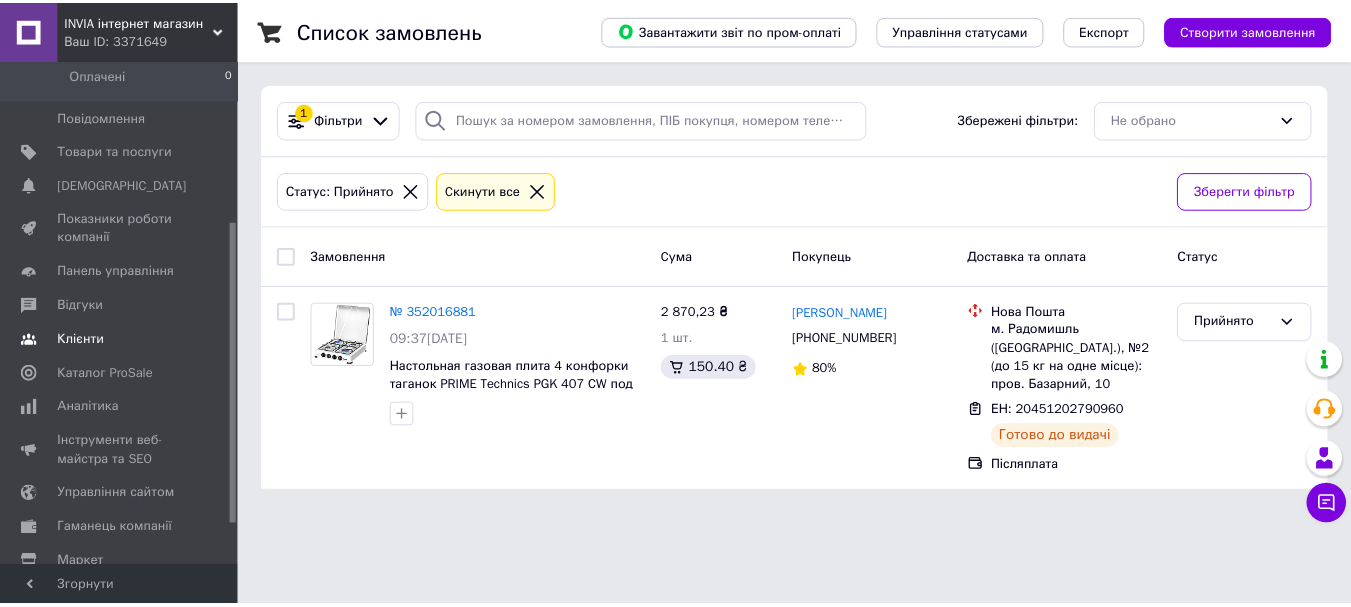 scroll, scrollTop: 300, scrollLeft: 0, axis: vertical 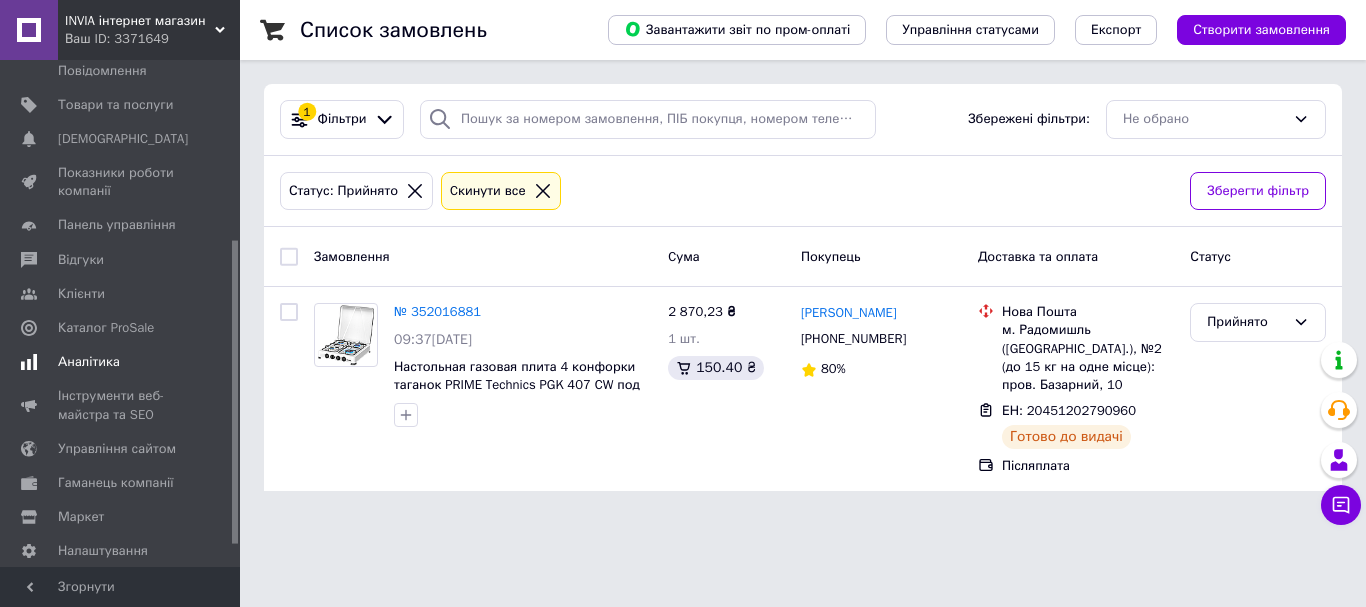 click on "Аналітика" at bounding box center (89, 362) 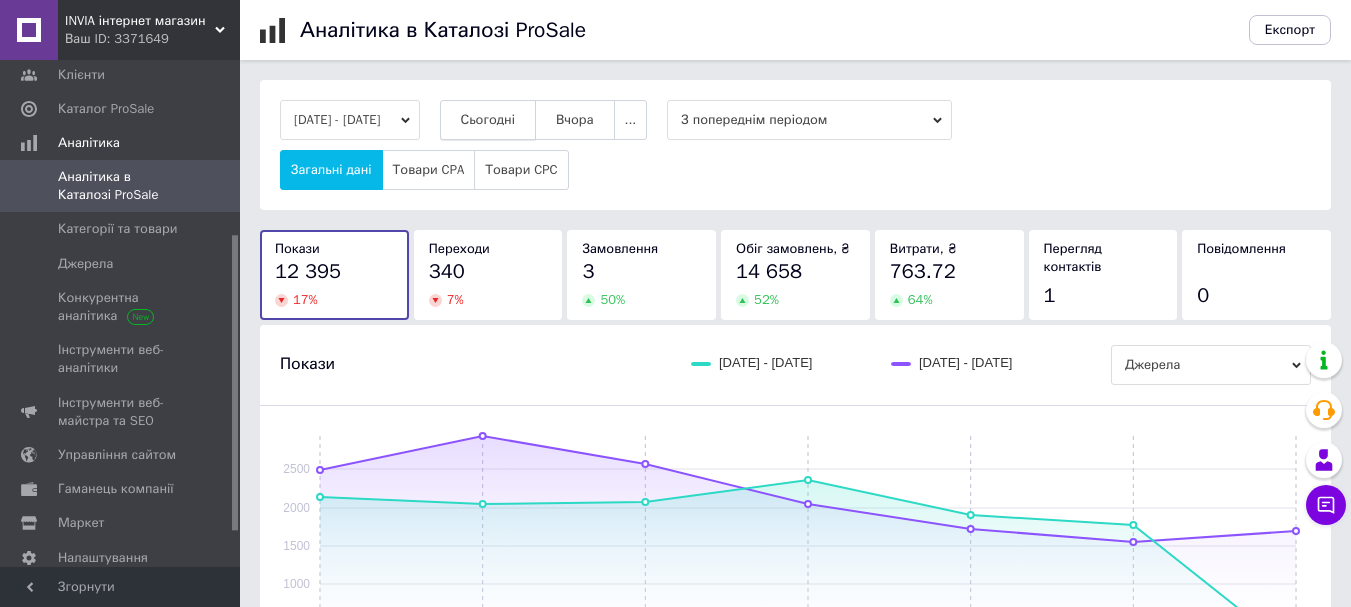 click on "Сьогодні" at bounding box center [488, 120] 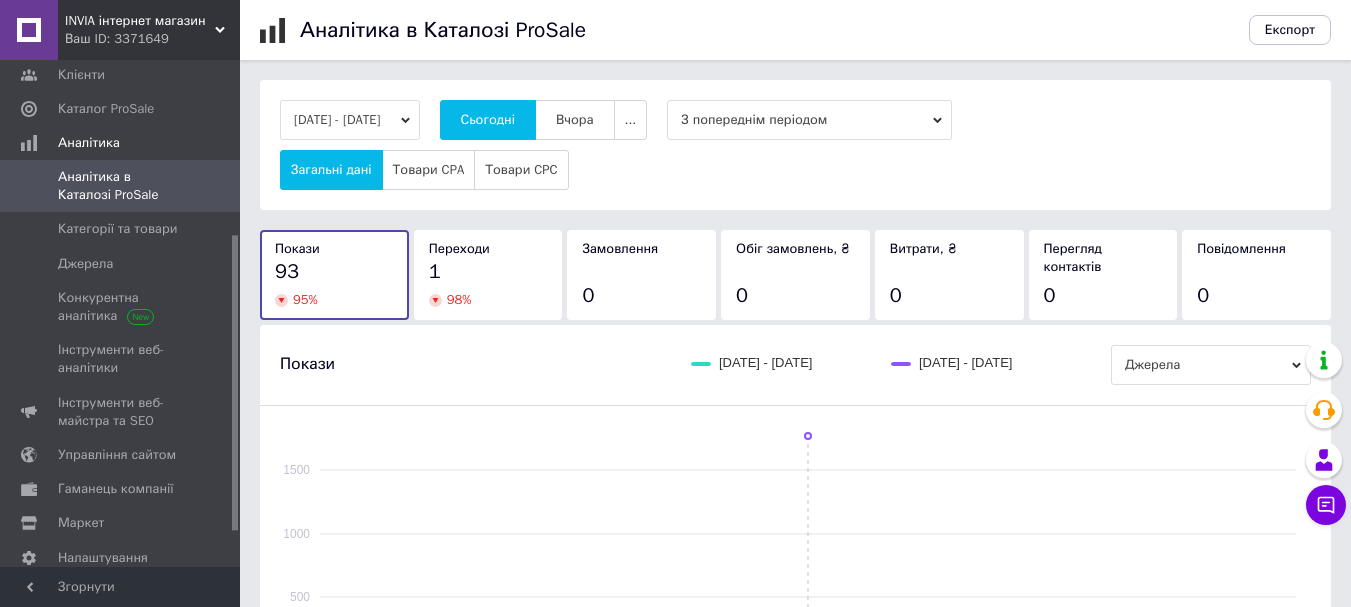 click on "1" at bounding box center (488, 272) 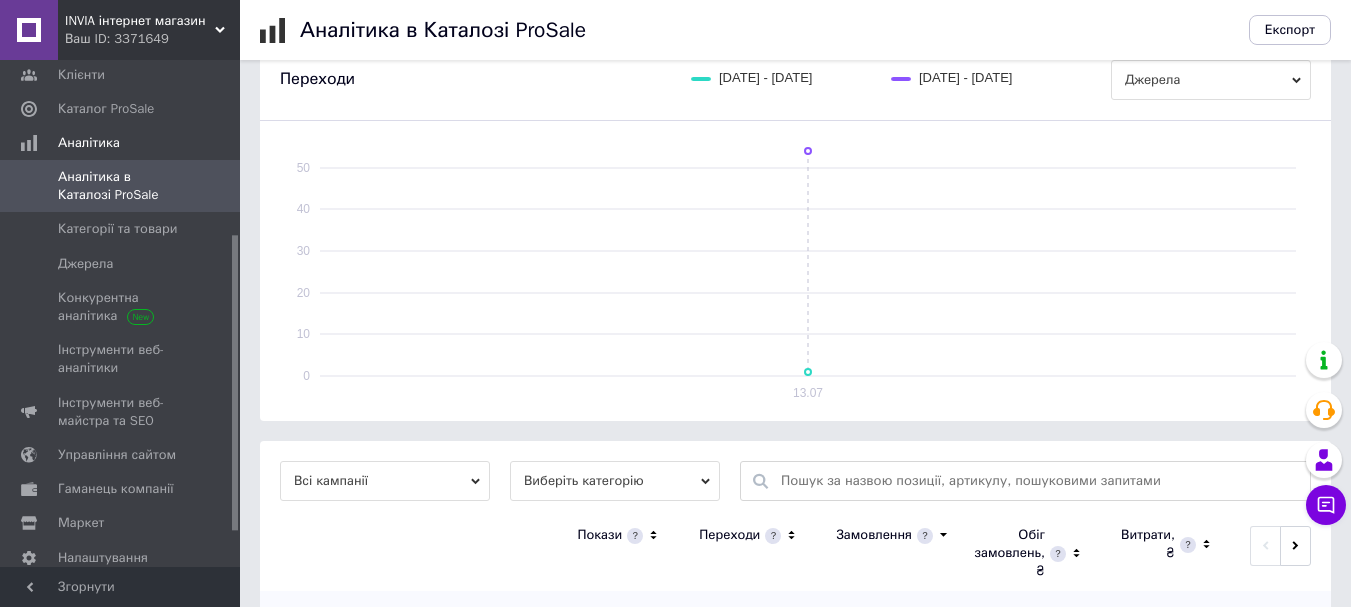 scroll, scrollTop: 400, scrollLeft: 0, axis: vertical 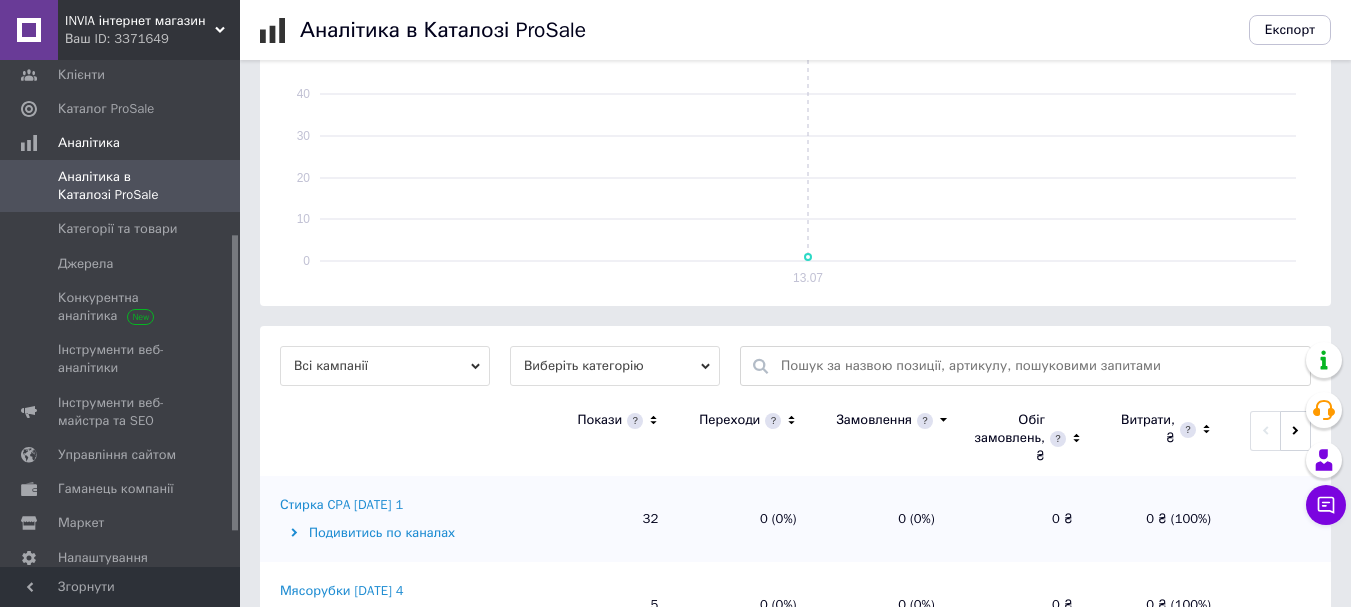 click at bounding box center [773, 421] 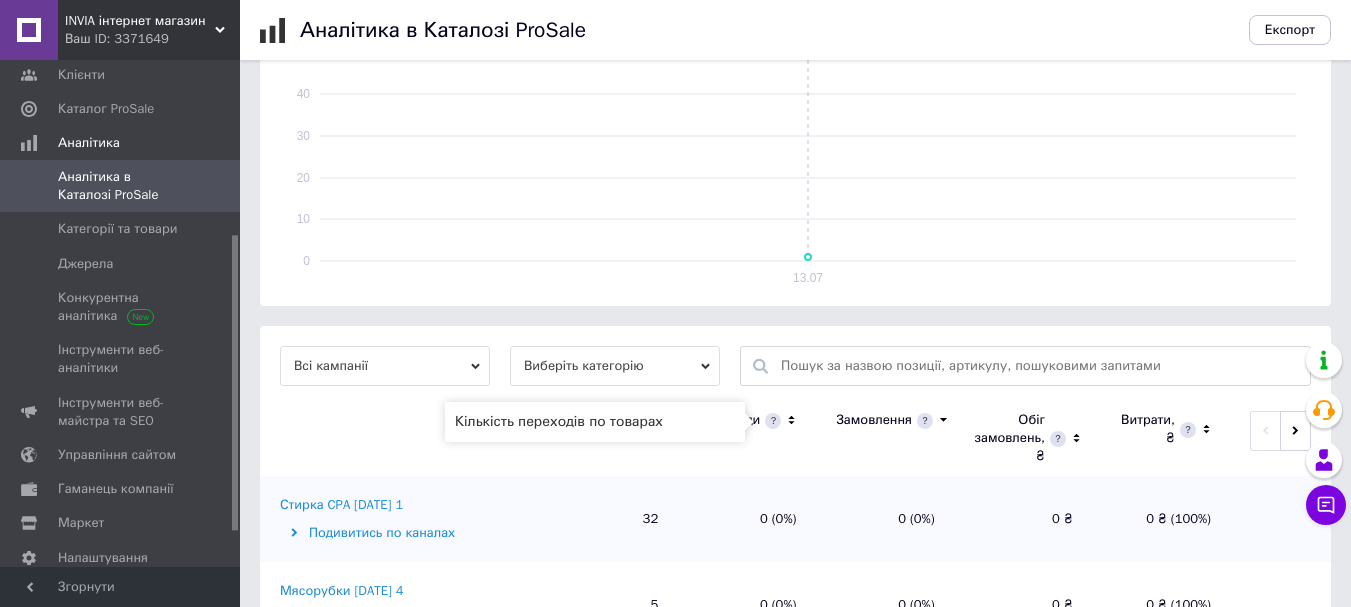 click at bounding box center (773, 421) 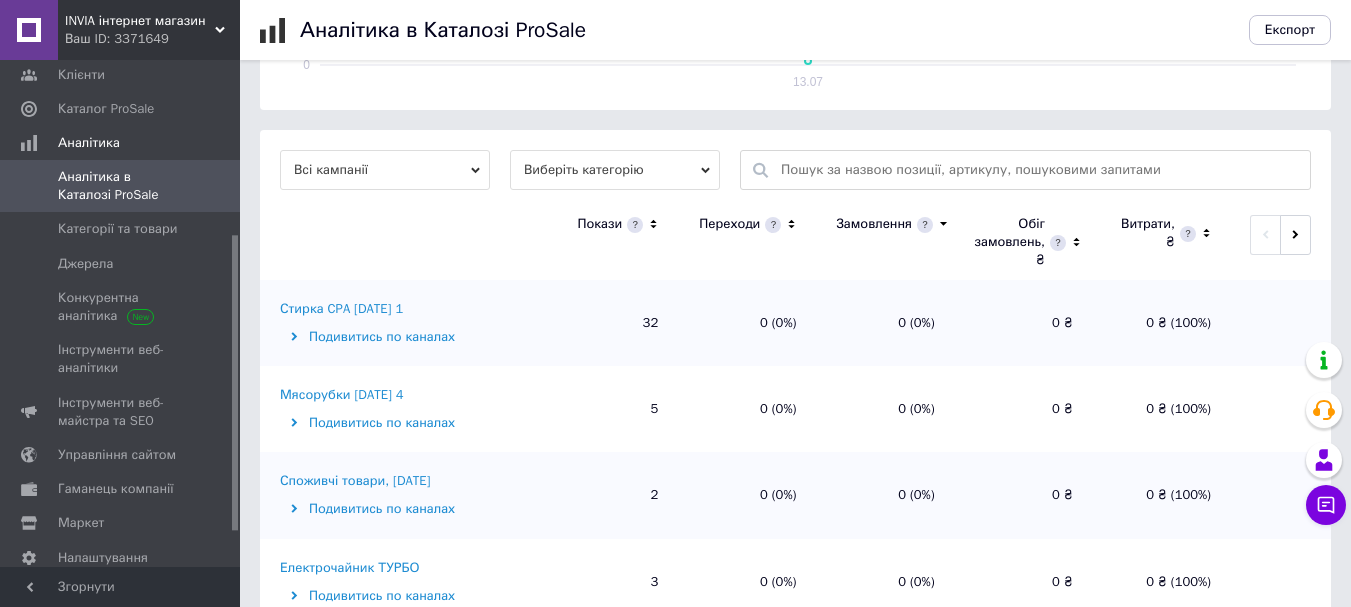 scroll, scrollTop: 600, scrollLeft: 0, axis: vertical 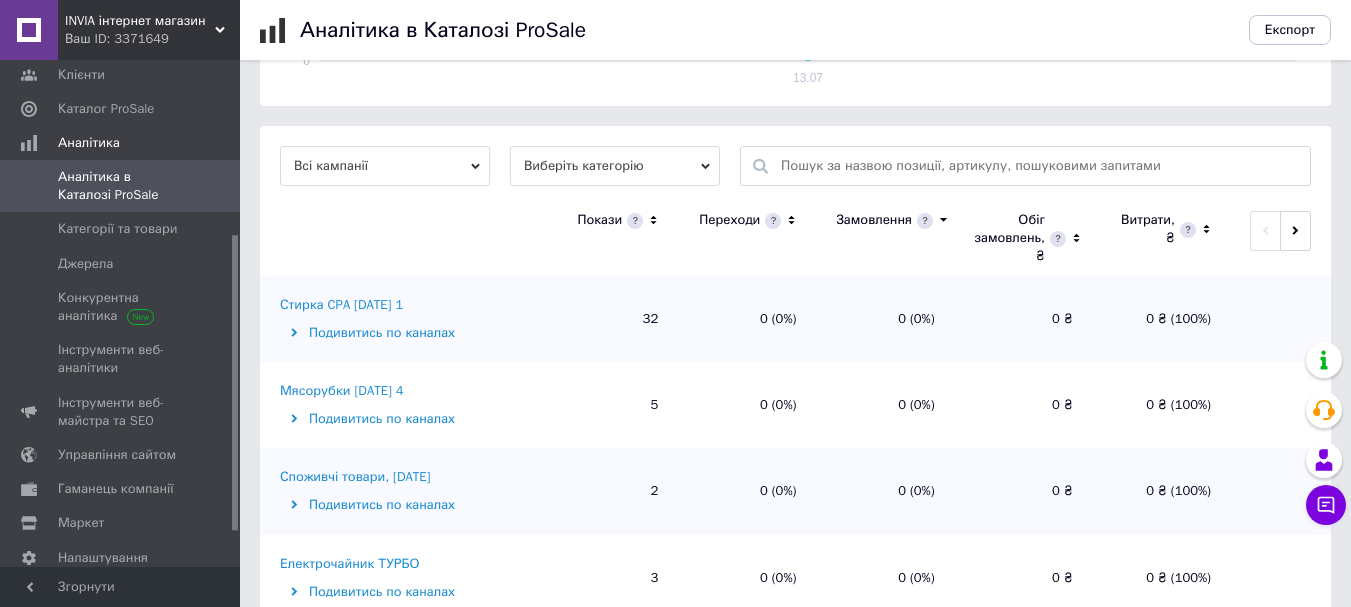 click 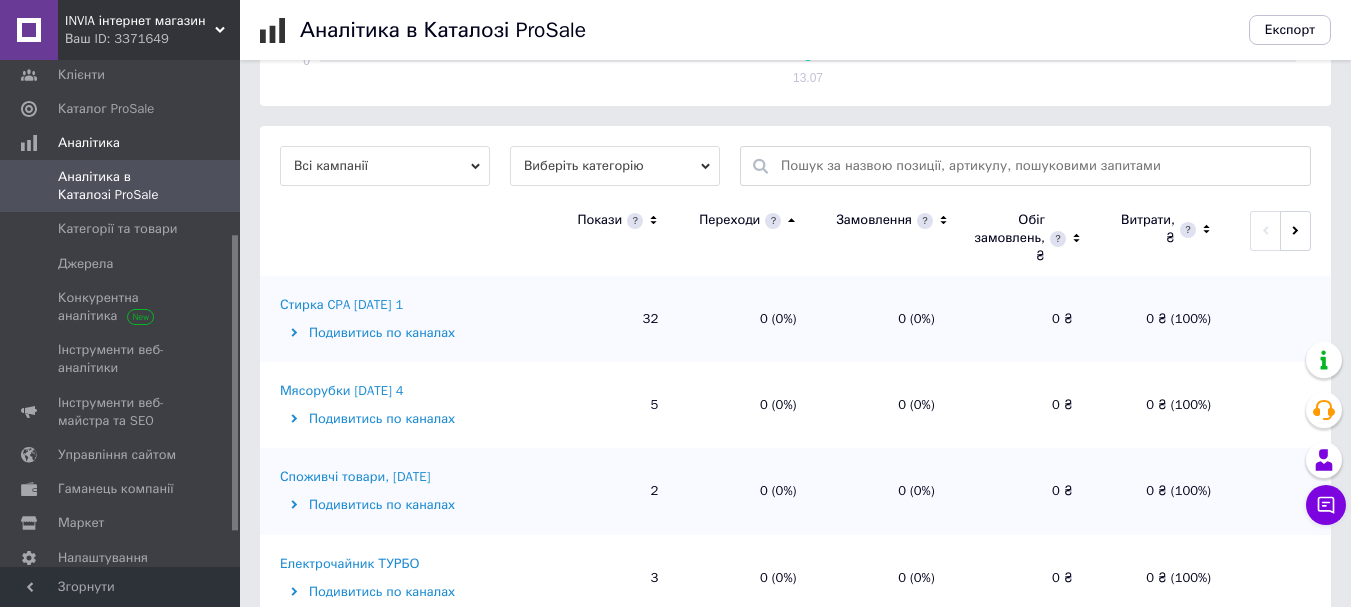 click 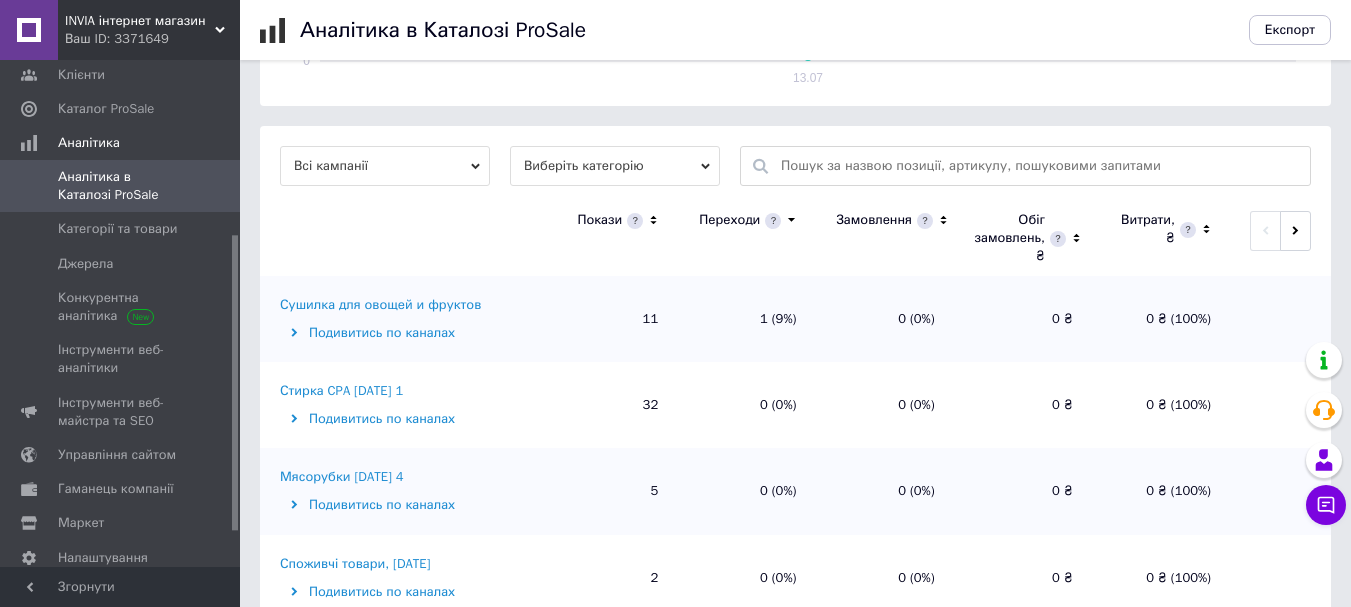 click on "Сушилка для овощей и фруктов" at bounding box center (380, 305) 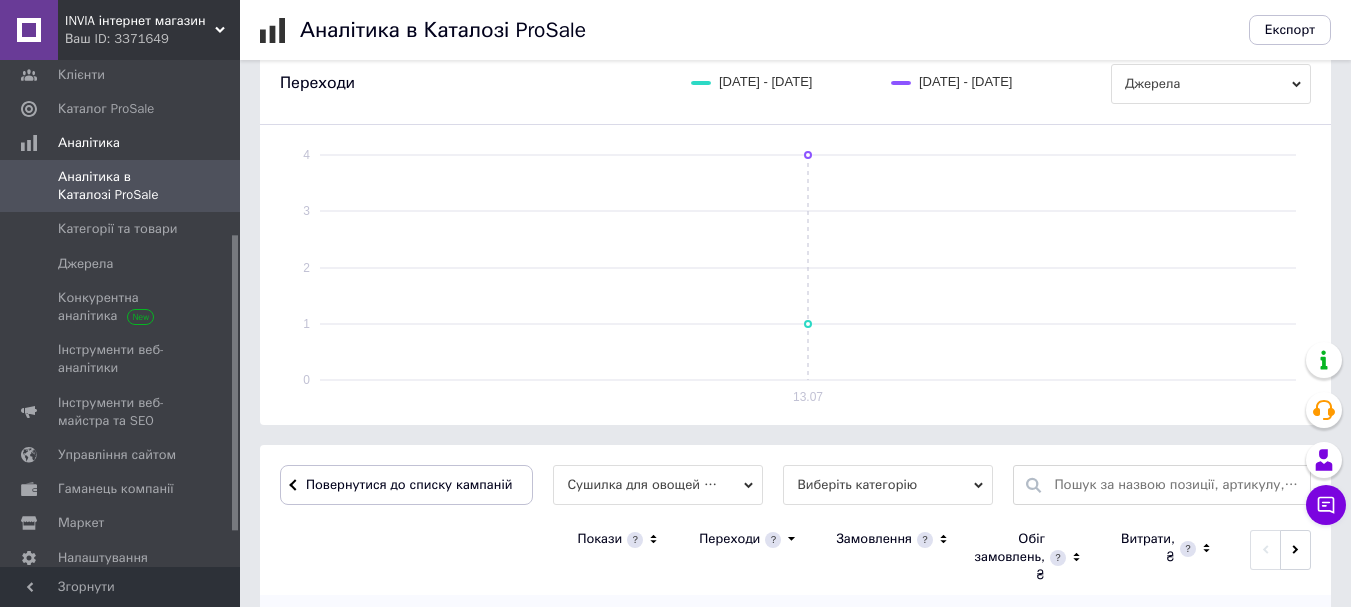 scroll, scrollTop: 499, scrollLeft: 0, axis: vertical 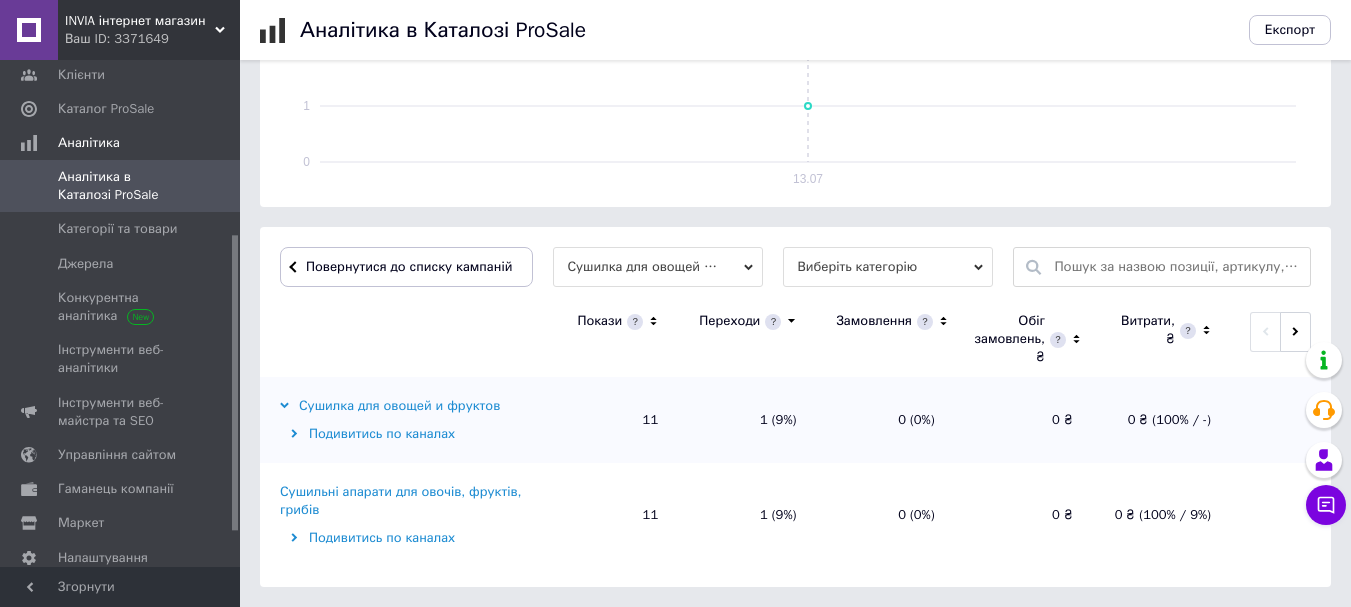 click on "Сушилка для овощей и фруктов" at bounding box center [390, 406] 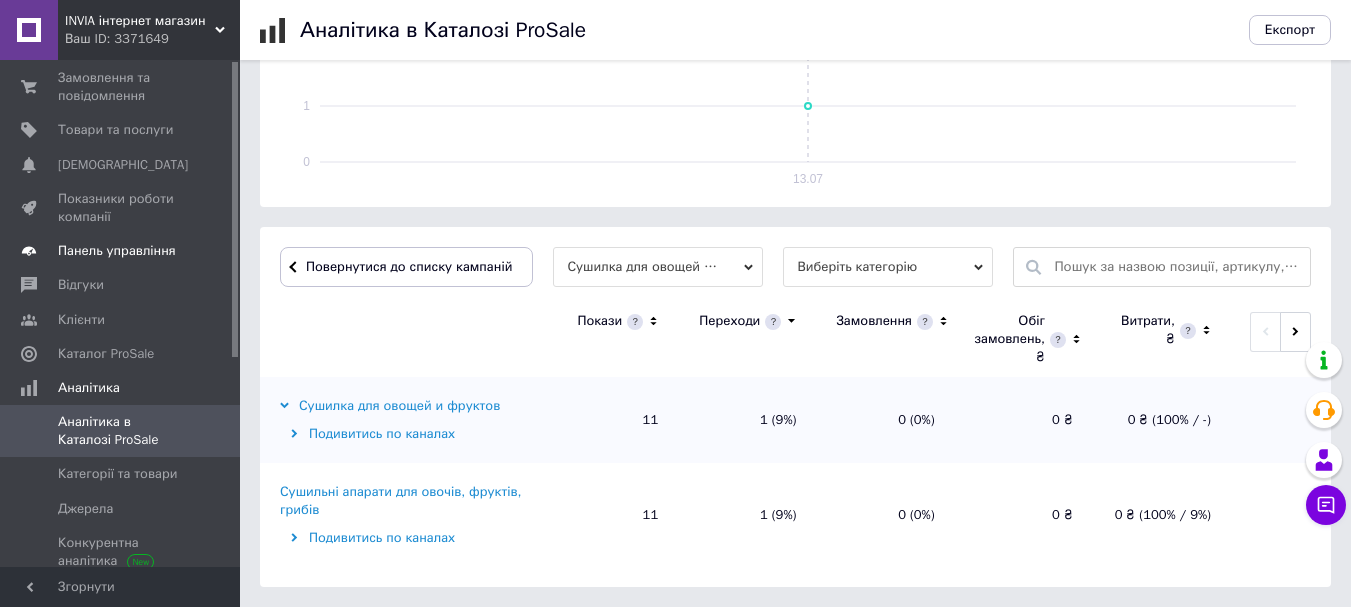 scroll, scrollTop: 0, scrollLeft: 0, axis: both 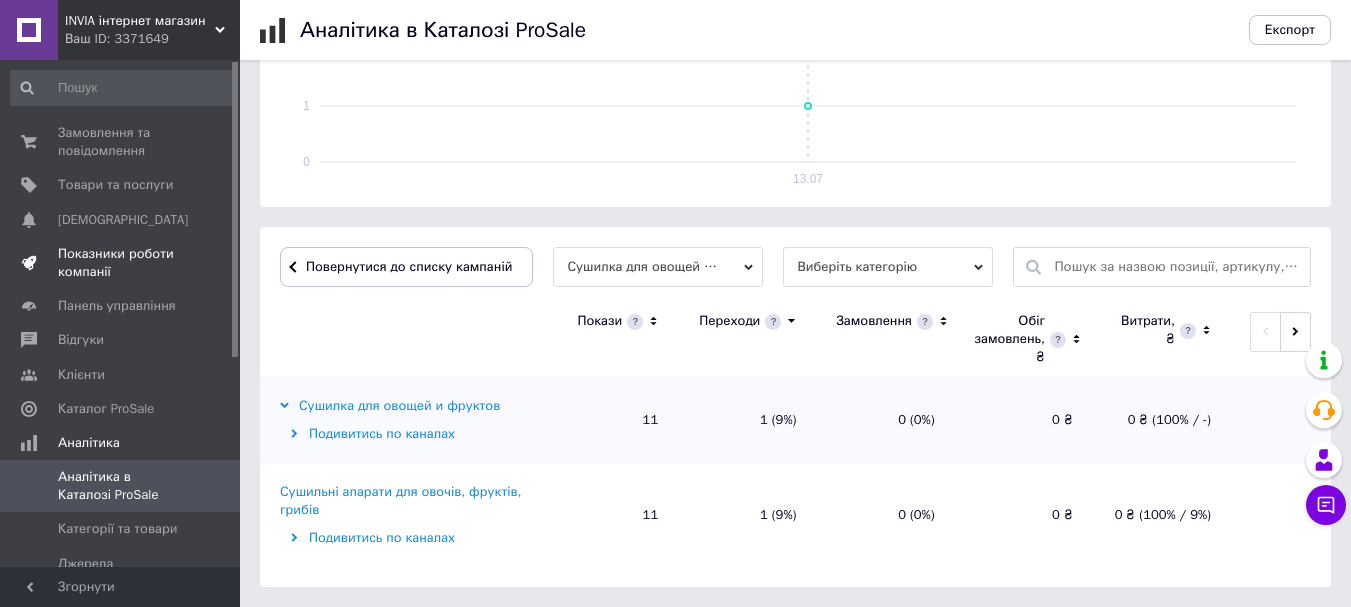 click on "Показники роботи компанії" at bounding box center (121, 263) 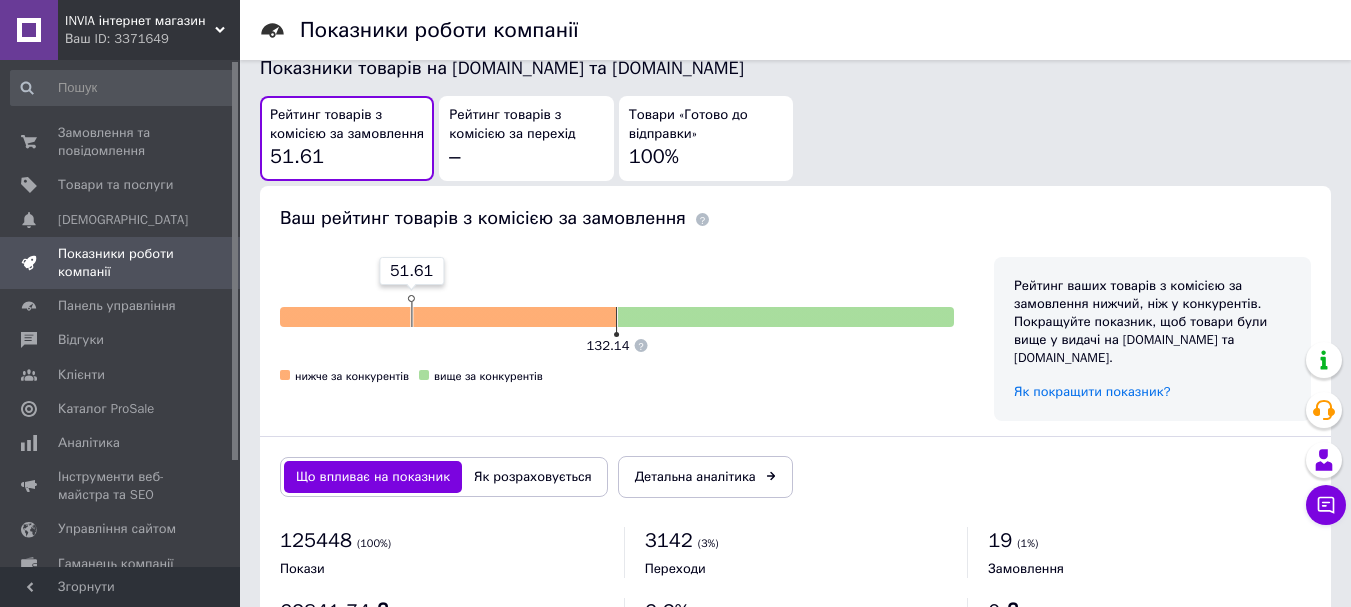 scroll, scrollTop: 1000, scrollLeft: 0, axis: vertical 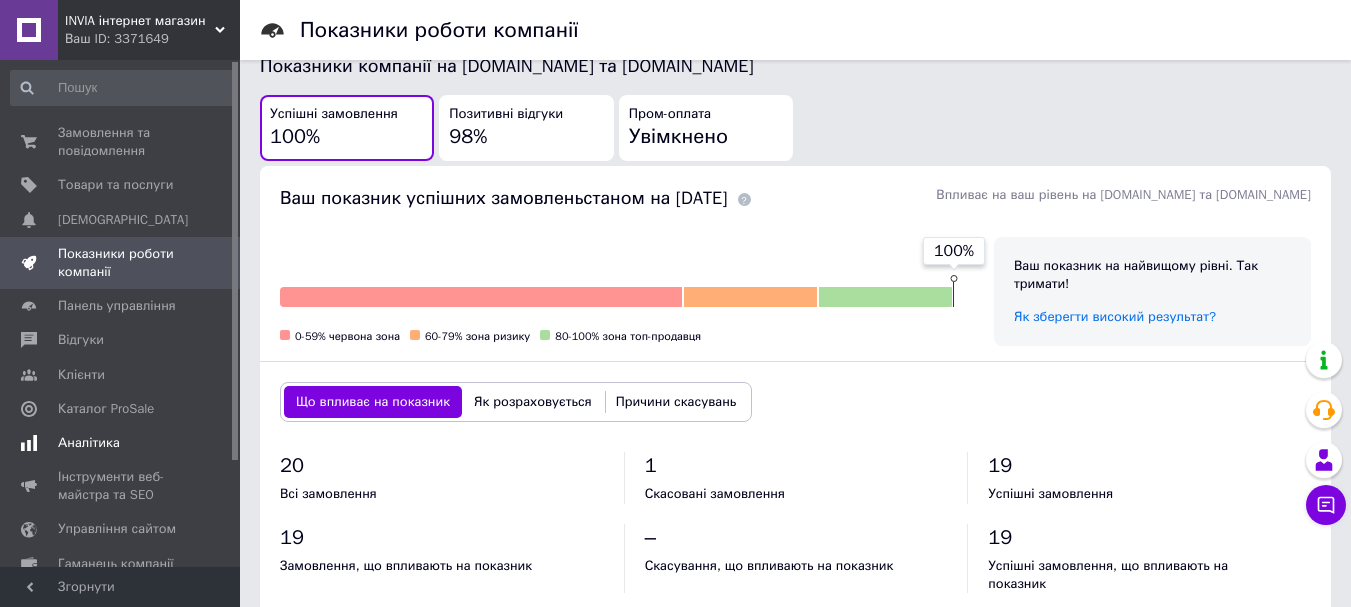 click on "Аналітика" at bounding box center (89, 443) 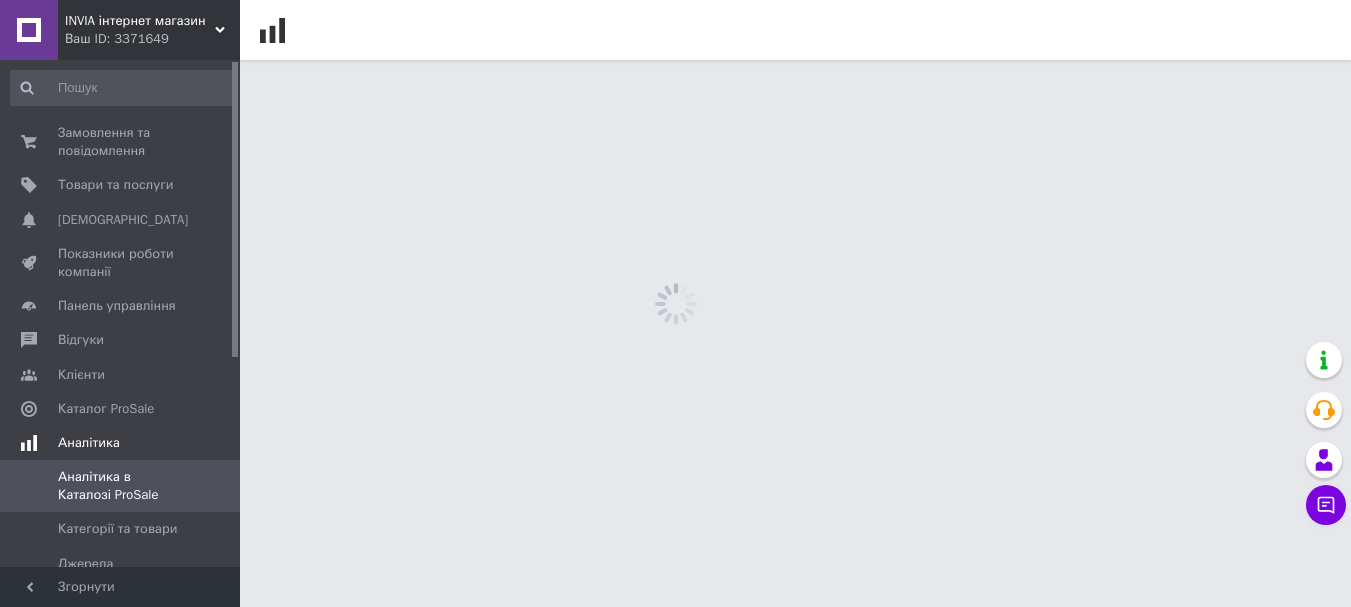 scroll, scrollTop: 0, scrollLeft: 0, axis: both 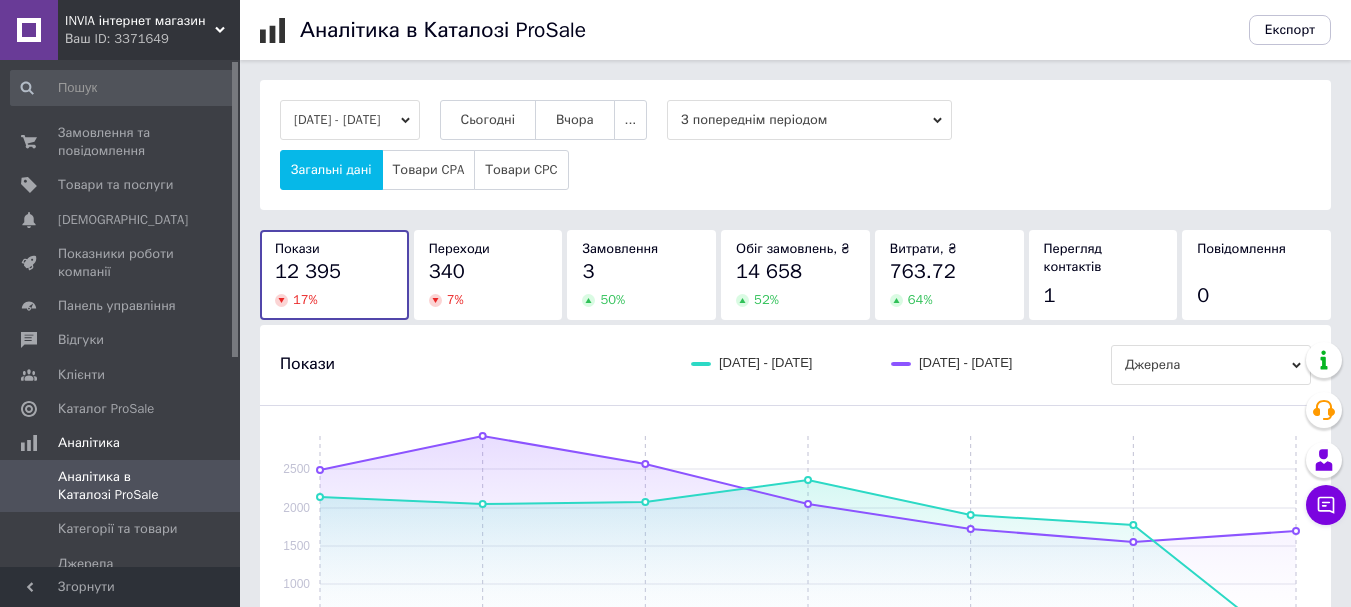 drag, startPoint x: 502, startPoint y: 129, endPoint x: 463, endPoint y: 120, distance: 40.024994 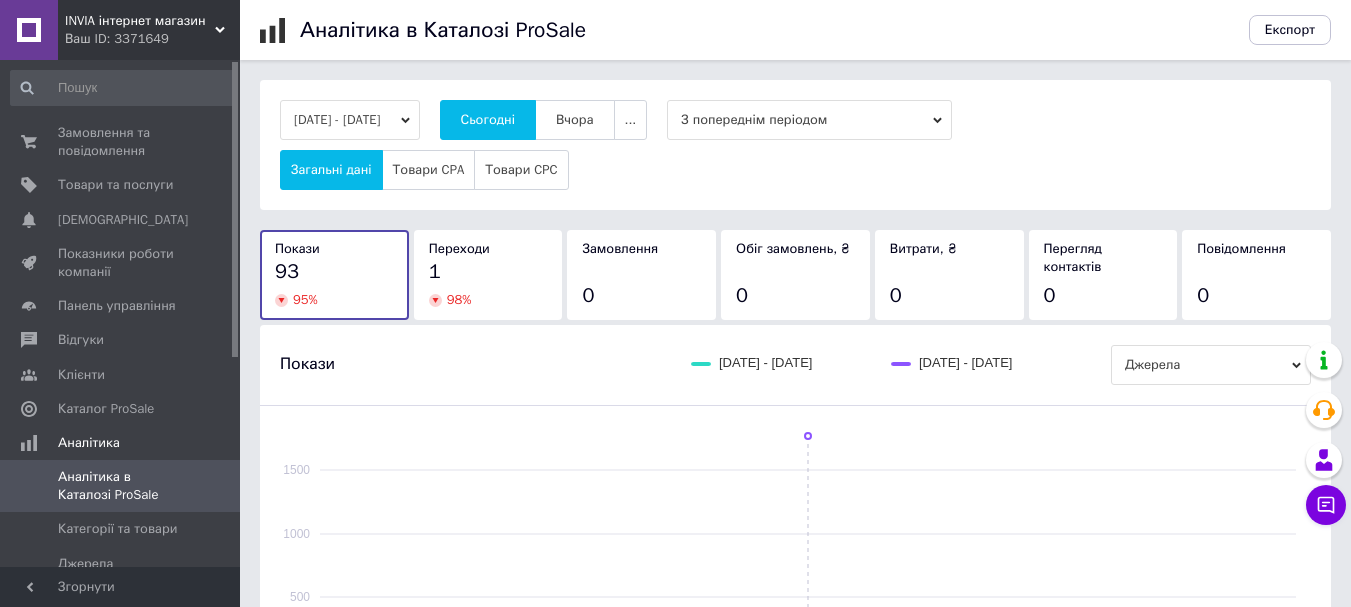 click on "13[DATE] 13[DATE]" at bounding box center (350, 120) 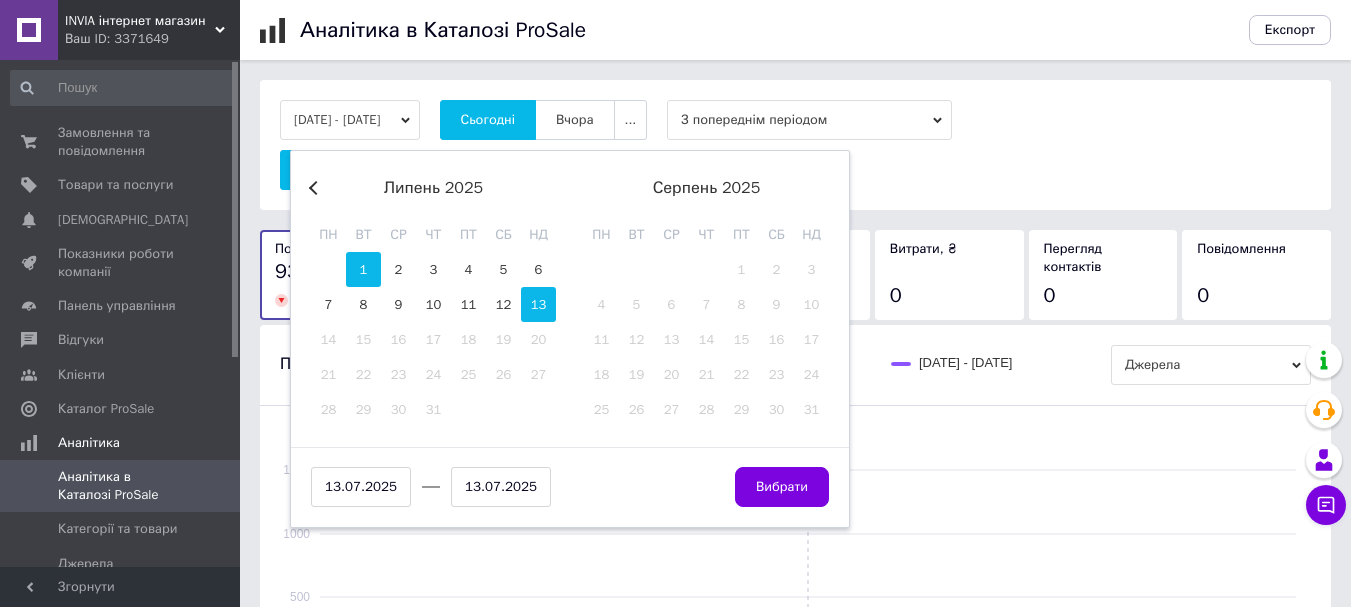 click on "1" at bounding box center (363, 269) 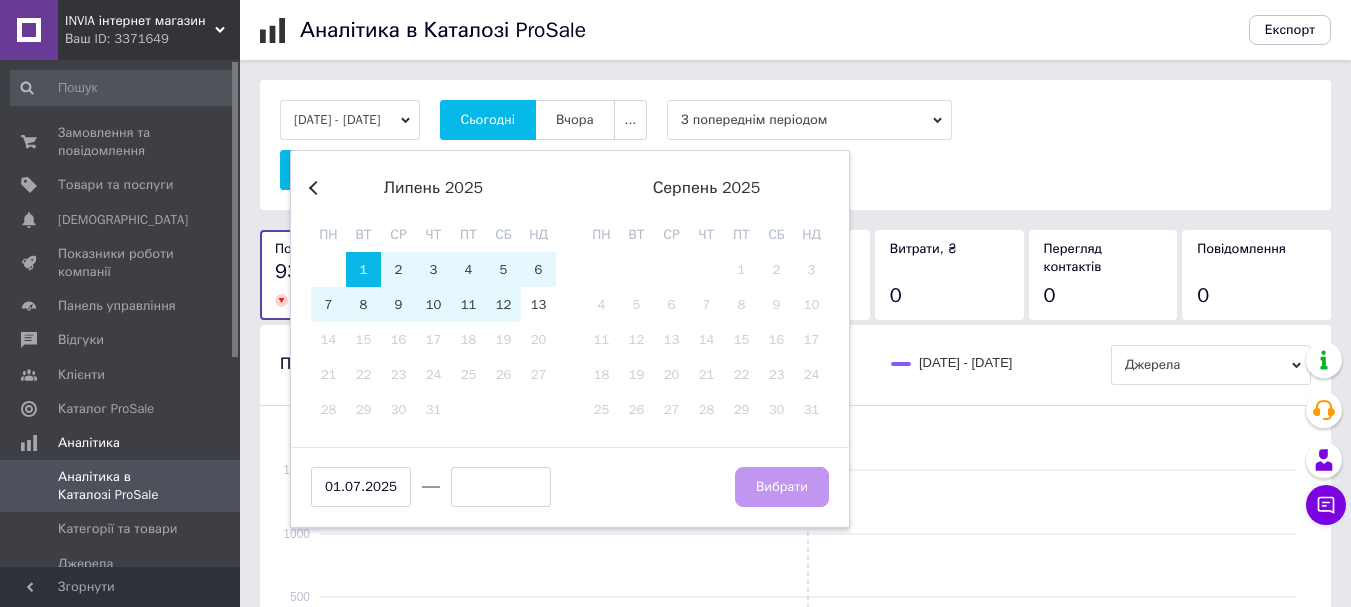 drag, startPoint x: 505, startPoint y: 309, endPoint x: 593, endPoint y: 301, distance: 88.362885 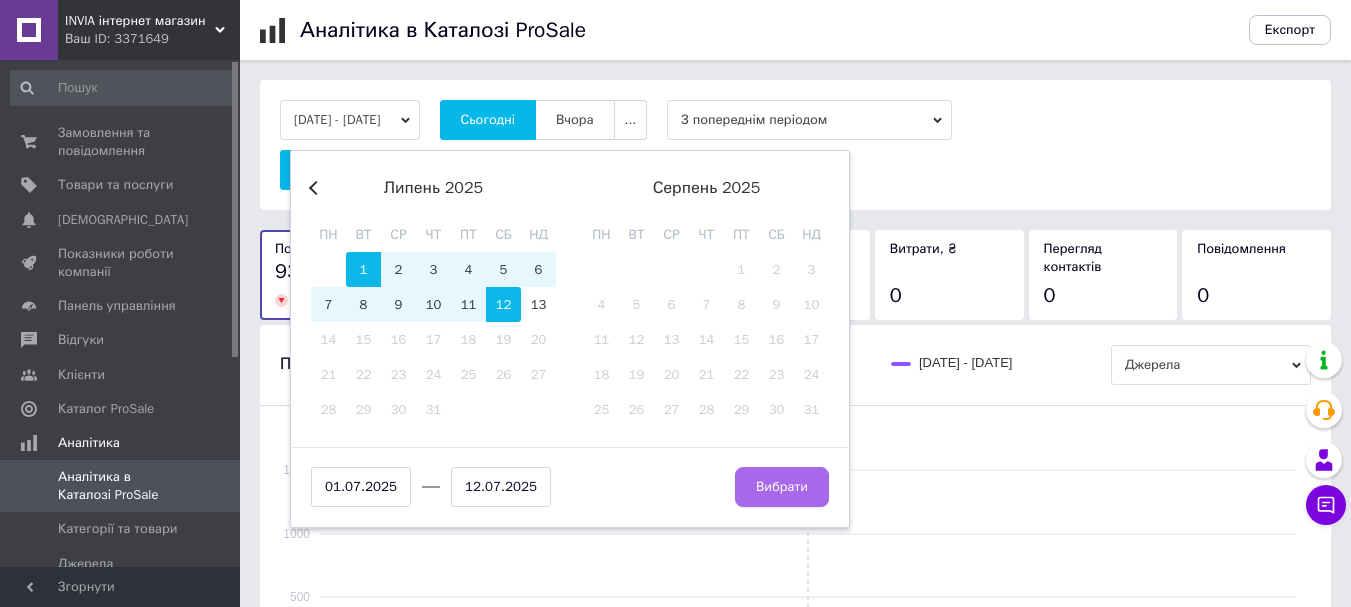 click on "Вибрати" at bounding box center (782, 487) 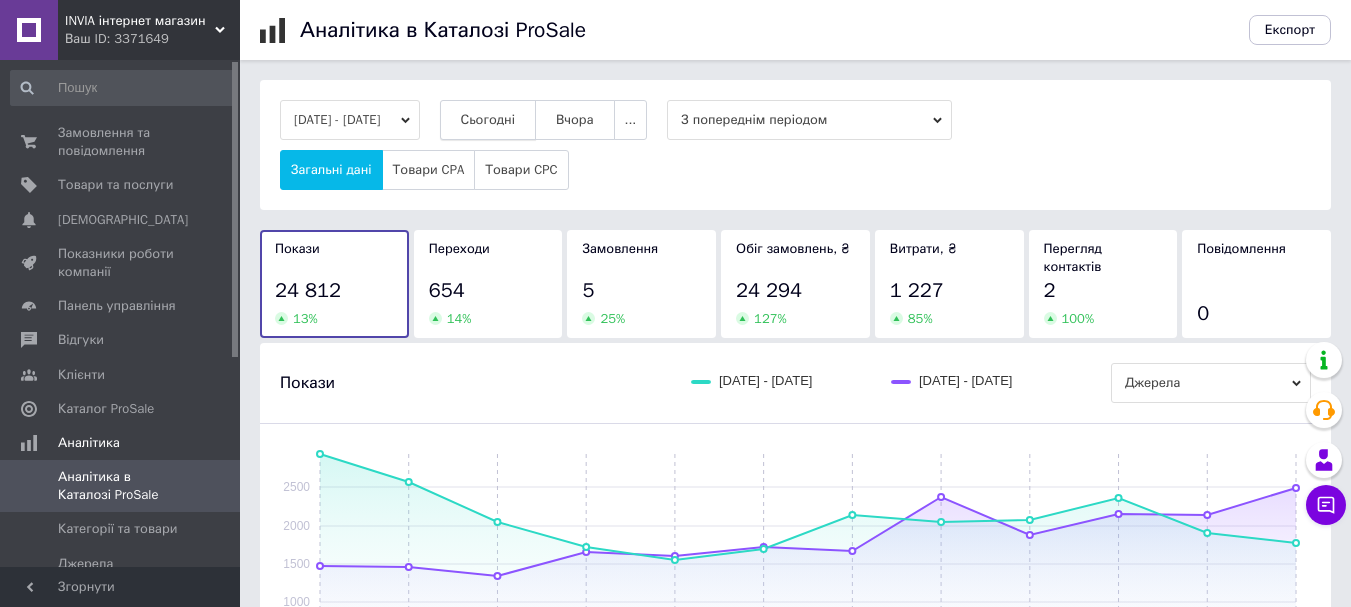 click on "Сьогодні" at bounding box center (488, 120) 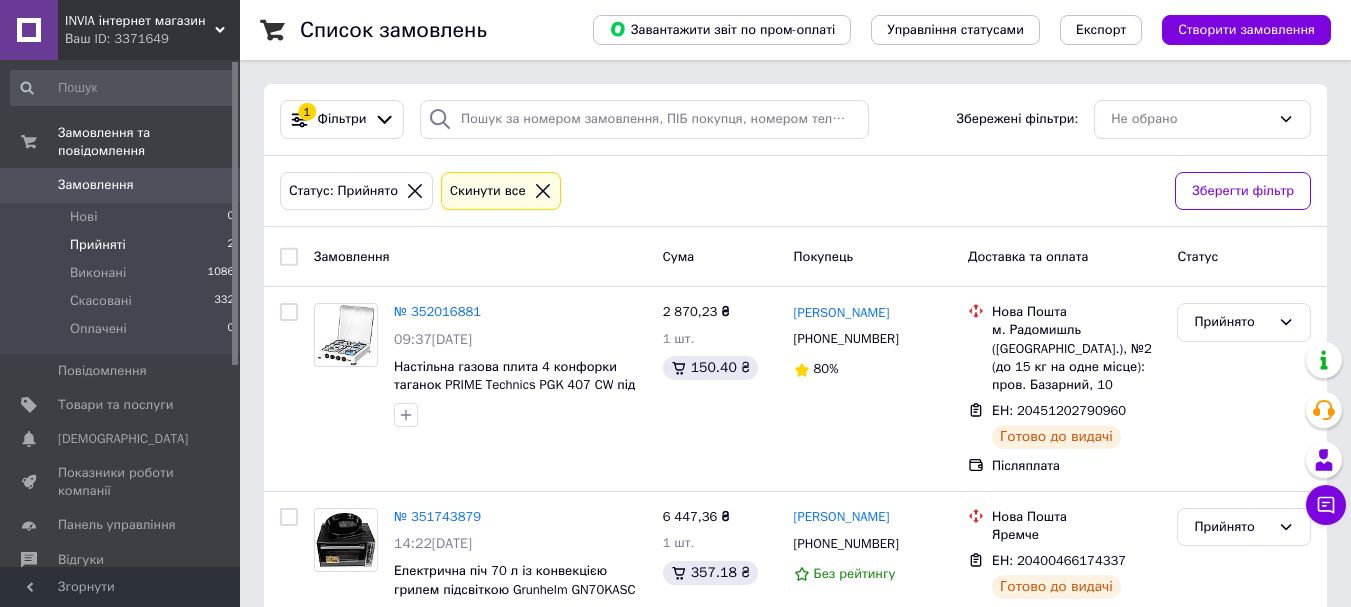 scroll, scrollTop: 0, scrollLeft: 0, axis: both 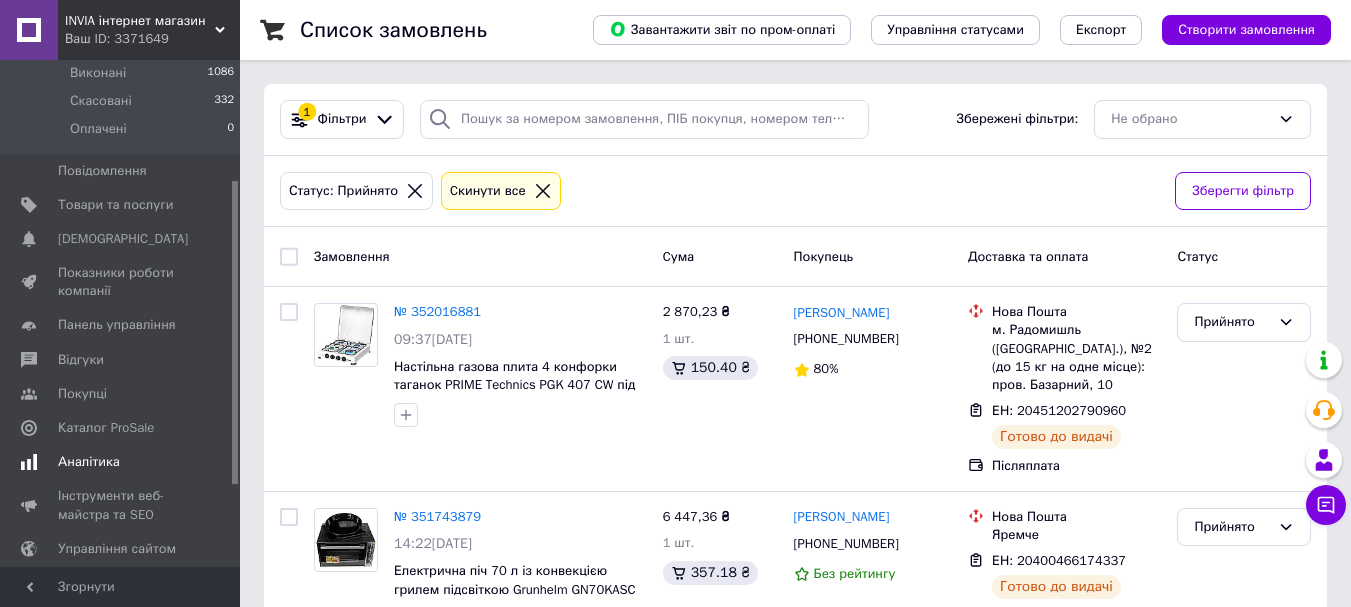 click on "Аналітика" at bounding box center [89, 462] 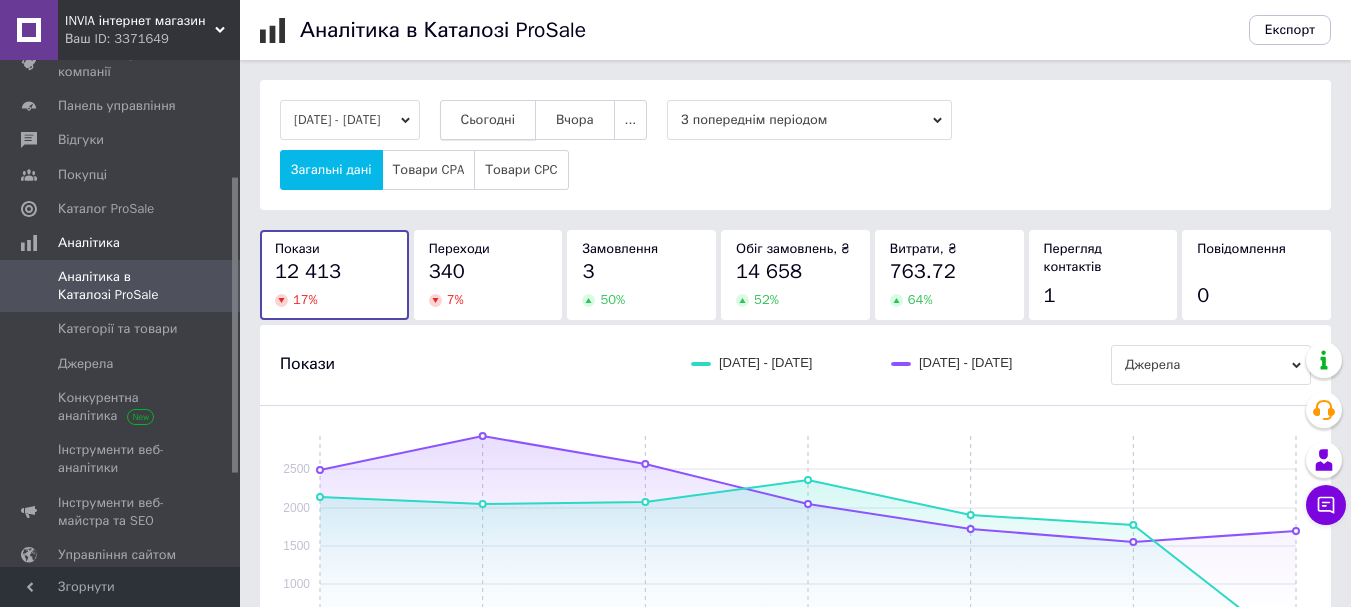 click on "Сьогодні" at bounding box center [488, 120] 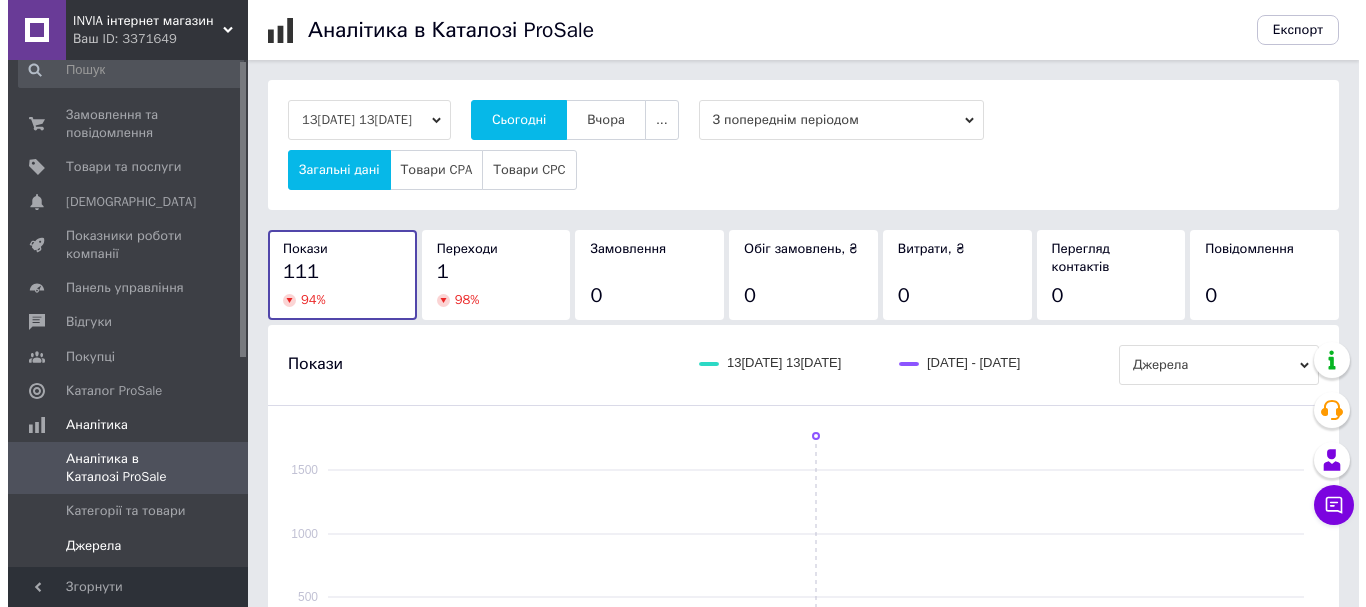 scroll, scrollTop: 0, scrollLeft: 0, axis: both 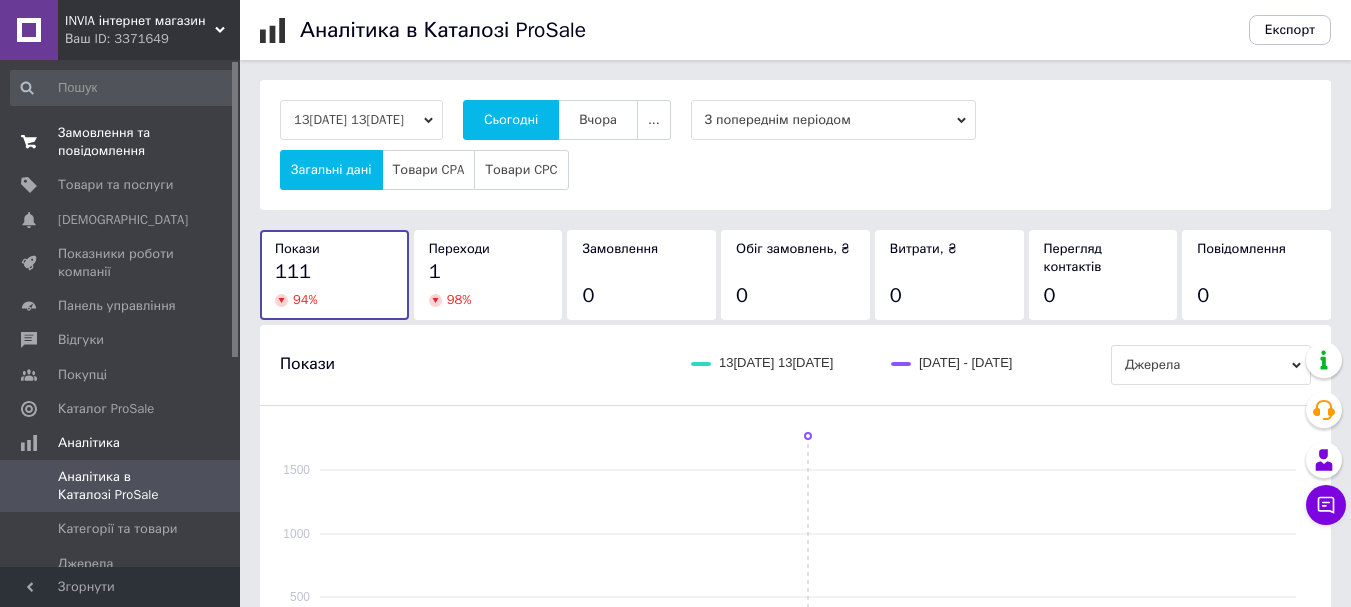 click on "Замовлення та повідомлення" at bounding box center [121, 142] 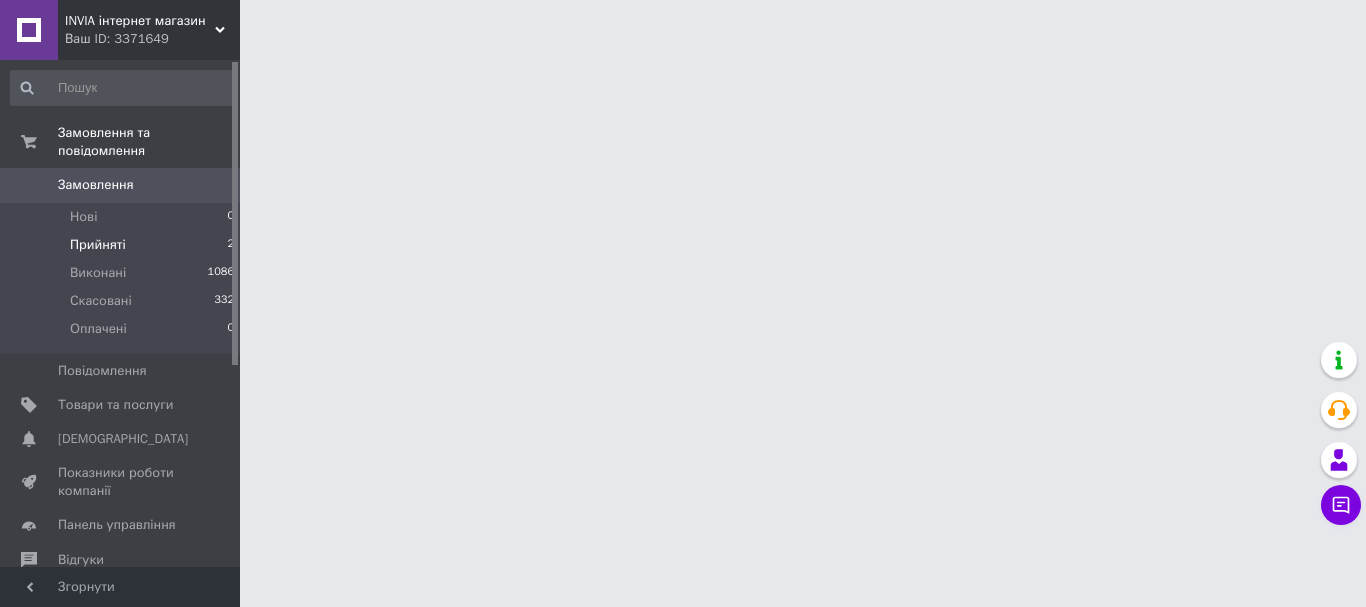 click on "Прийняті" at bounding box center [98, 245] 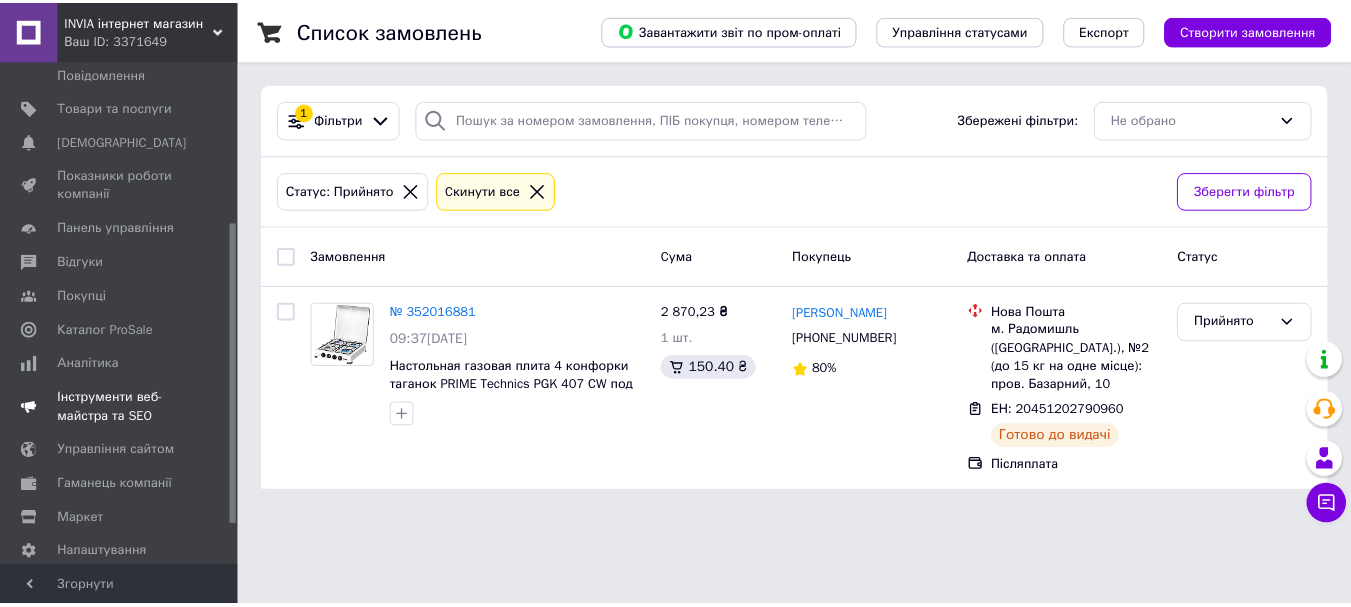 scroll, scrollTop: 300, scrollLeft: 0, axis: vertical 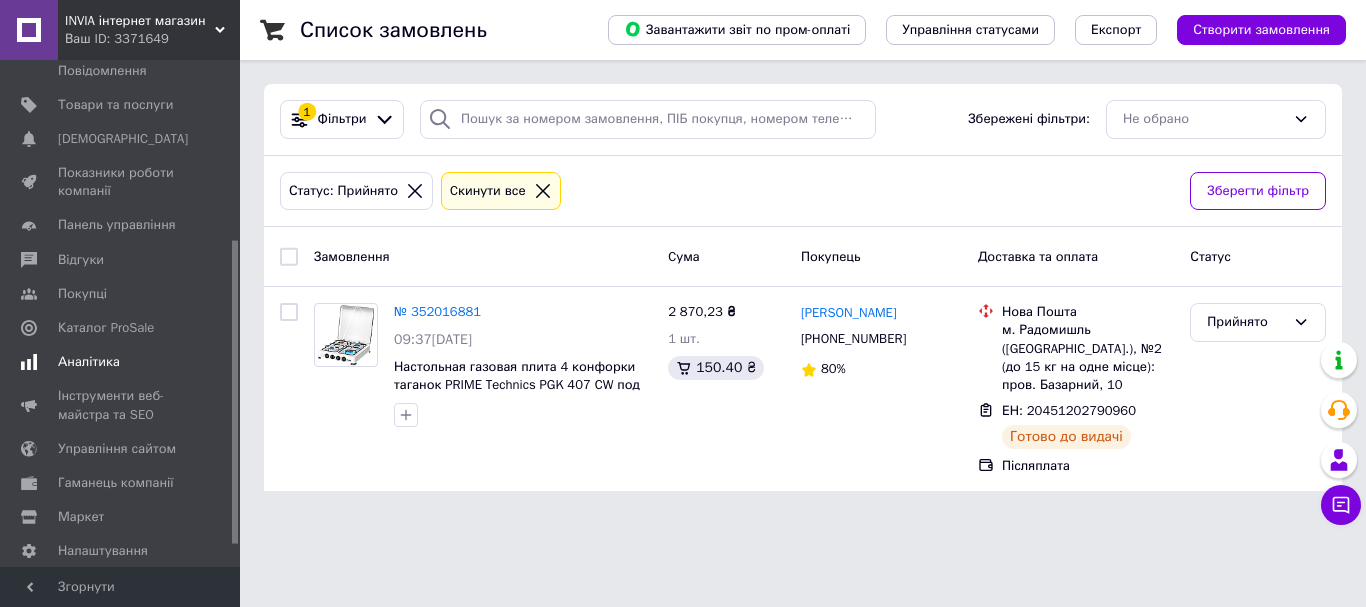 click on "Аналітика" at bounding box center [89, 362] 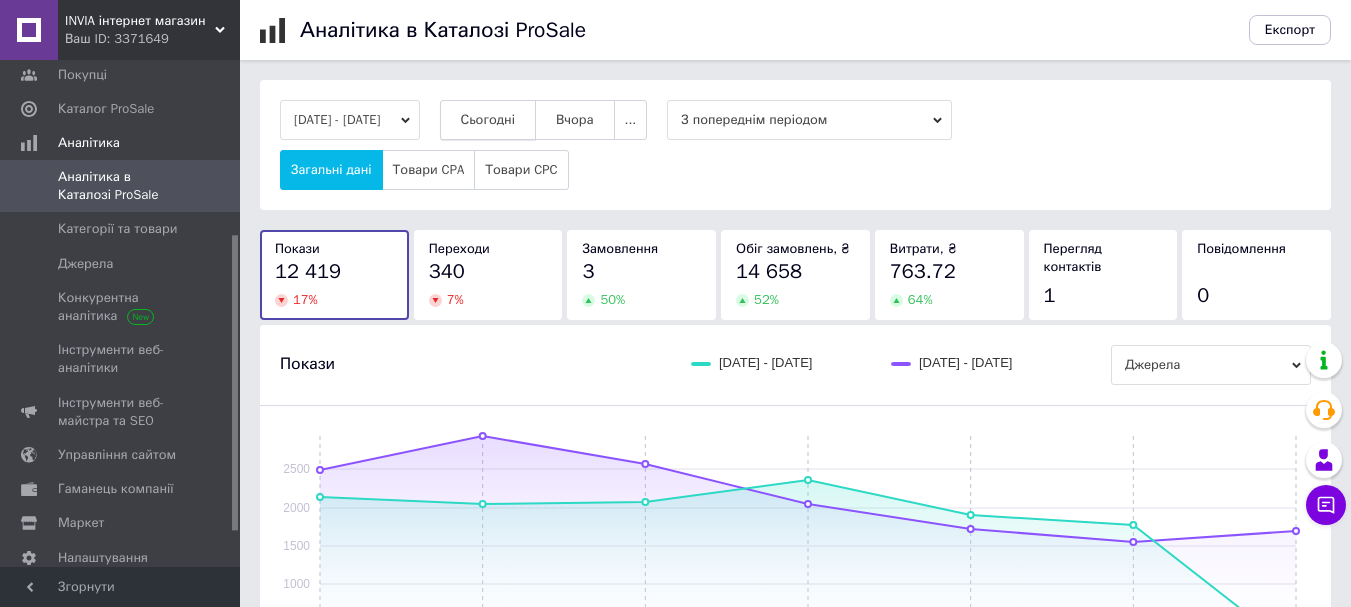 click on "Сьогодні" at bounding box center (488, 120) 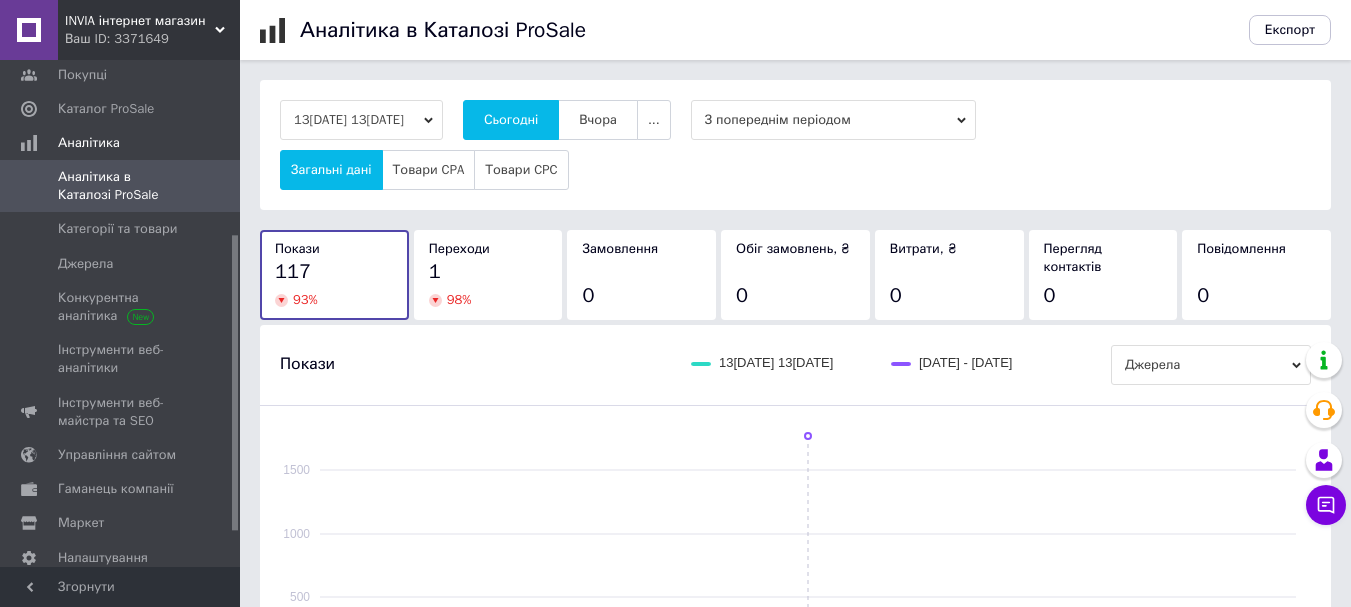 click on "117" at bounding box center [334, 272] 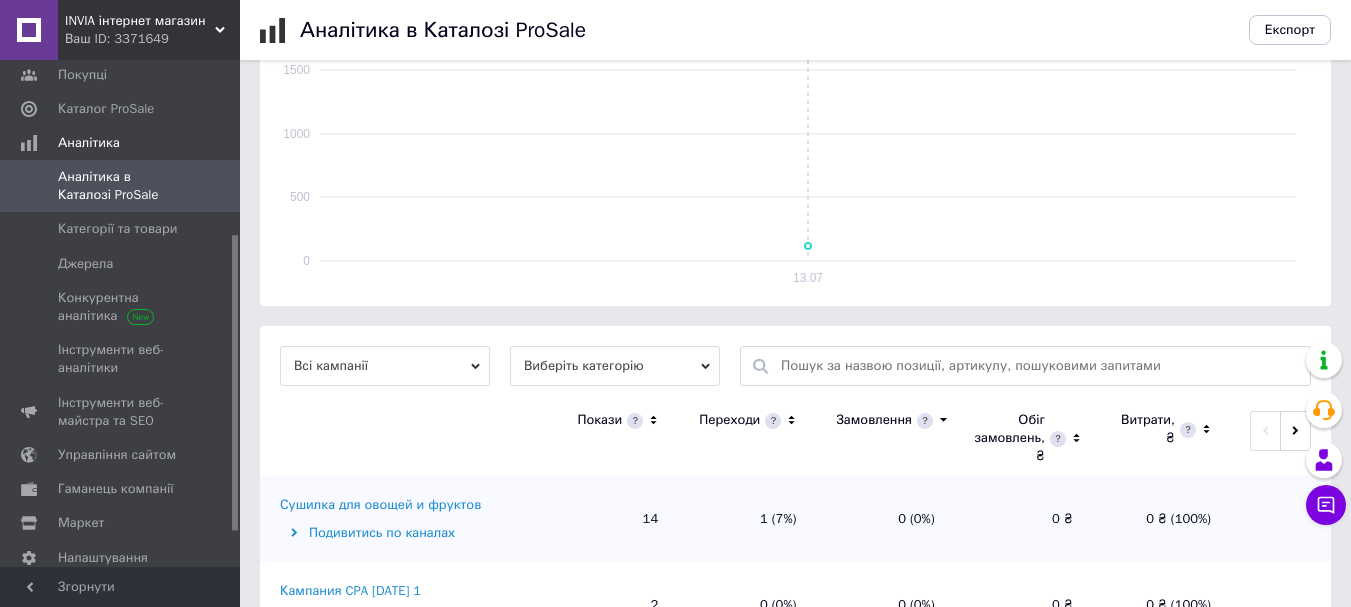 scroll, scrollTop: 500, scrollLeft: 0, axis: vertical 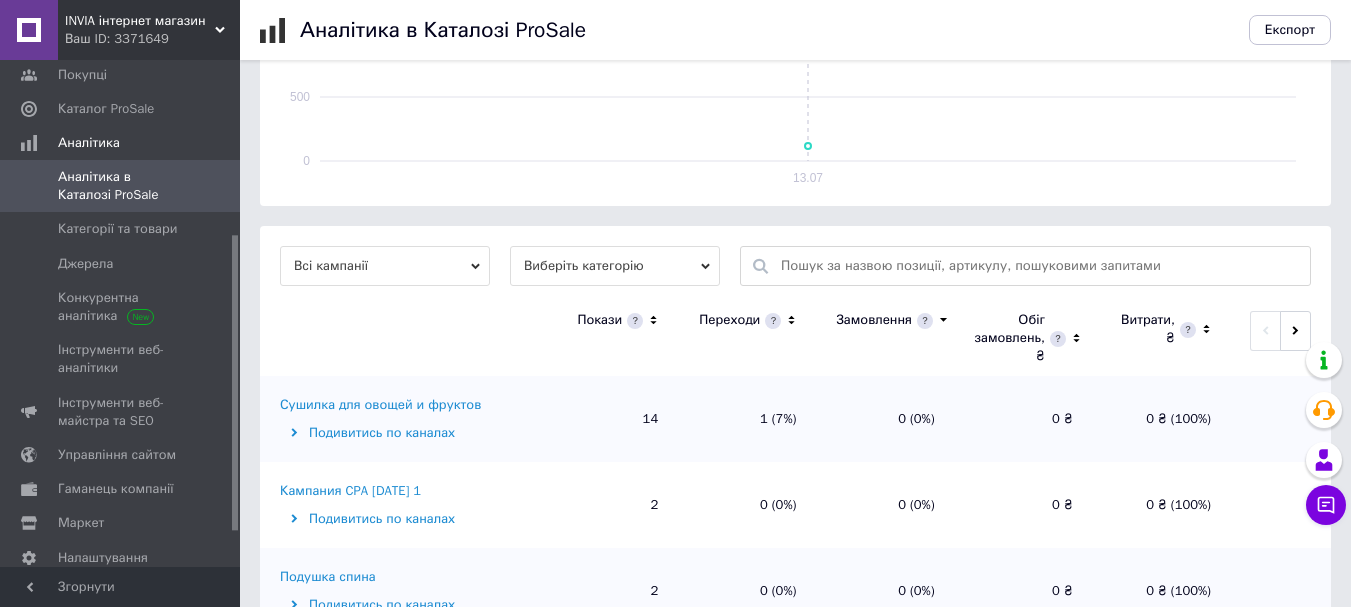 click 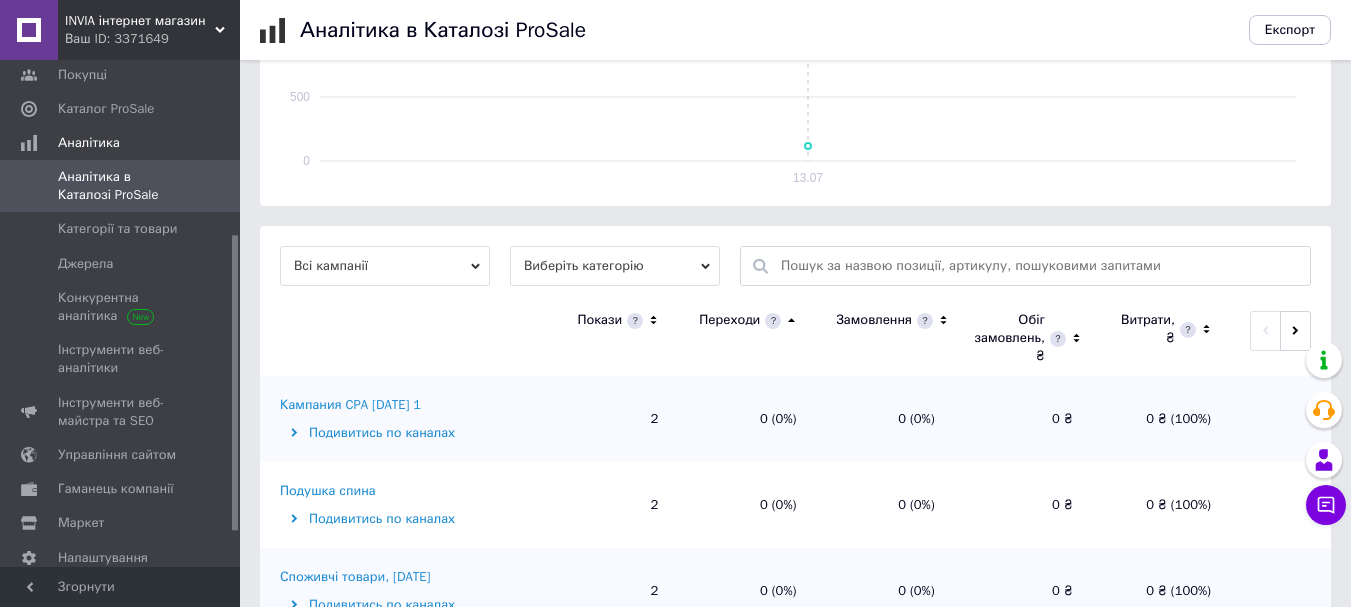 click 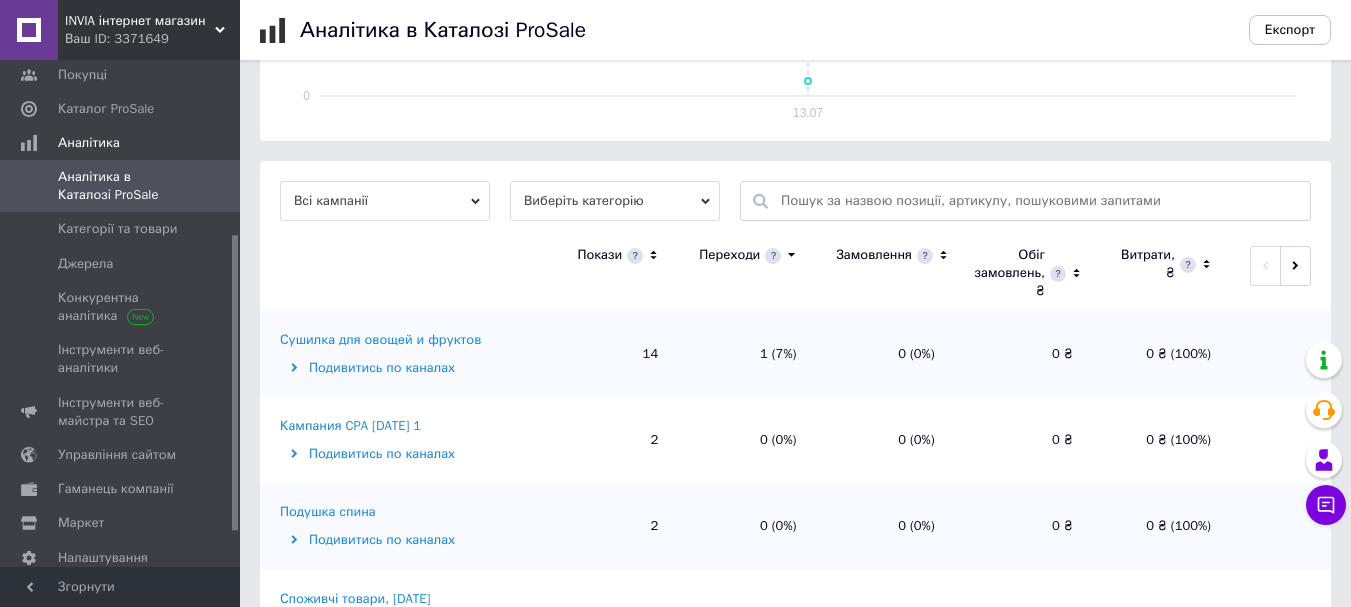 scroll, scrollTop: 600, scrollLeft: 0, axis: vertical 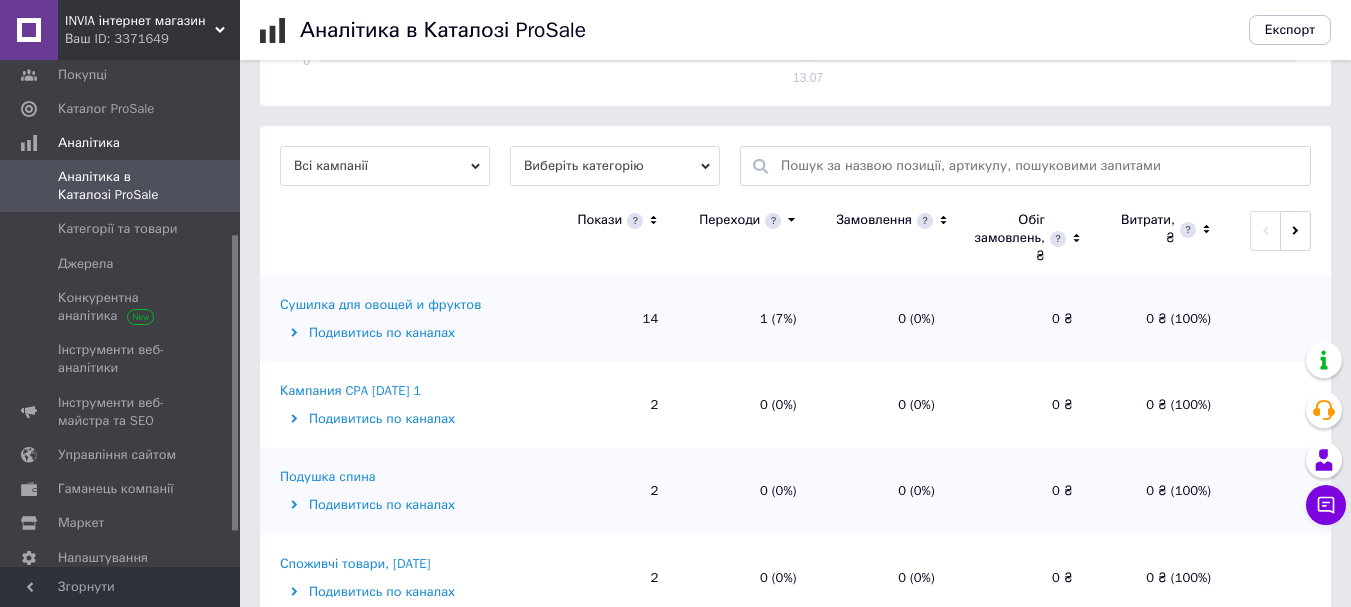 click 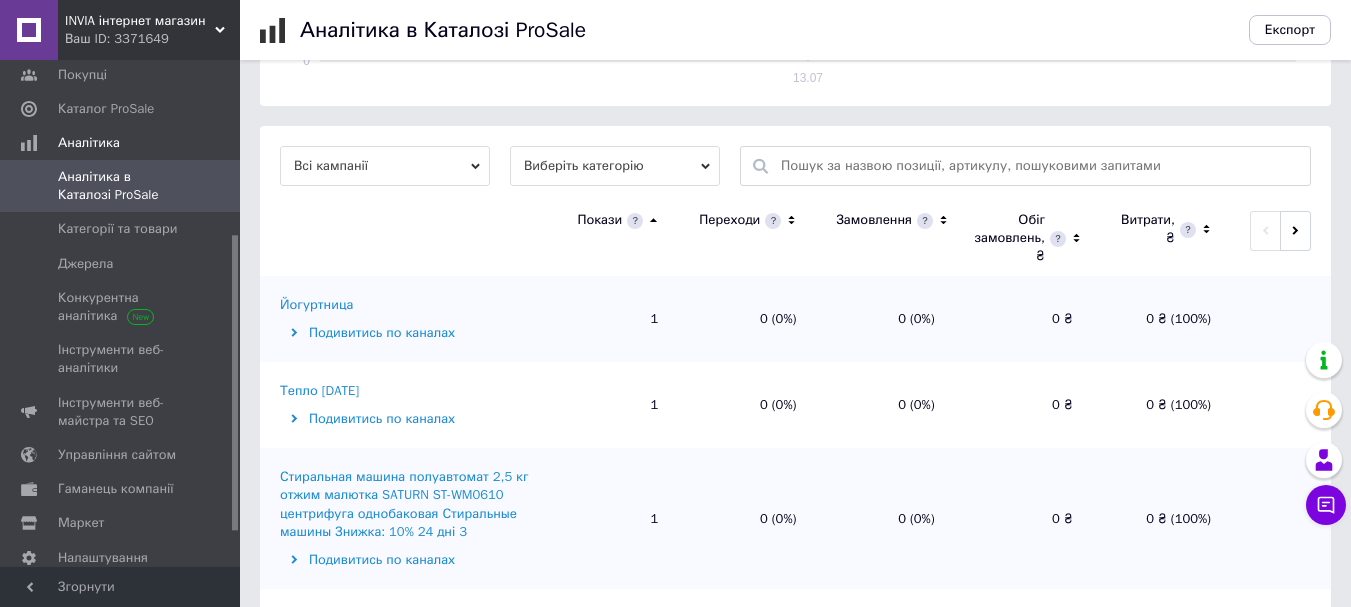 click 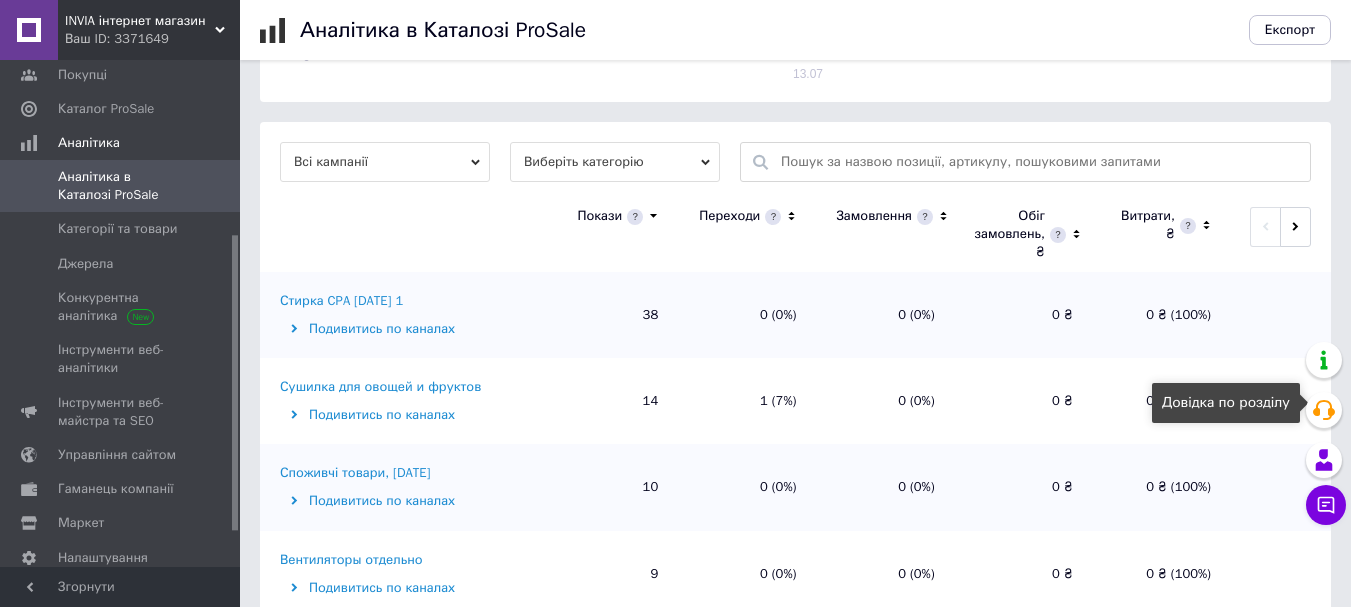 scroll, scrollTop: 651, scrollLeft: 0, axis: vertical 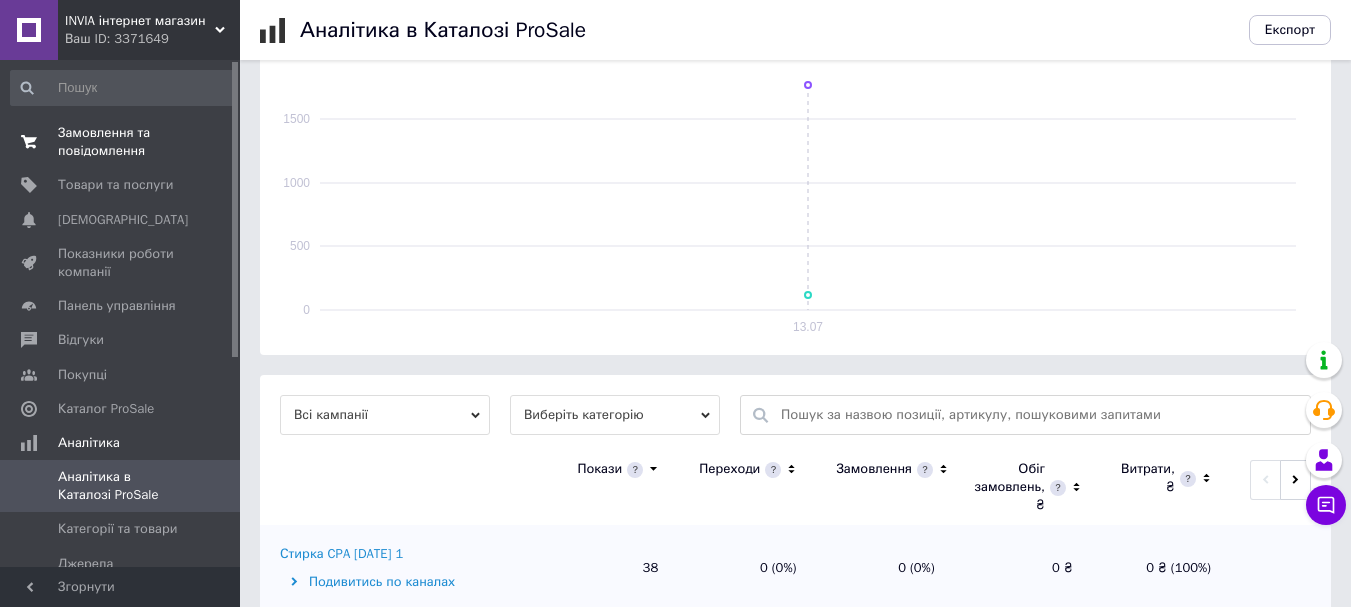 click on "Замовлення та повідомлення" at bounding box center (121, 142) 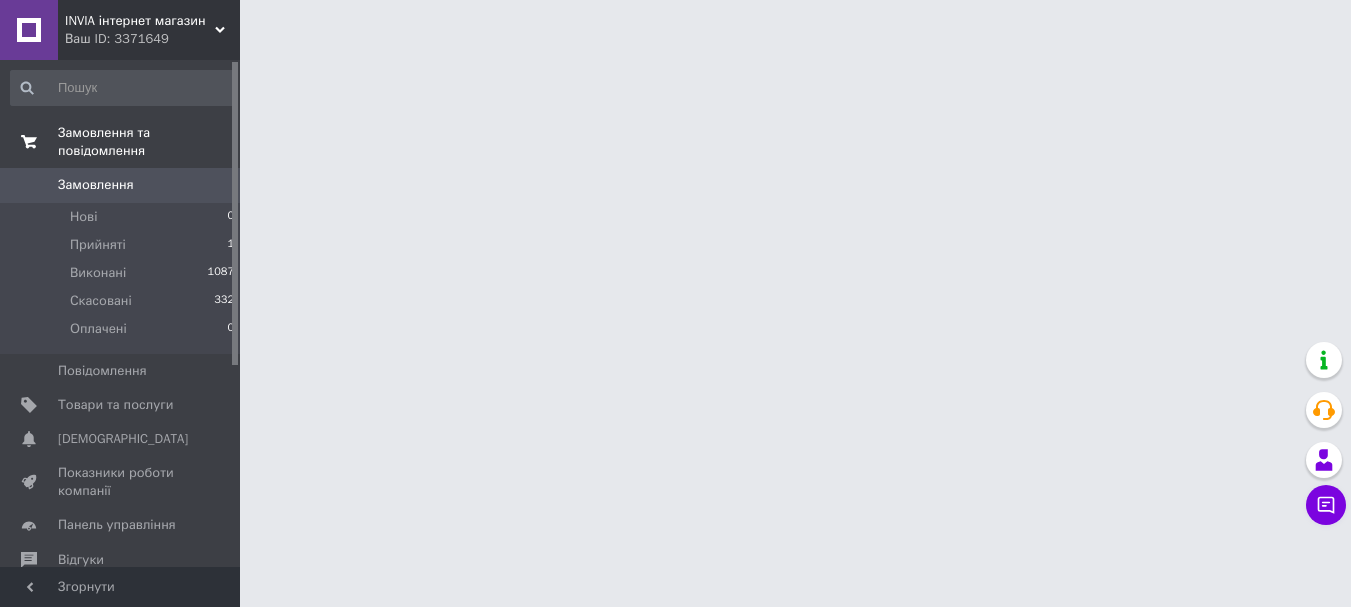 scroll, scrollTop: 0, scrollLeft: 0, axis: both 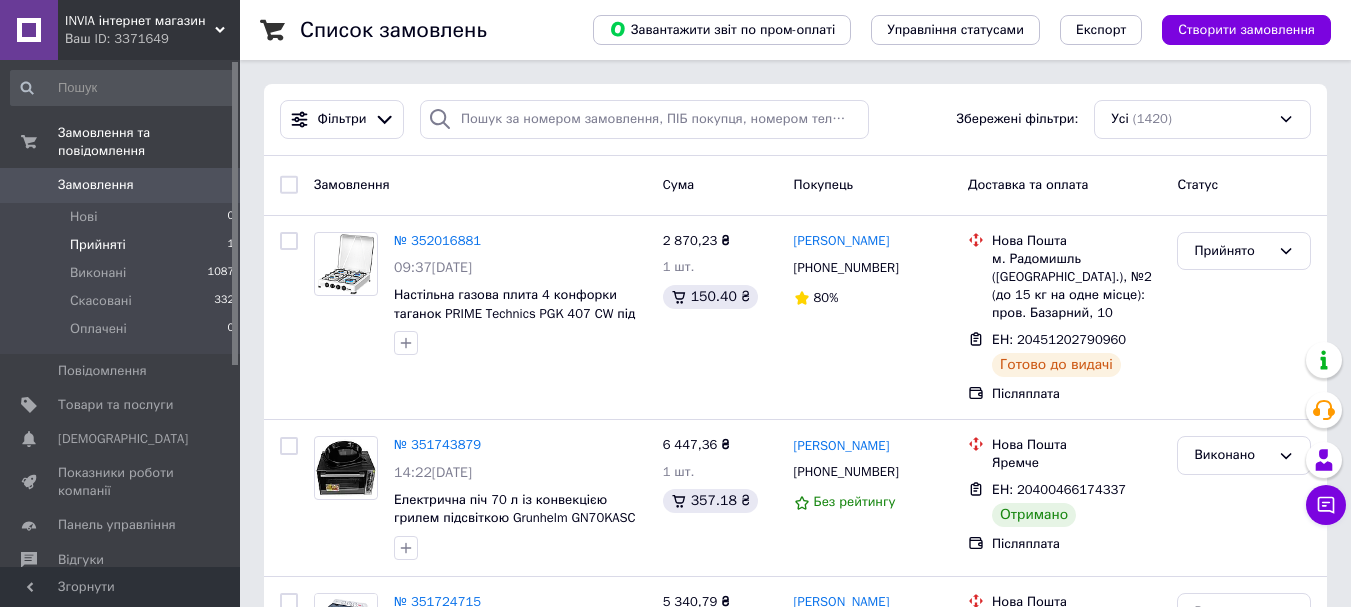 click on "Прийняті" at bounding box center (98, 245) 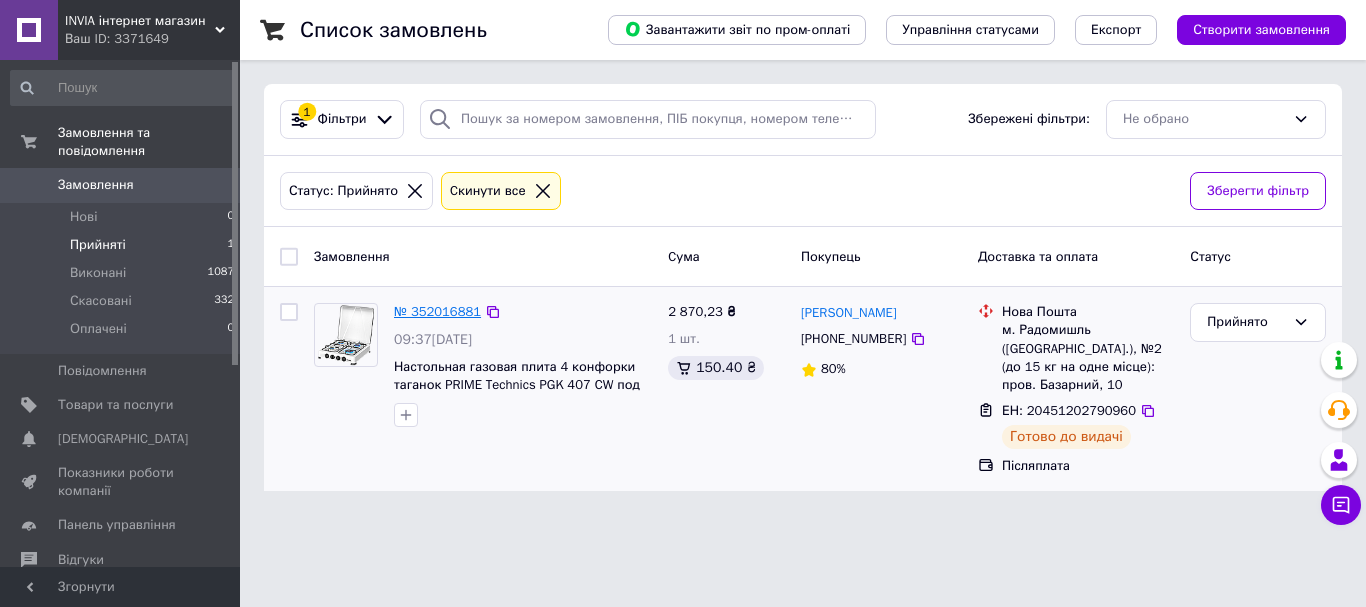 click on "№ 352016881" at bounding box center (437, 311) 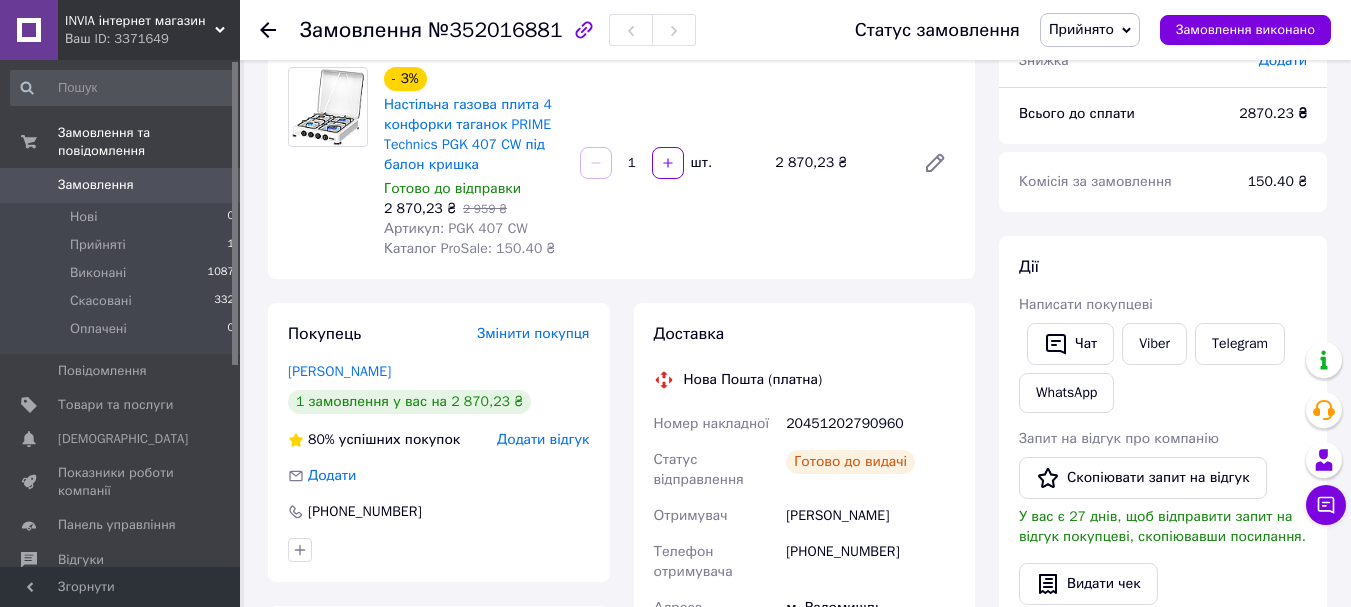 scroll, scrollTop: 200, scrollLeft: 0, axis: vertical 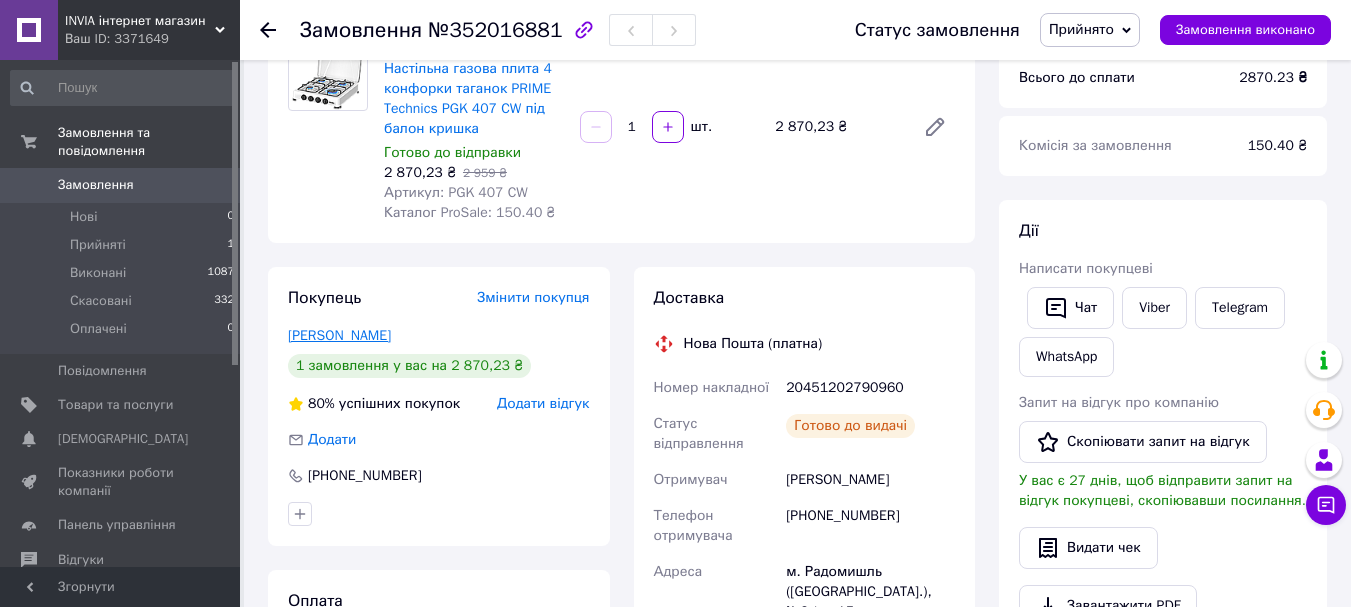 click on "[PERSON_NAME]" at bounding box center [339, 335] 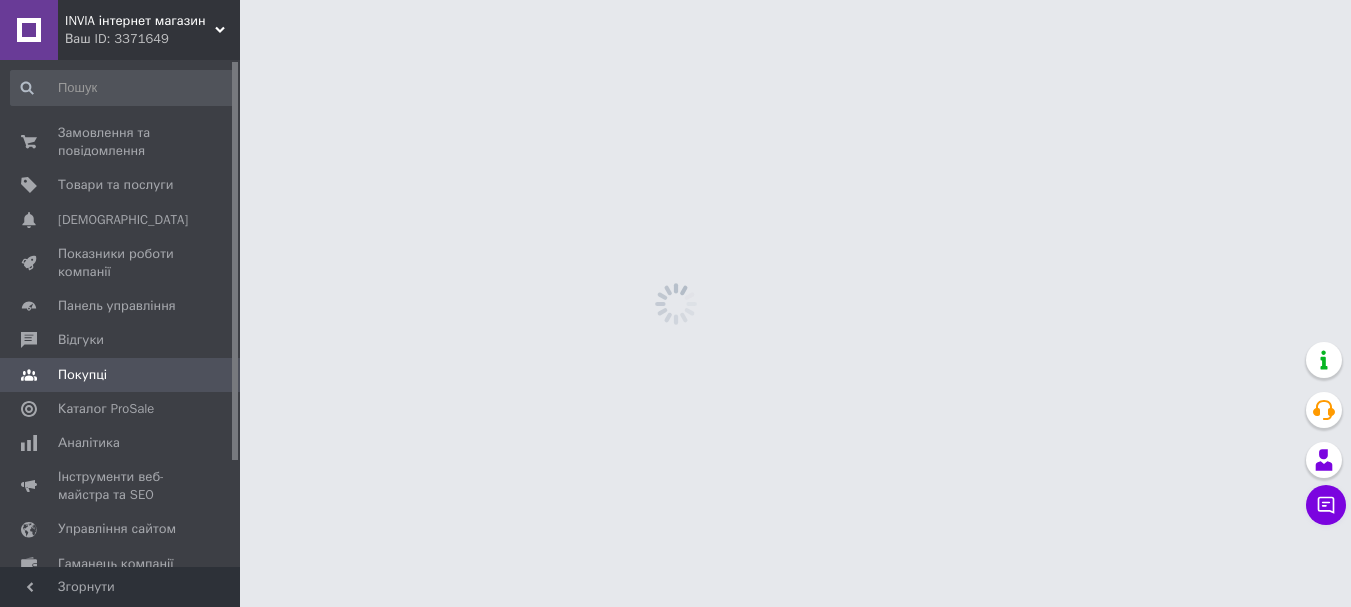 scroll, scrollTop: 0, scrollLeft: 0, axis: both 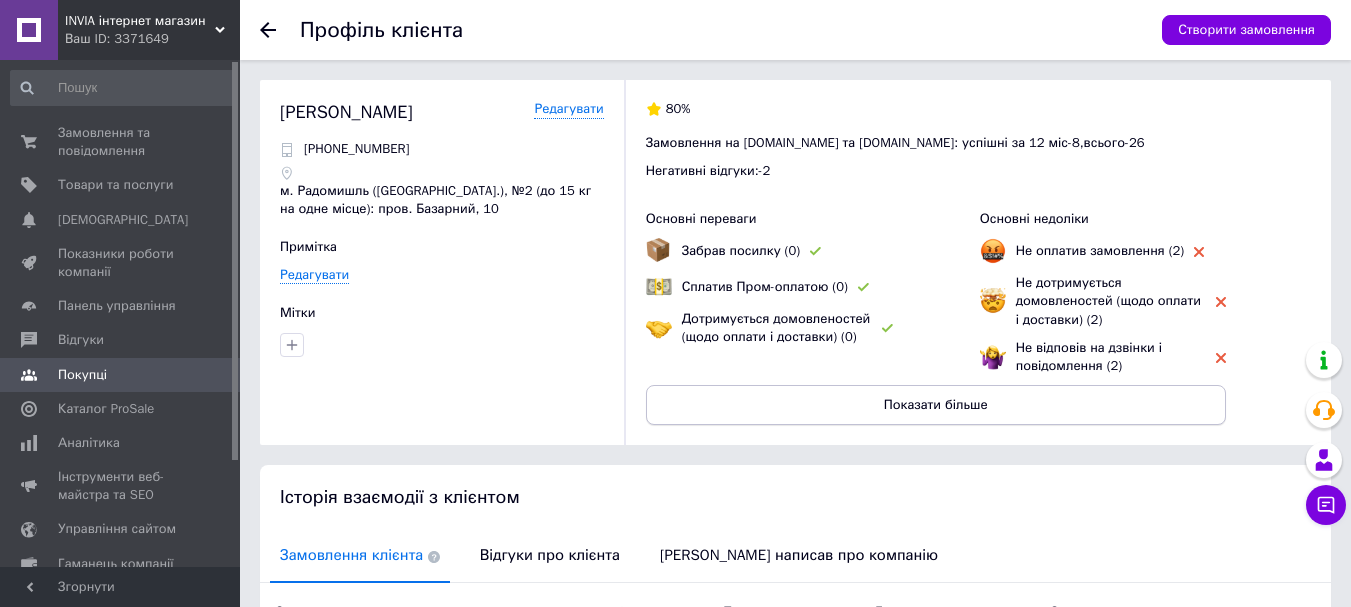 click on "Показати більше" at bounding box center [936, 405] 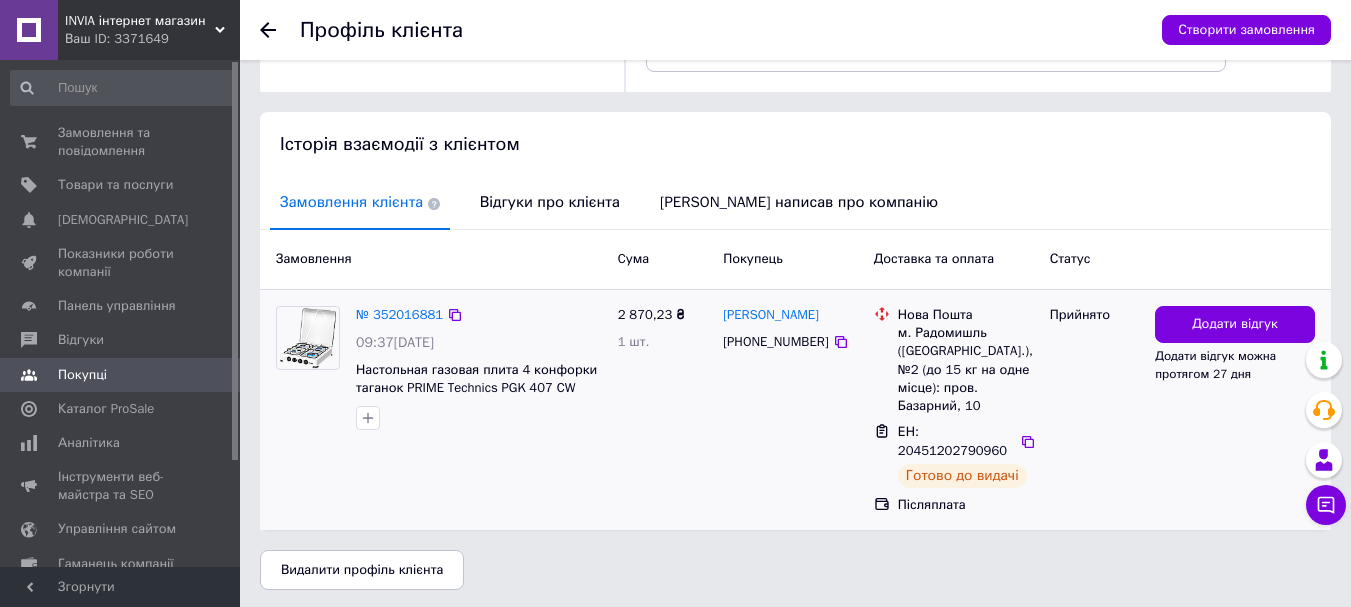 scroll, scrollTop: 464, scrollLeft: 0, axis: vertical 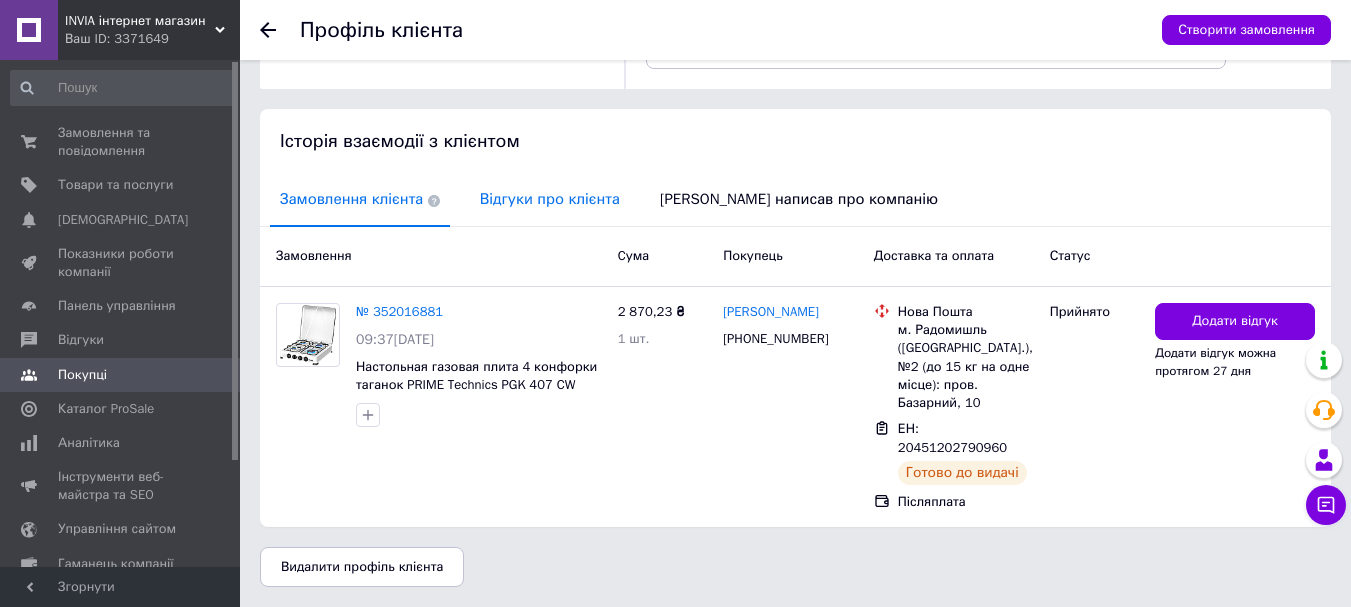click on "Відгуки про клієнта" at bounding box center [550, 199] 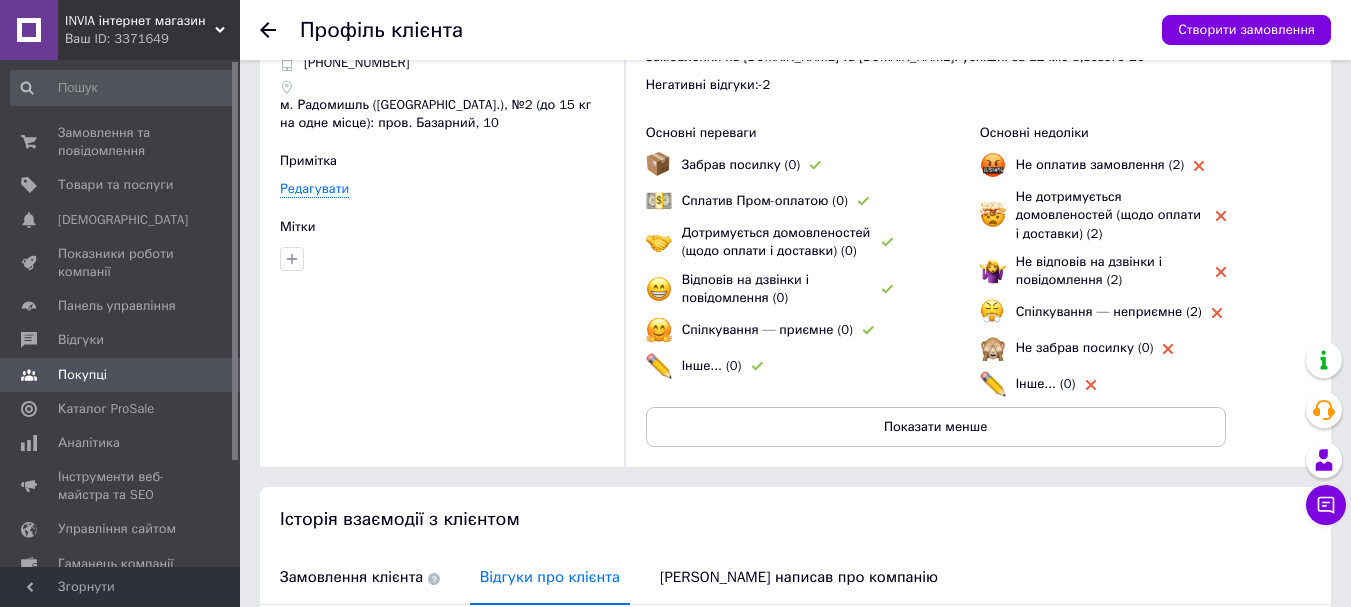 scroll, scrollTop: 0, scrollLeft: 0, axis: both 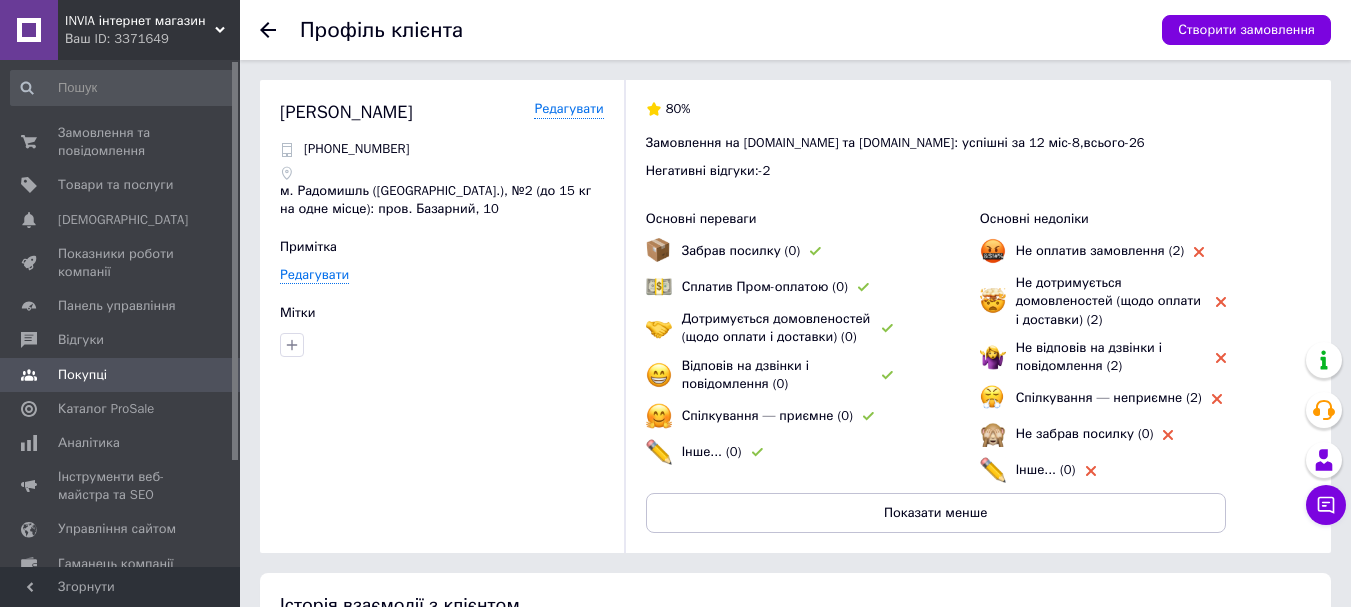 click 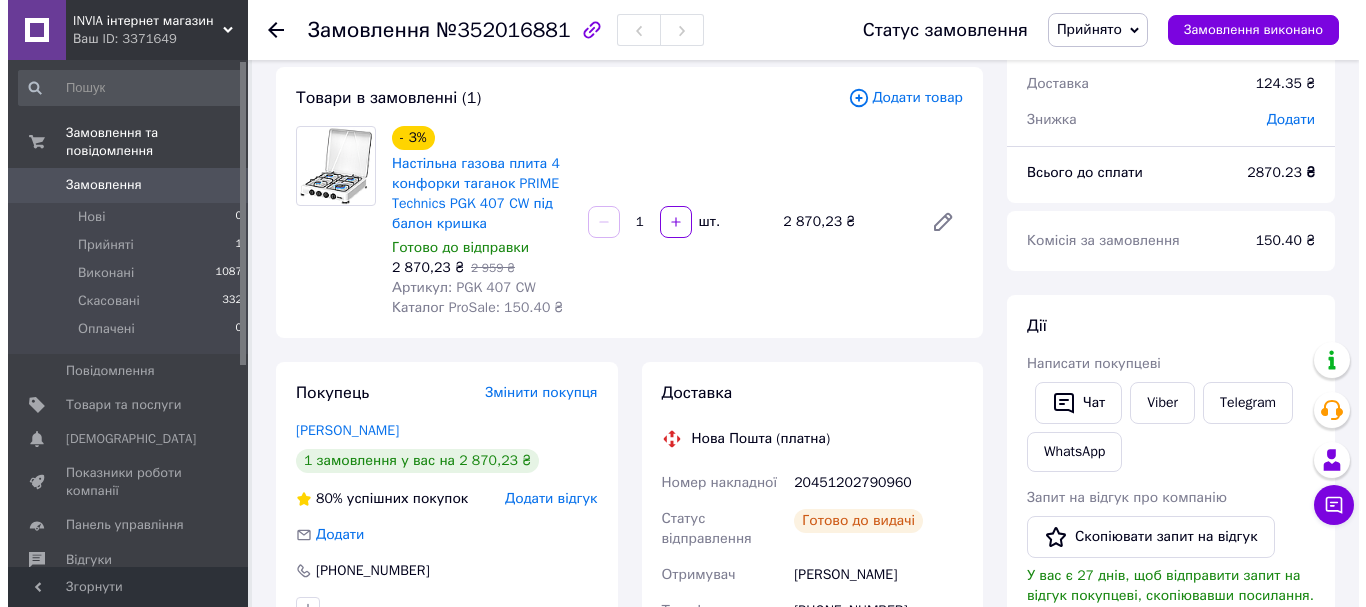 scroll, scrollTop: 0, scrollLeft: 0, axis: both 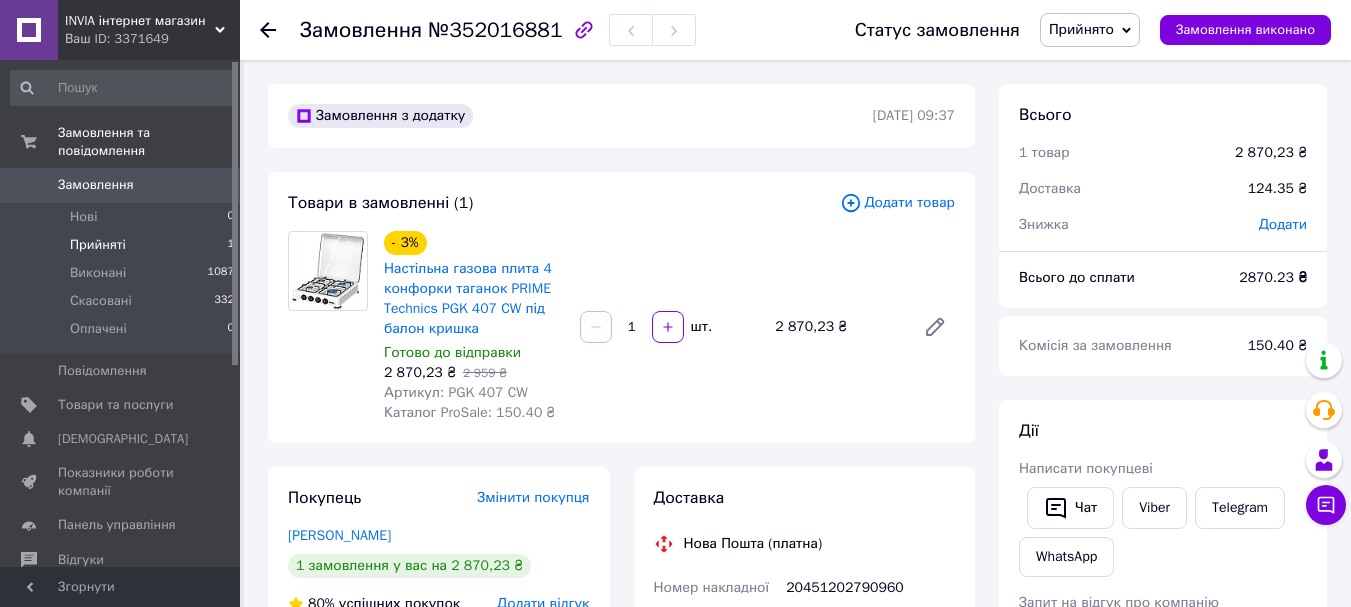 click on "Прийняті" at bounding box center (98, 245) 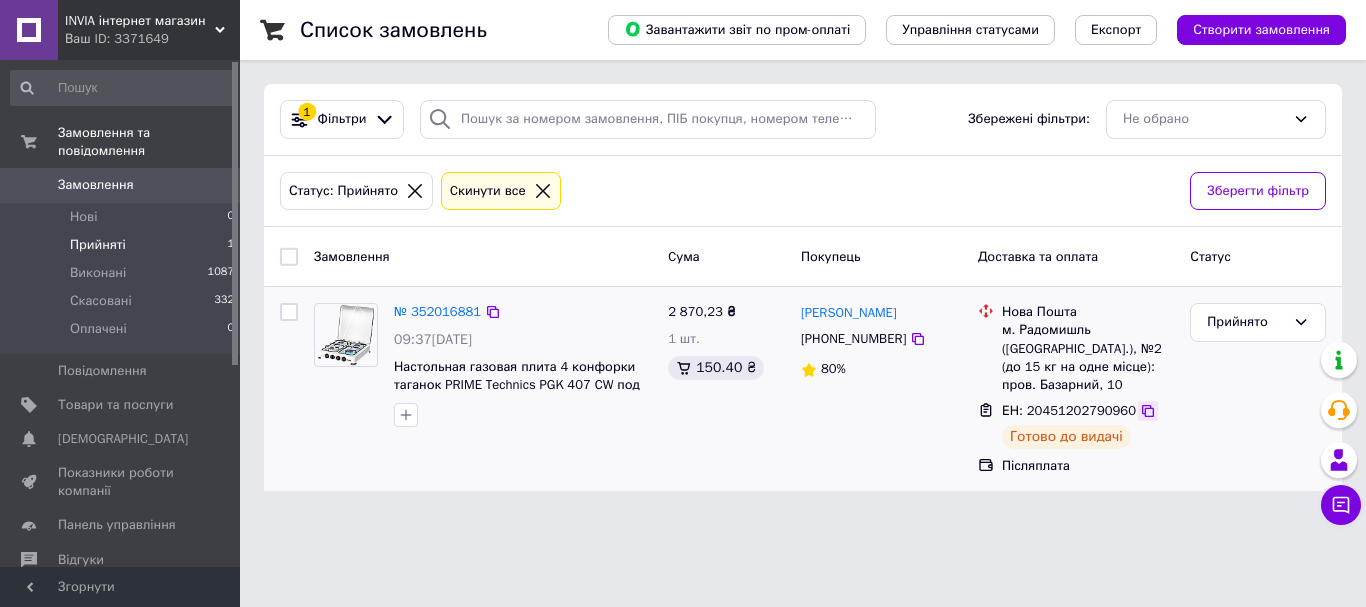 click 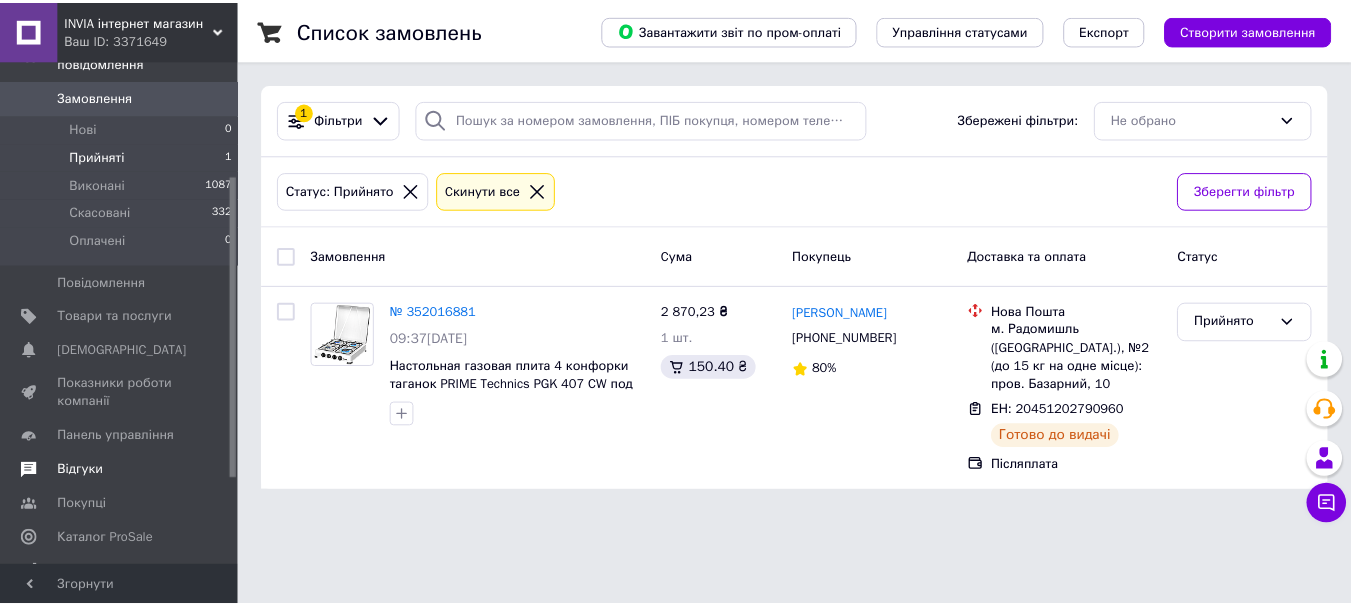 scroll, scrollTop: 200, scrollLeft: 0, axis: vertical 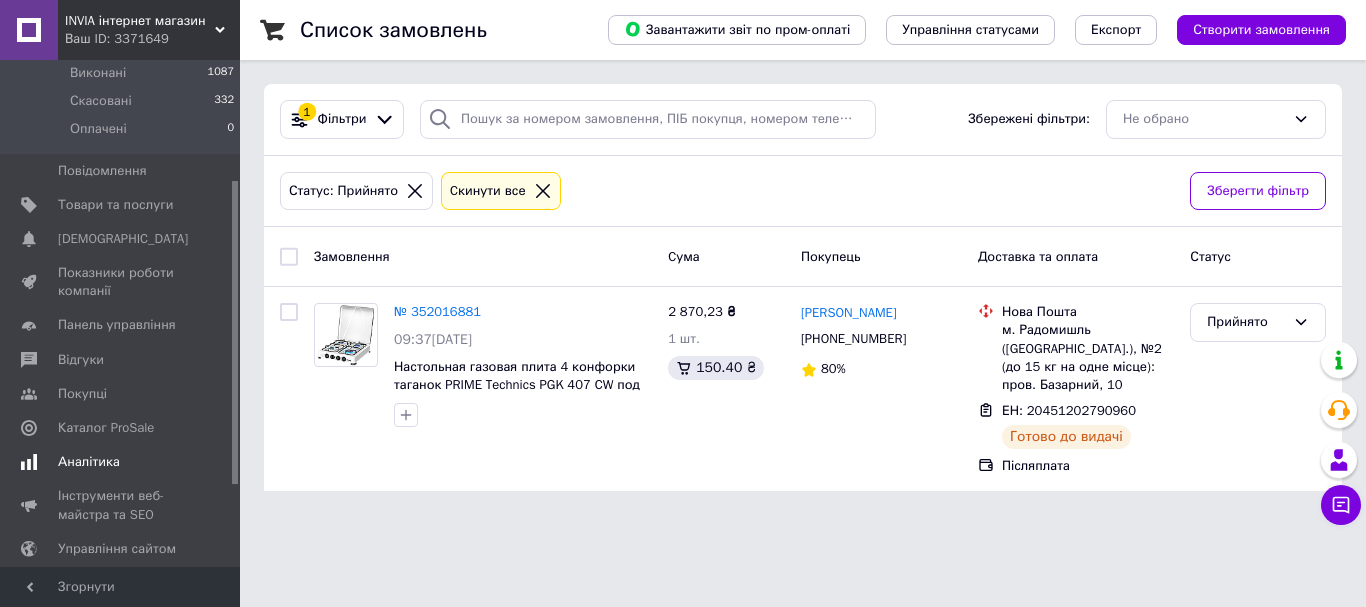 click on "Аналітика" at bounding box center [89, 462] 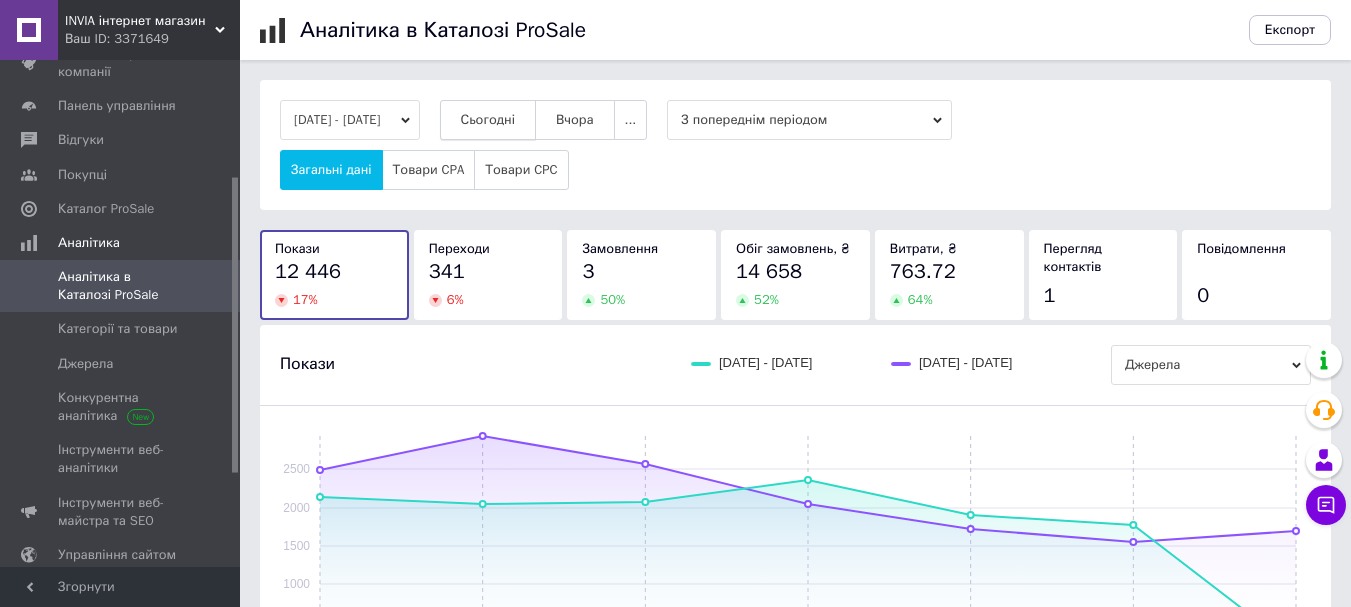 click on "Сьогодні" at bounding box center (488, 120) 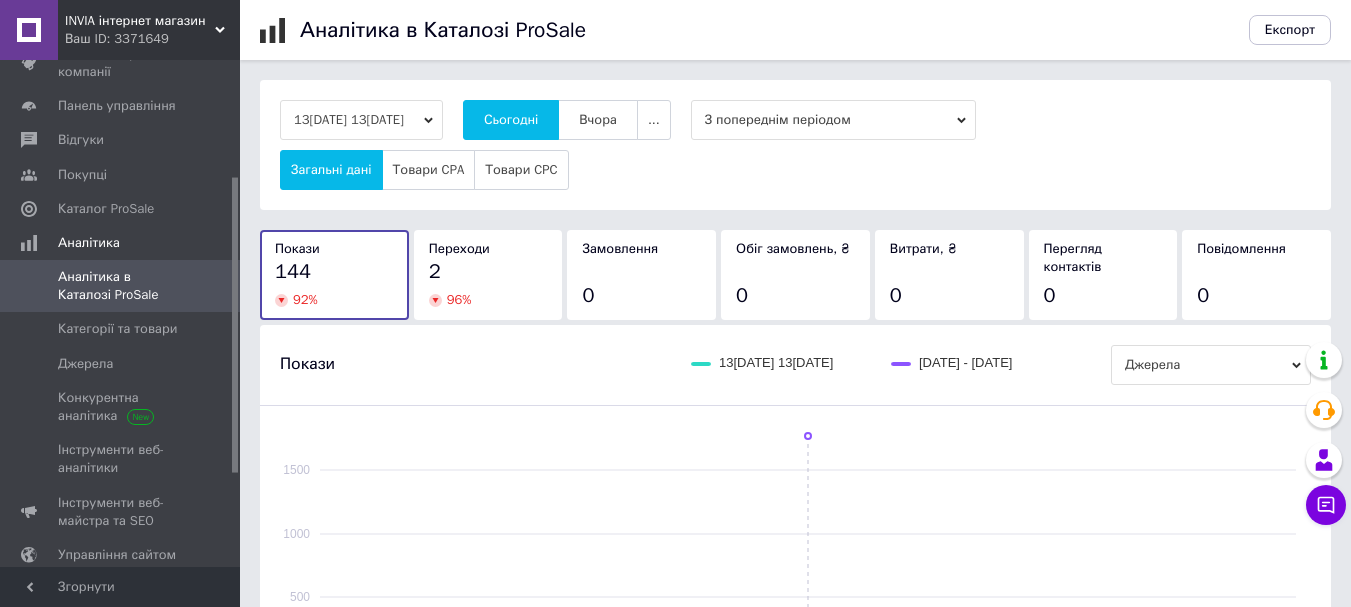 click on "2" at bounding box center (435, 271) 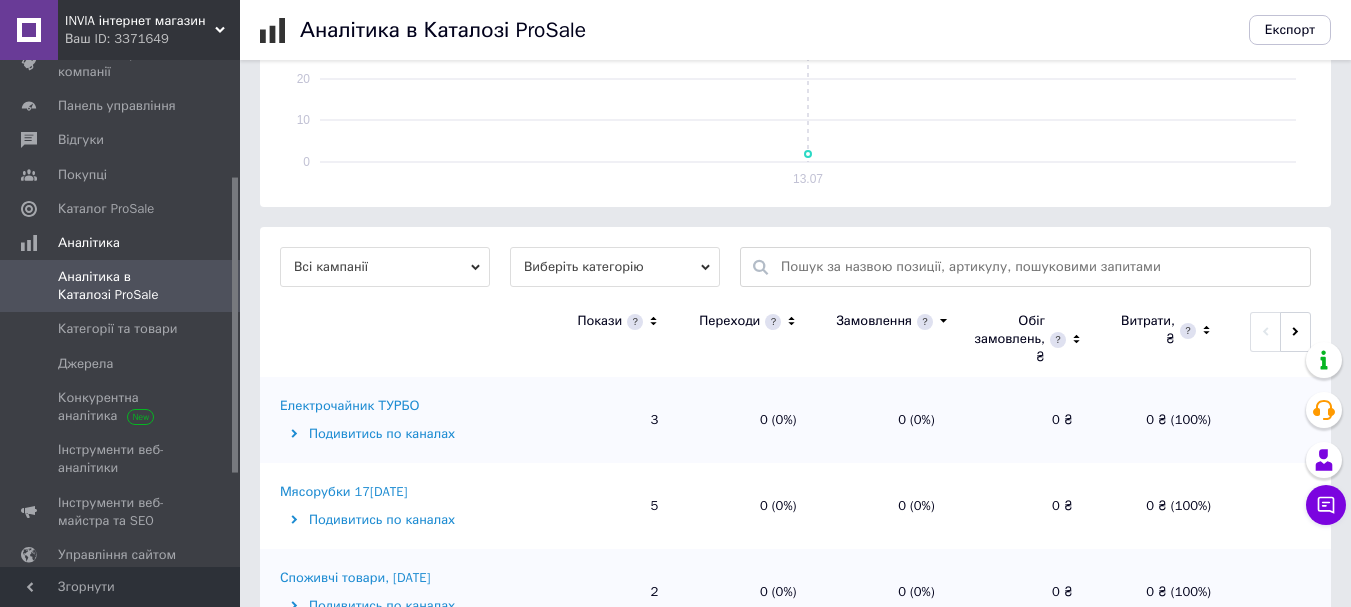 scroll, scrollTop: 500, scrollLeft: 0, axis: vertical 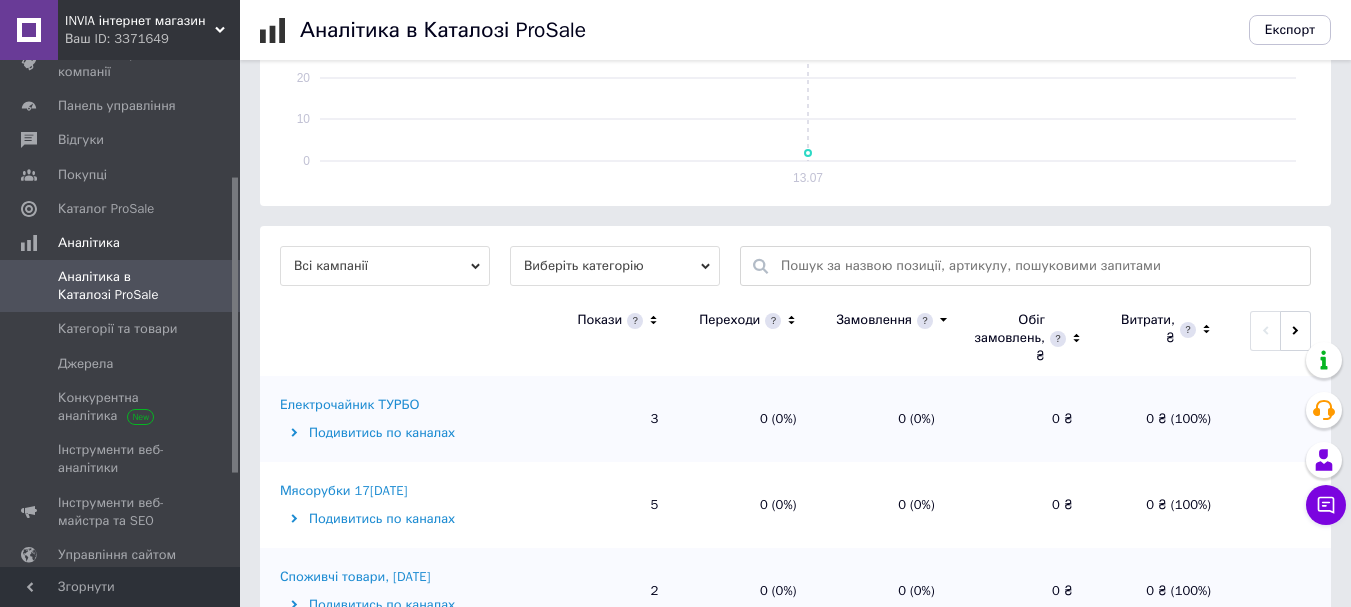 click 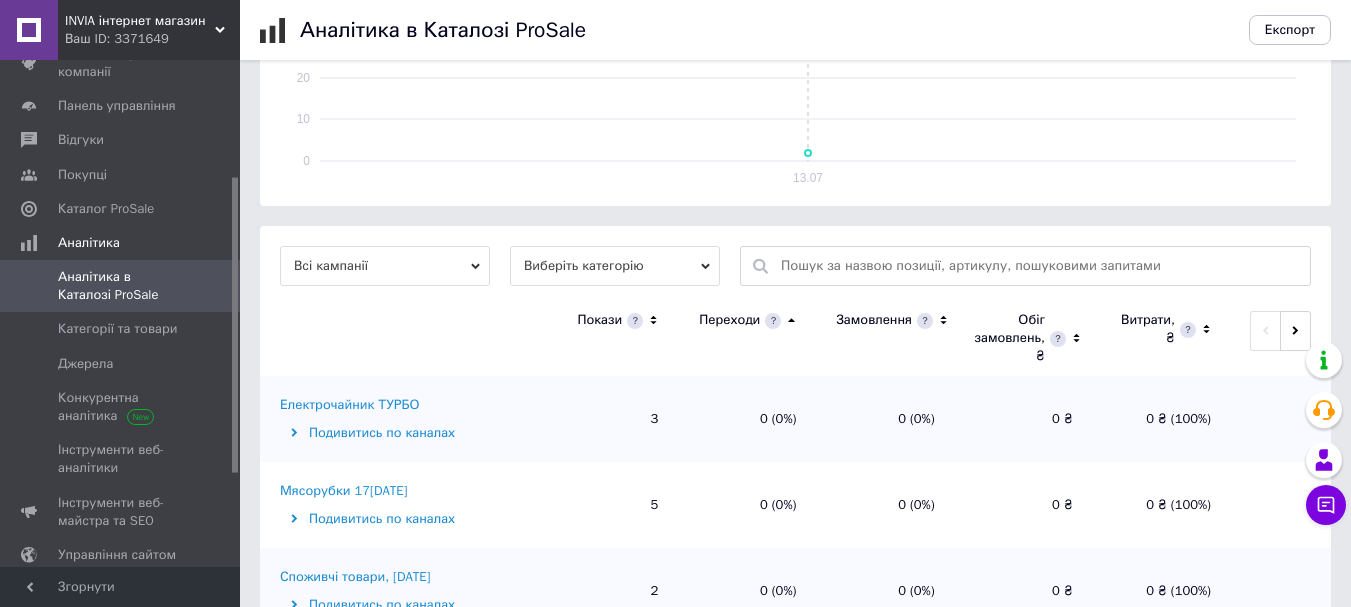 click 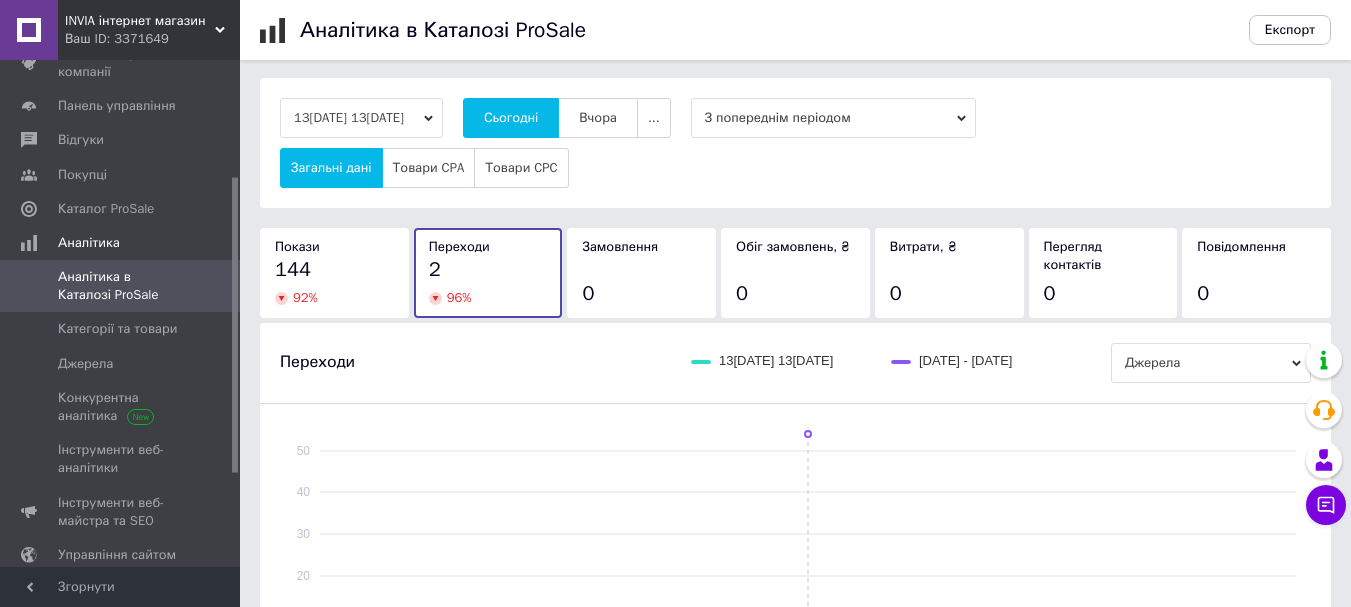 scroll, scrollTop: 0, scrollLeft: 0, axis: both 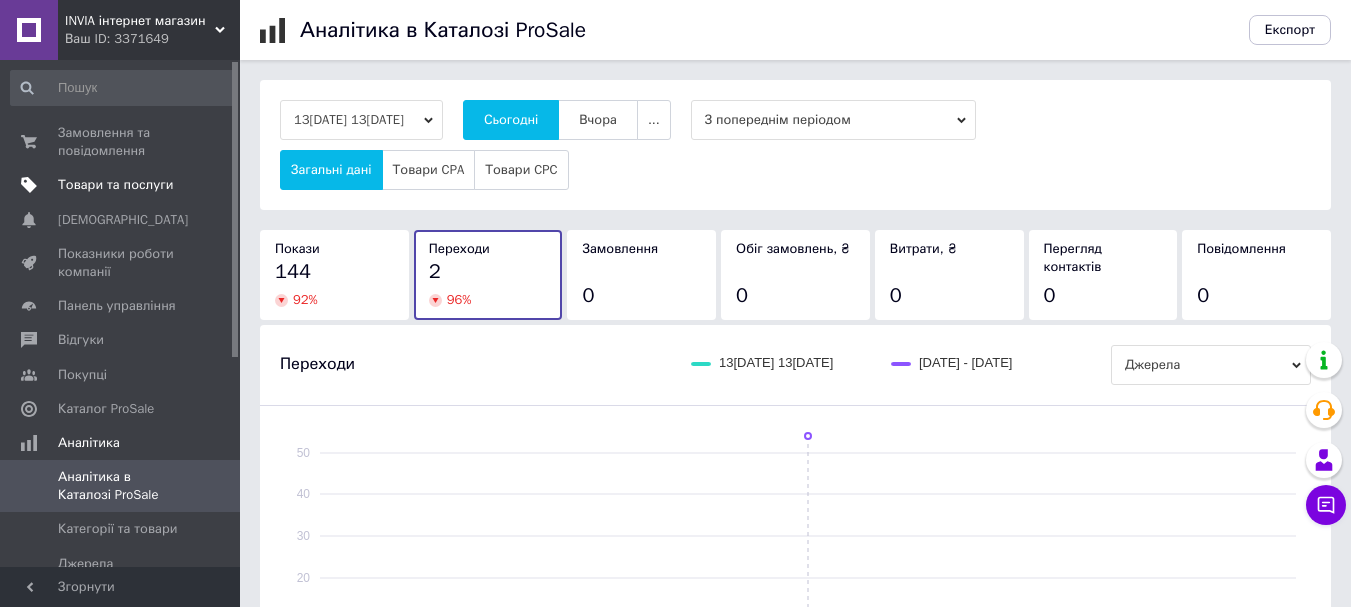 click on "Товари та послуги" at bounding box center (115, 185) 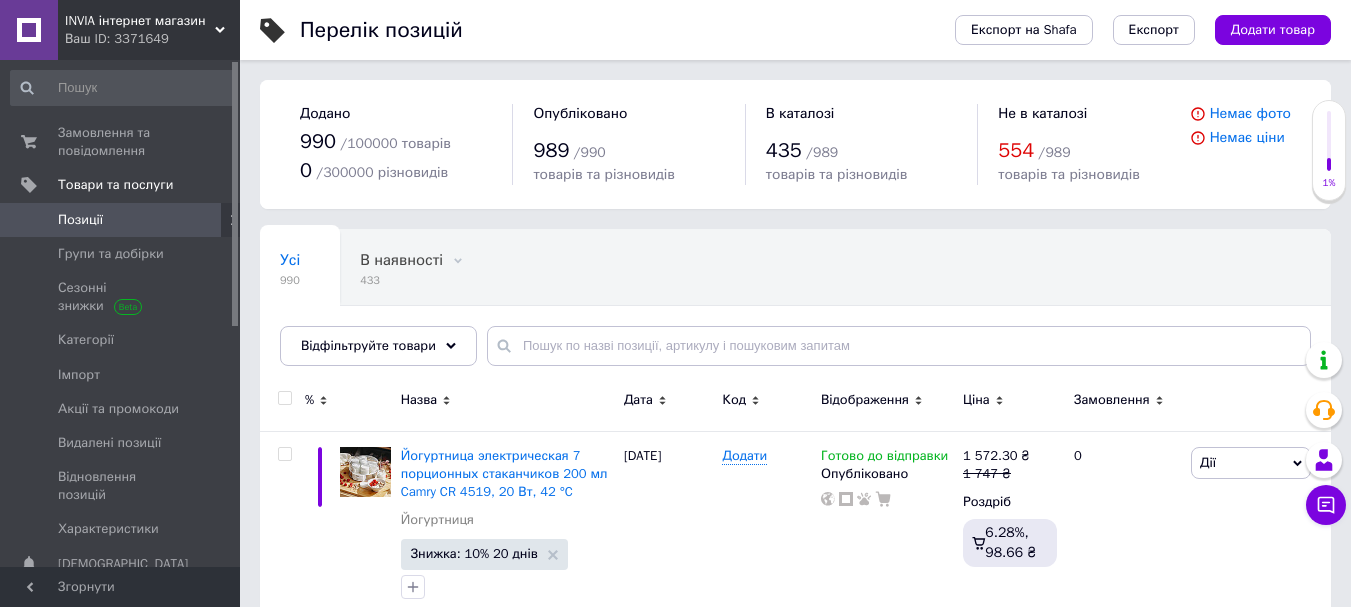 drag, startPoint x: 527, startPoint y: 282, endPoint x: 1343, endPoint y: 194, distance: 820.7314 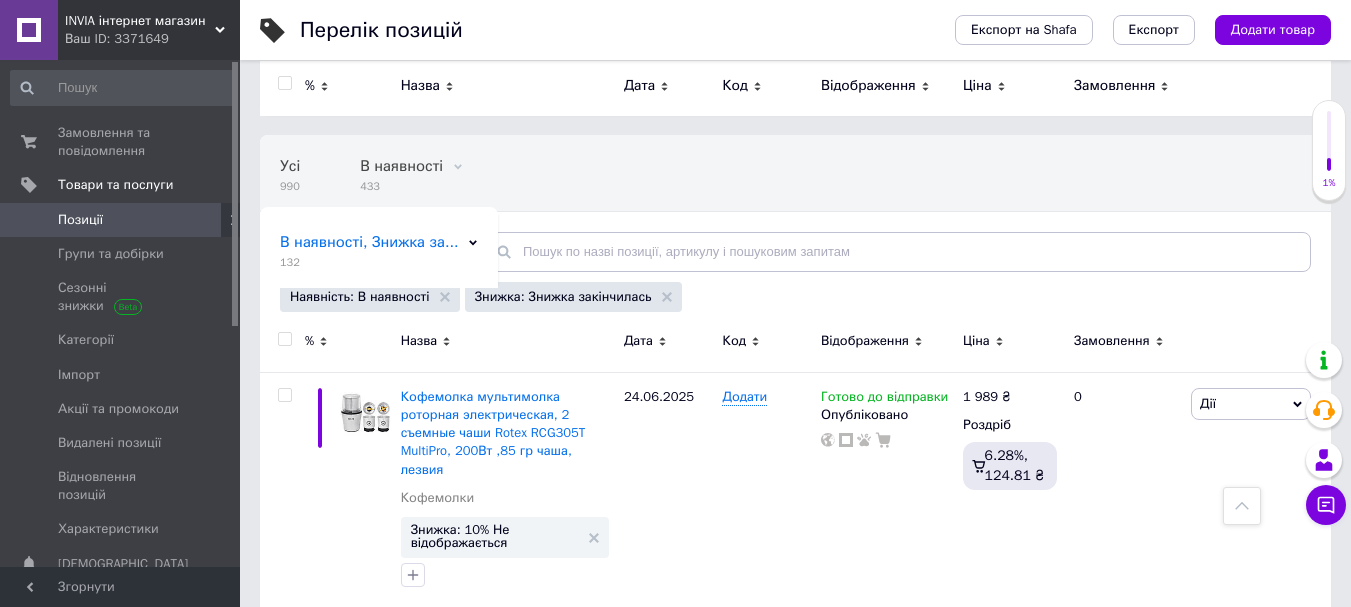 scroll, scrollTop: 0, scrollLeft: 0, axis: both 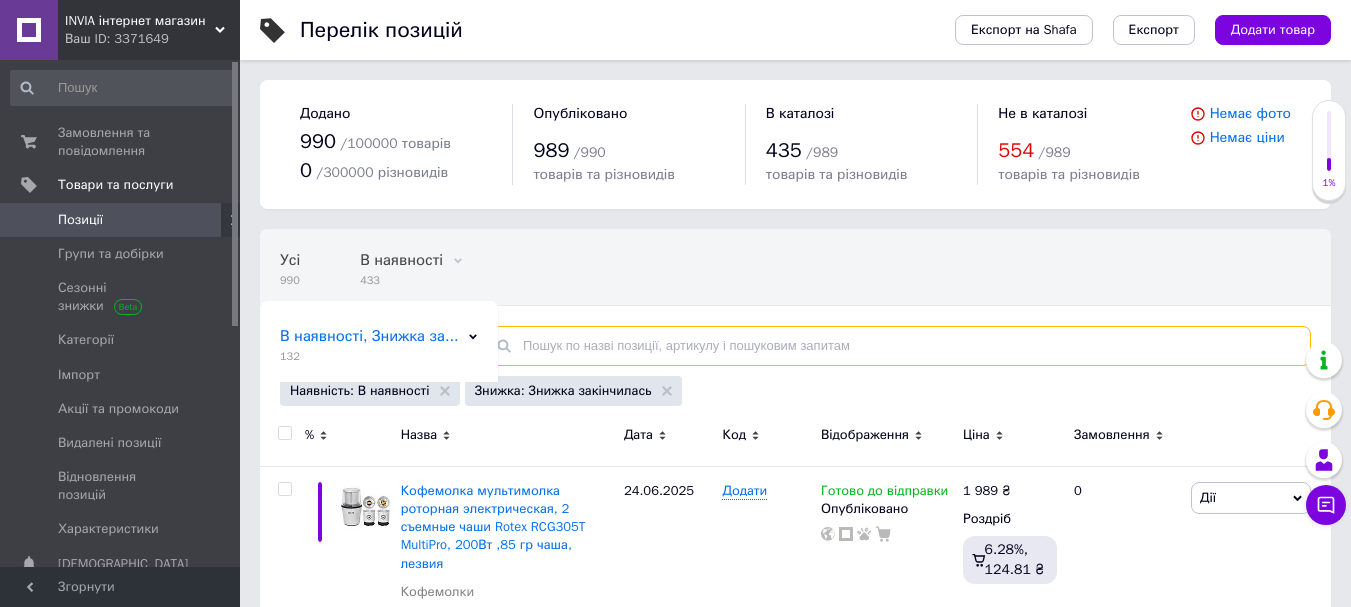 click at bounding box center [899, 346] 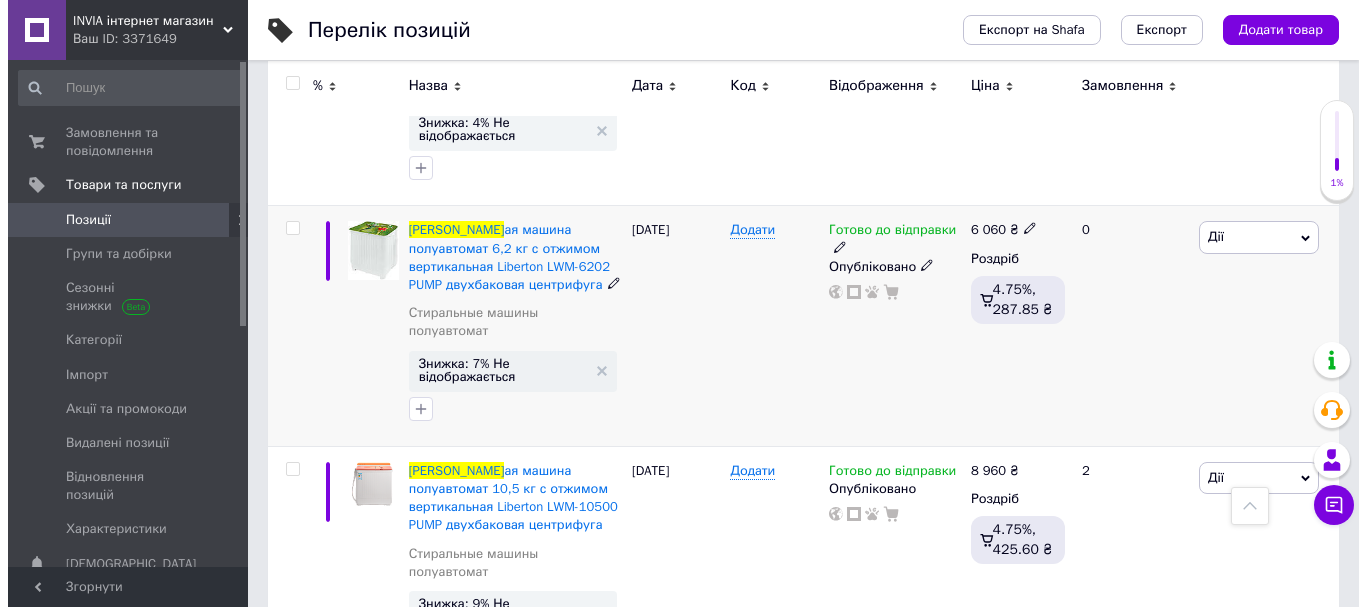scroll, scrollTop: 767, scrollLeft: 0, axis: vertical 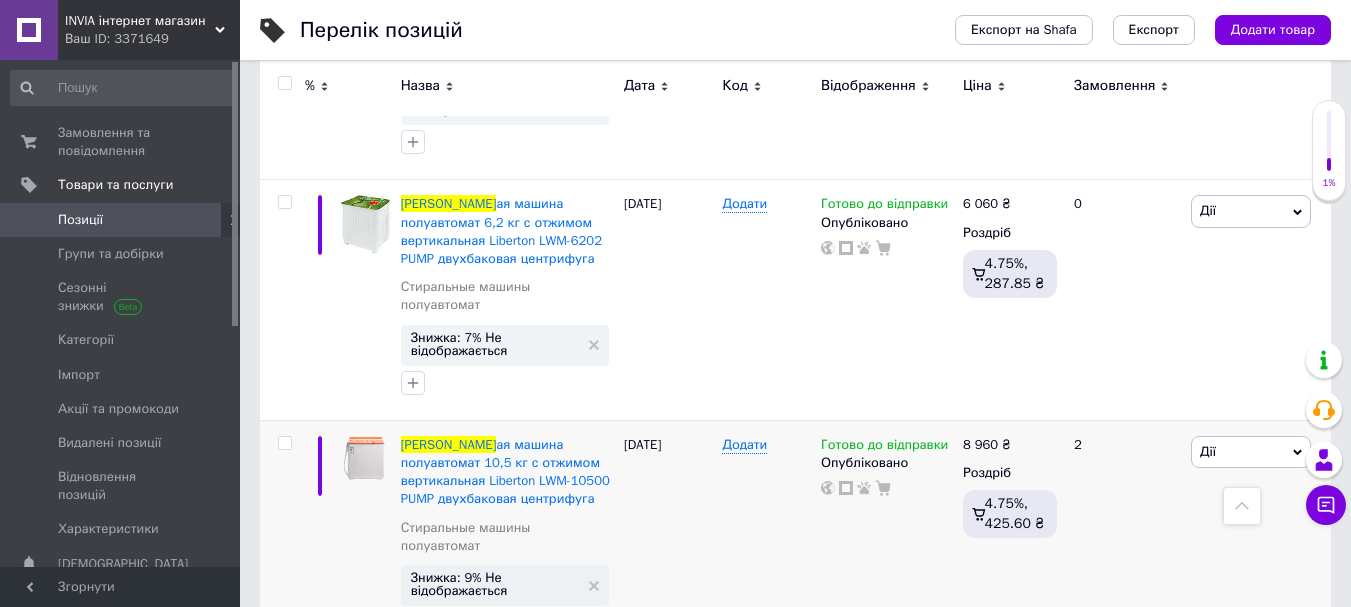 type on "стиральн" 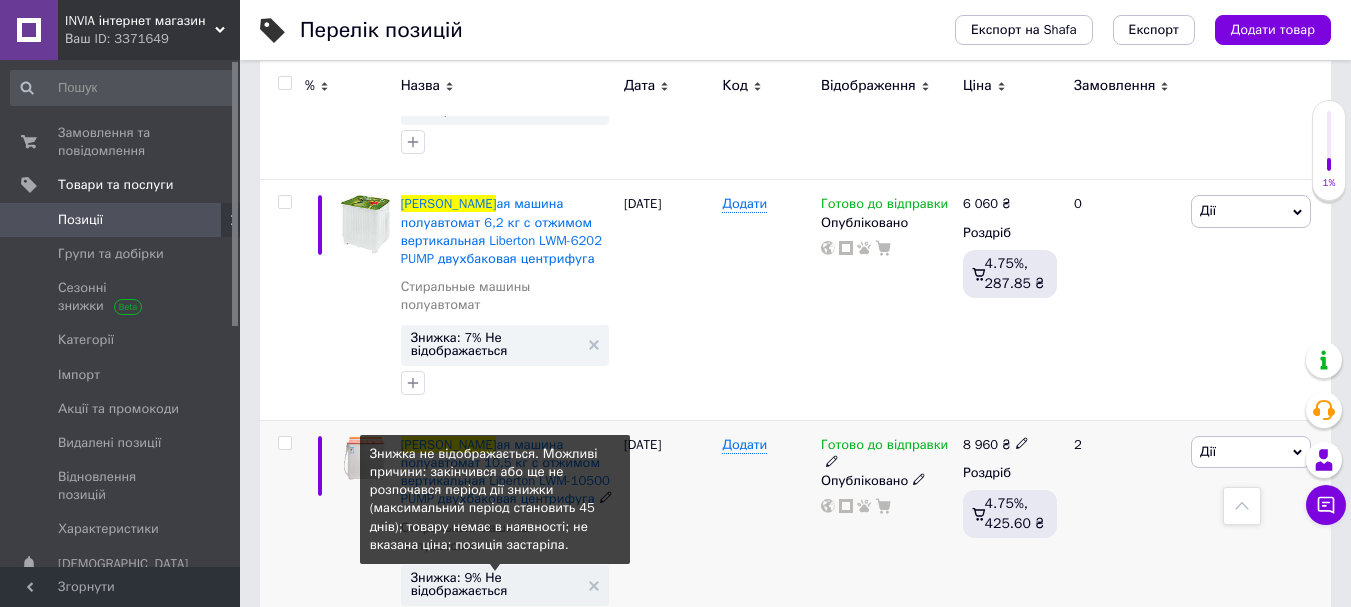 click on "Знижка: 9% Не відображається" at bounding box center (495, 584) 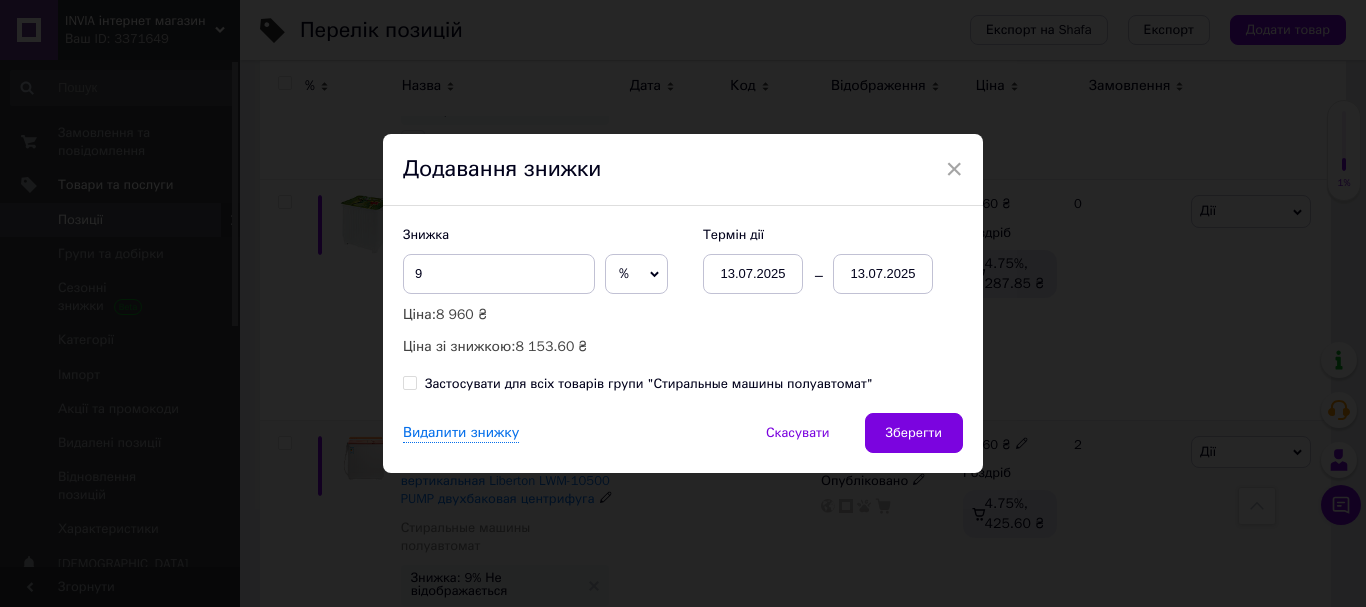 click on "13.07.2025" at bounding box center [883, 274] 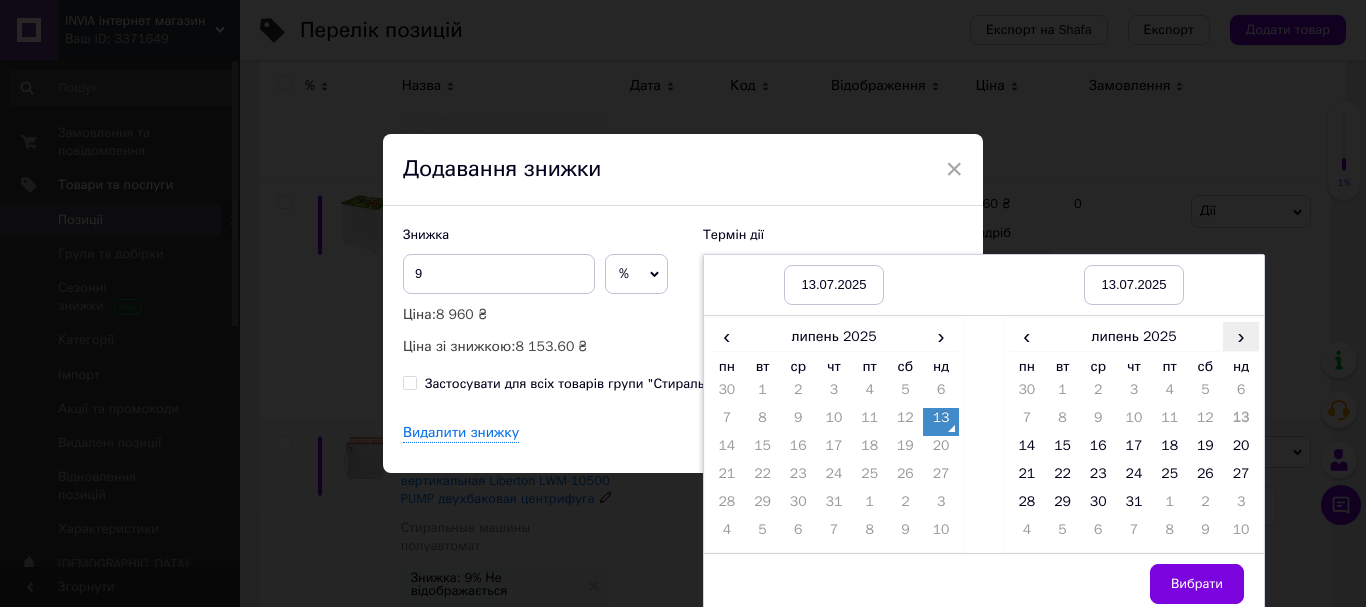 click on "›" at bounding box center (1241, 336) 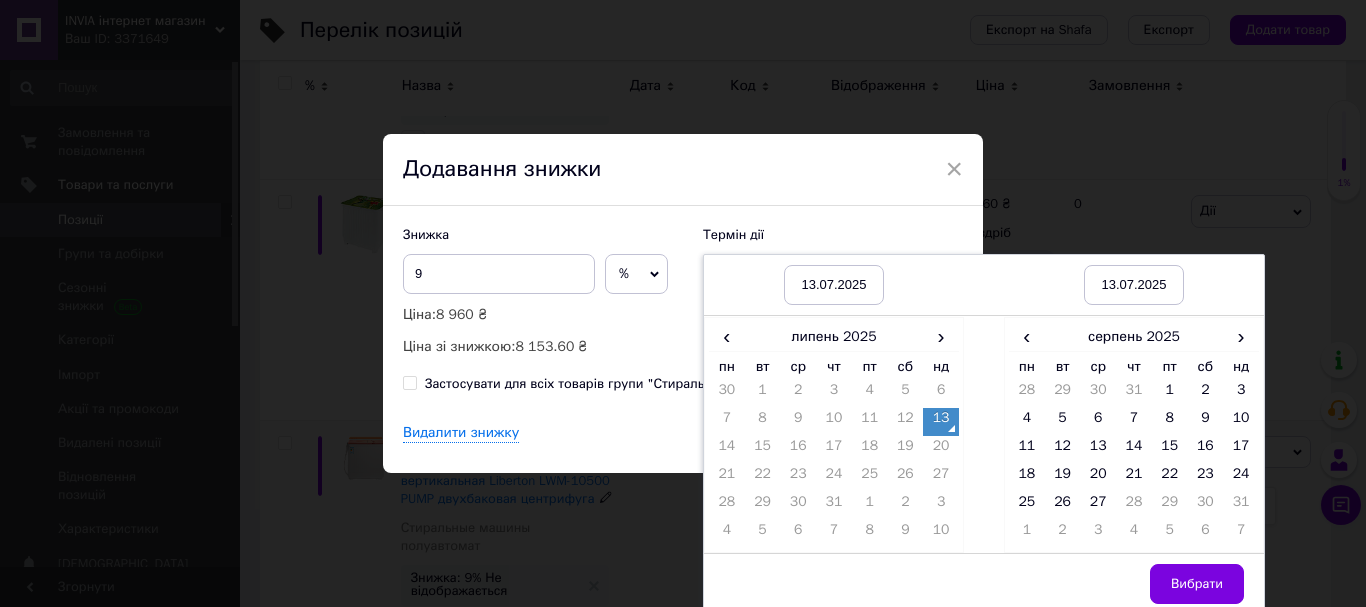 drag, startPoint x: 1245, startPoint y: 392, endPoint x: 1273, endPoint y: 396, distance: 28.284271 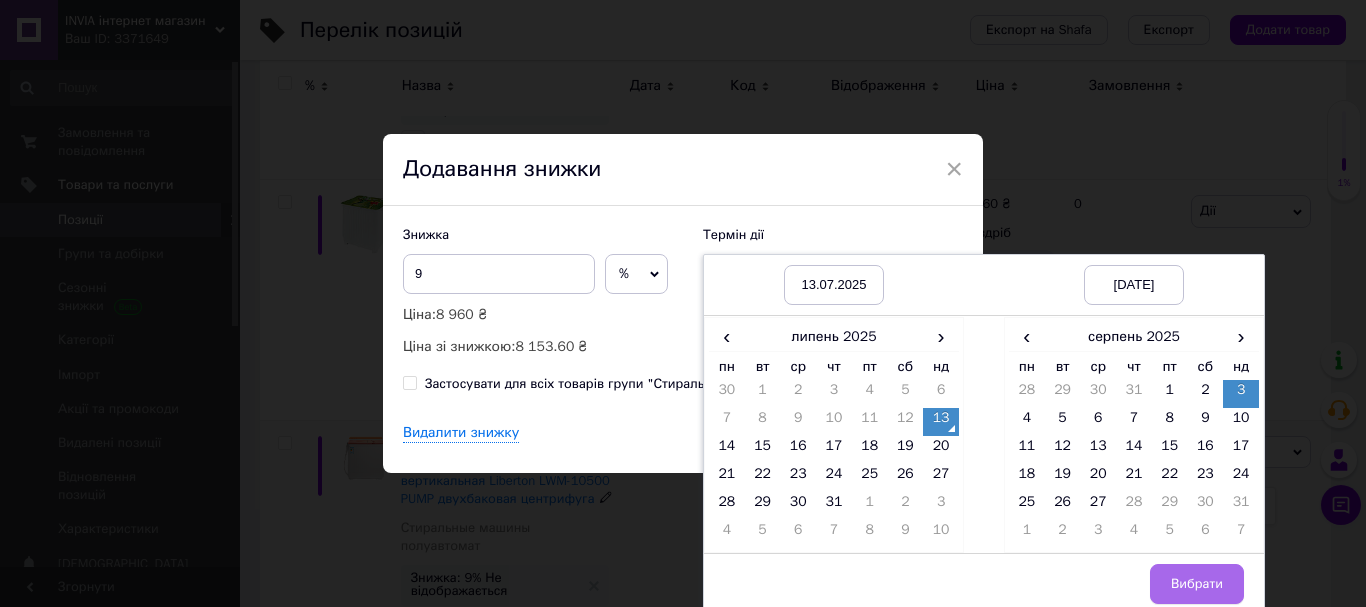 click on "Вибрати" at bounding box center [1197, 584] 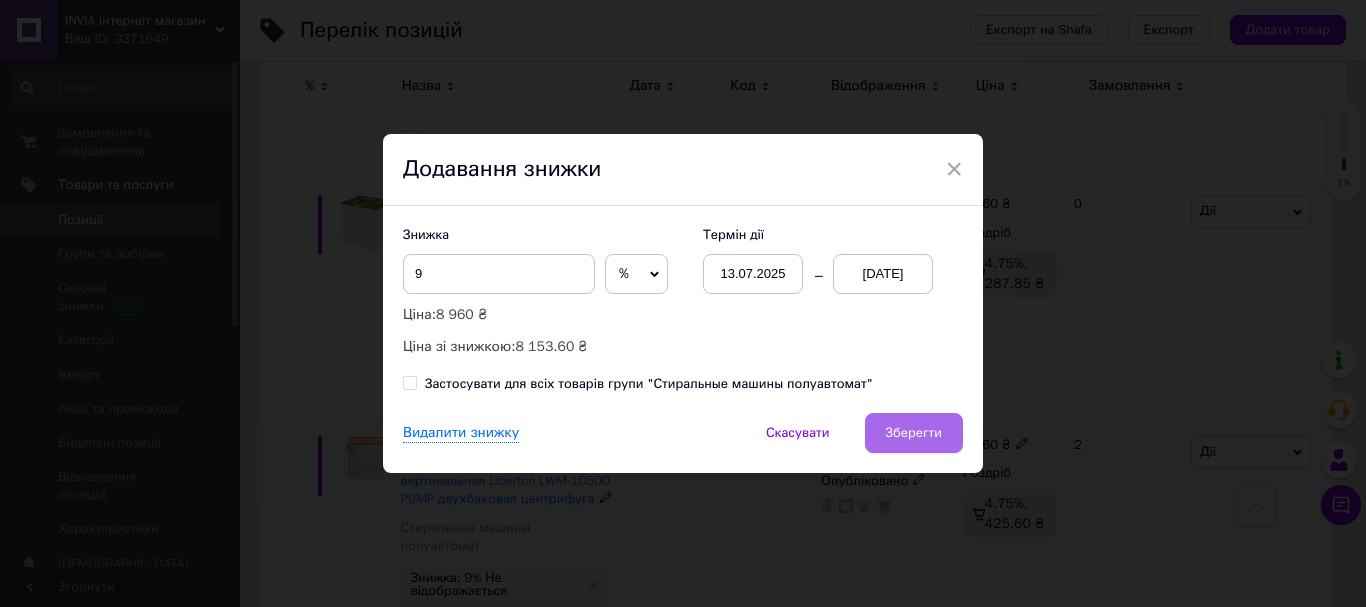 click on "Зберегти" at bounding box center (914, 433) 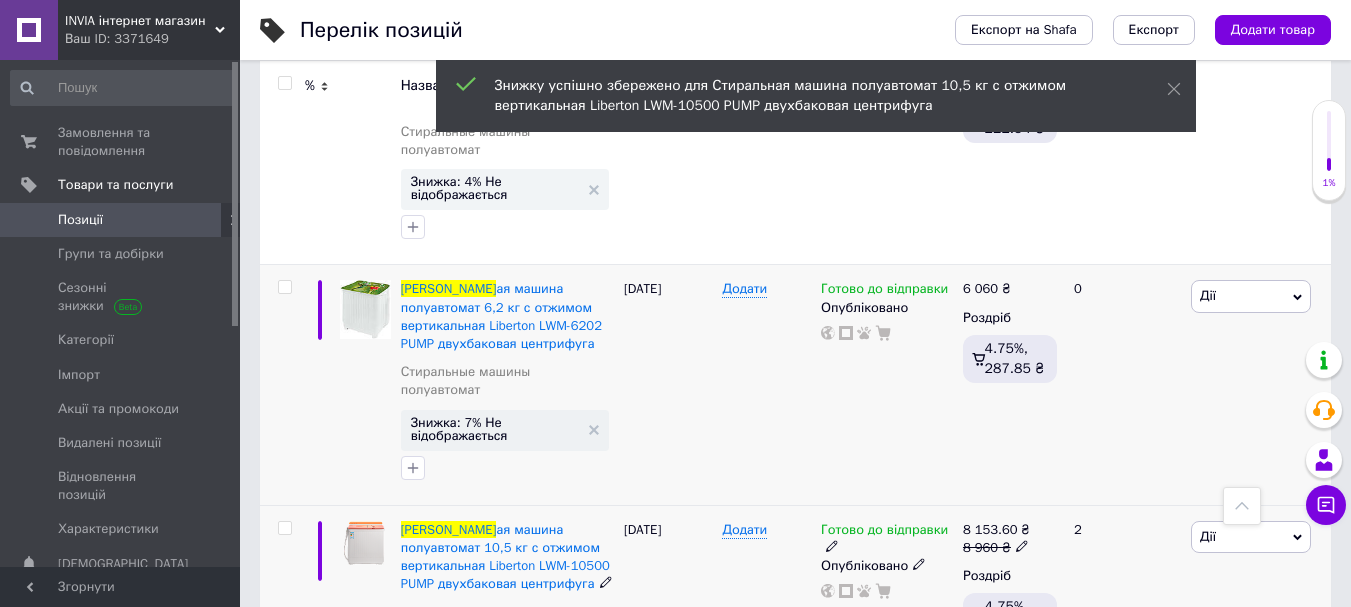 scroll, scrollTop: 556, scrollLeft: 0, axis: vertical 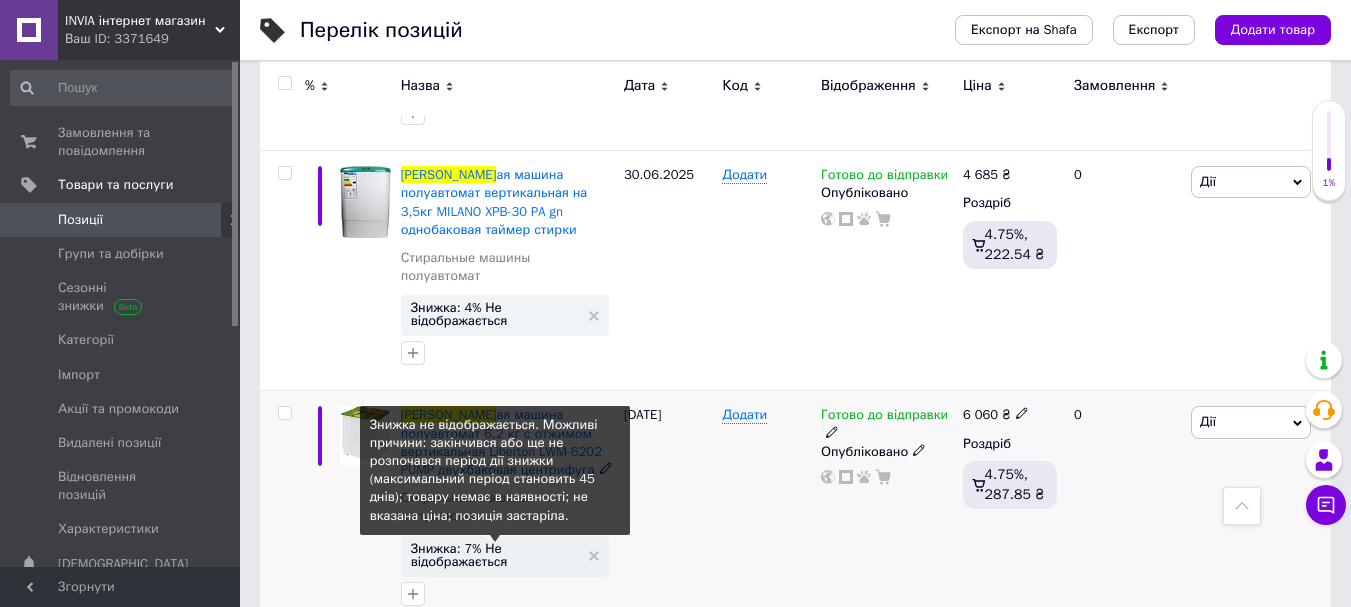 click on "Знижка: 7% Не відображається" at bounding box center [495, 555] 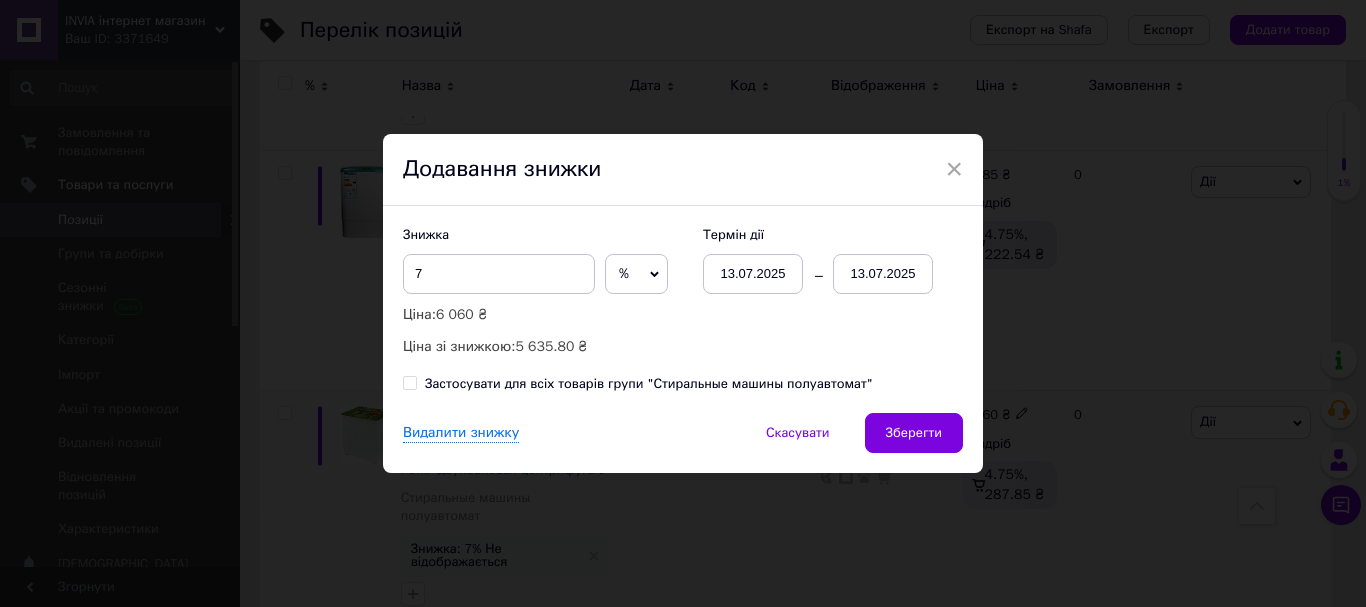 click on "13.07.2025" at bounding box center [883, 274] 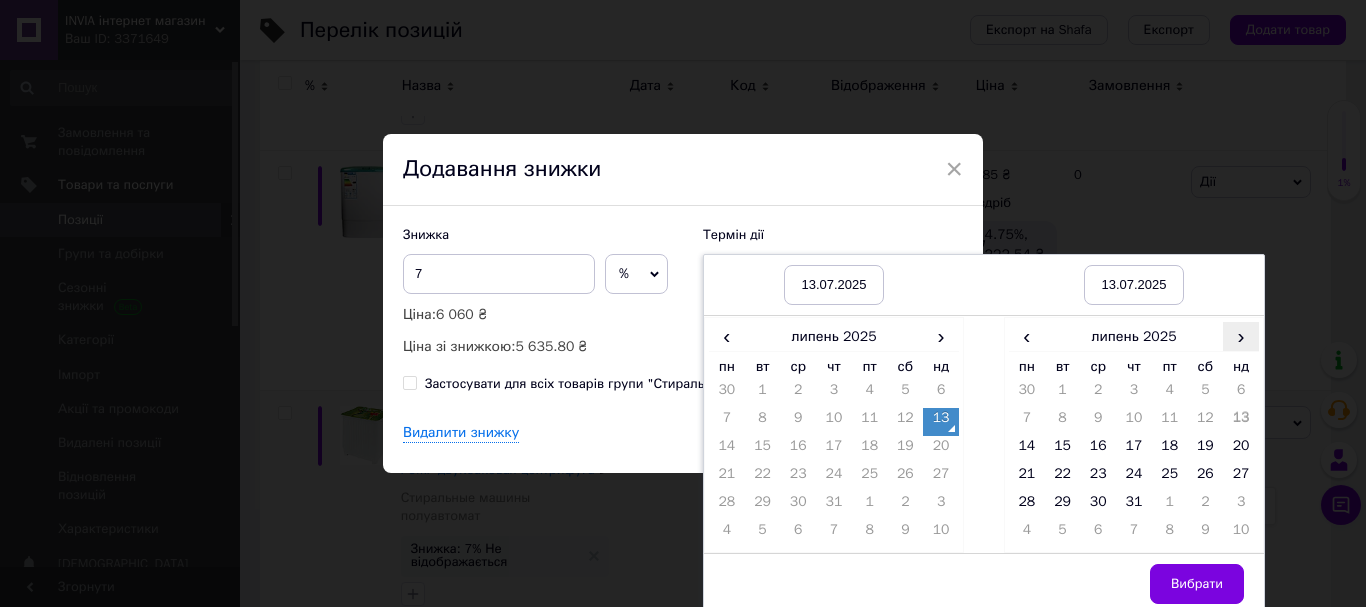 click on "›" at bounding box center [1241, 336] 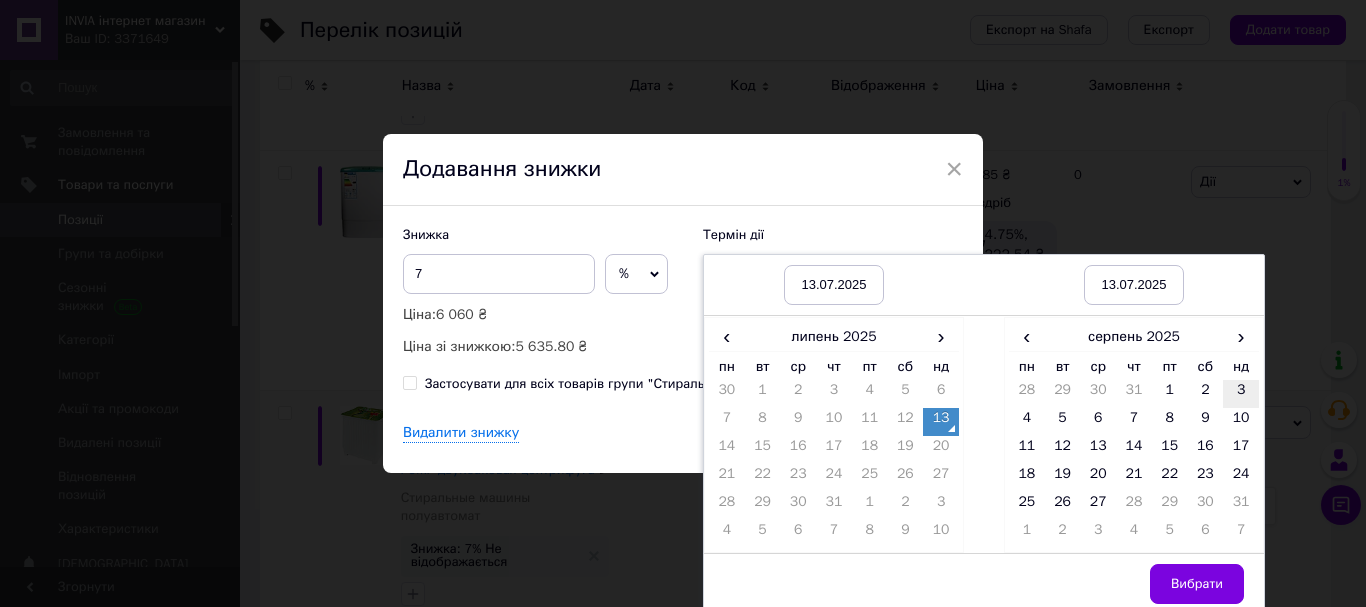 click on "3" at bounding box center (1241, 394) 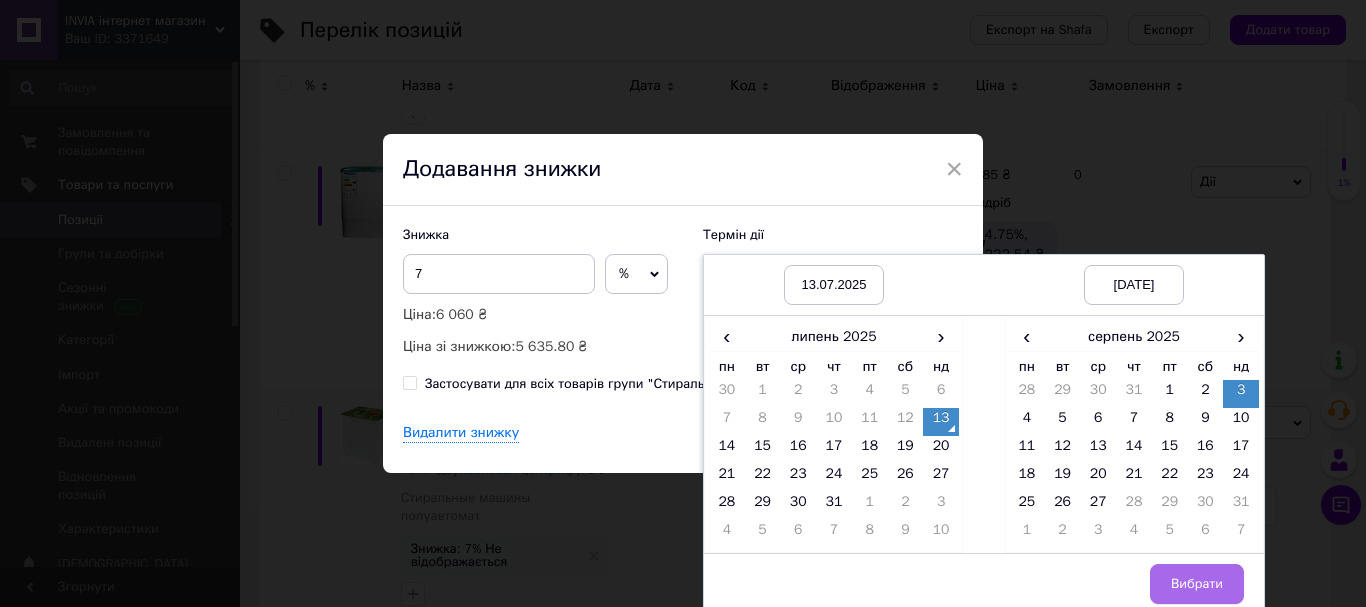 click on "Вибрати" at bounding box center (1197, 584) 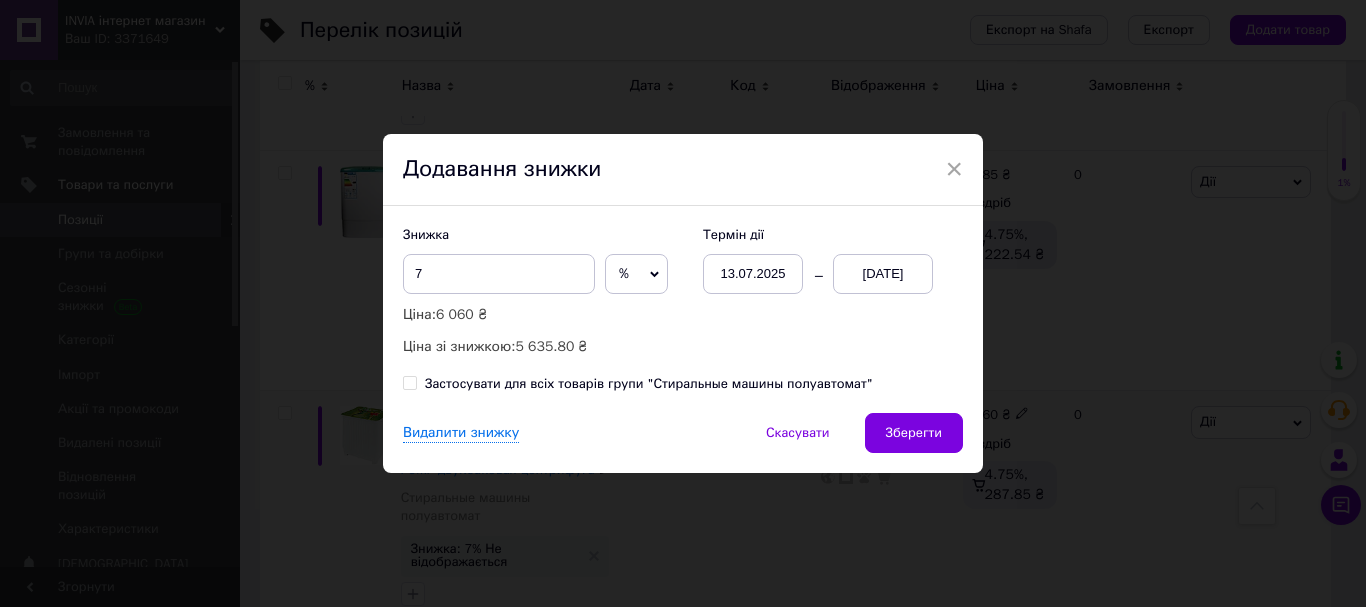 click on "Зберегти" at bounding box center (914, 433) 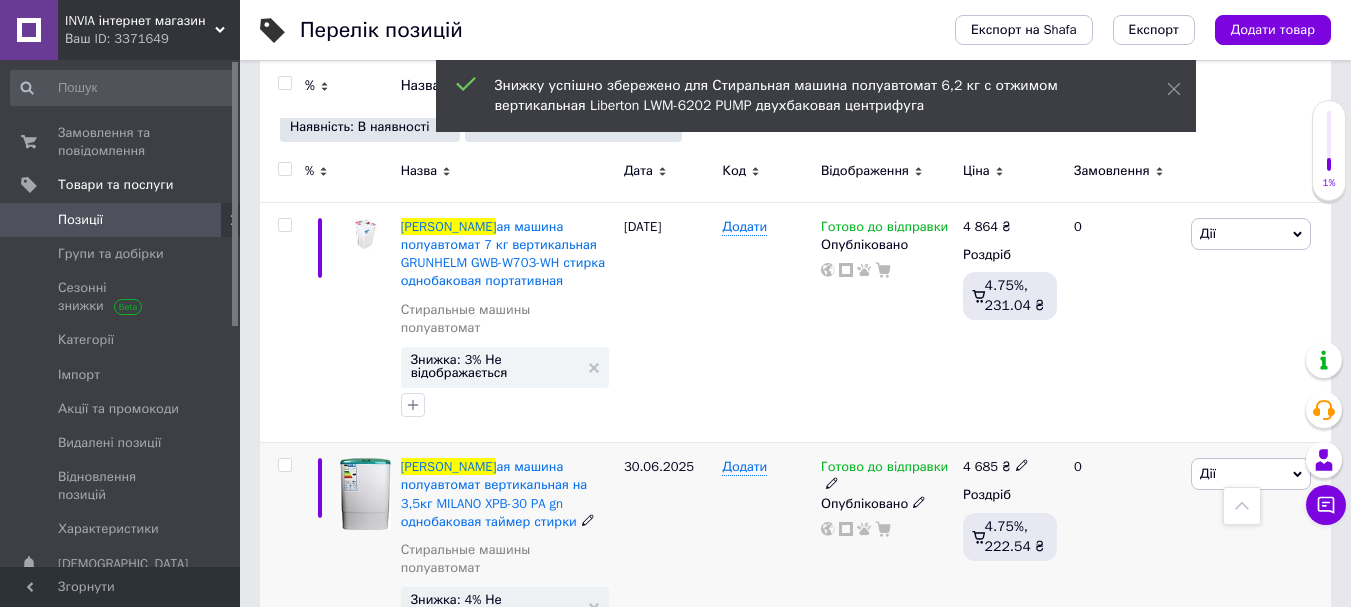 scroll, scrollTop: 256, scrollLeft: 0, axis: vertical 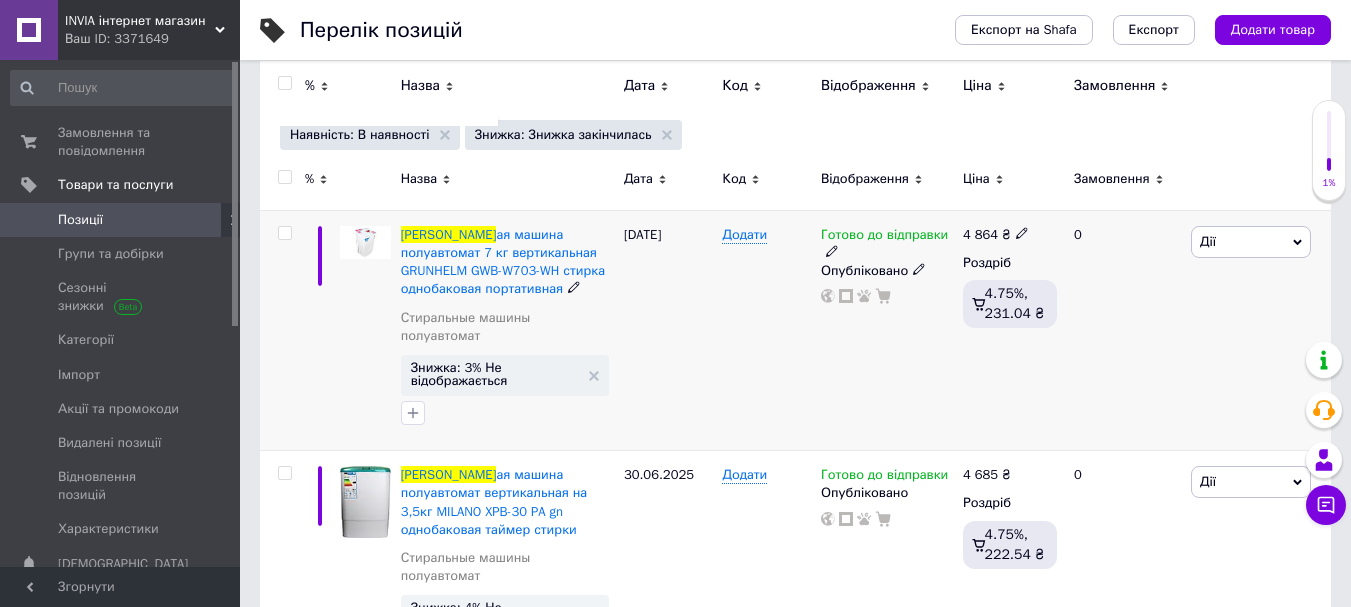 click 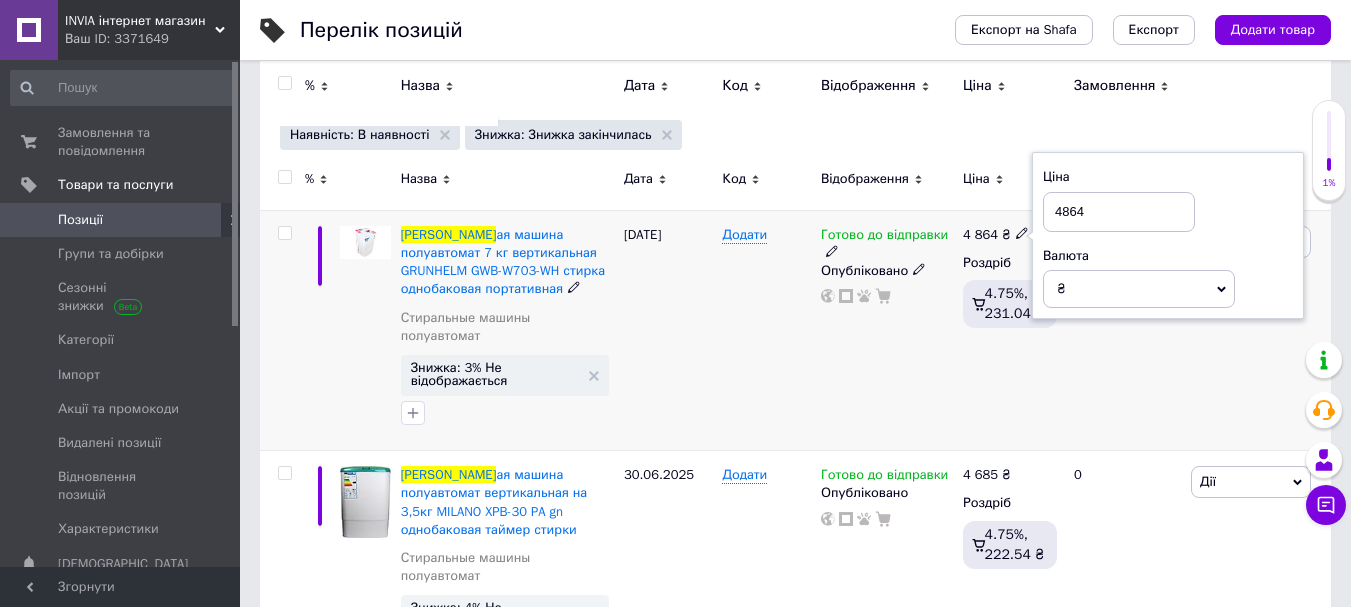 click on "4864" at bounding box center (1119, 212) 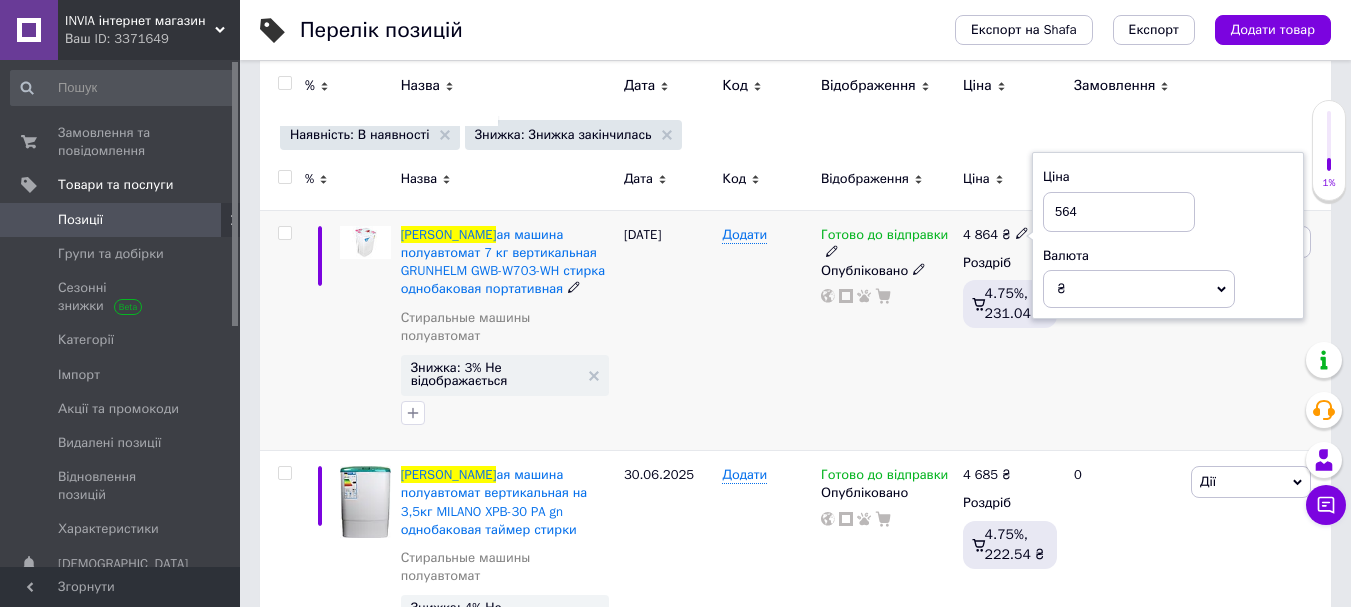 type on "5964" 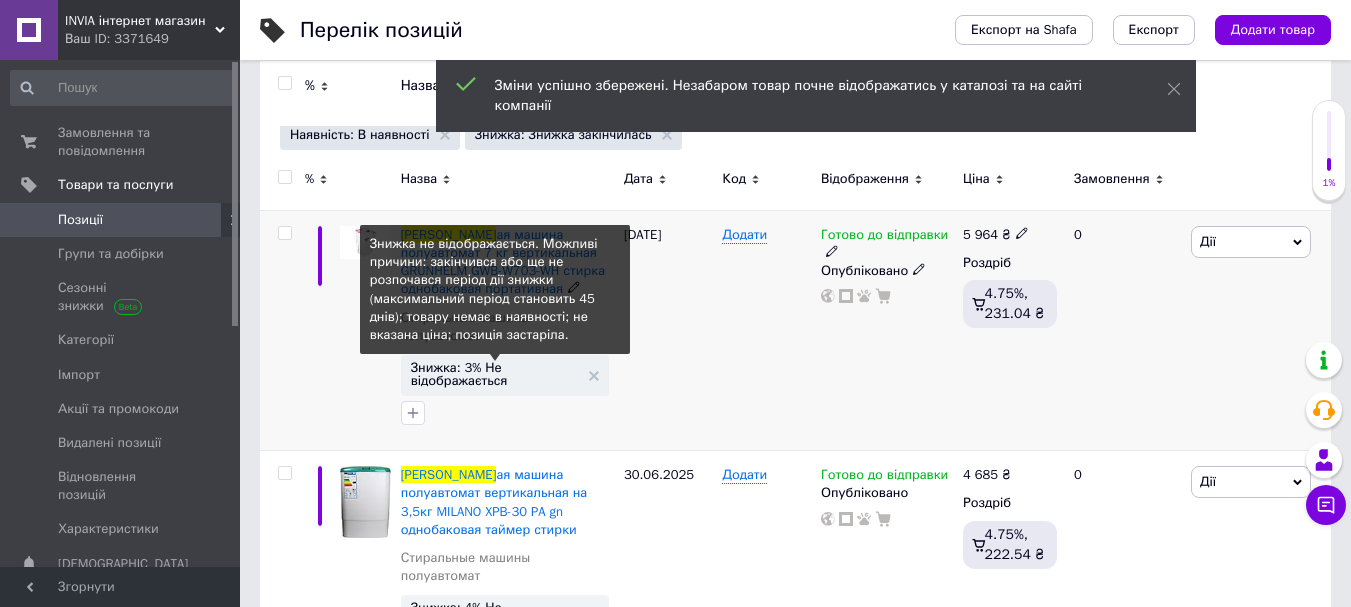 click on "Знижка: 3% Не відображається" at bounding box center [495, 374] 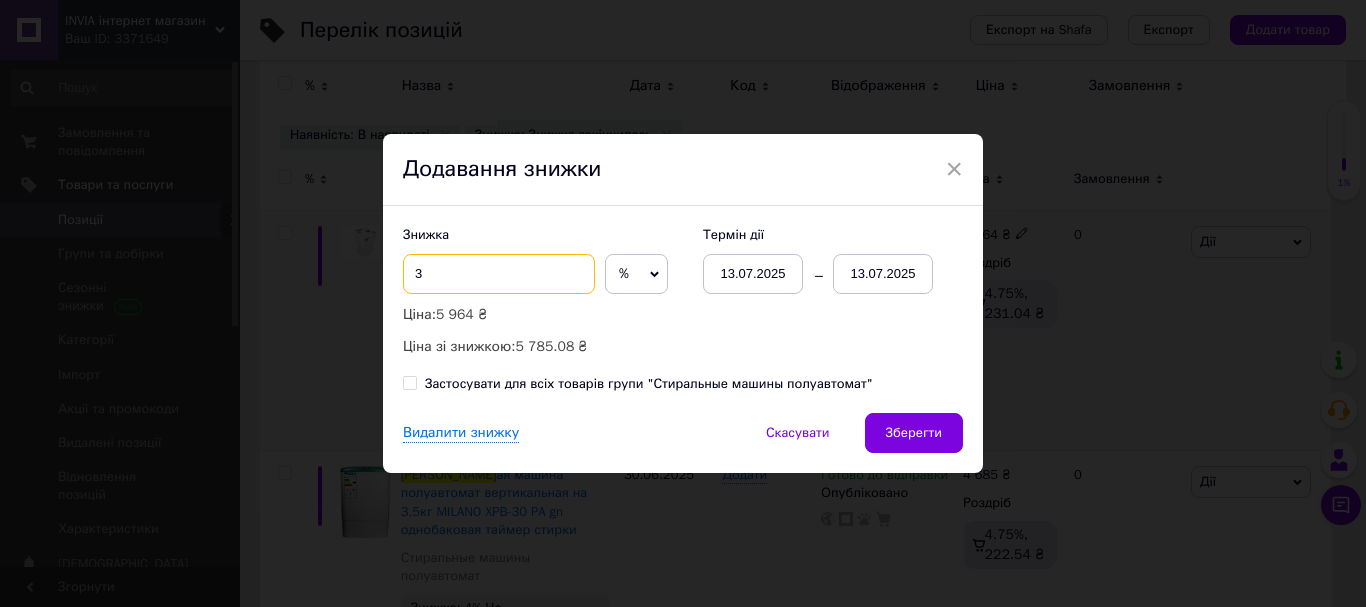 click on "3" at bounding box center (499, 274) 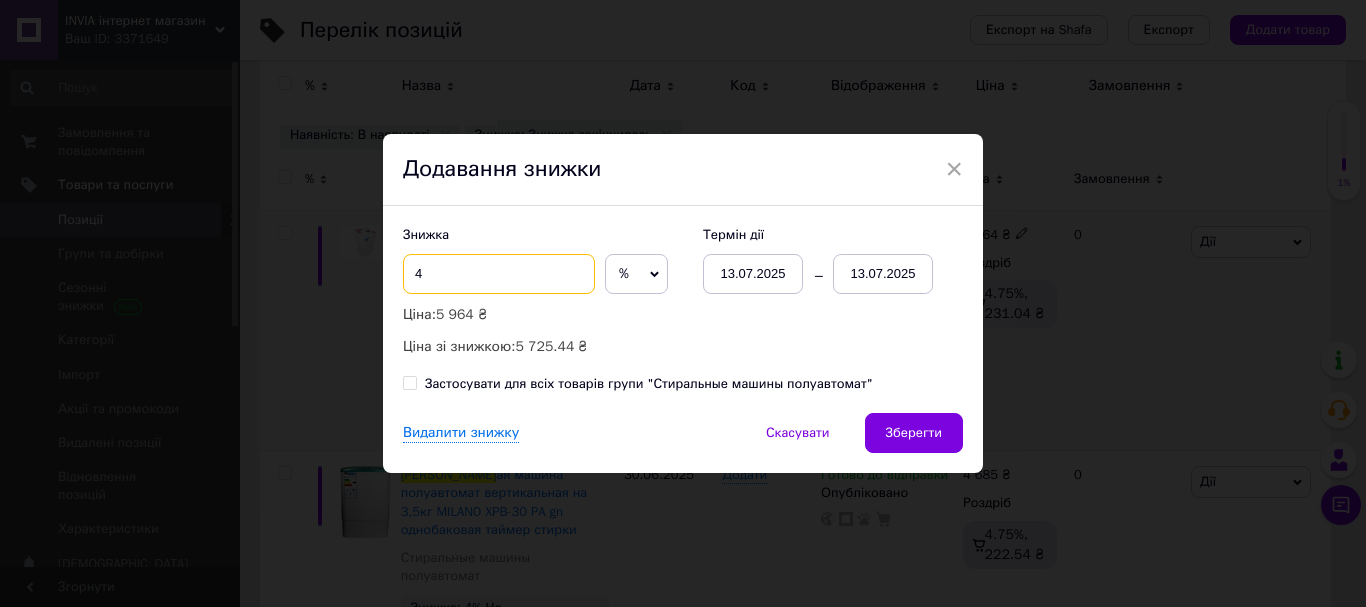 type on "4" 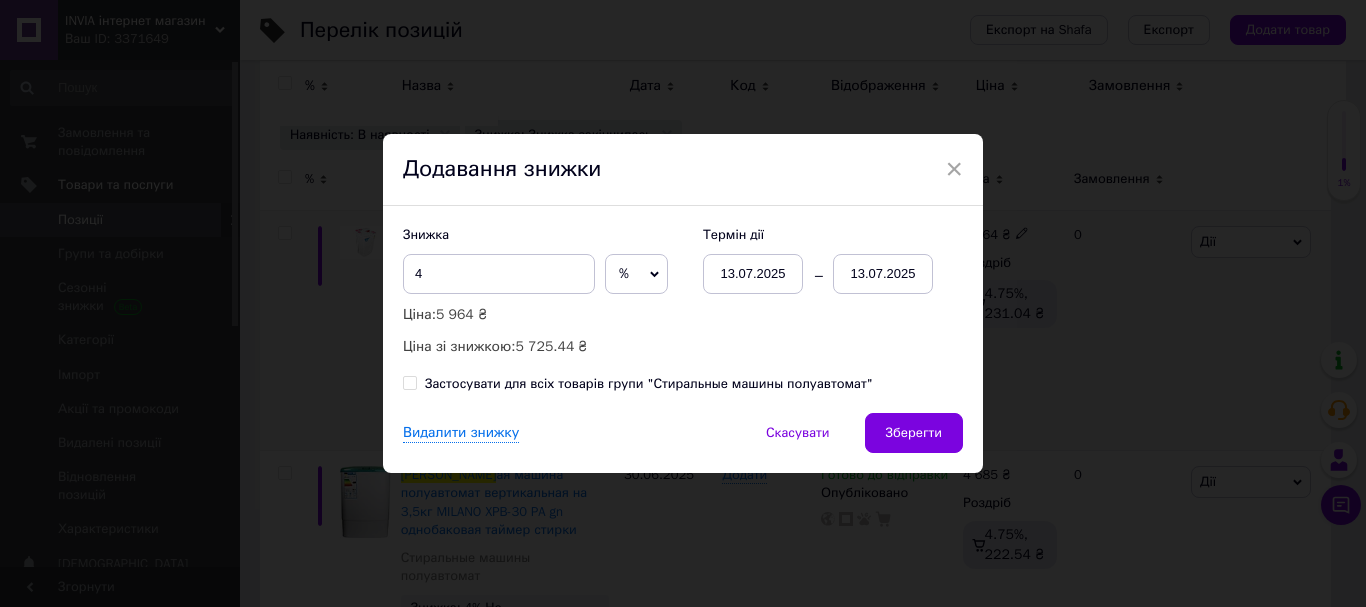 click on "13.07.2025" at bounding box center [883, 274] 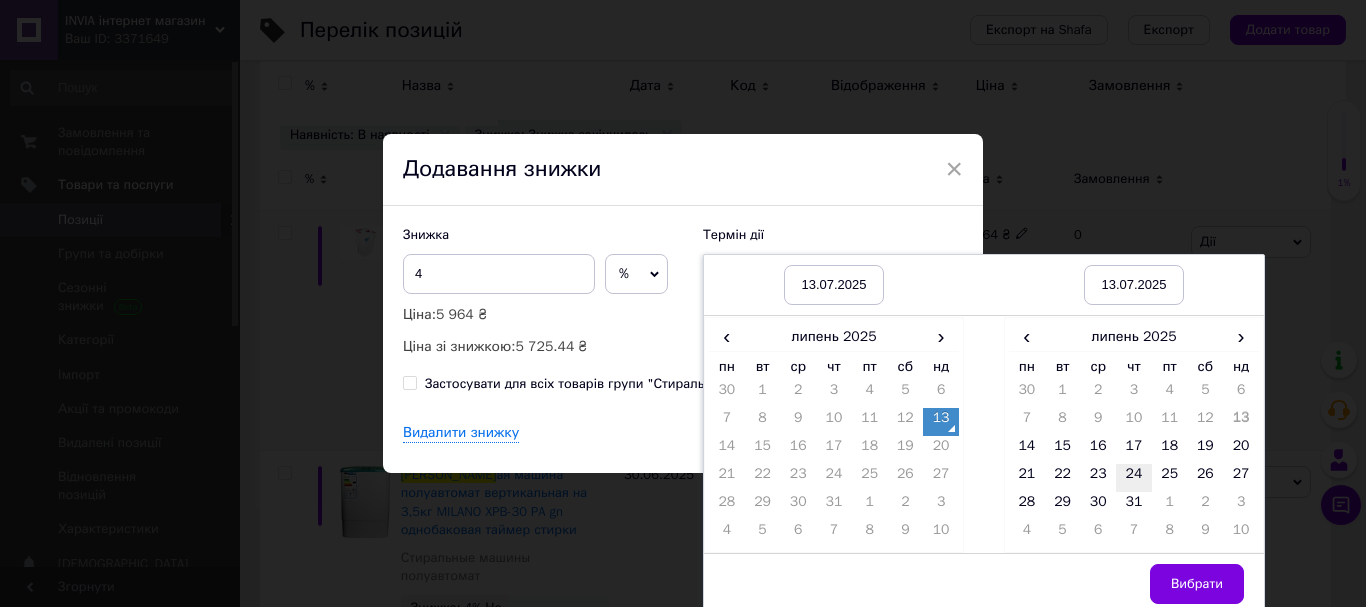 click on "24" at bounding box center [1134, 478] 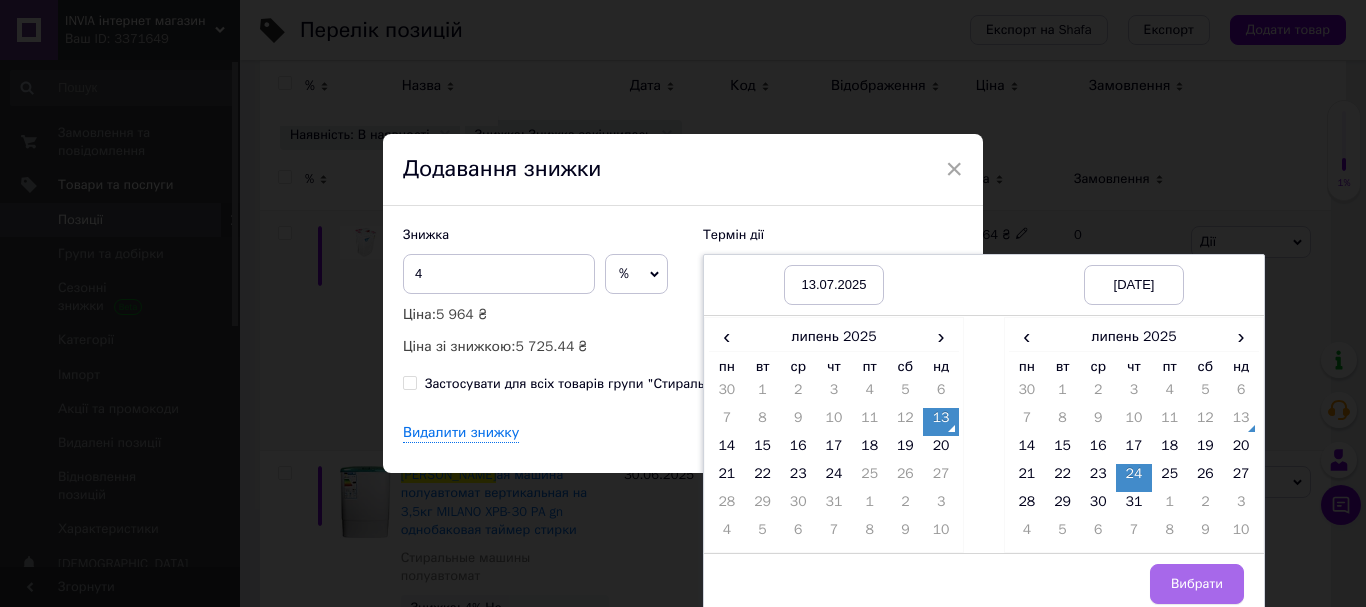 click on "Вибрати" at bounding box center (1197, 584) 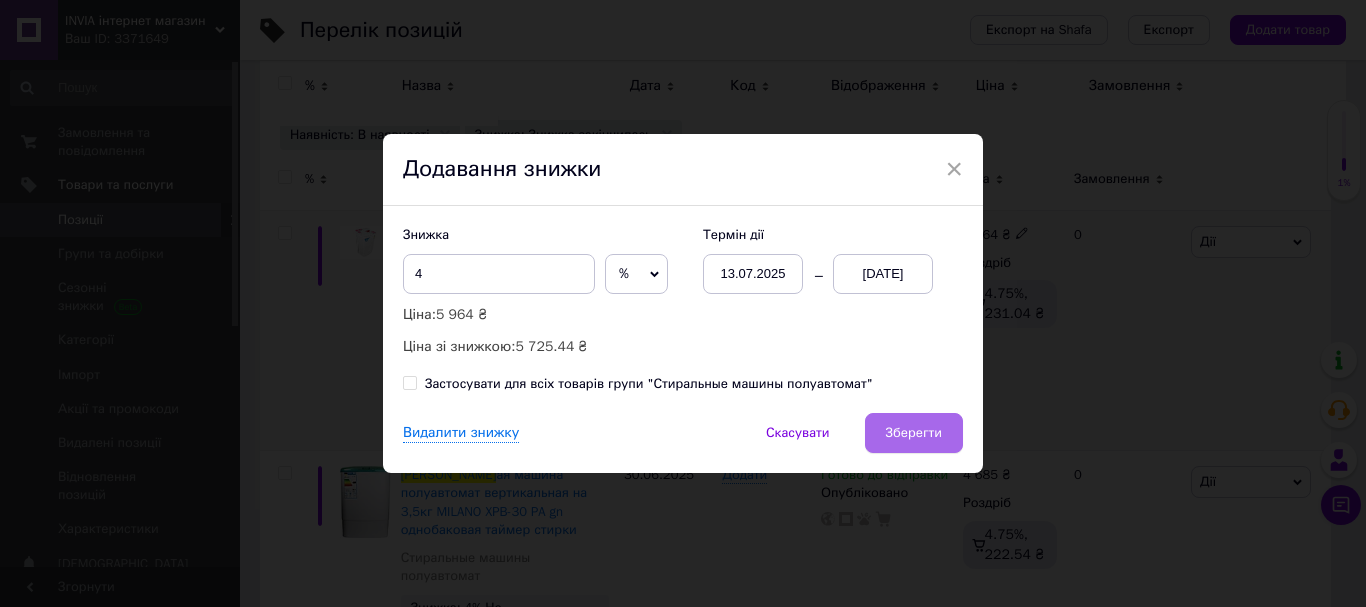 click on "Зберегти" at bounding box center [914, 433] 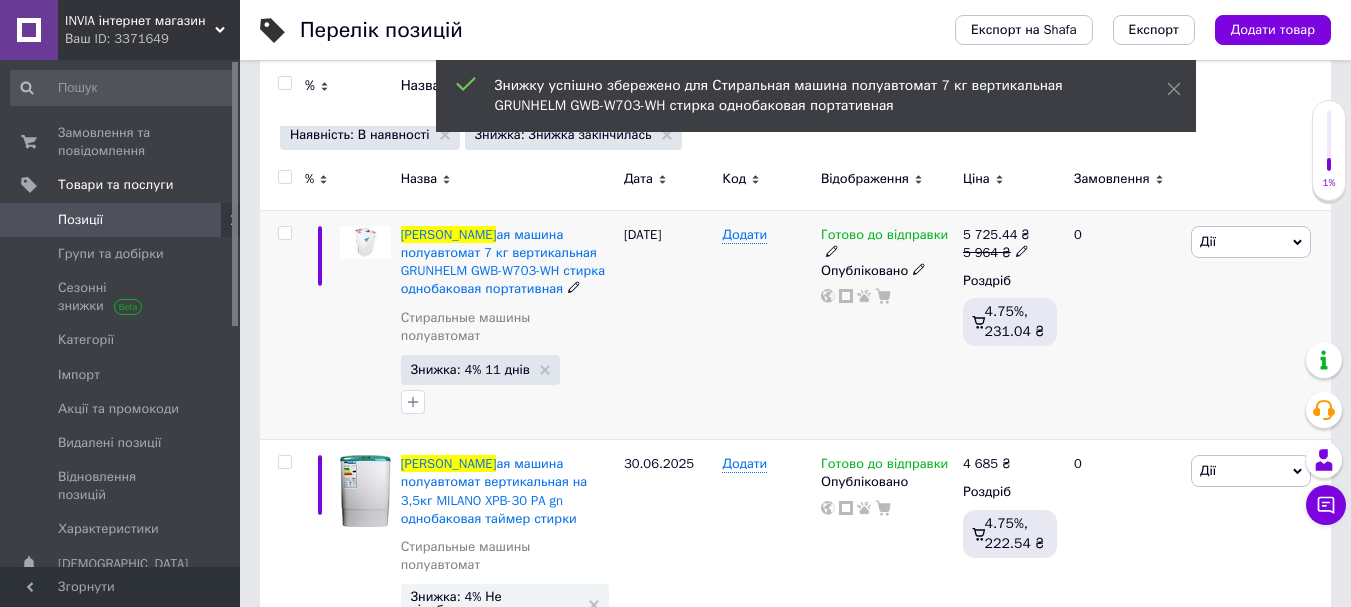 click 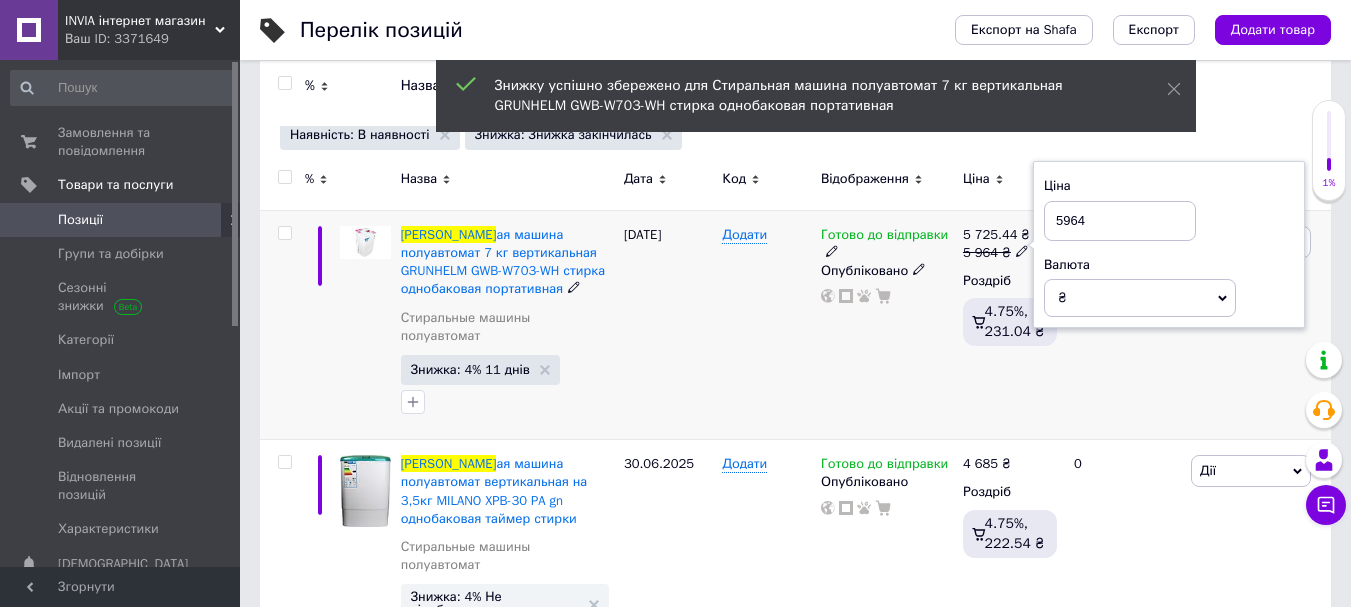 click on "5964" at bounding box center [1120, 221] 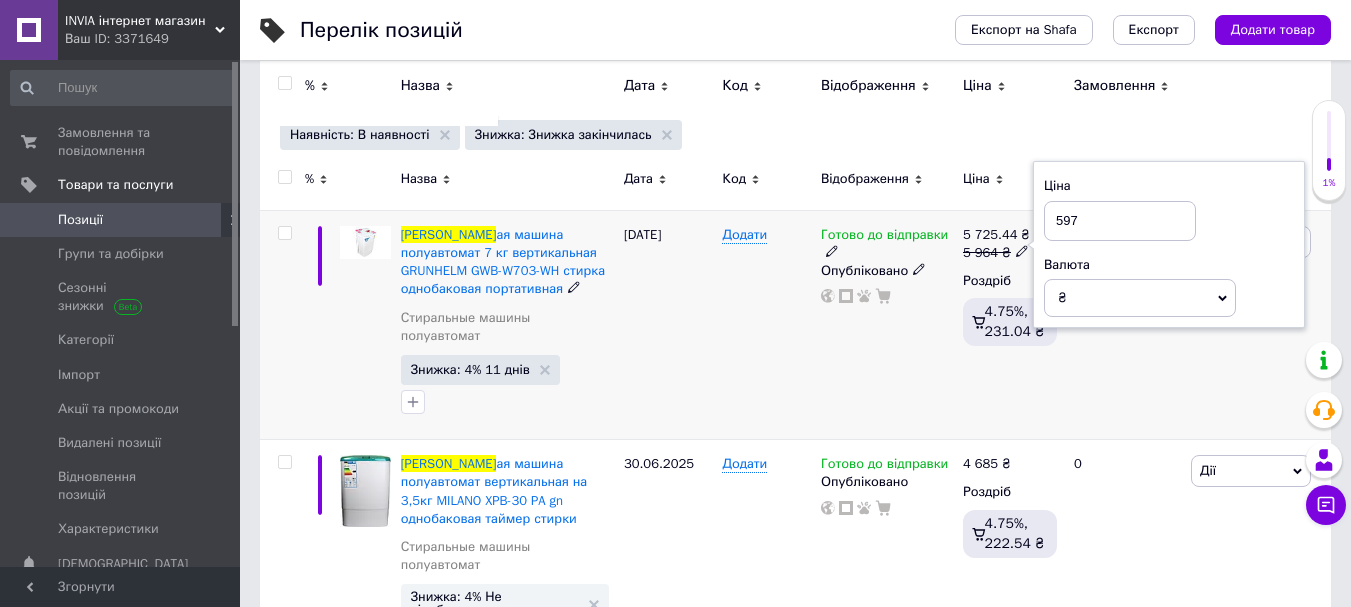 type on "5974" 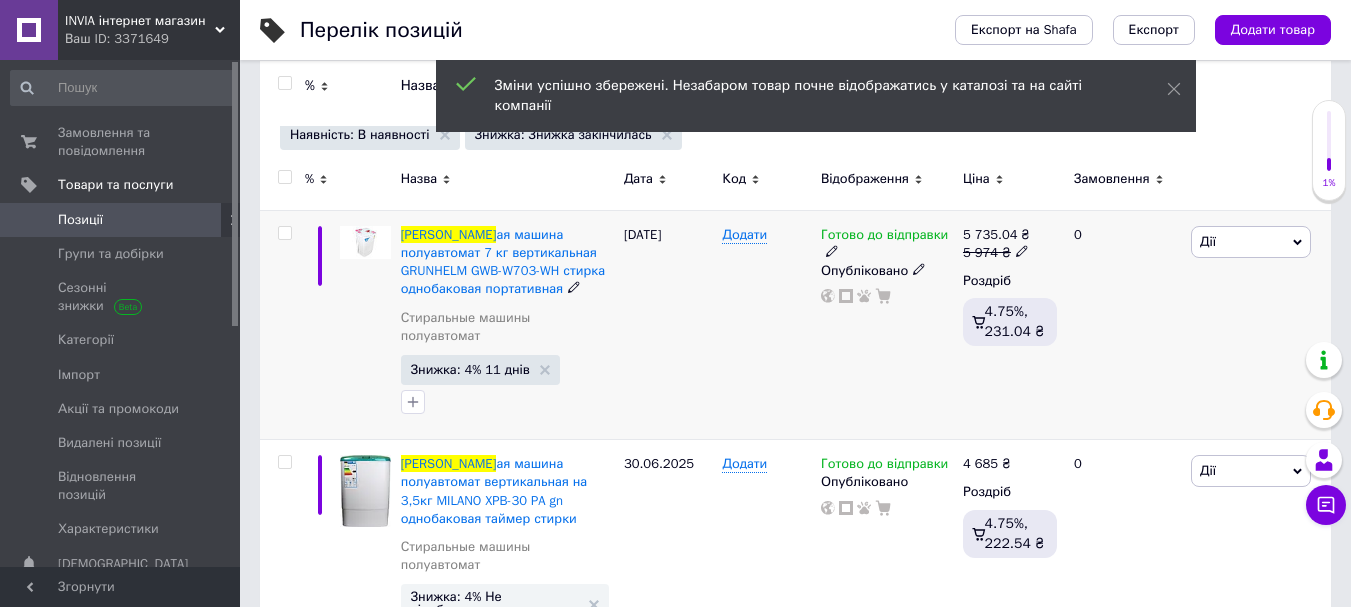 click 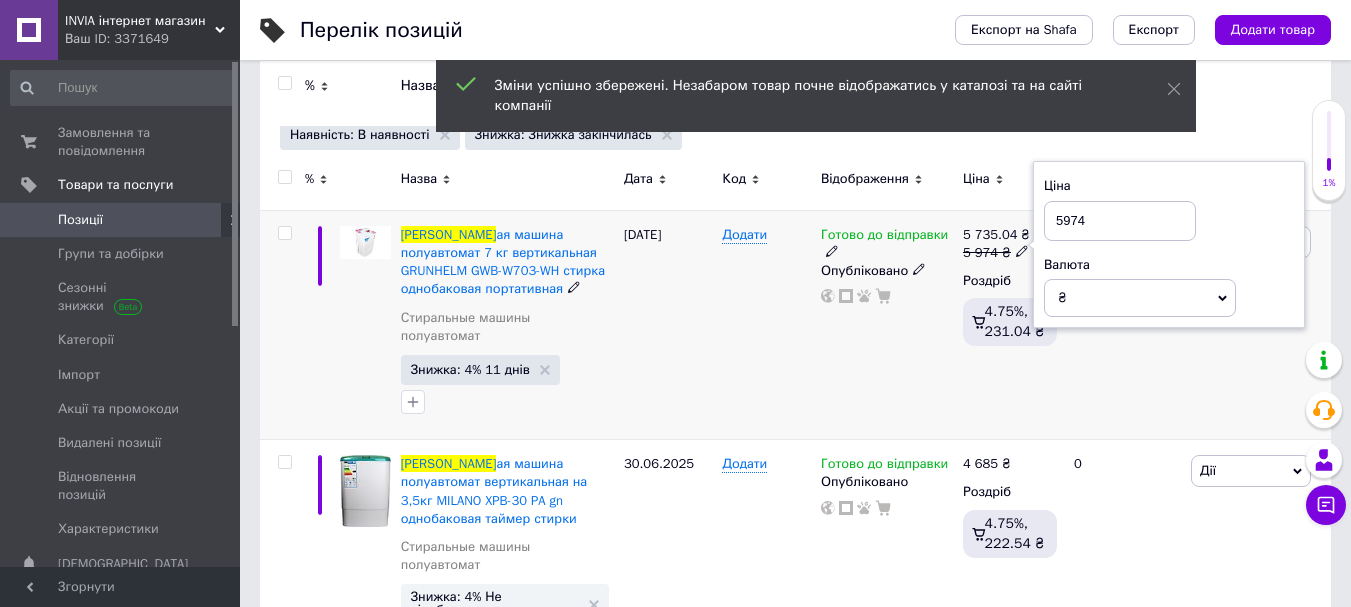 click on "5974" at bounding box center (1120, 221) 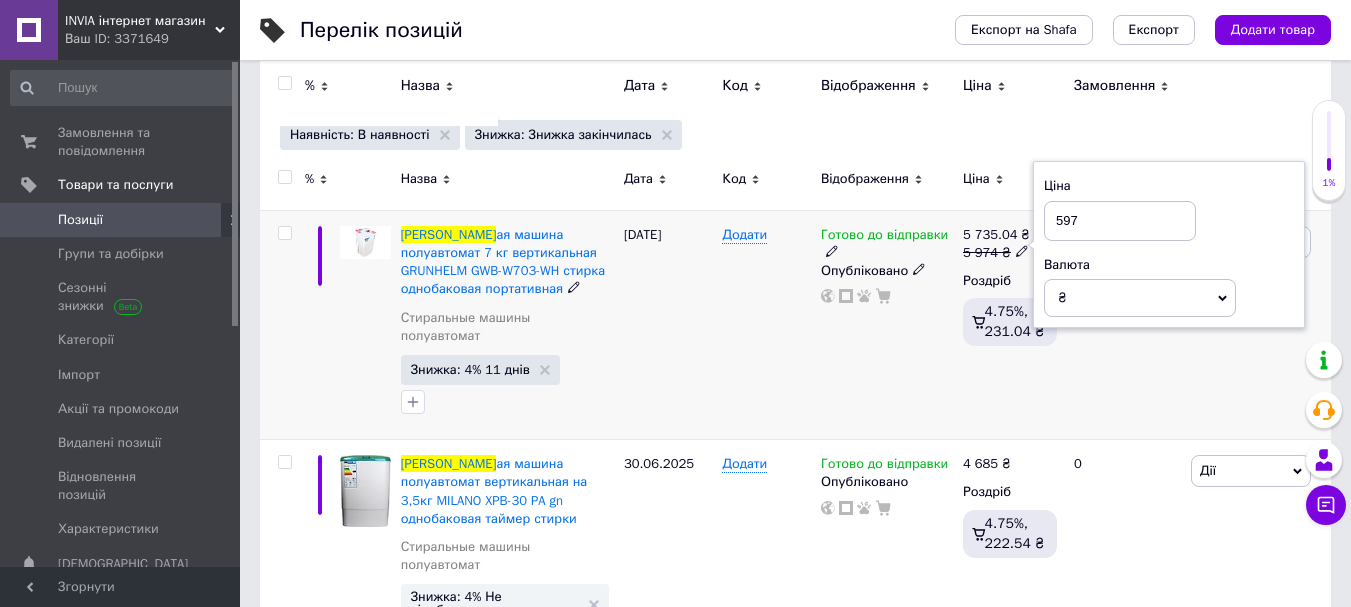 type on "5973" 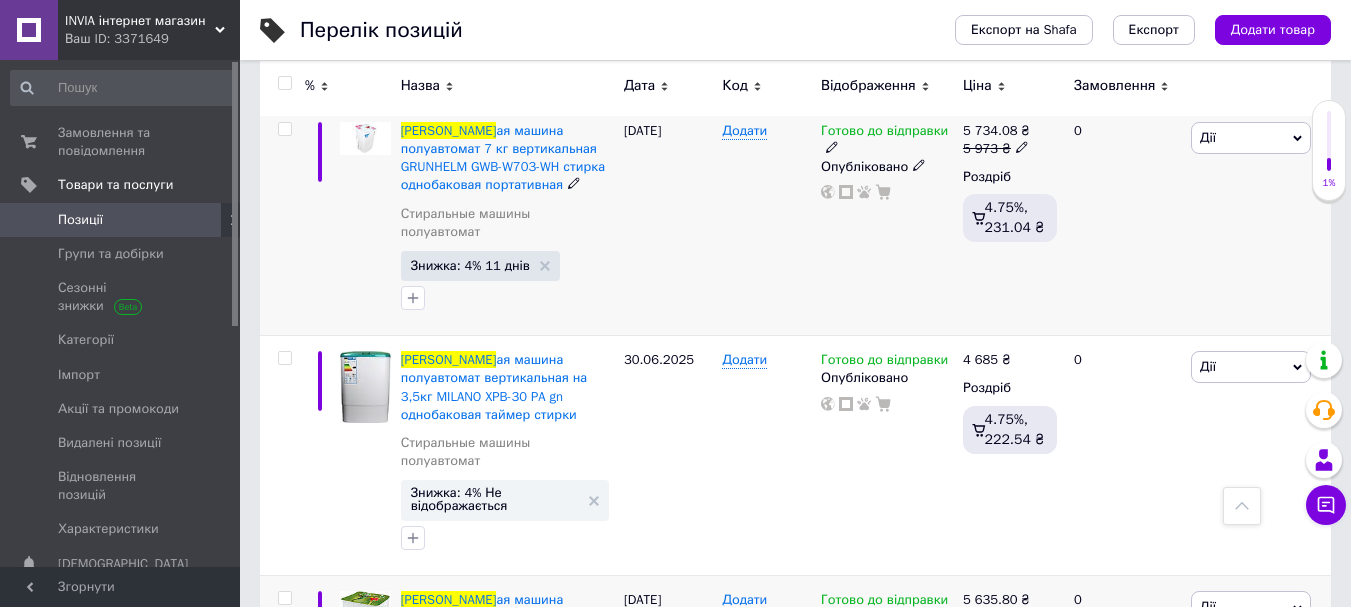 scroll, scrollTop: 456, scrollLeft: 0, axis: vertical 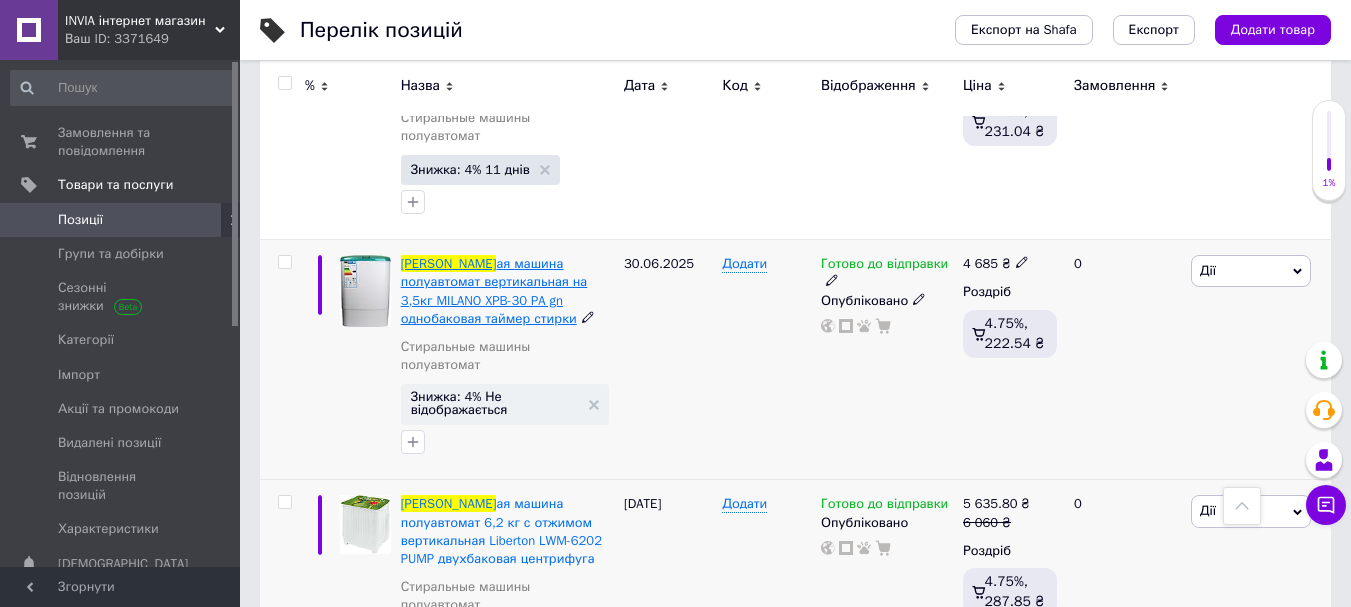 click on "ая машина полуавтомат вертикальная на 3,5кг MILANO XPB-30 PA gn однобаковая таймер стирки" at bounding box center (494, 291) 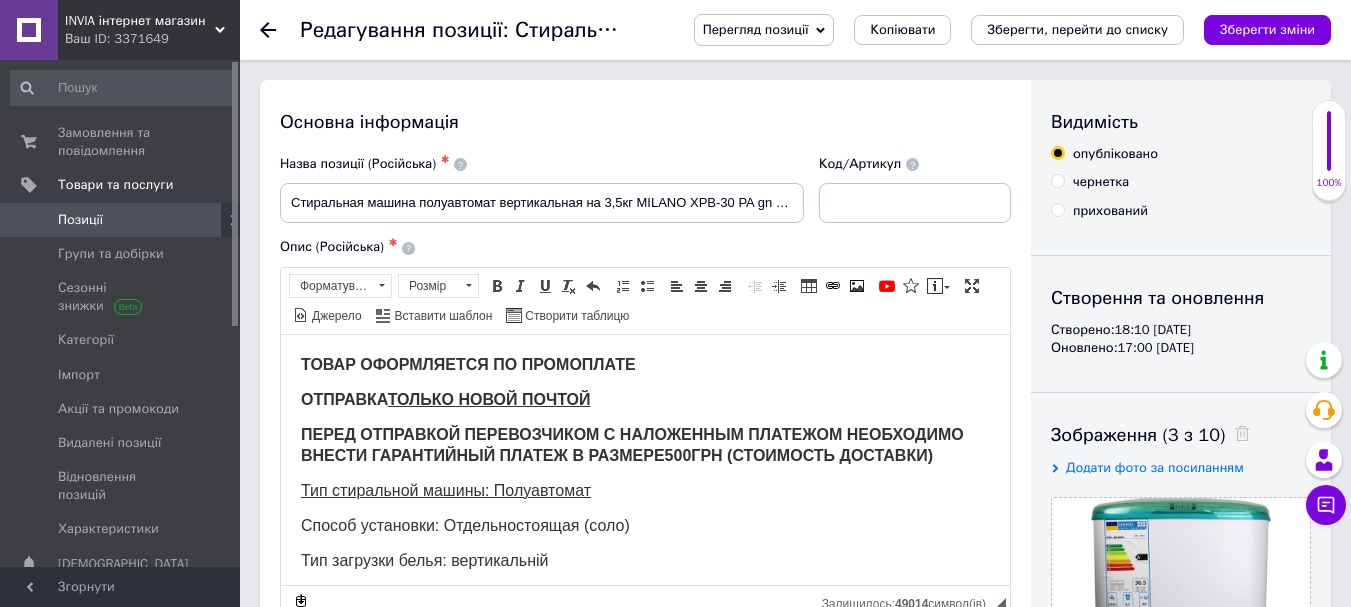 scroll, scrollTop: 0, scrollLeft: 0, axis: both 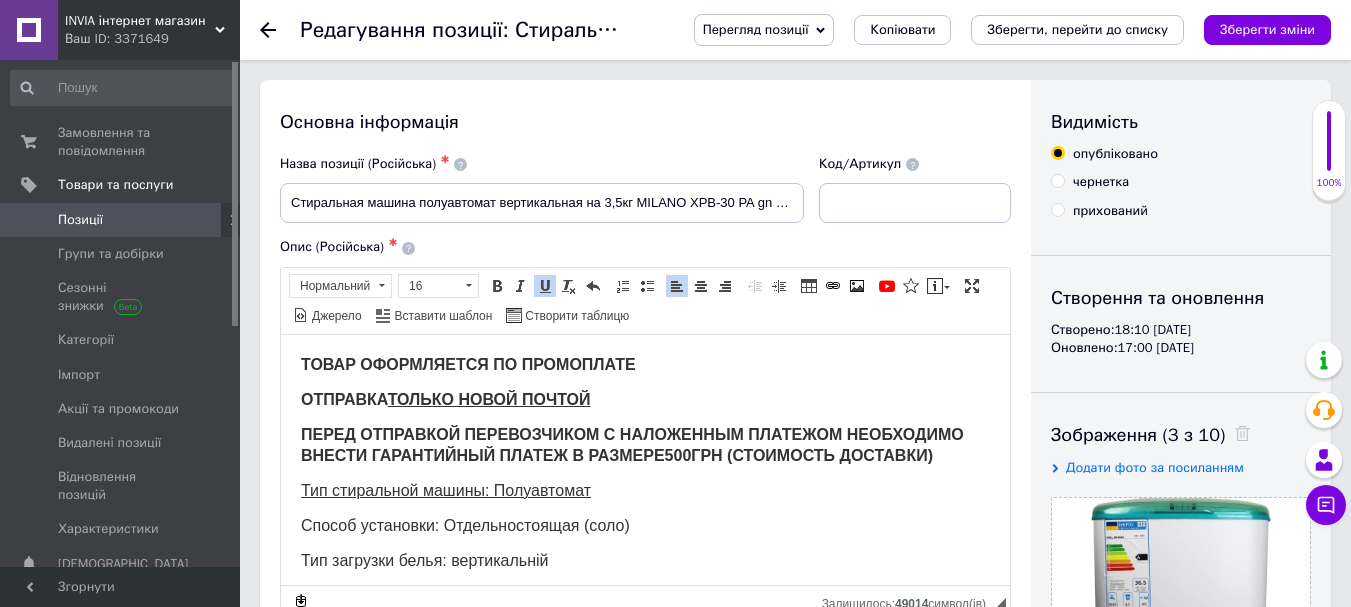 drag, startPoint x: 961, startPoint y: 448, endPoint x: 291, endPoint y: 435, distance: 670.1261 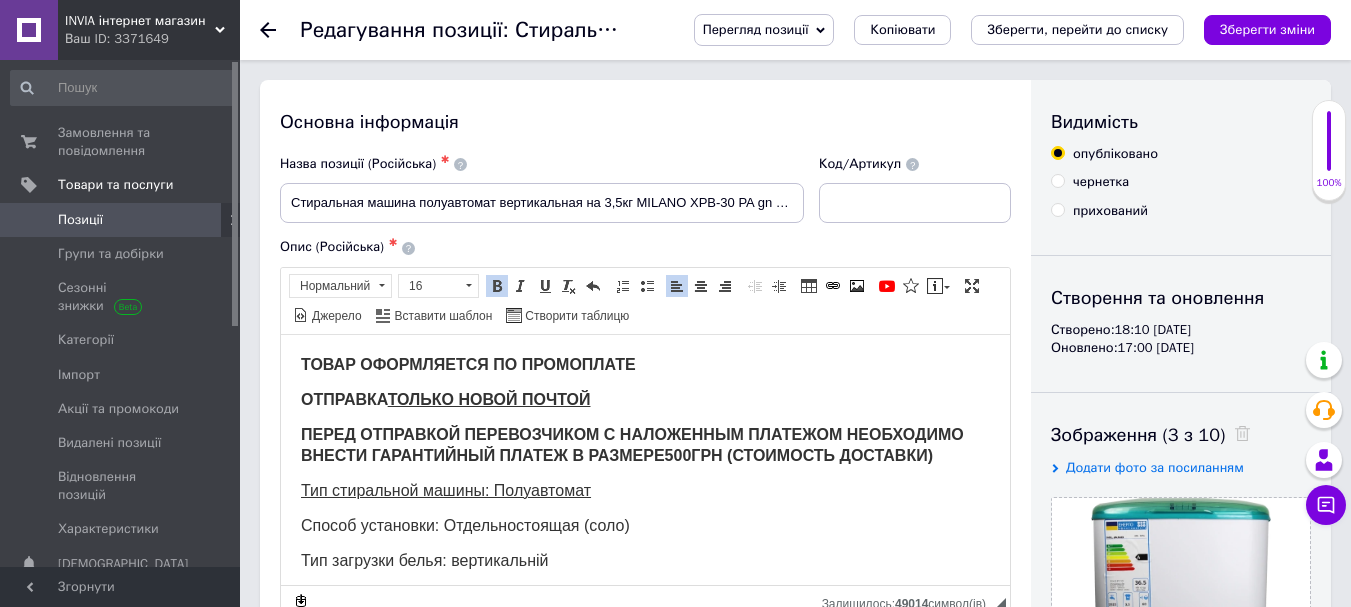 type 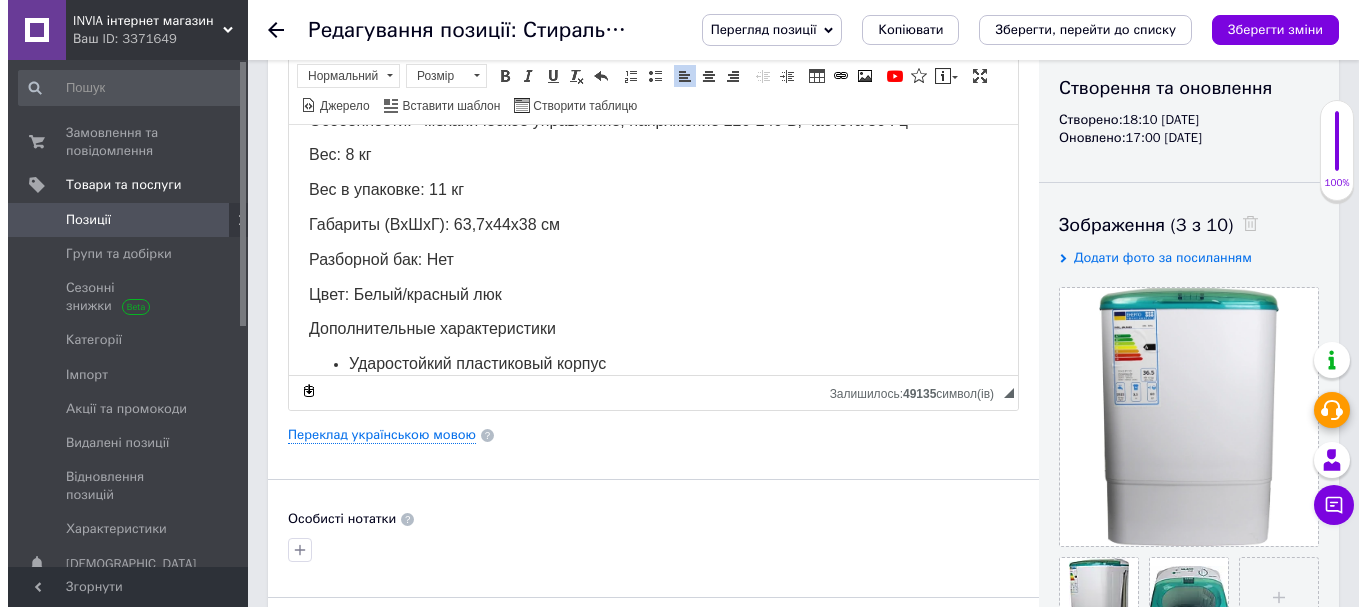 scroll, scrollTop: 400, scrollLeft: 0, axis: vertical 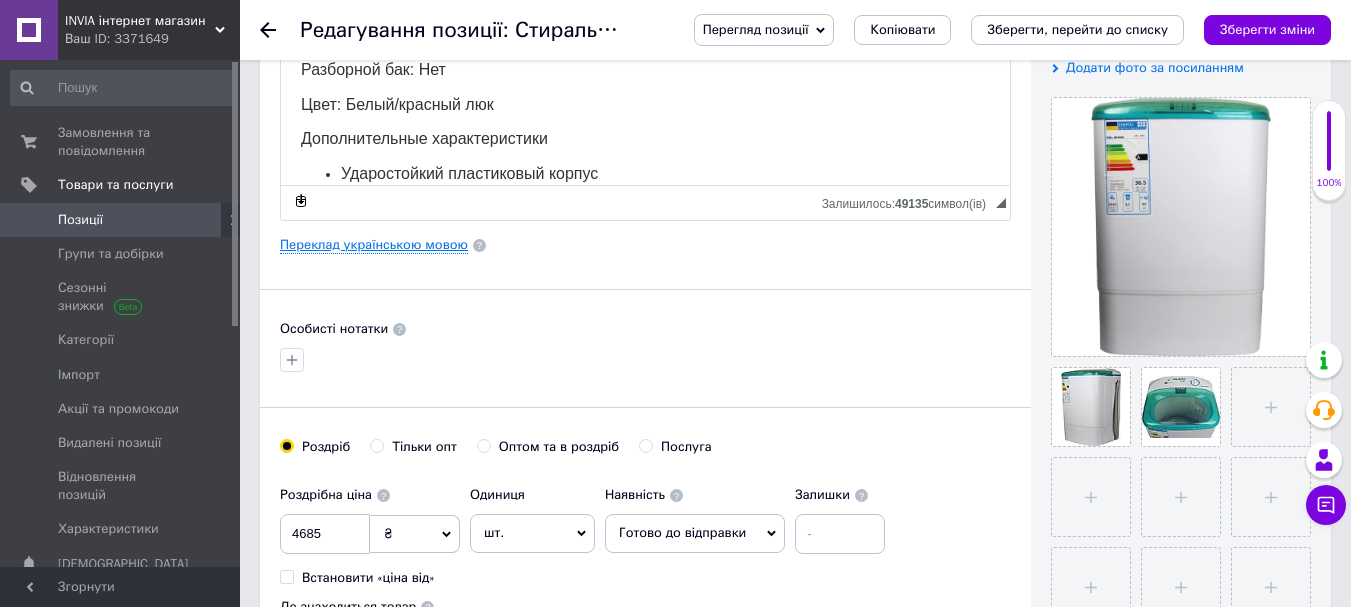 click on "Переклад українською мовою" at bounding box center (374, 245) 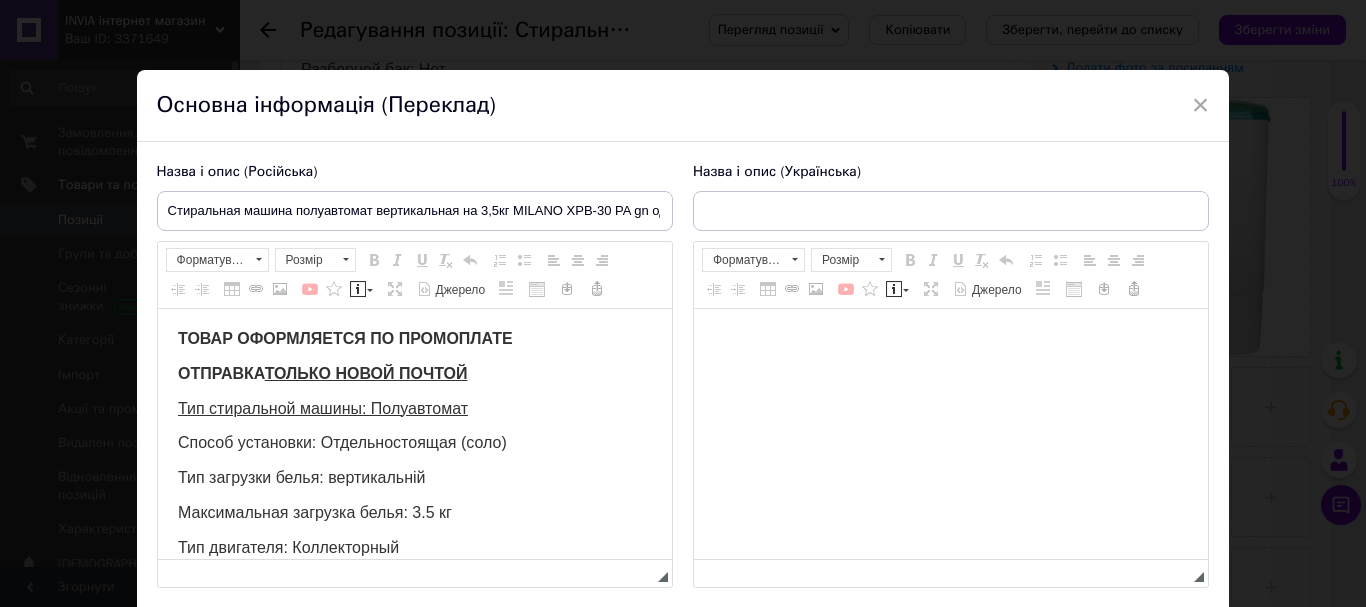 scroll, scrollTop: 0, scrollLeft: 0, axis: both 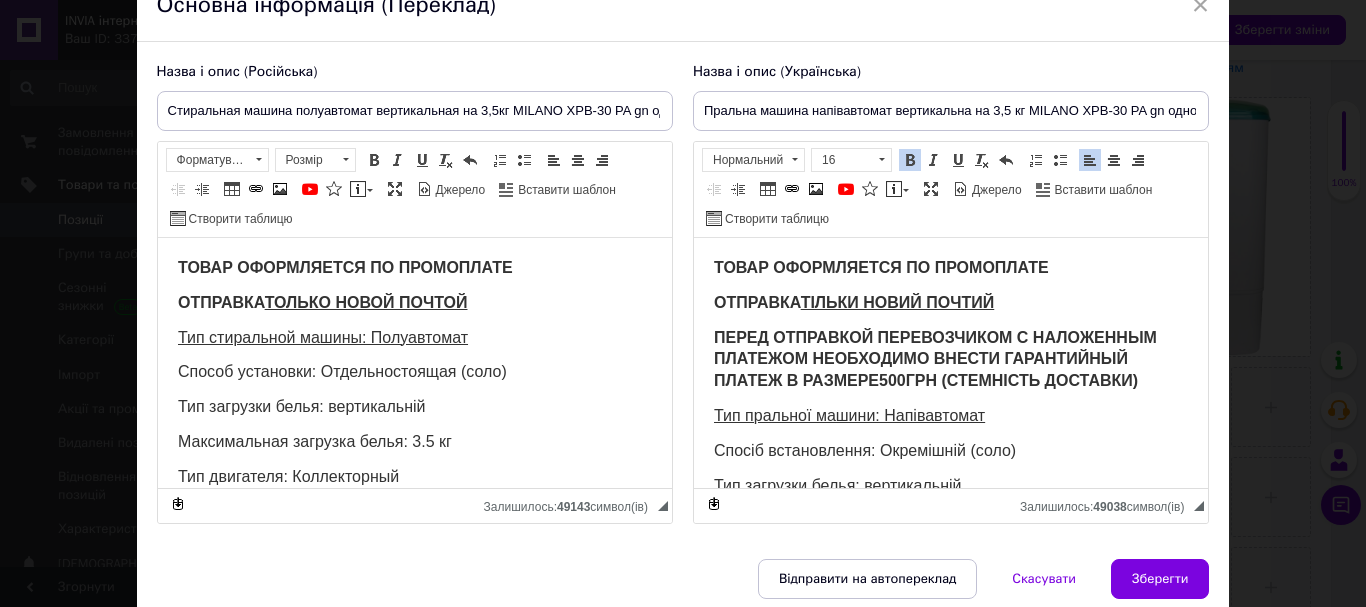 drag, startPoint x: 1175, startPoint y: 385, endPoint x: 700, endPoint y: 339, distance: 477.22217 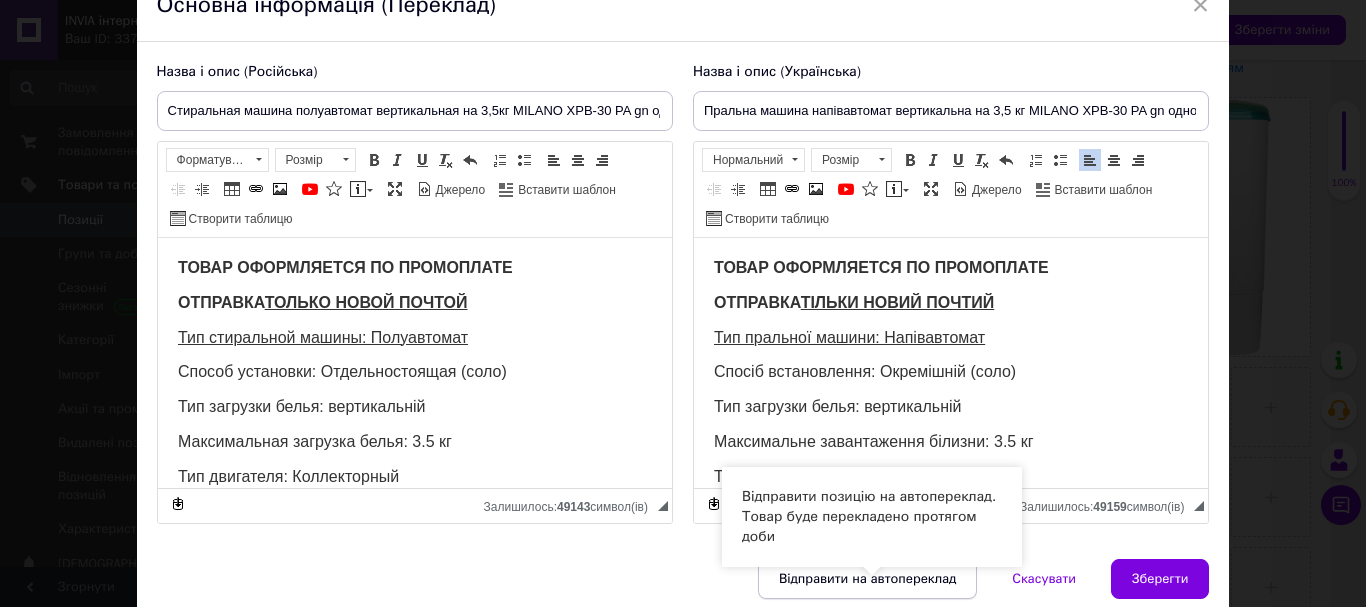 click on "Відправити на автопереклад" at bounding box center (867, 579) 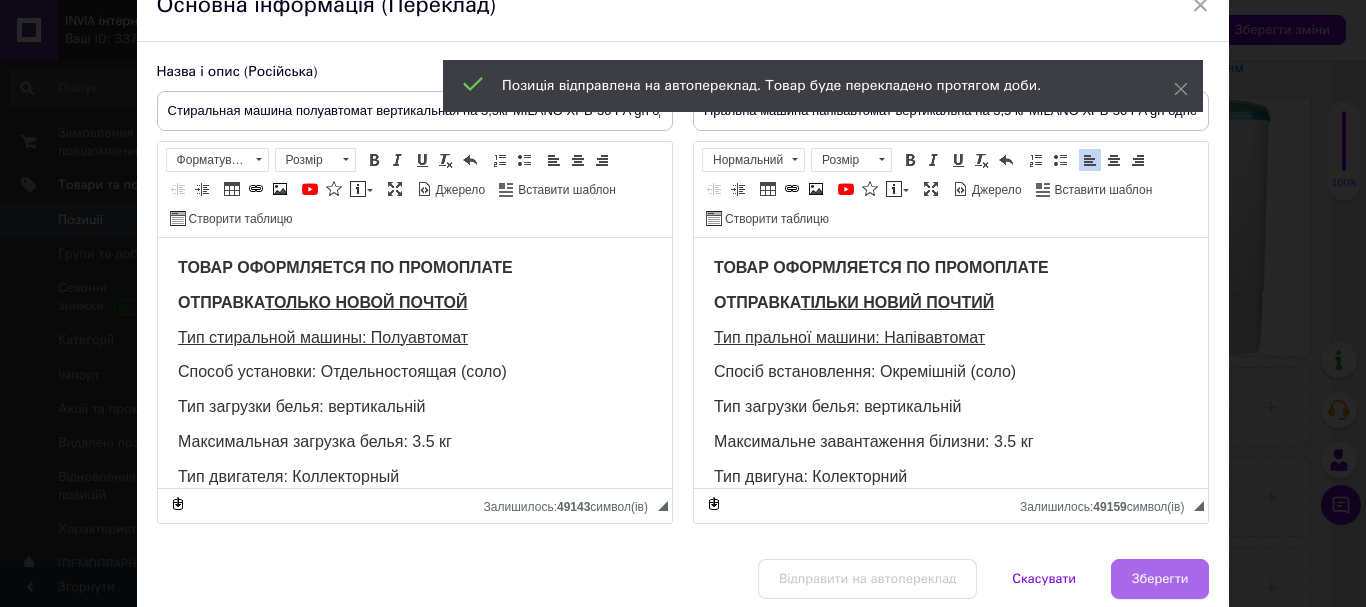 click on "Зберегти" at bounding box center [1160, 579] 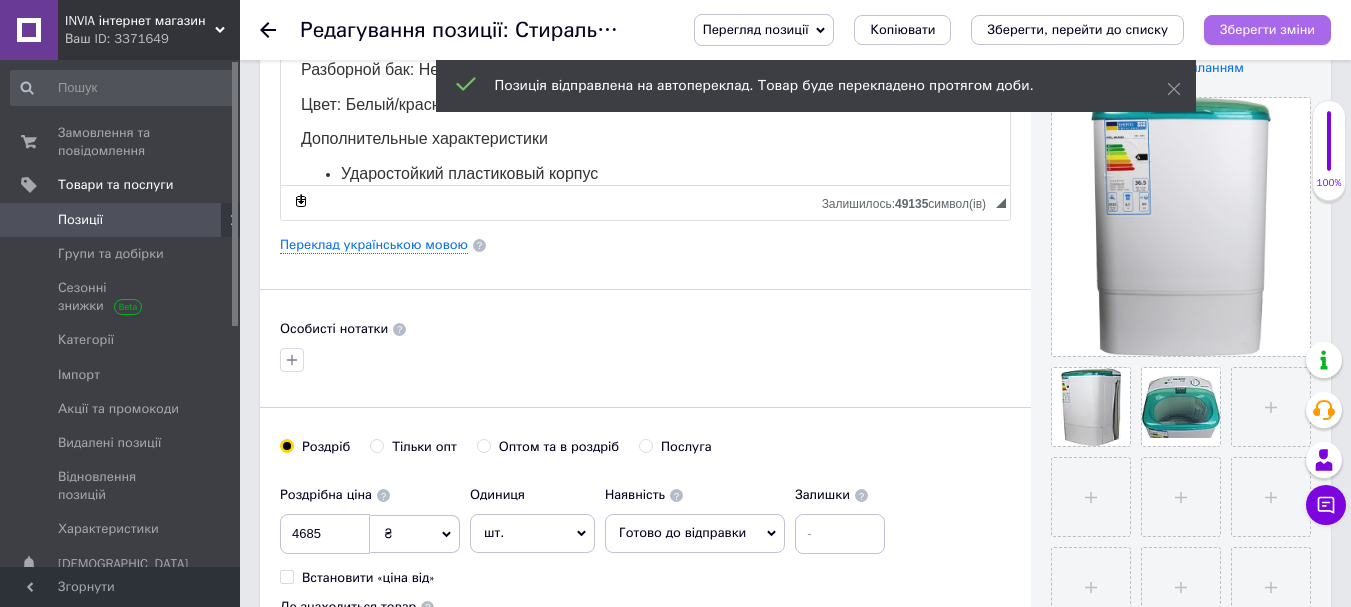 click on "Зберегти зміни" at bounding box center [1267, 29] 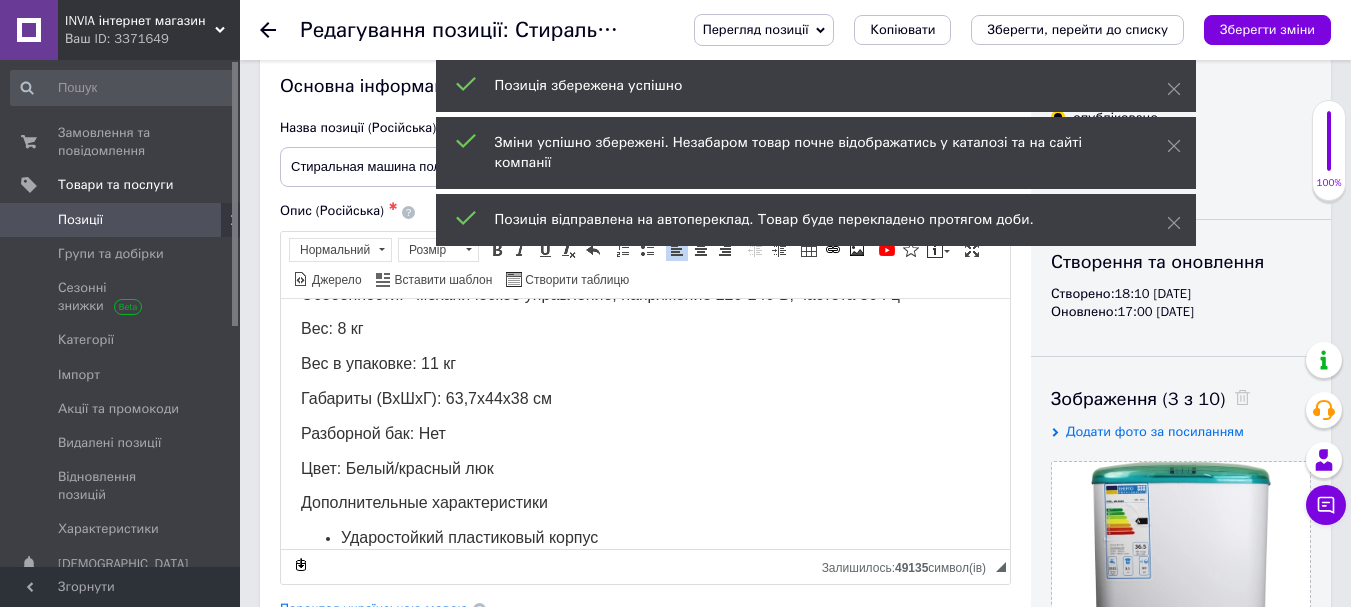 scroll, scrollTop: 0, scrollLeft: 0, axis: both 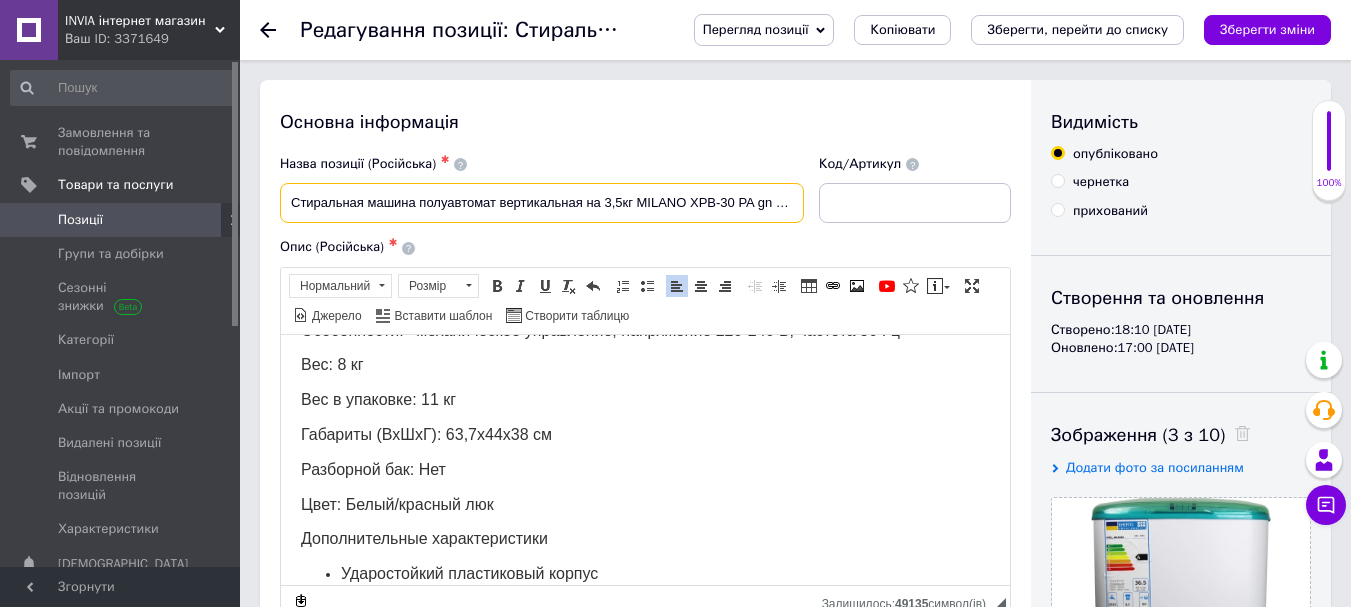 drag, startPoint x: 631, startPoint y: 200, endPoint x: 759, endPoint y: 199, distance: 128.0039 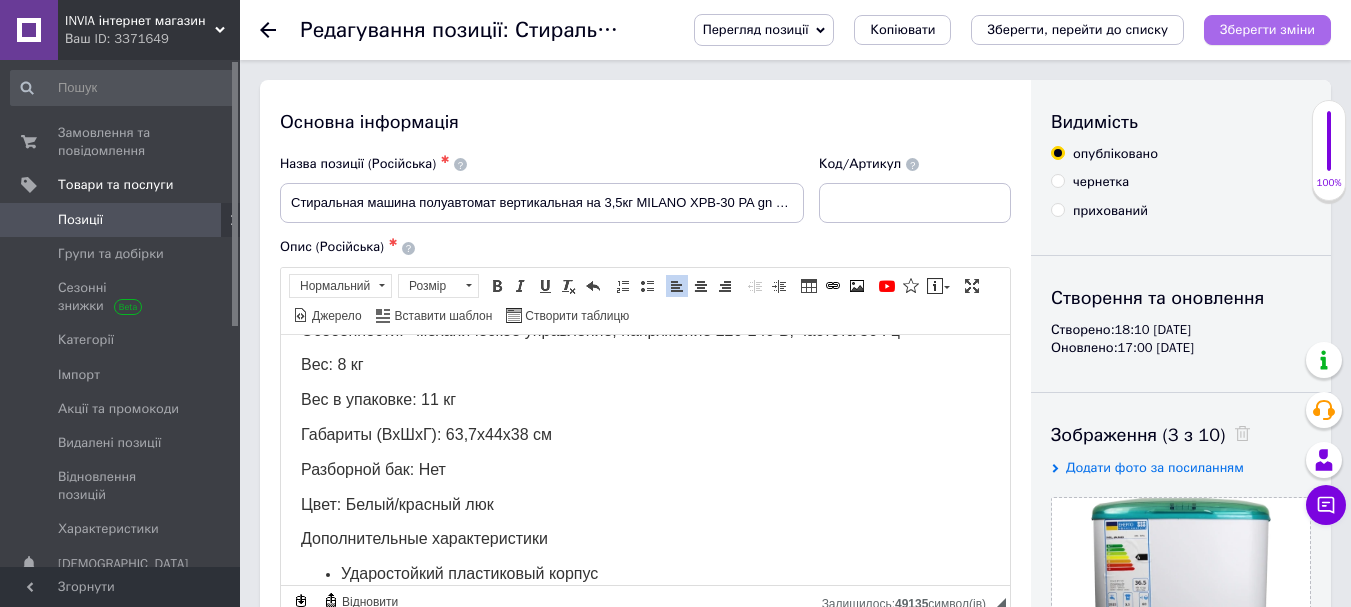 click on "Зберегти зміни" at bounding box center (1267, 29) 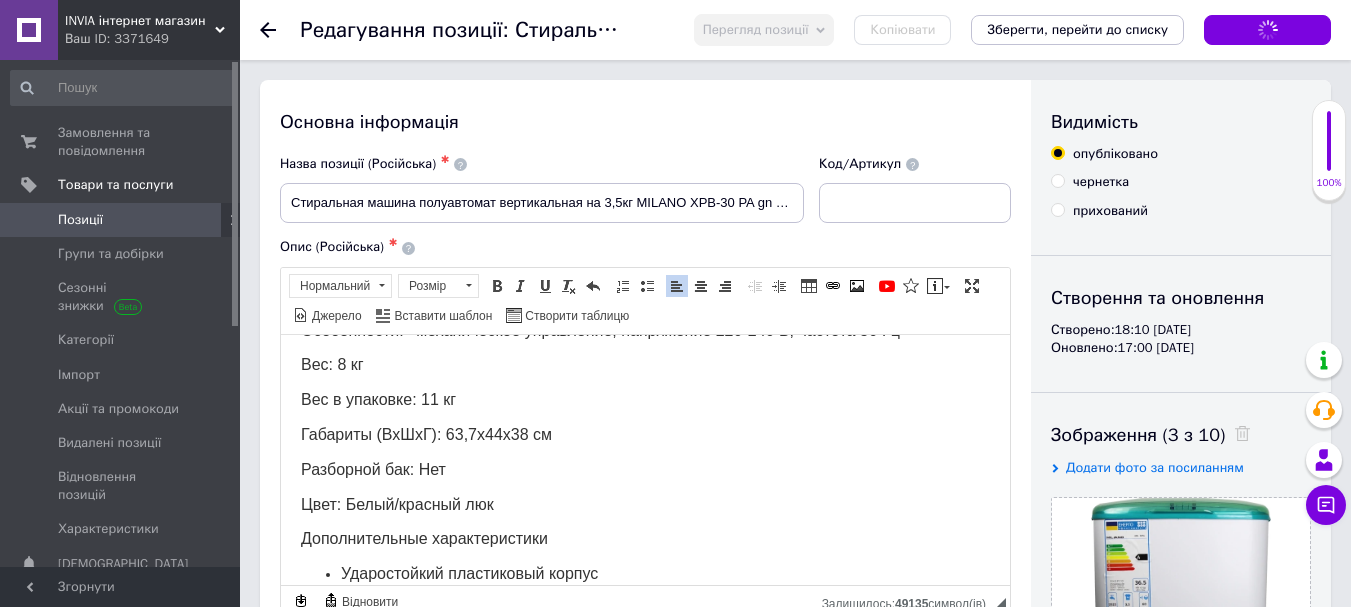 click 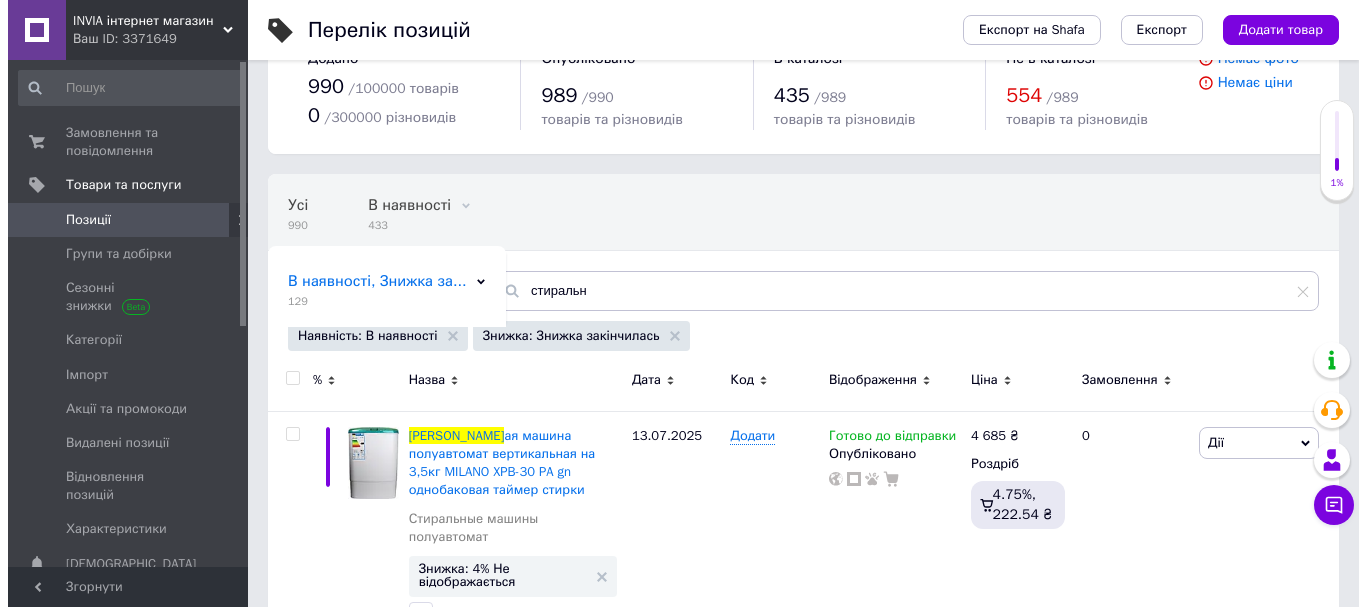 scroll, scrollTop: 101, scrollLeft: 0, axis: vertical 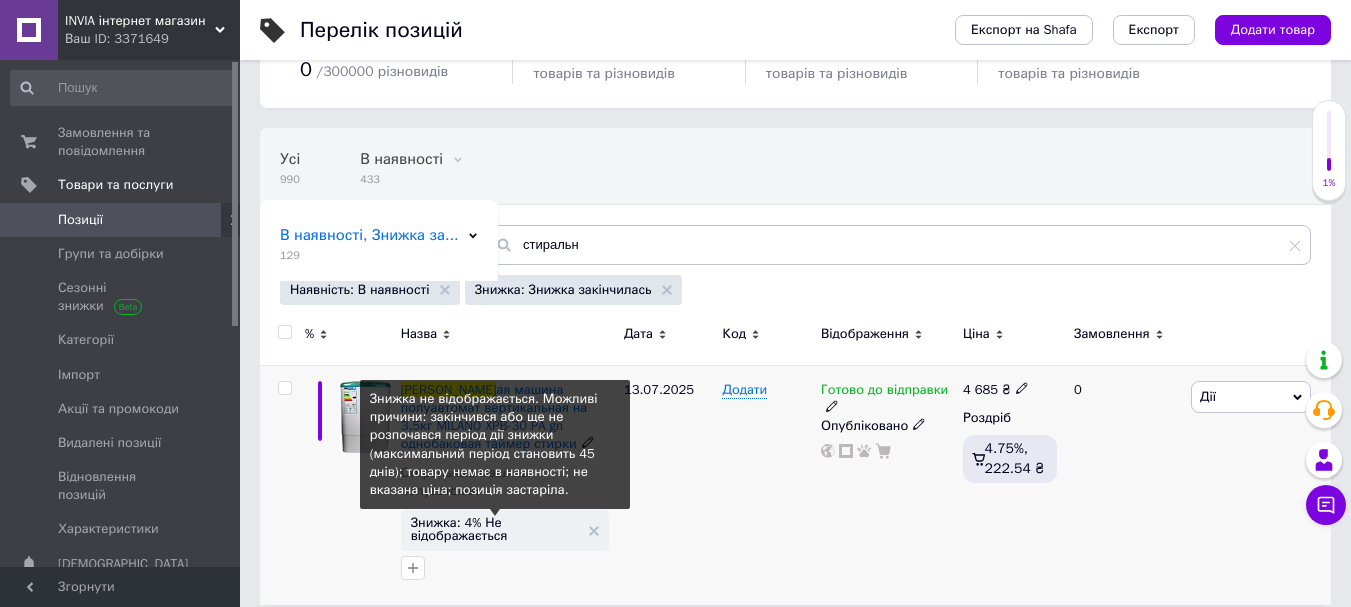 click on "Знижка: 4% Не відображається" at bounding box center (495, 529) 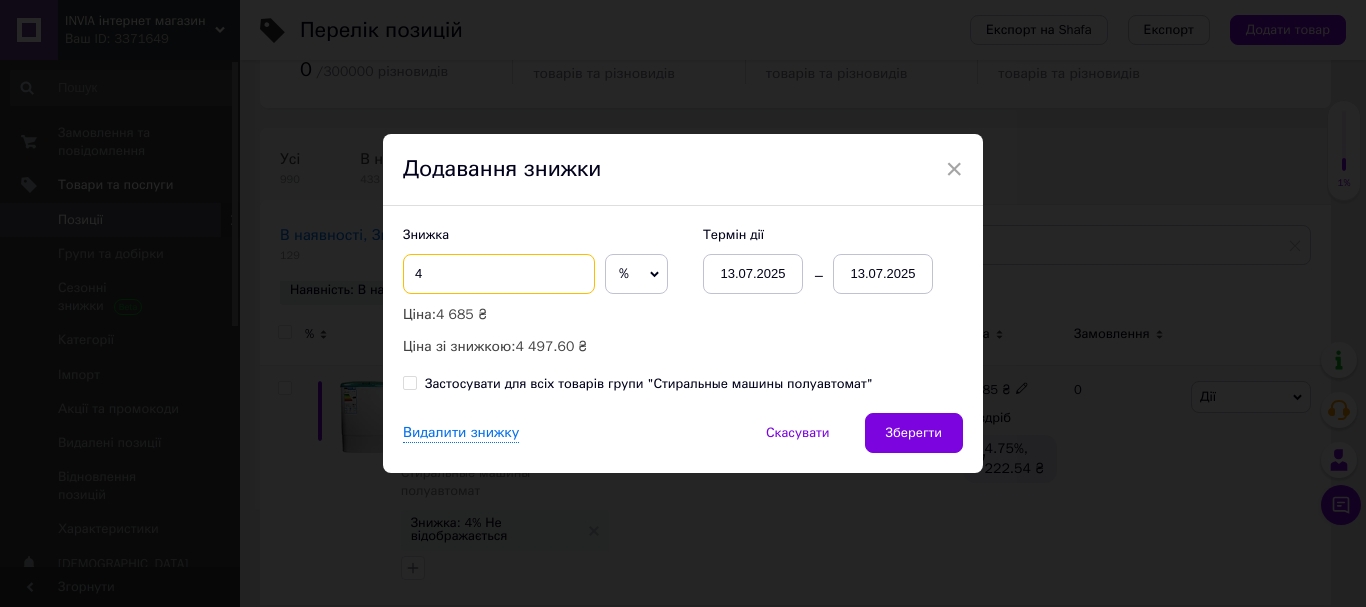 click on "4" at bounding box center (499, 274) 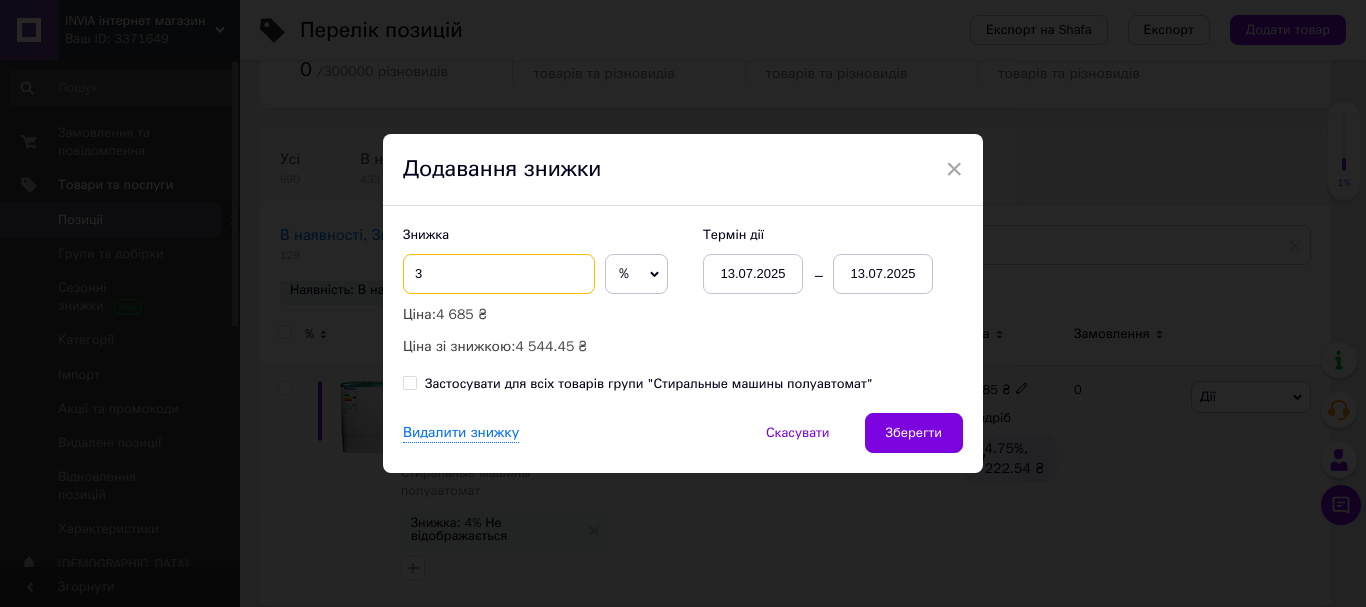 type on "3" 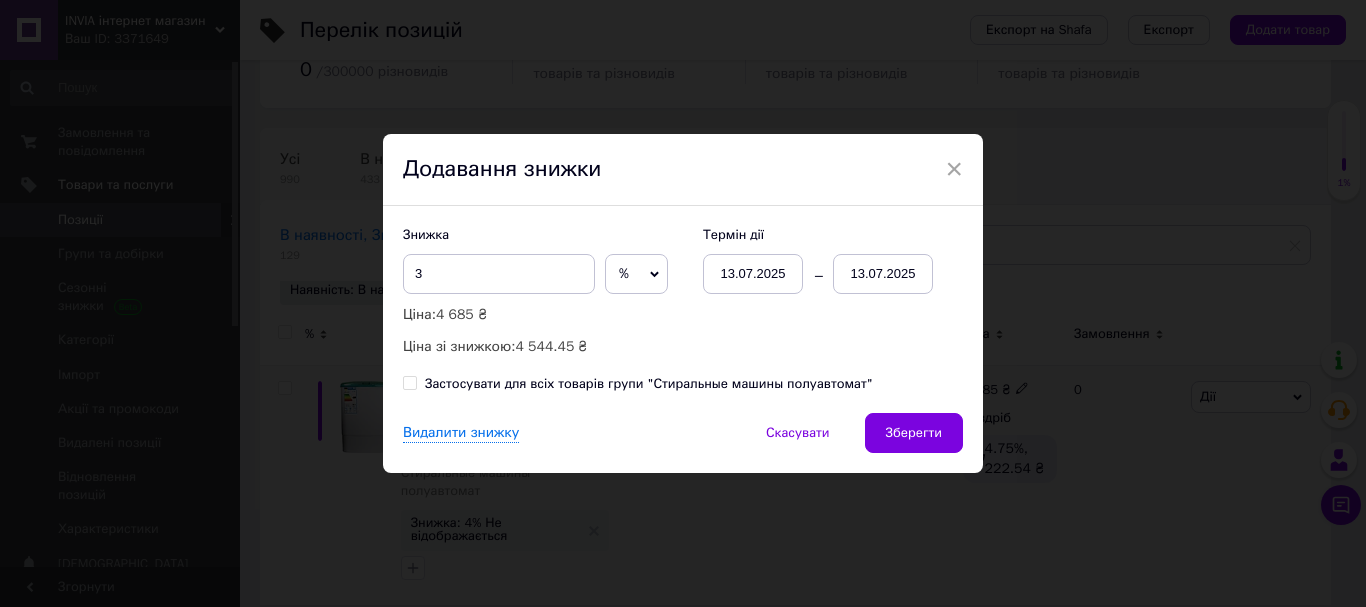 click on "13.07.2025" at bounding box center (883, 274) 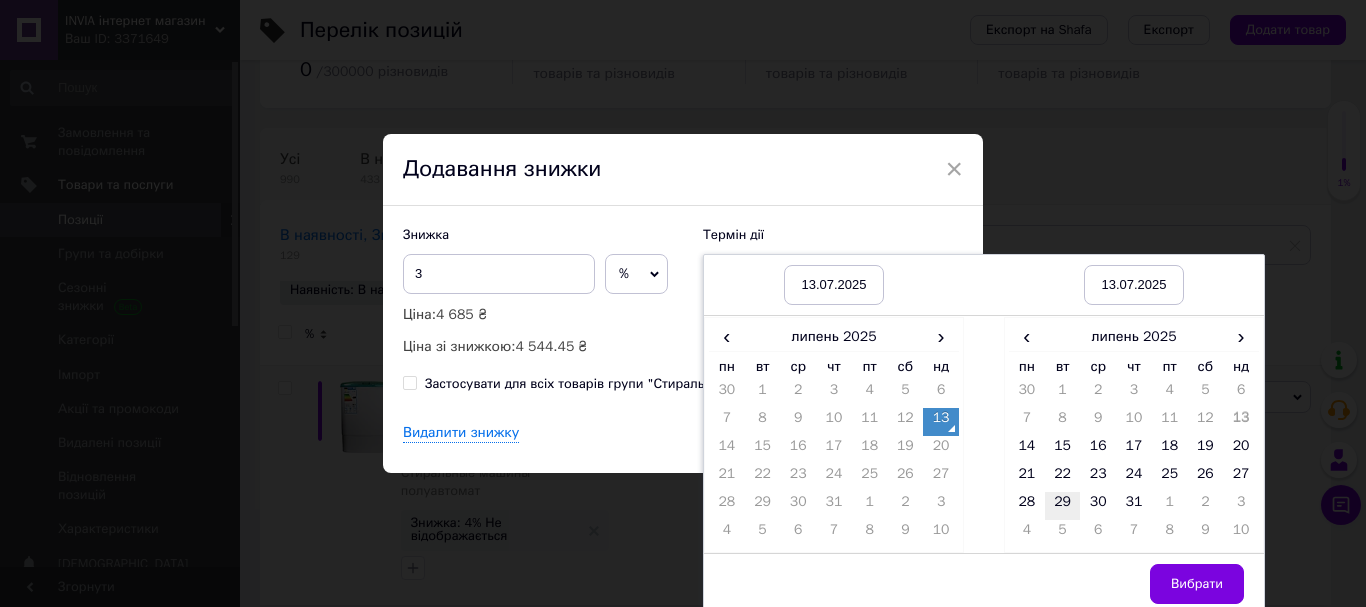 click on "29" at bounding box center (1063, 506) 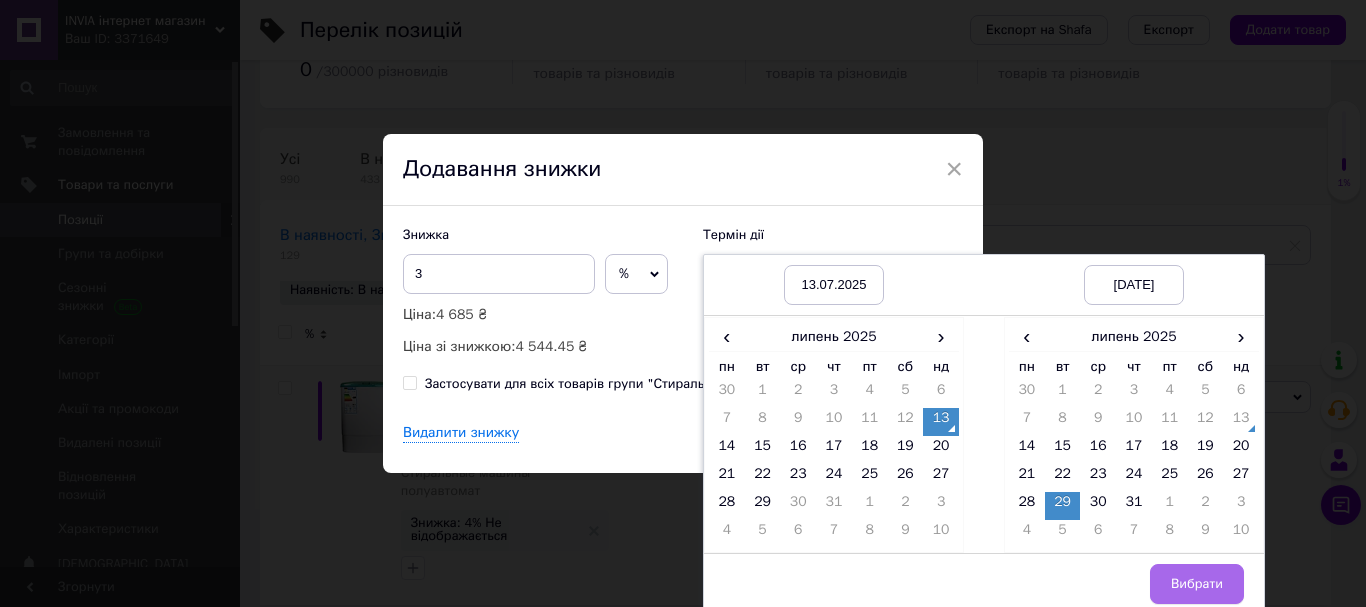 click on "Вибрати" at bounding box center (1197, 584) 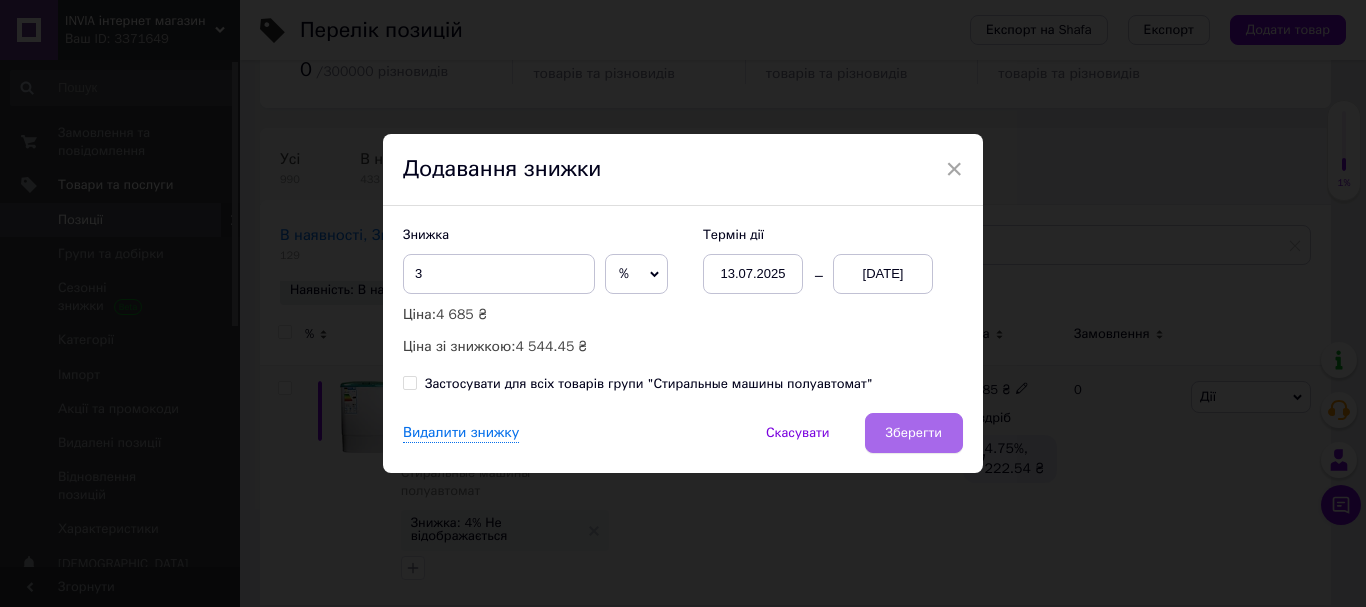 click on "Зберегти" at bounding box center [914, 433] 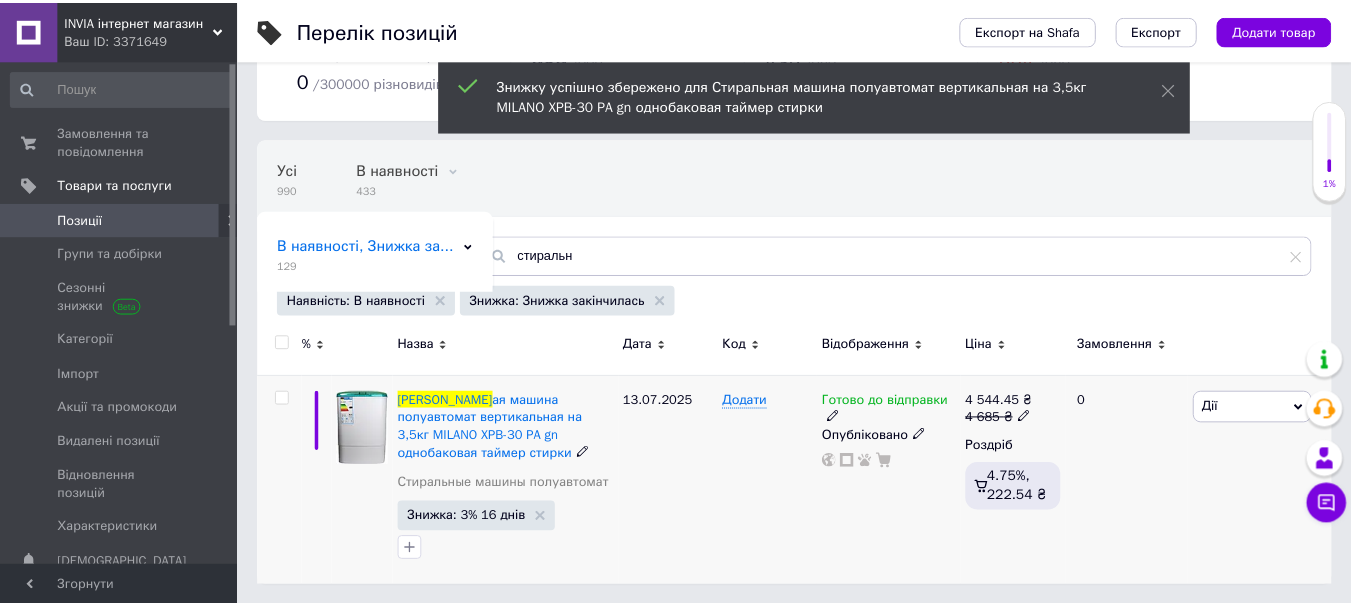 scroll, scrollTop: 90, scrollLeft: 0, axis: vertical 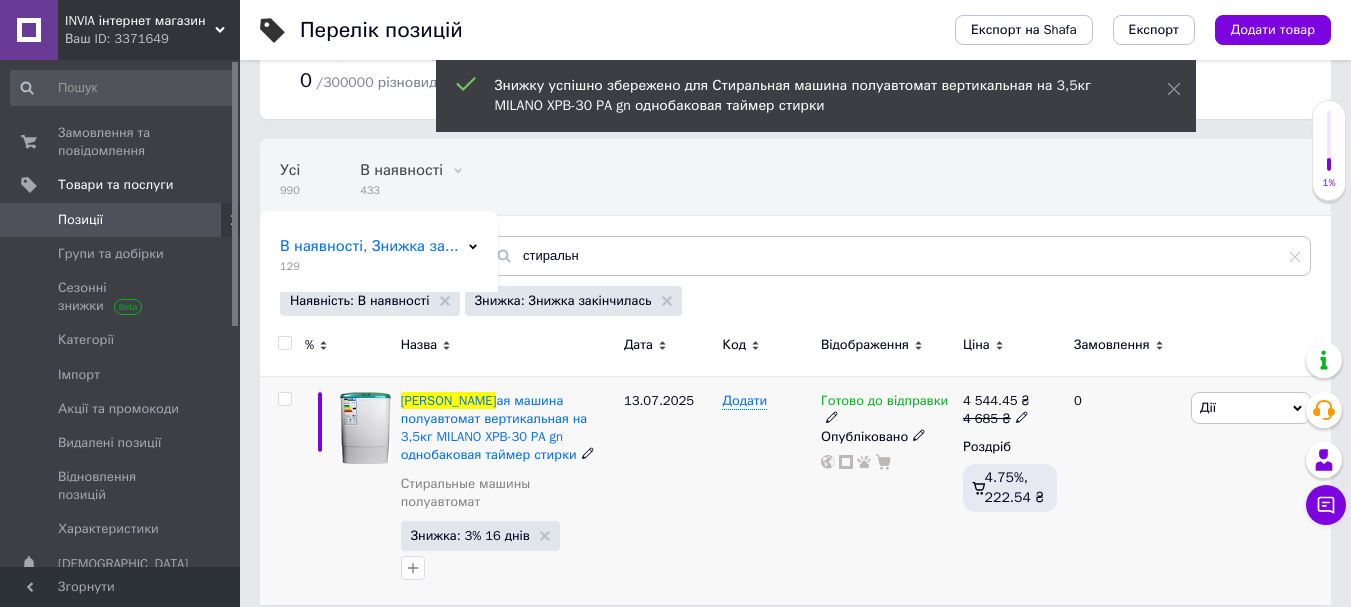 click 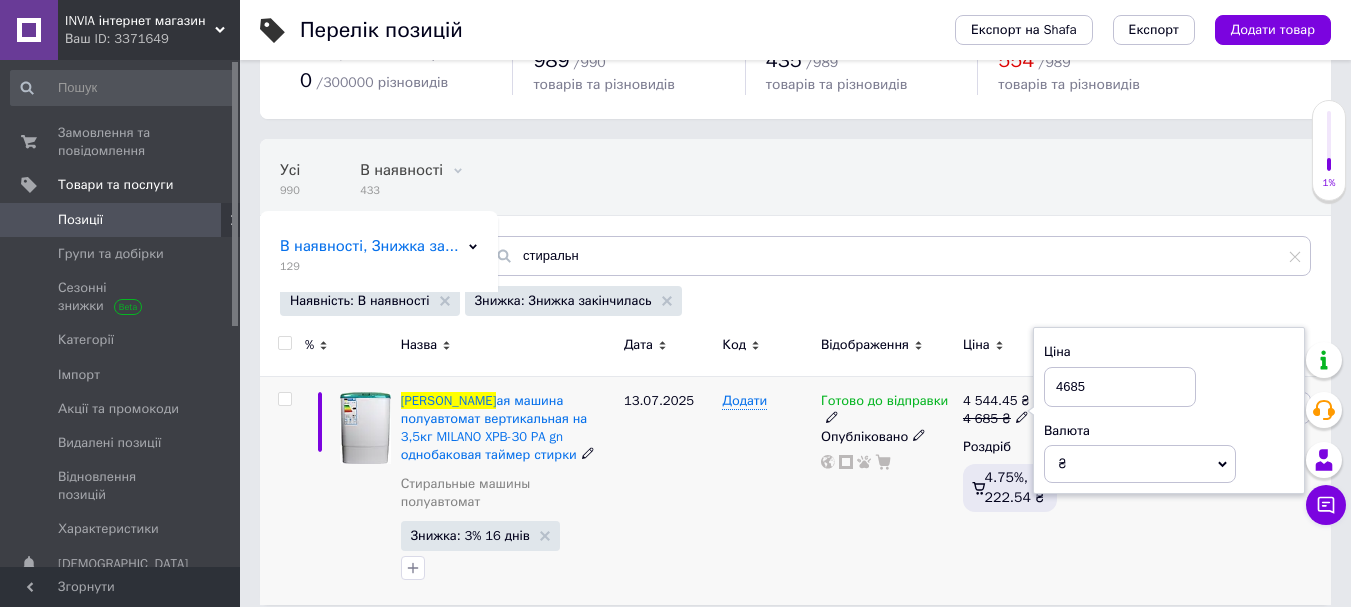 click on "4685" at bounding box center [1120, 387] 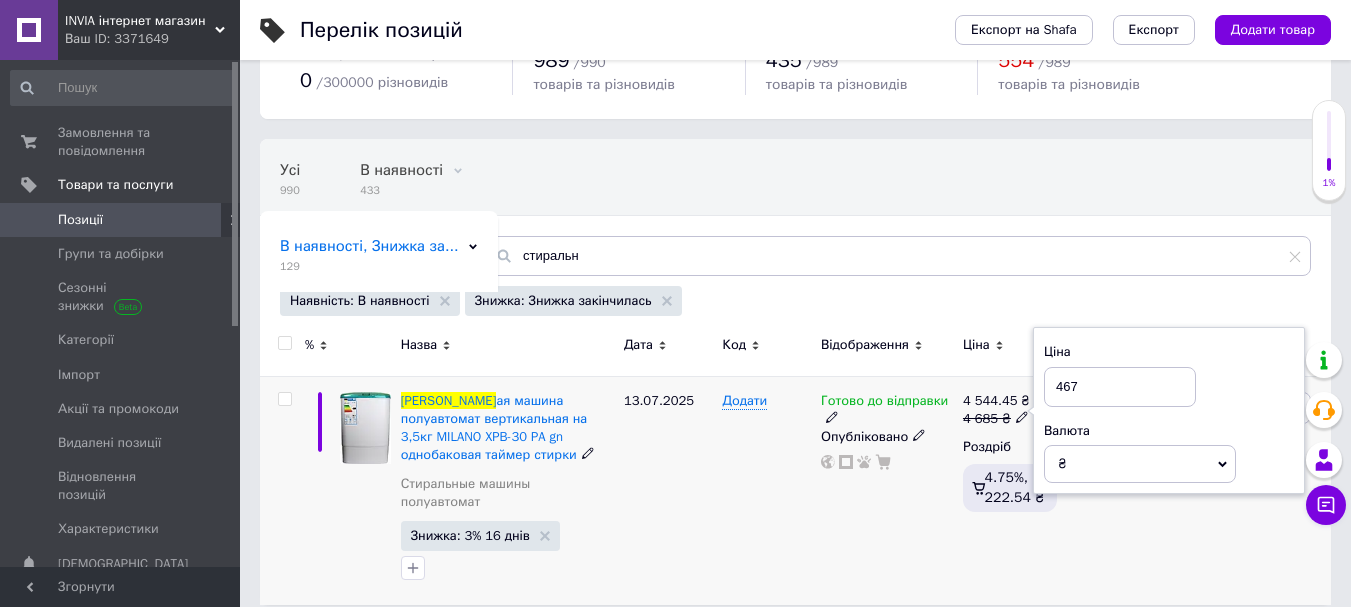type on "4673" 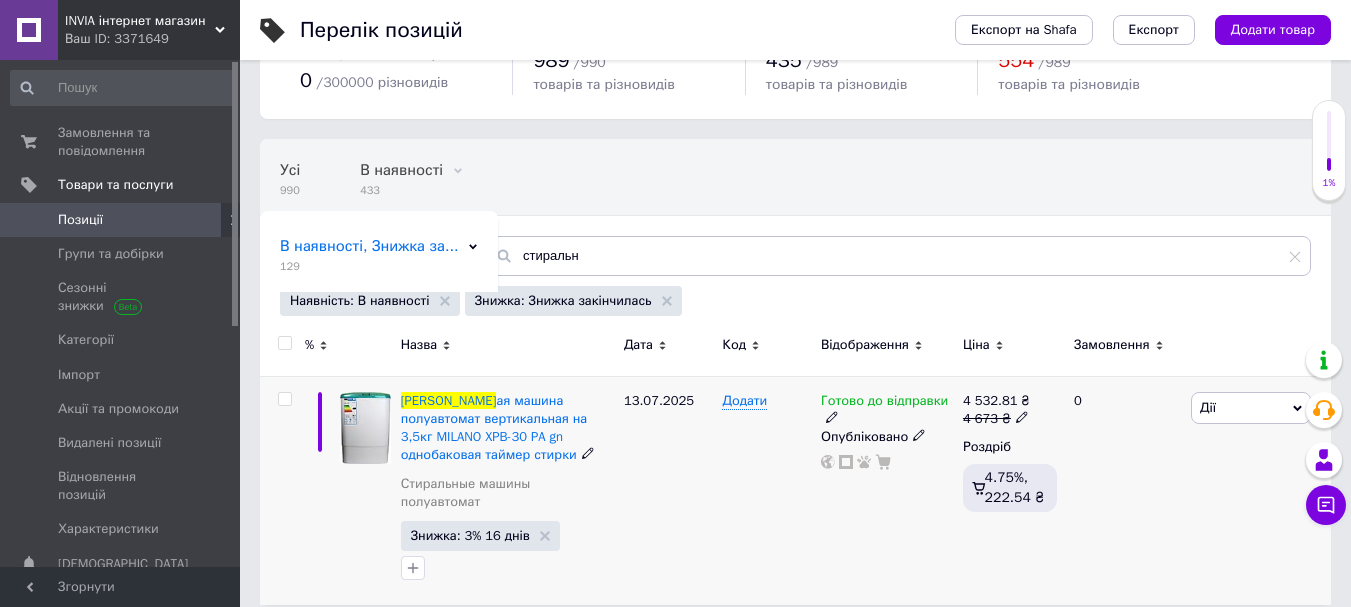 click 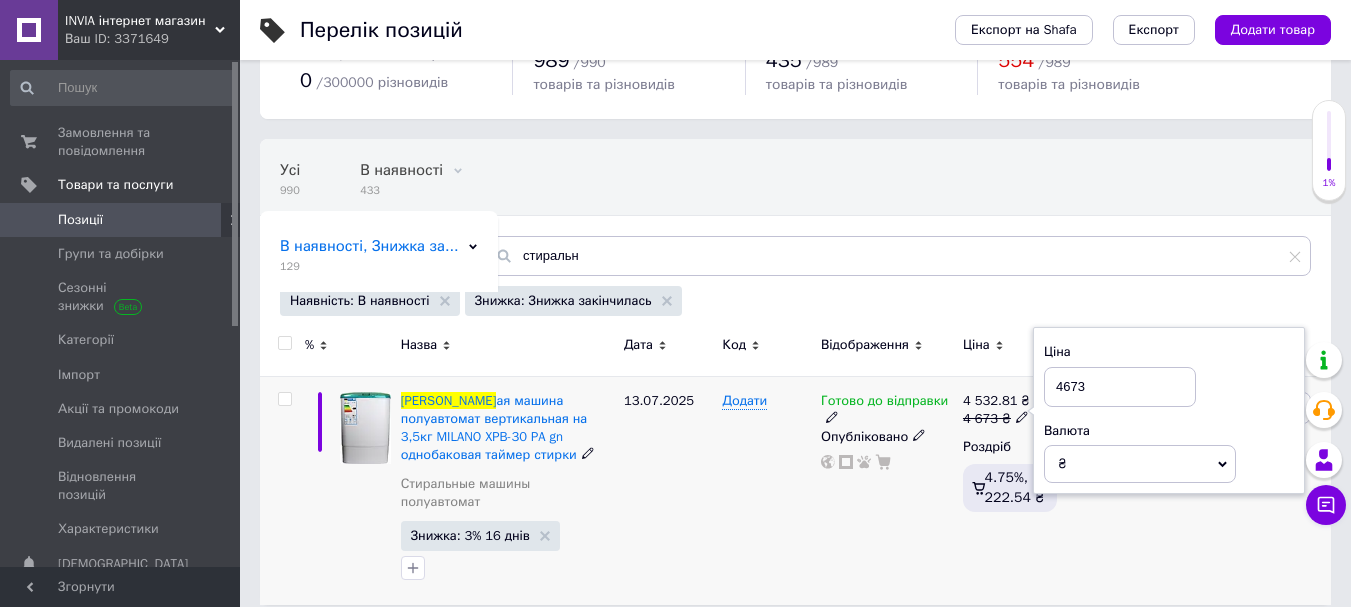 click on "4673" at bounding box center [1120, 387] 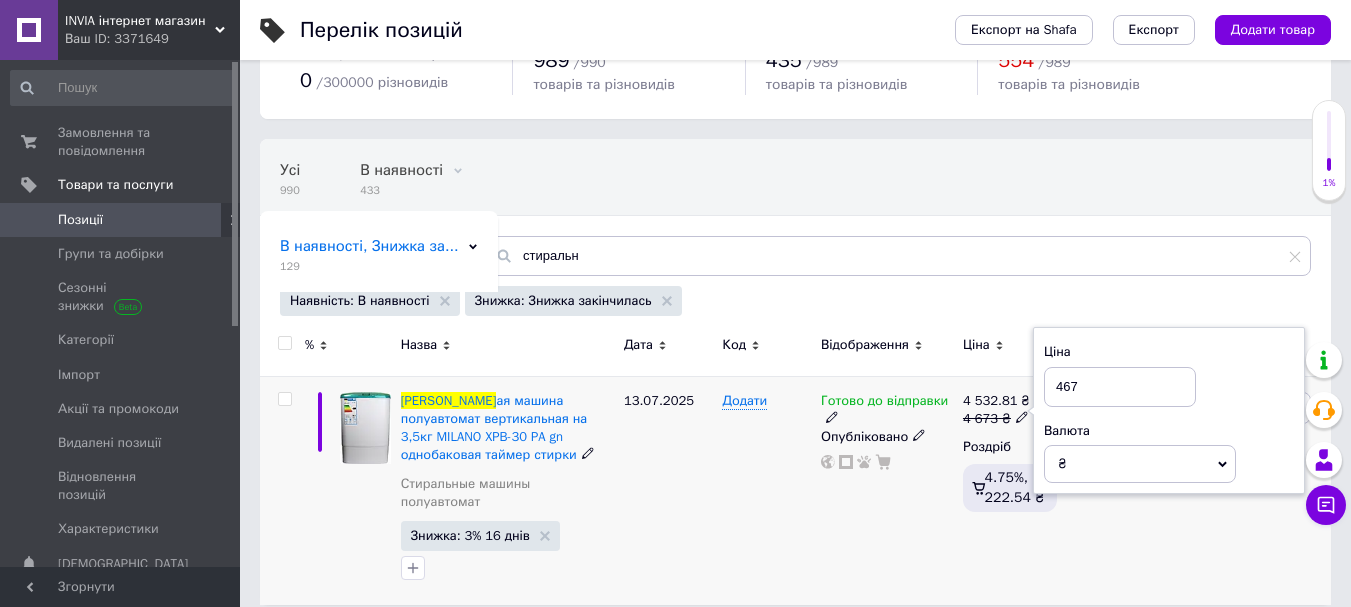 type on "4672" 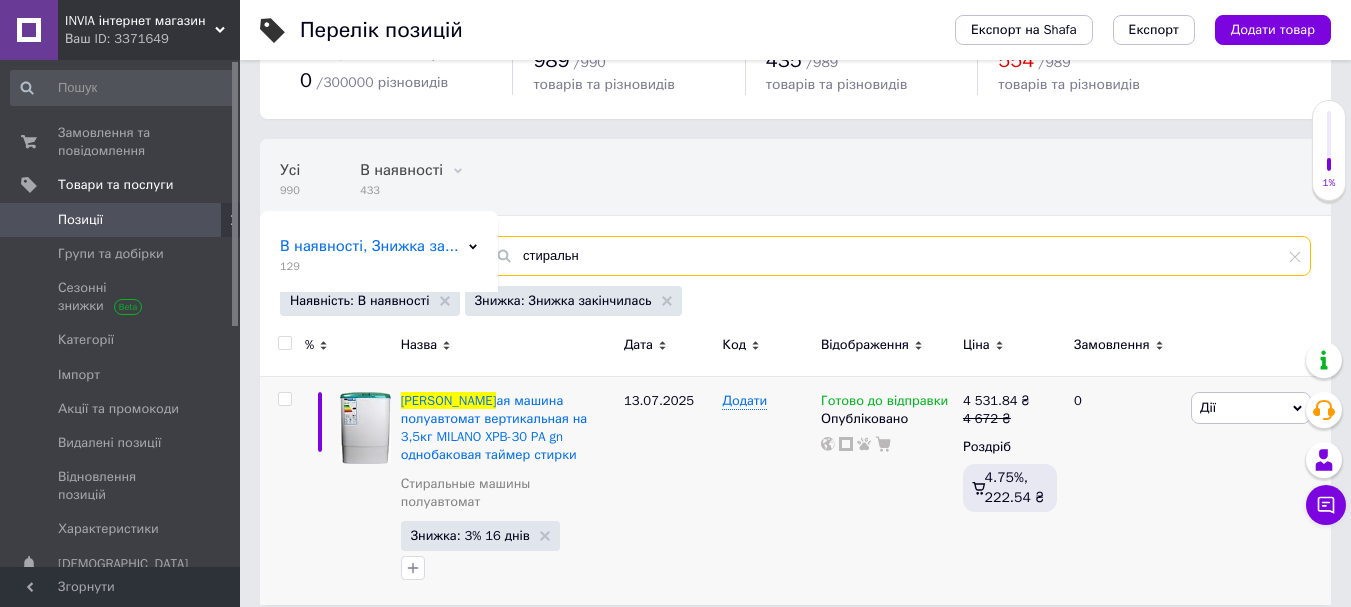 click on "стиральн" at bounding box center (899, 256) 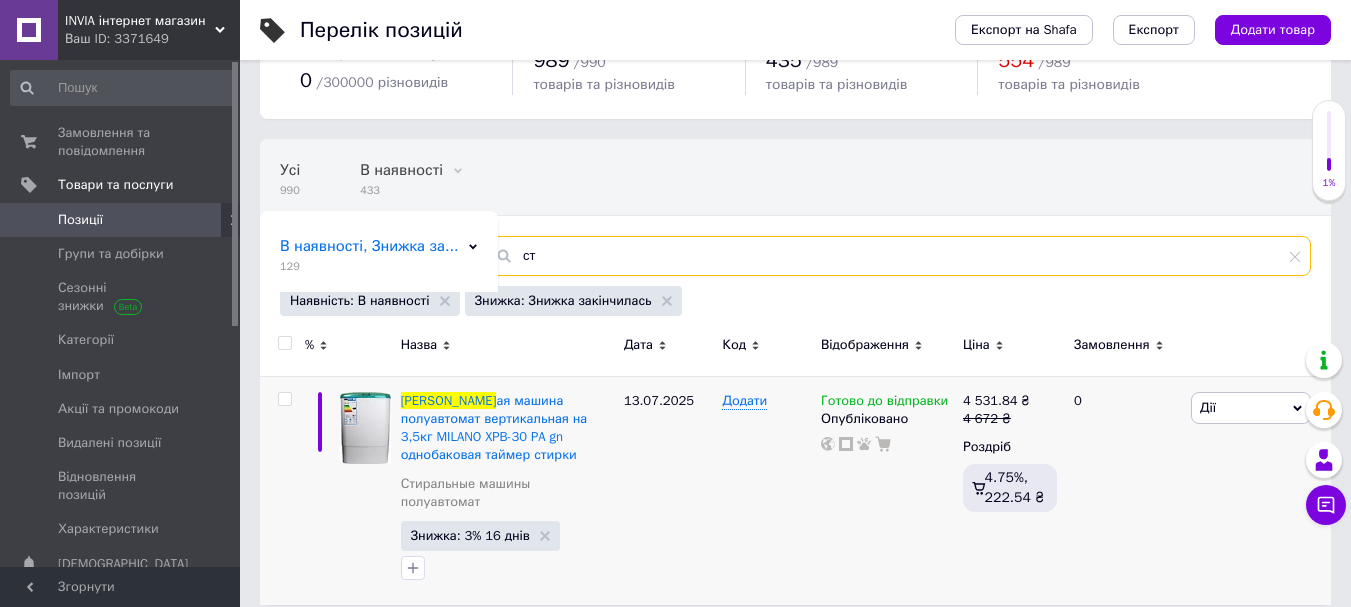 type on "с" 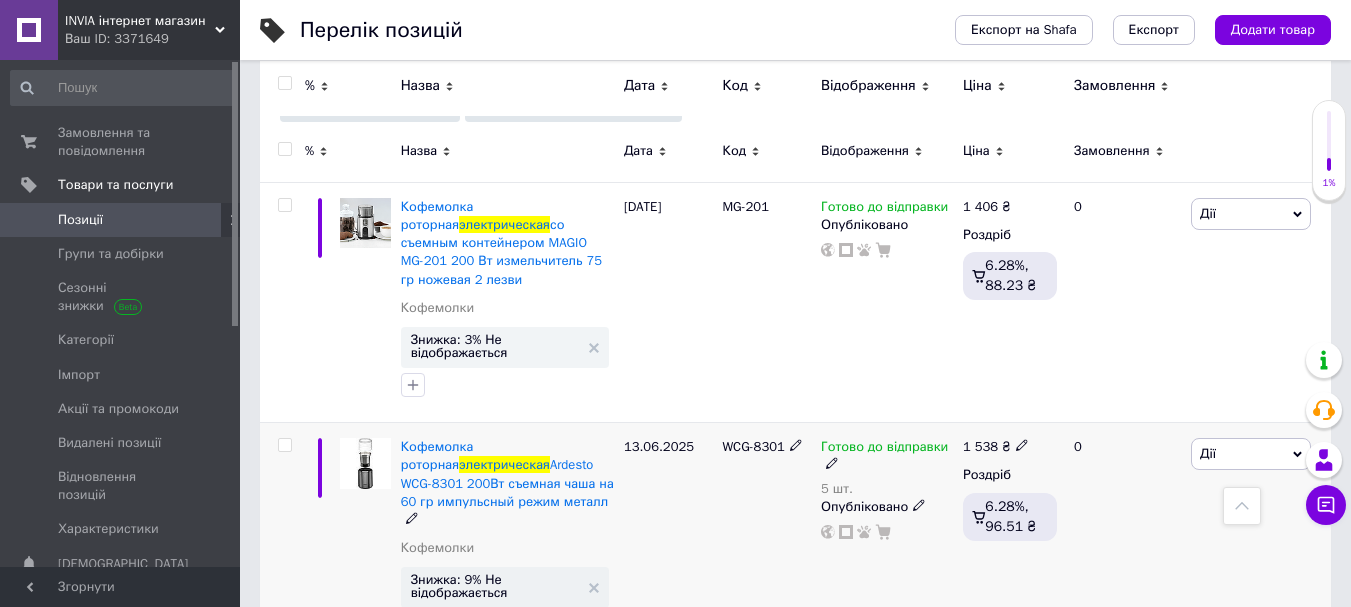 scroll, scrollTop: 0, scrollLeft: 0, axis: both 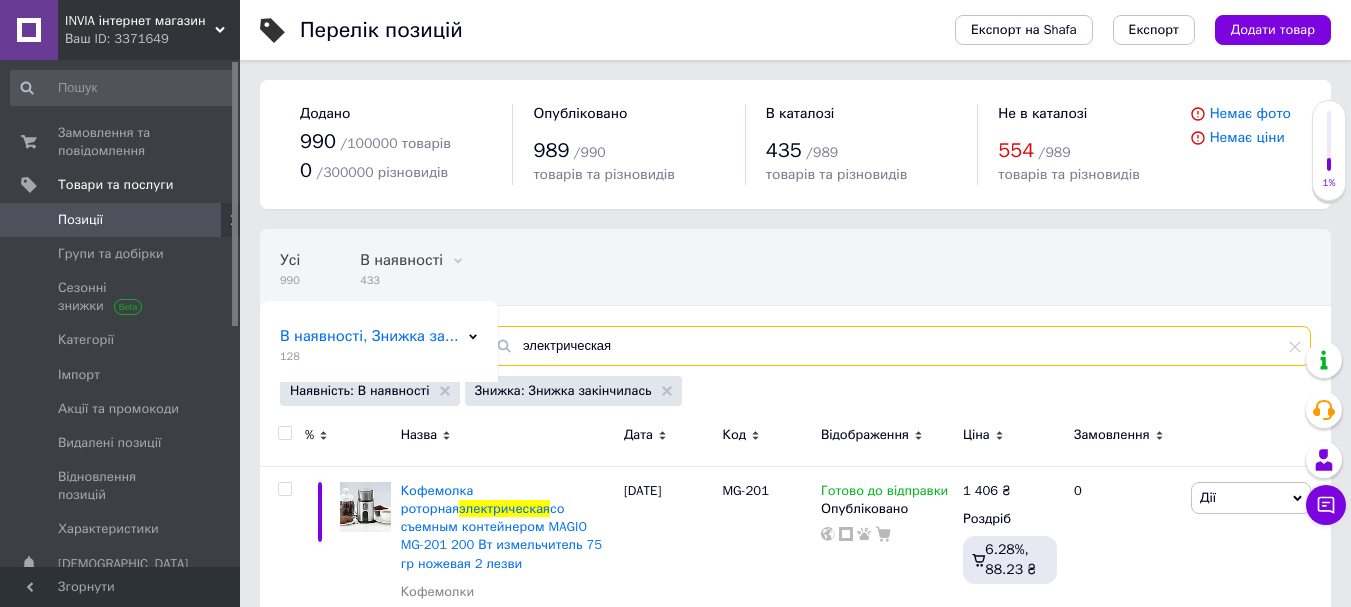 click on "электрическая" at bounding box center (899, 346) 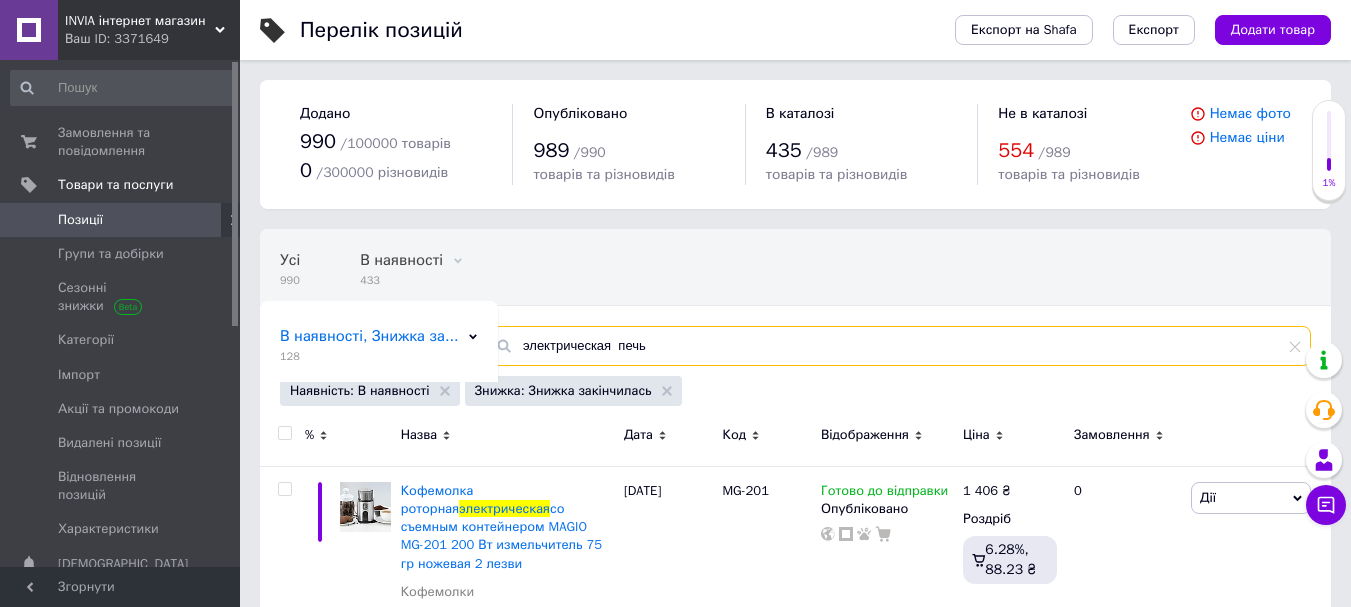 type on "электрическая  печь" 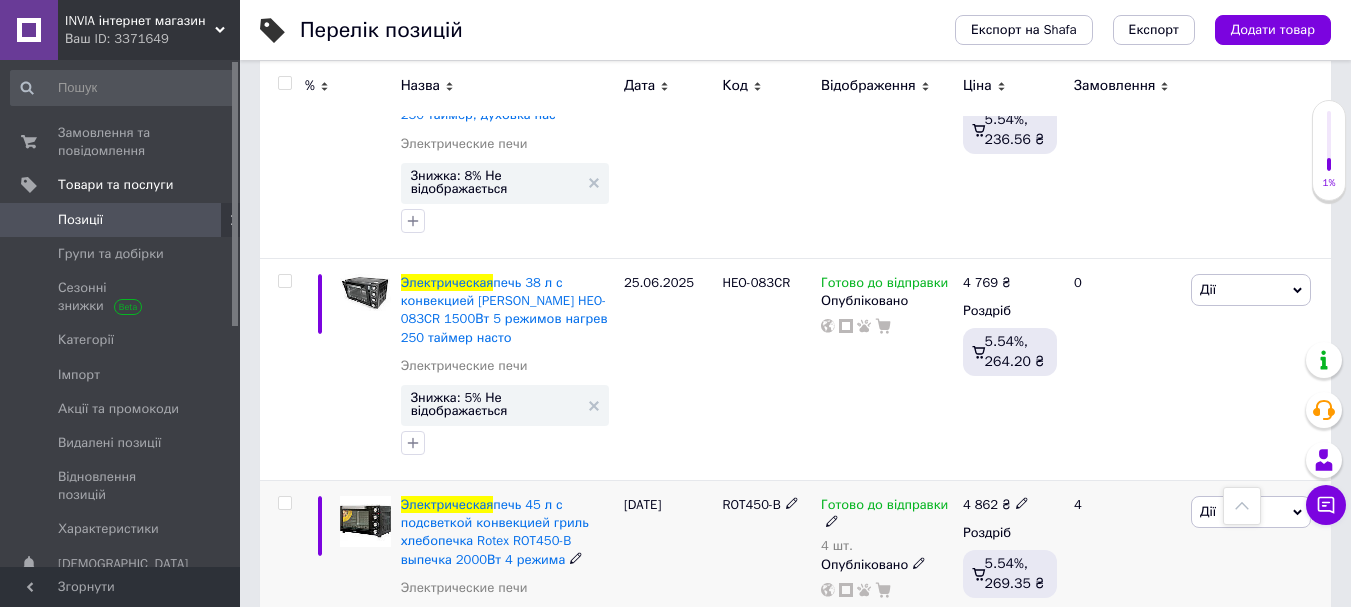 scroll, scrollTop: 245, scrollLeft: 0, axis: vertical 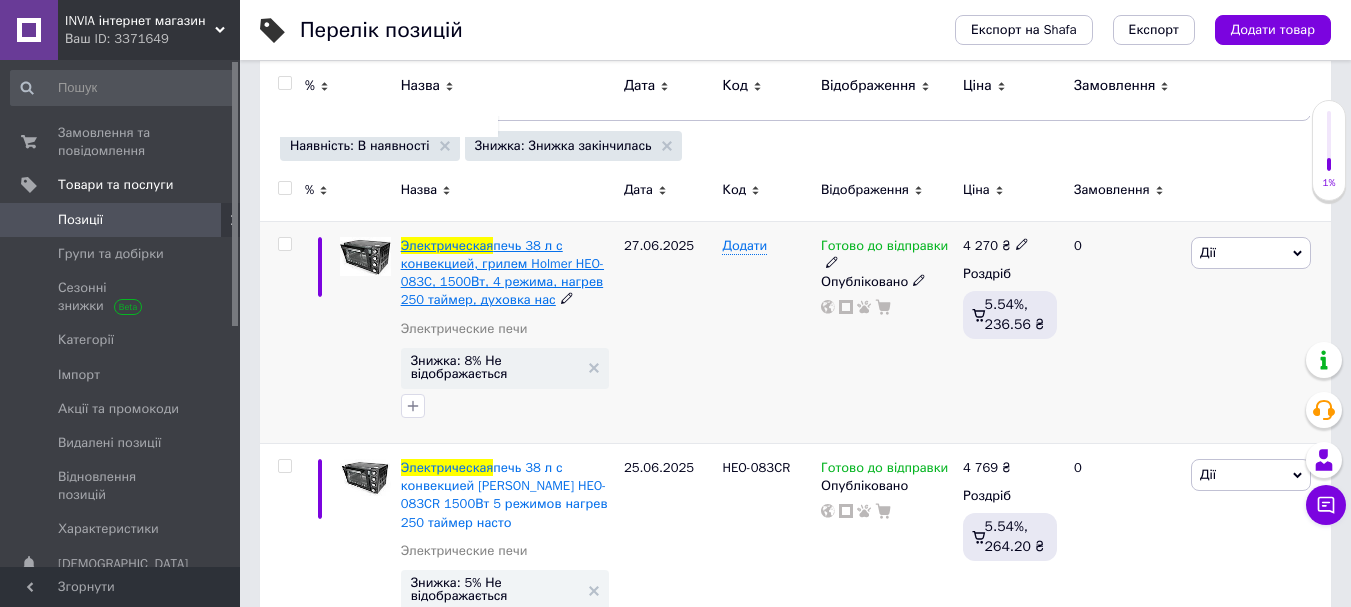 click on "Электрическая" at bounding box center (447, 245) 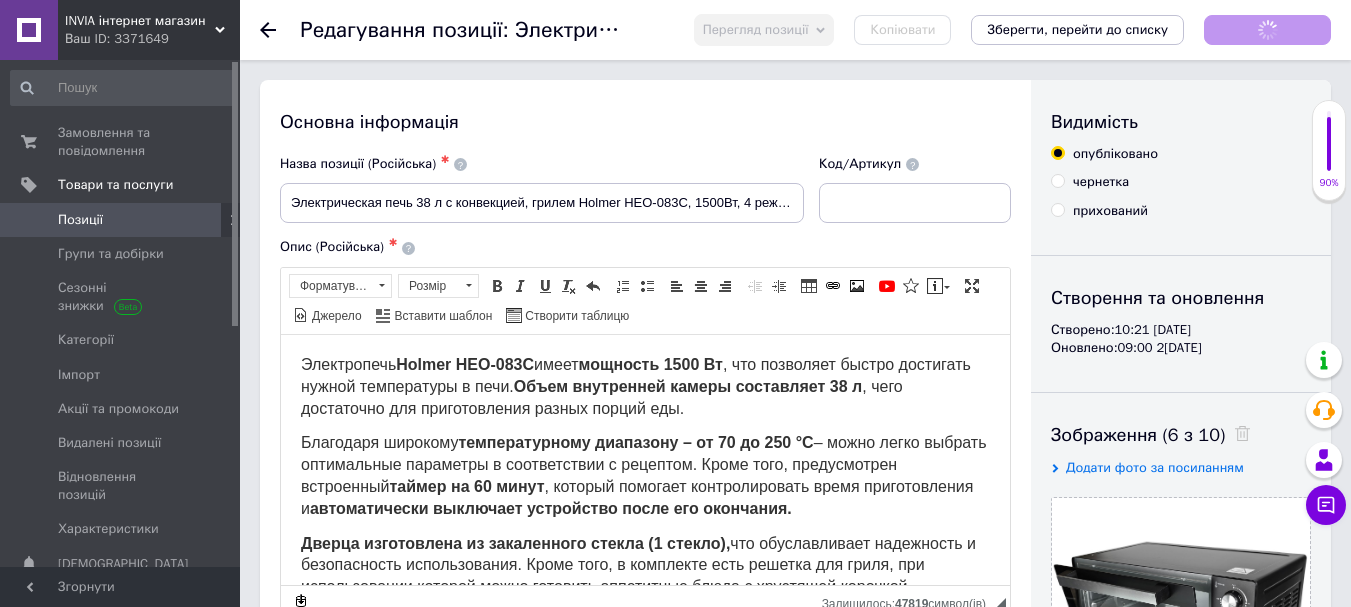 scroll, scrollTop: 0, scrollLeft: 0, axis: both 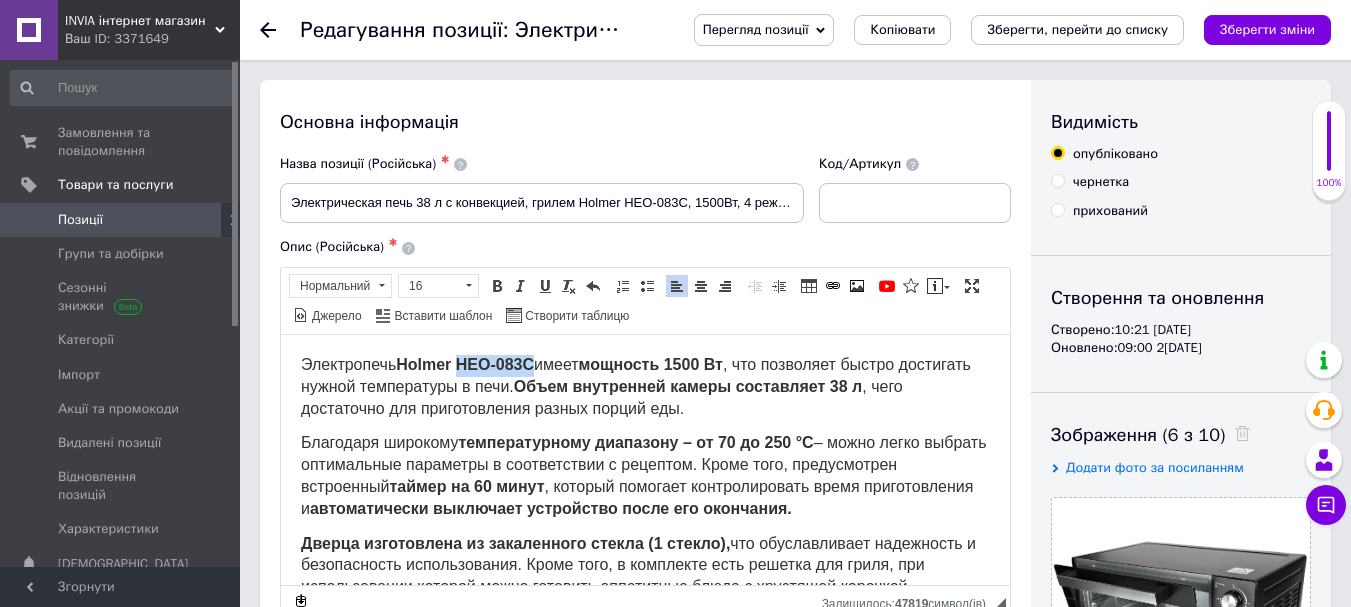 drag, startPoint x: 540, startPoint y: 361, endPoint x: 463, endPoint y: 373, distance: 77.92946 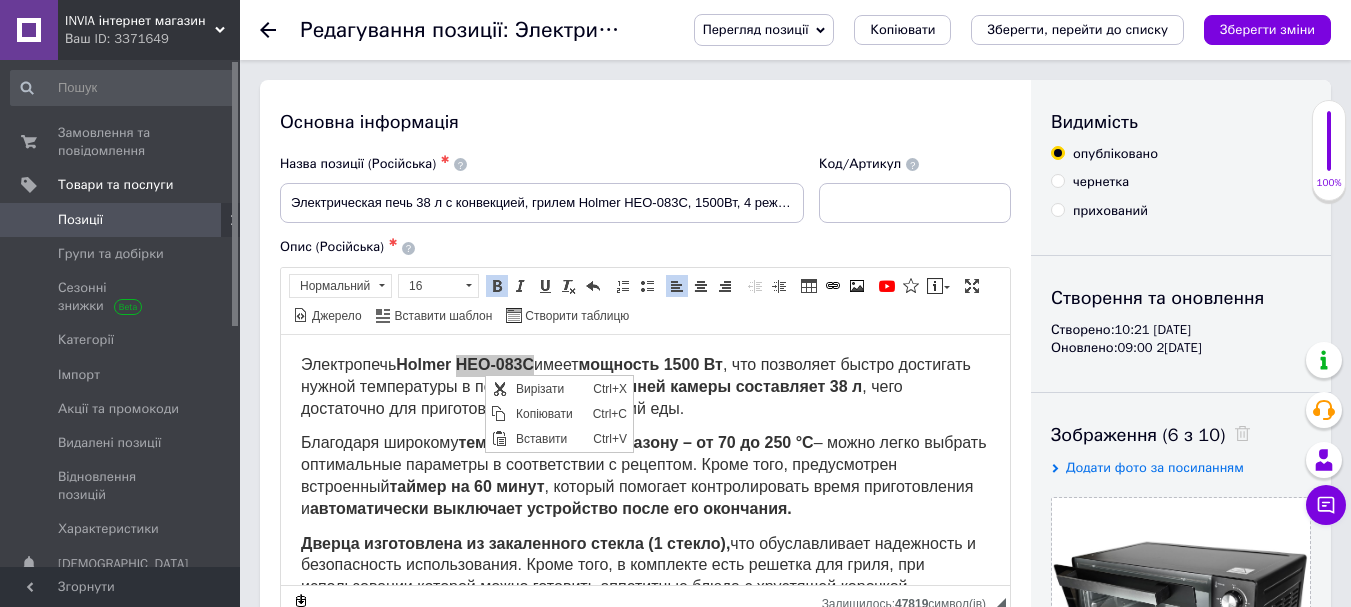 scroll, scrollTop: 0, scrollLeft: 0, axis: both 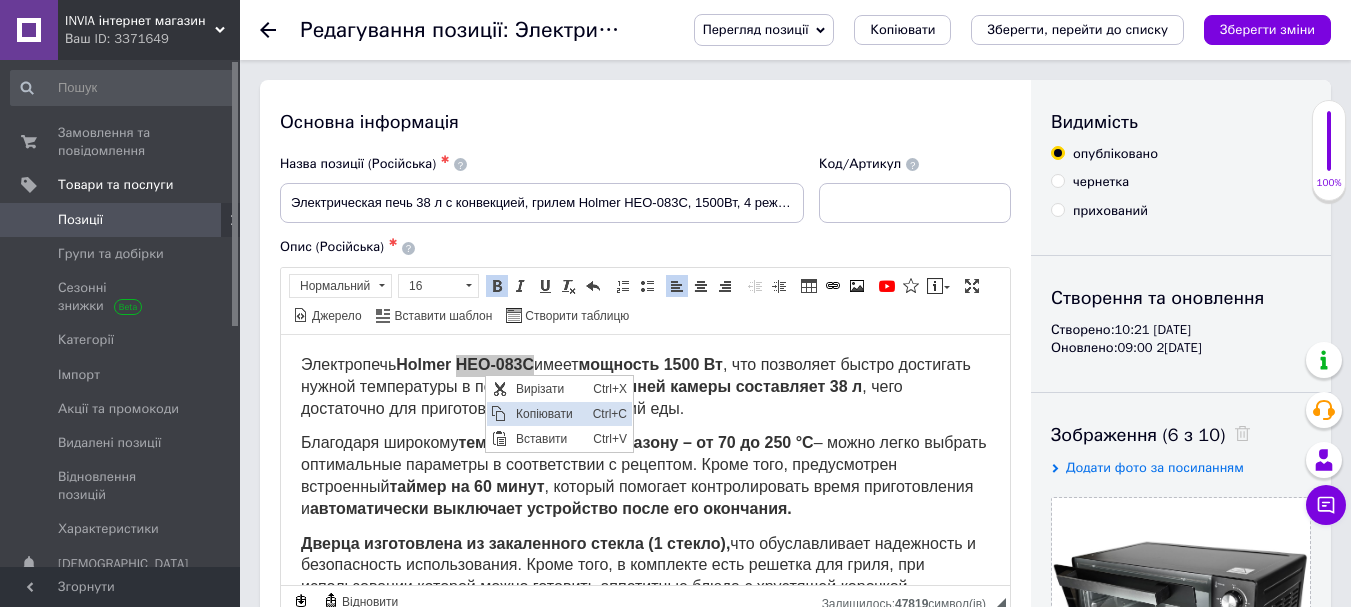 drag, startPoint x: 532, startPoint y: 419, endPoint x: 806, endPoint y: 397, distance: 274.8818 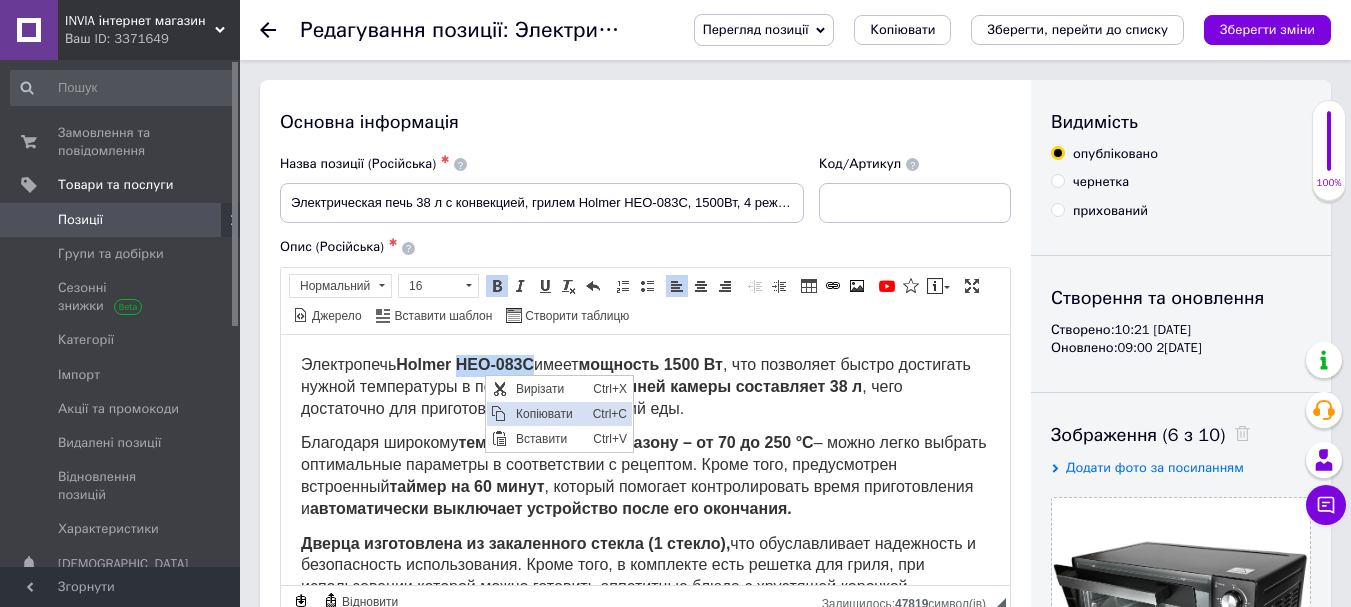 copy on "HEO-083C" 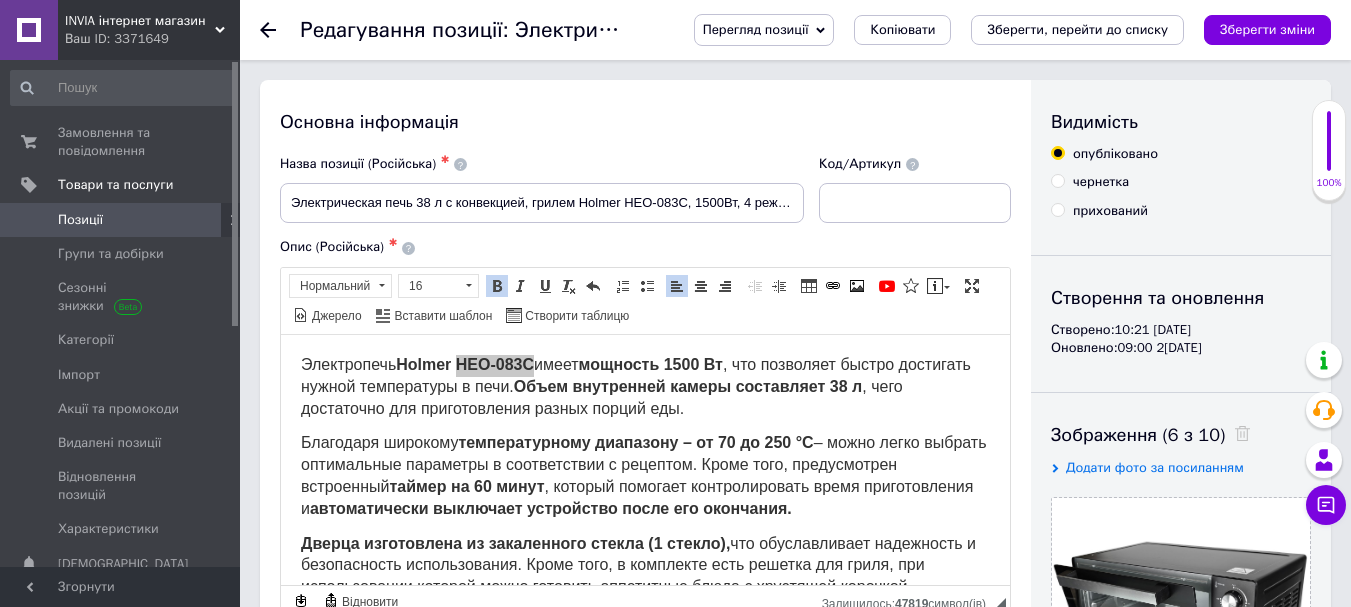 click 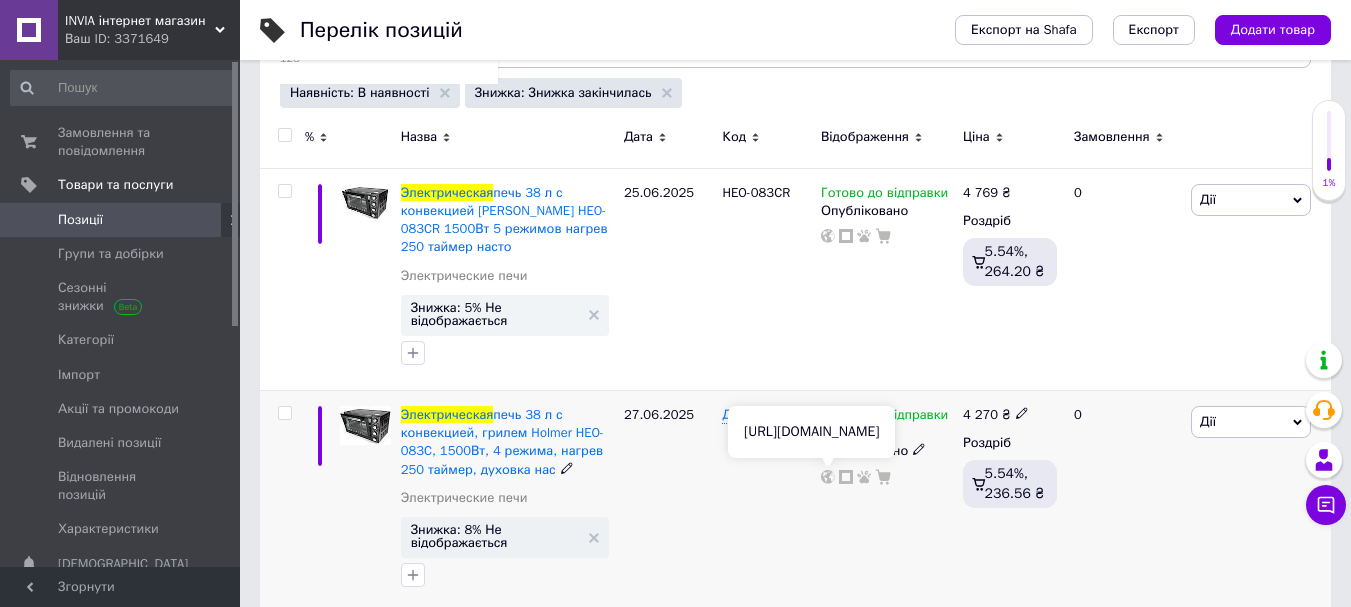 scroll, scrollTop: 300, scrollLeft: 0, axis: vertical 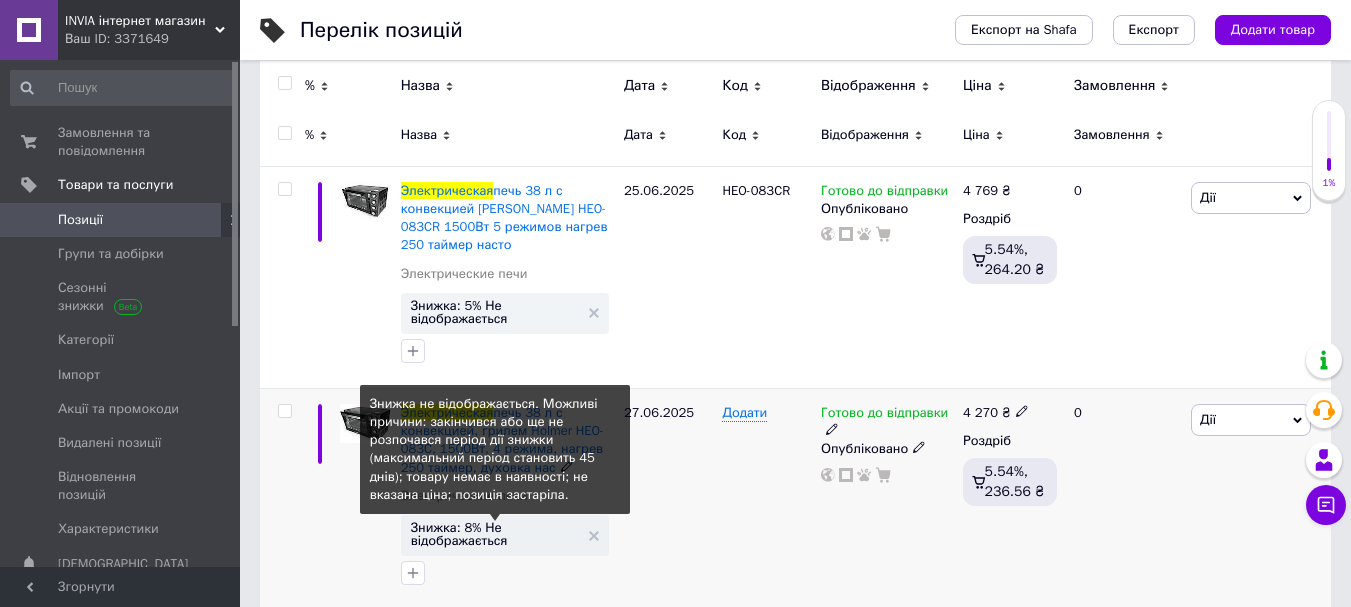 click on "Знижка: 8% Не відображається" at bounding box center (495, 534) 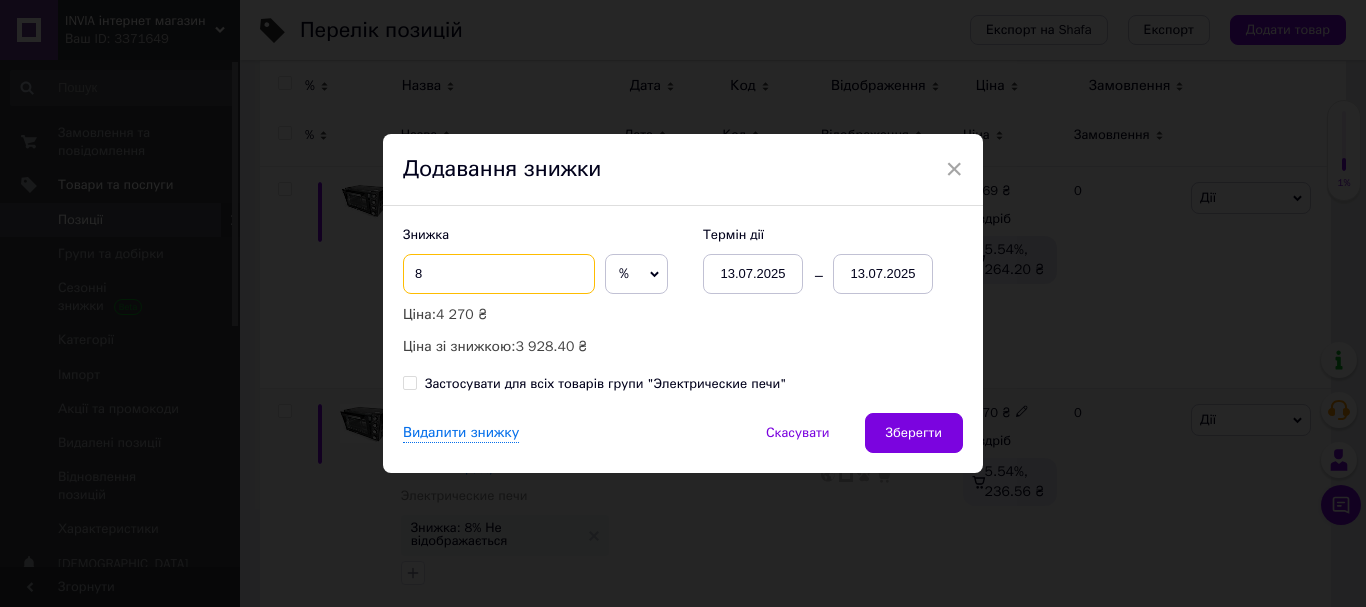 click on "8" at bounding box center (499, 274) 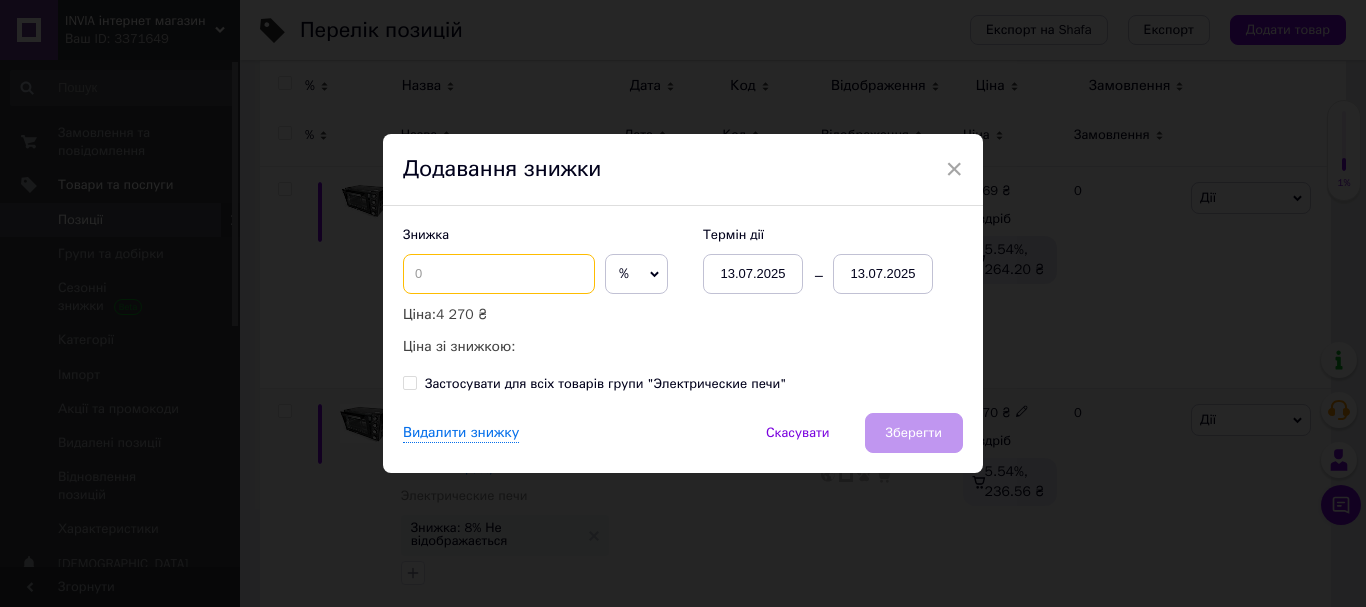 type on "6" 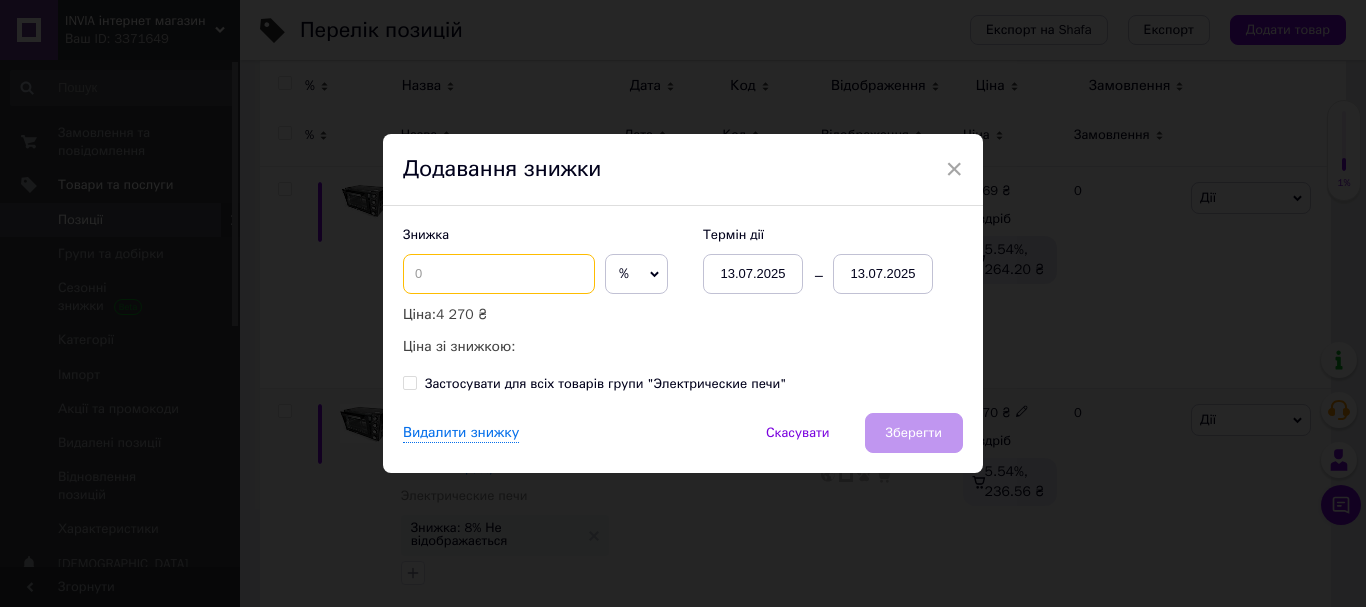 type on "7" 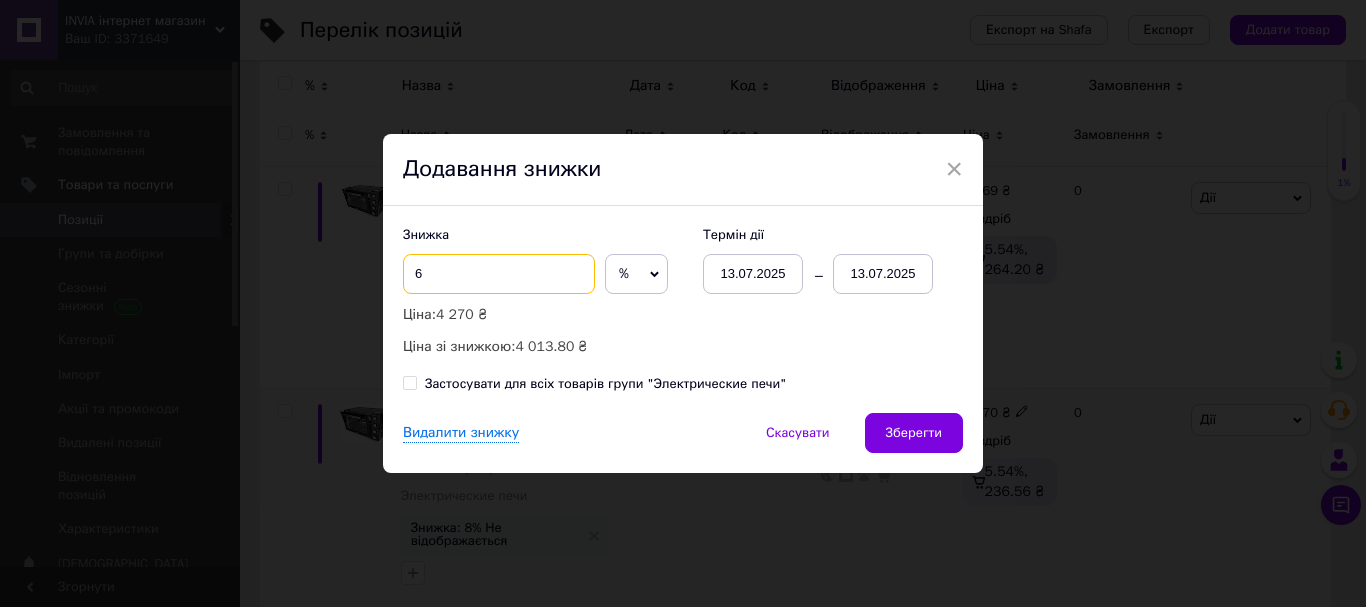 type on "6" 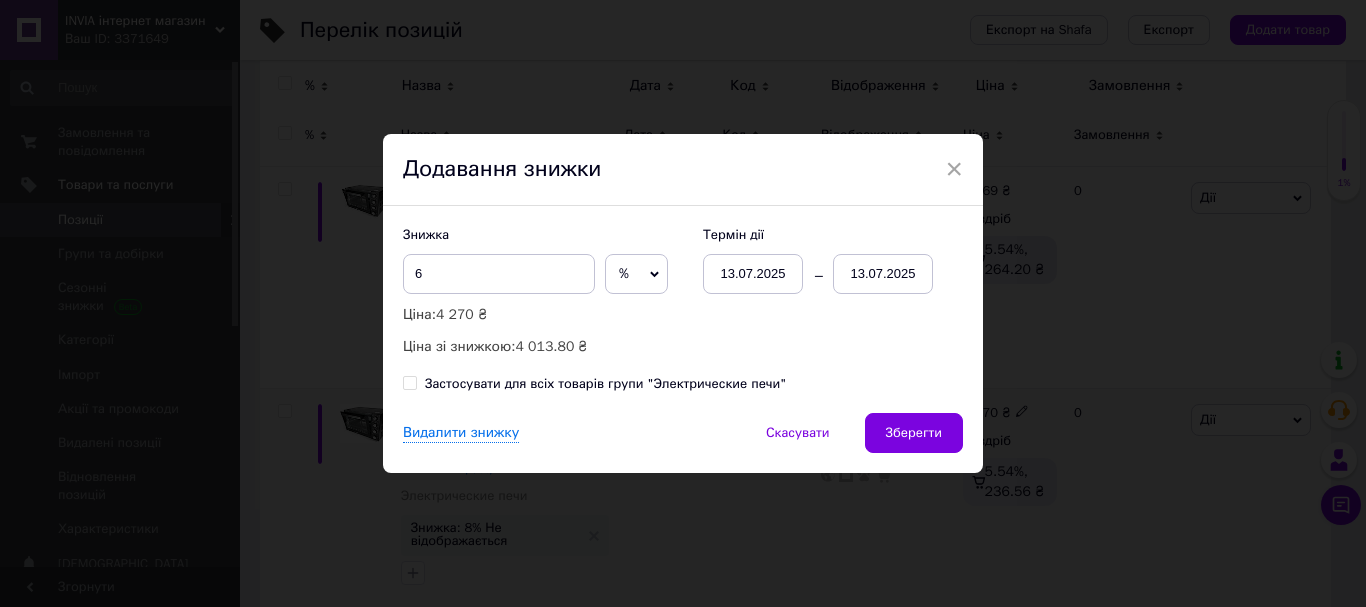 click on "13.07.2025" at bounding box center [883, 274] 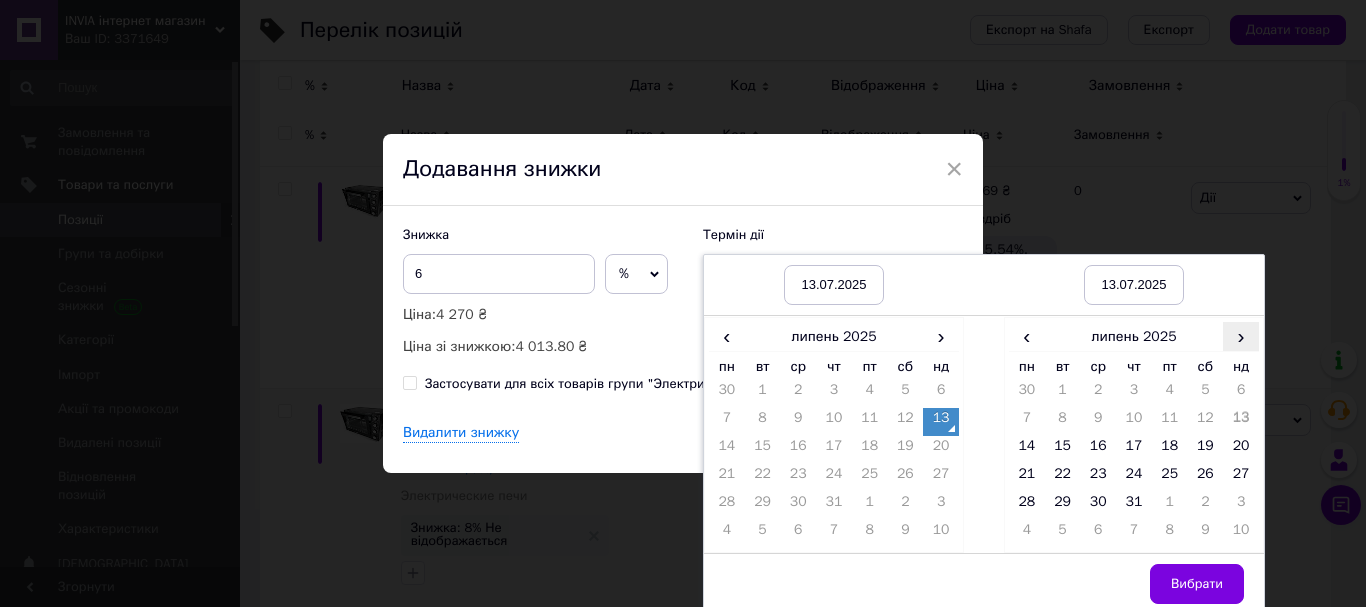 click on "›" at bounding box center [1241, 336] 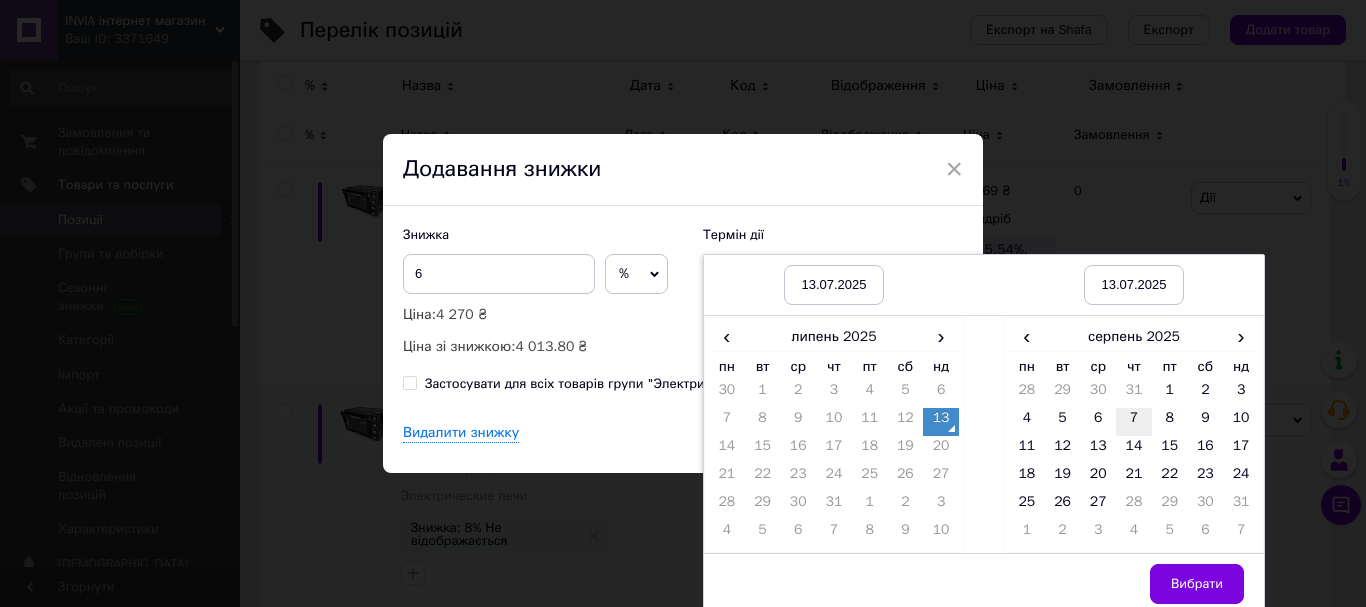 click on "7" at bounding box center (1134, 422) 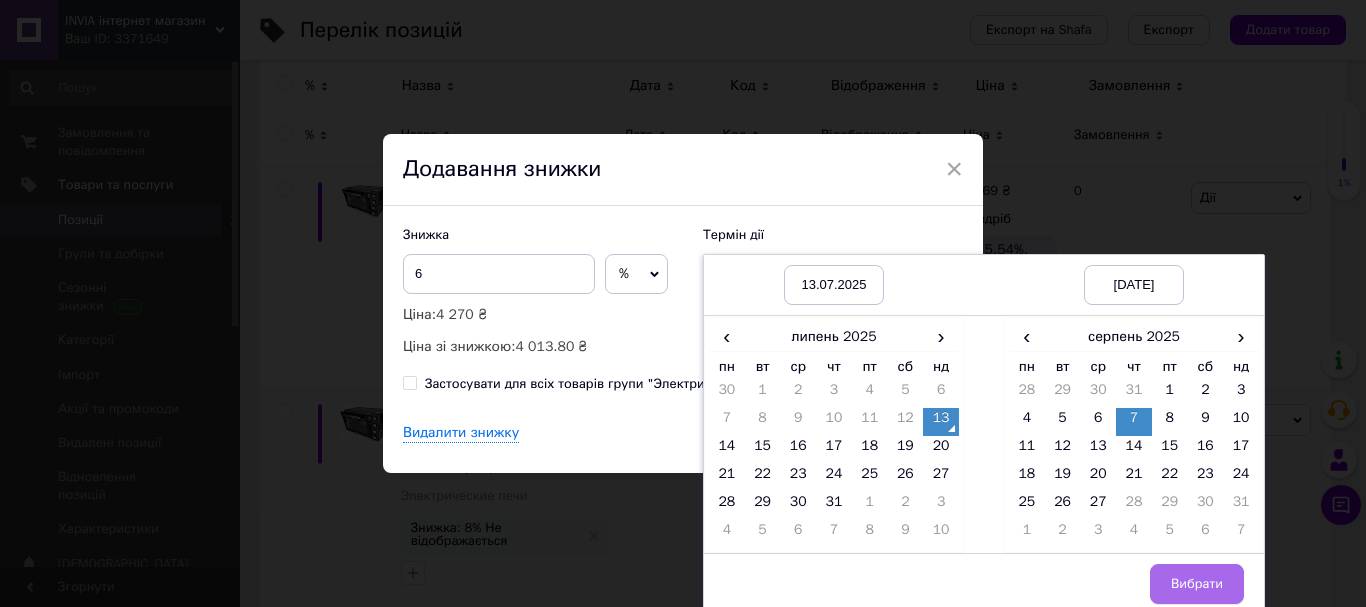 click on "Вибрати" at bounding box center [1197, 584] 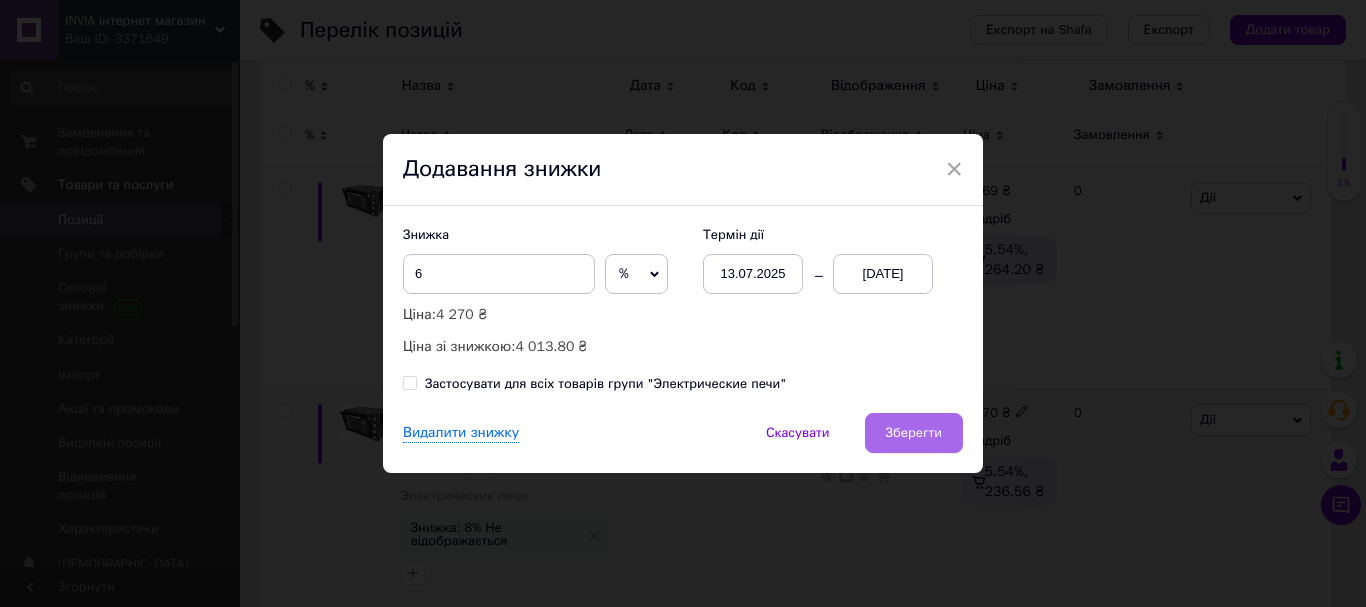 click on "Зберегти" at bounding box center [914, 433] 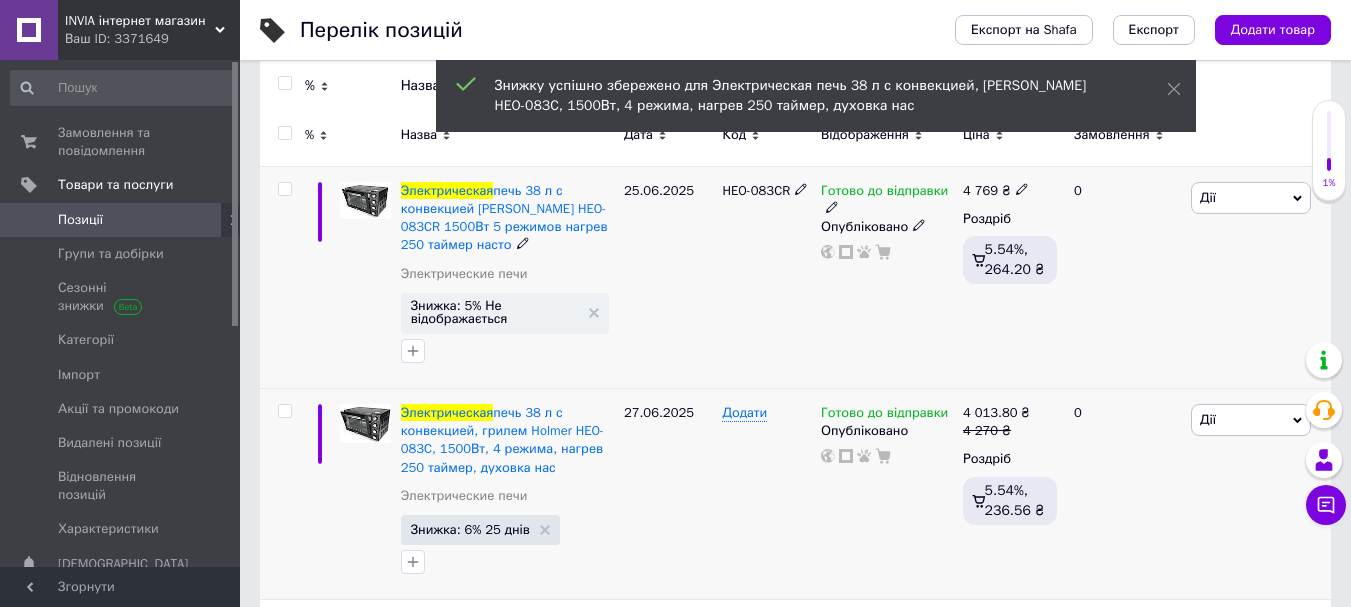 scroll, scrollTop: 400, scrollLeft: 0, axis: vertical 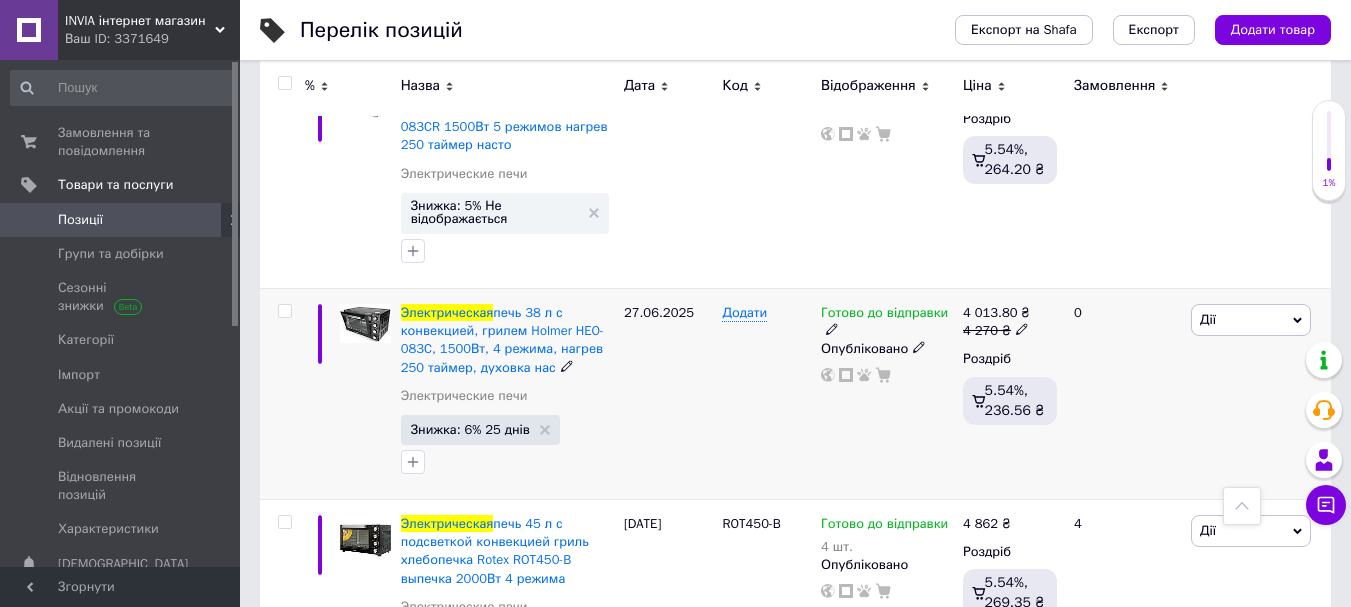 click 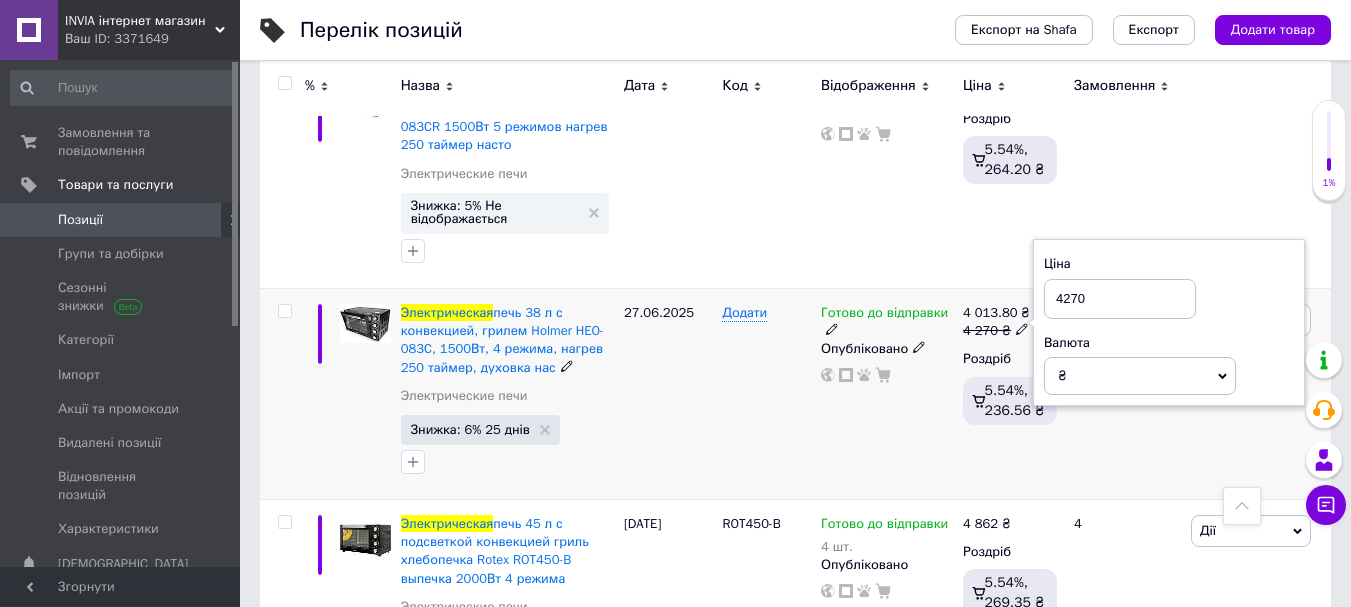 click on "4270" at bounding box center [1120, 299] 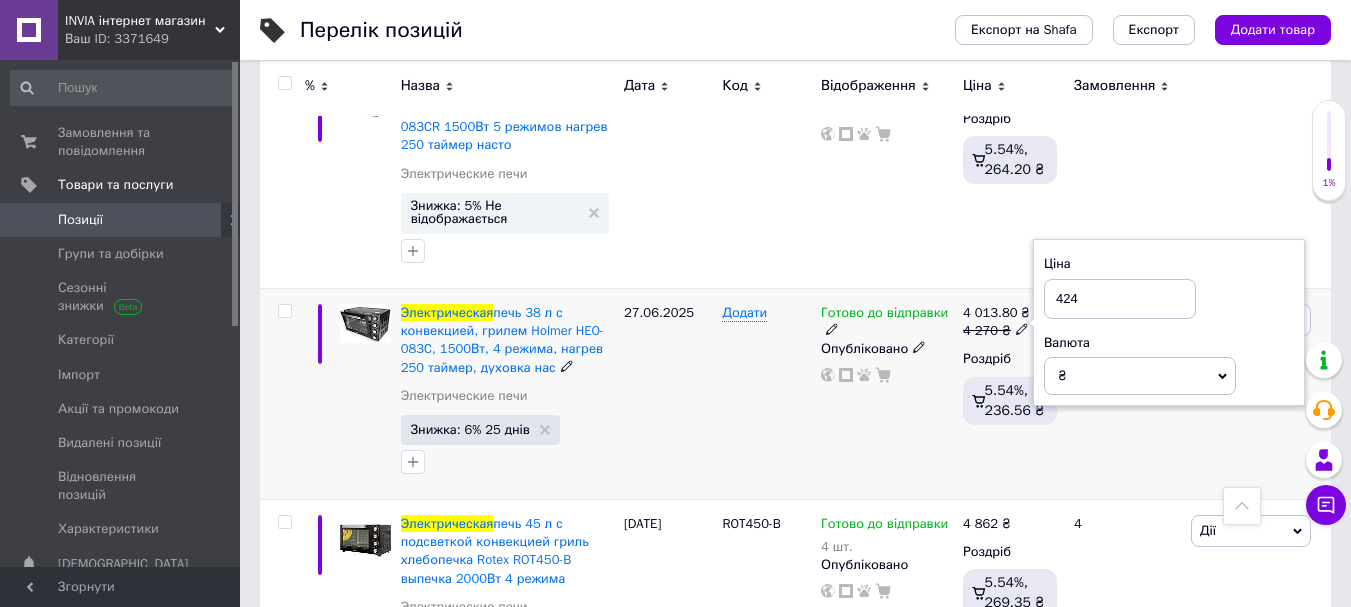 type on "4245" 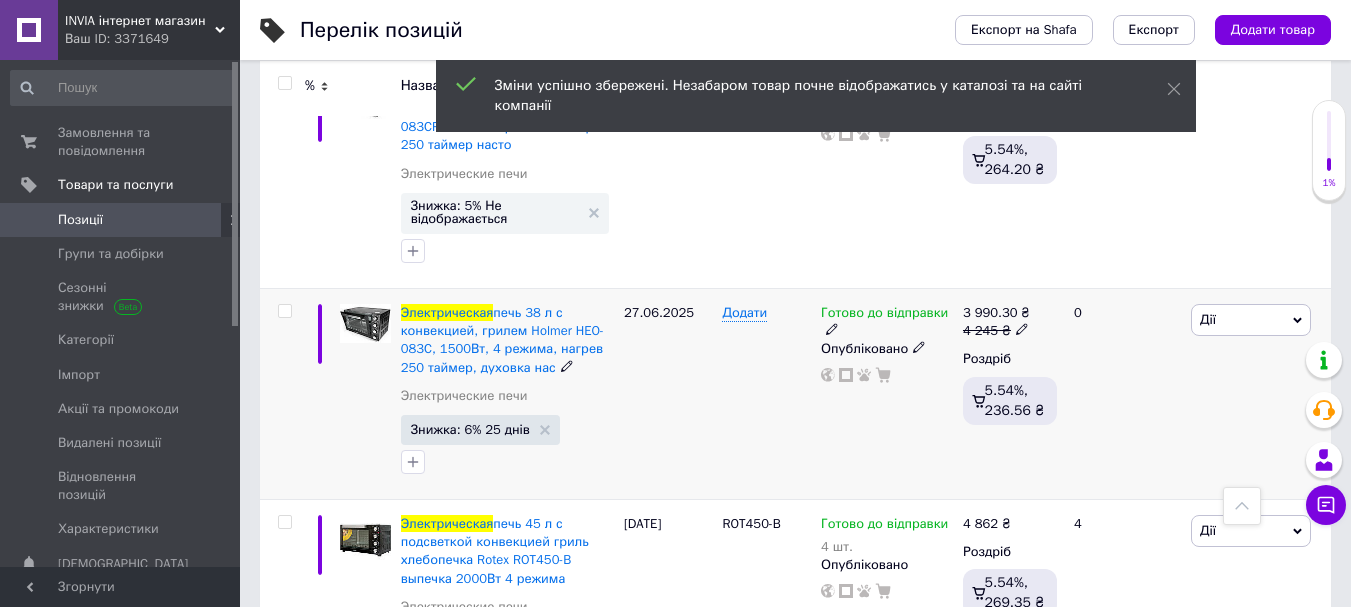 click at bounding box center (1022, 328) 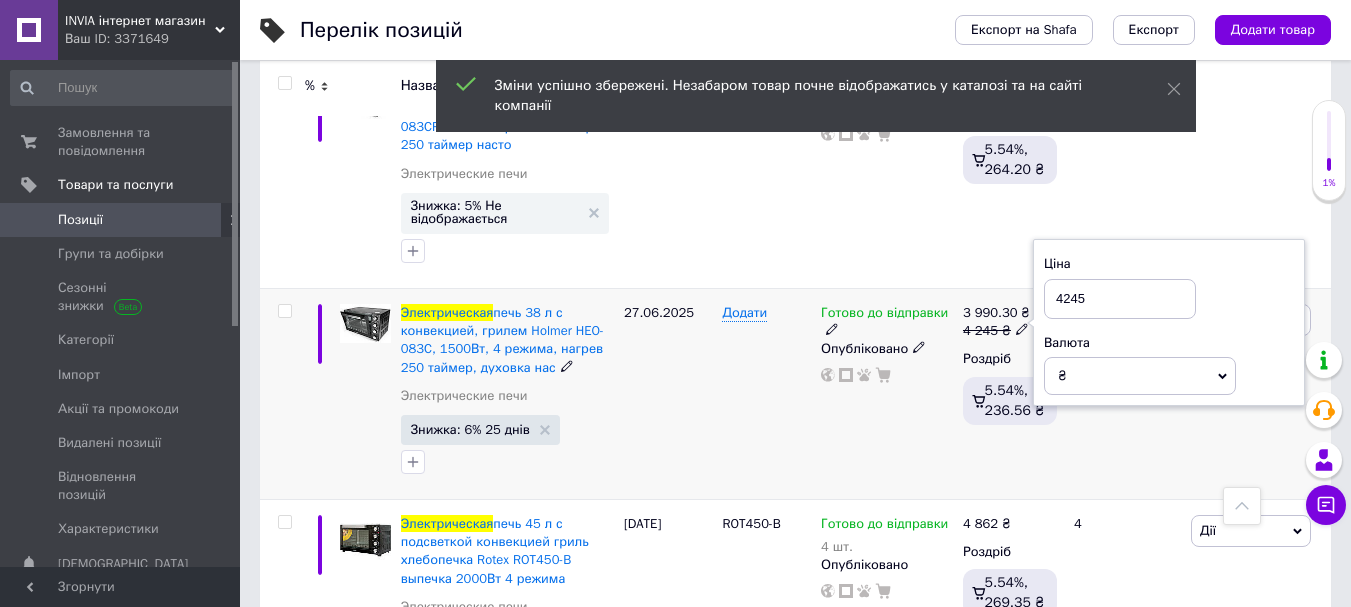click on "4245" at bounding box center [1120, 299] 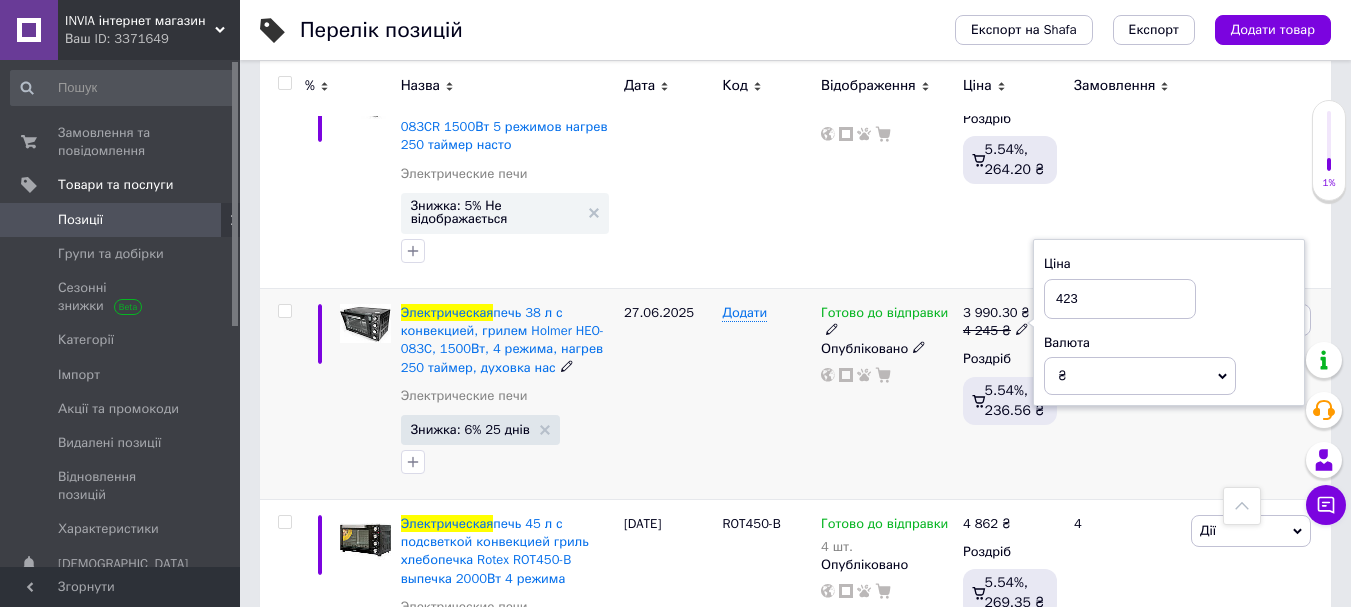 type on "4236" 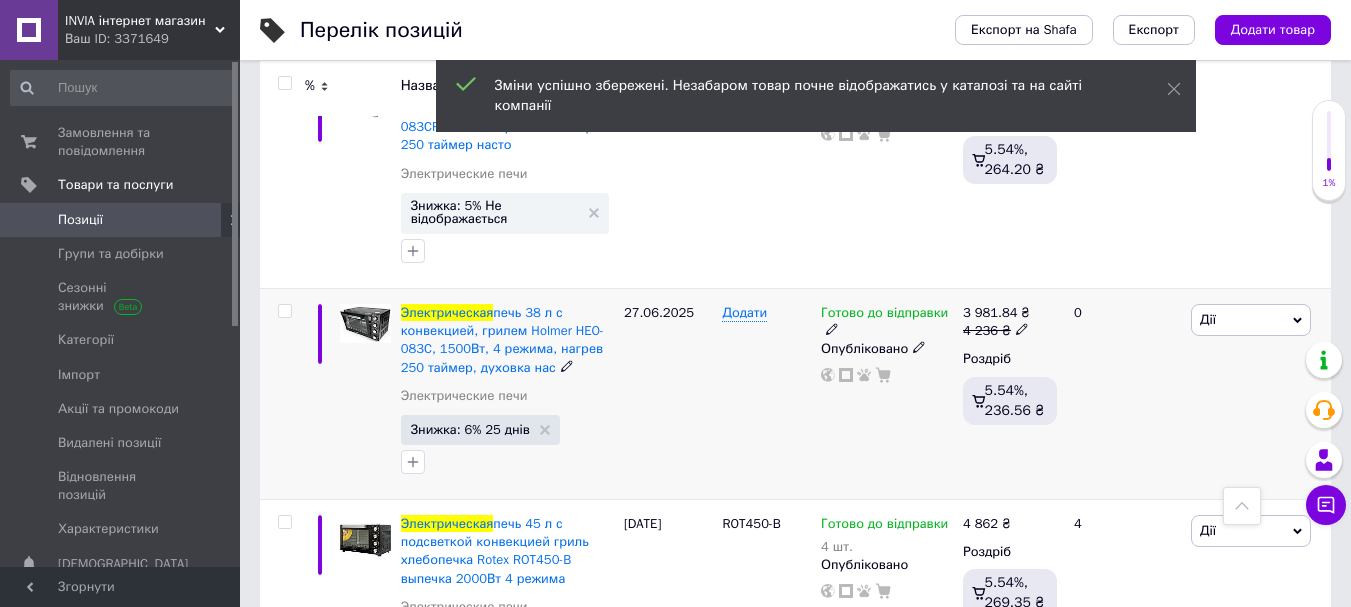 click 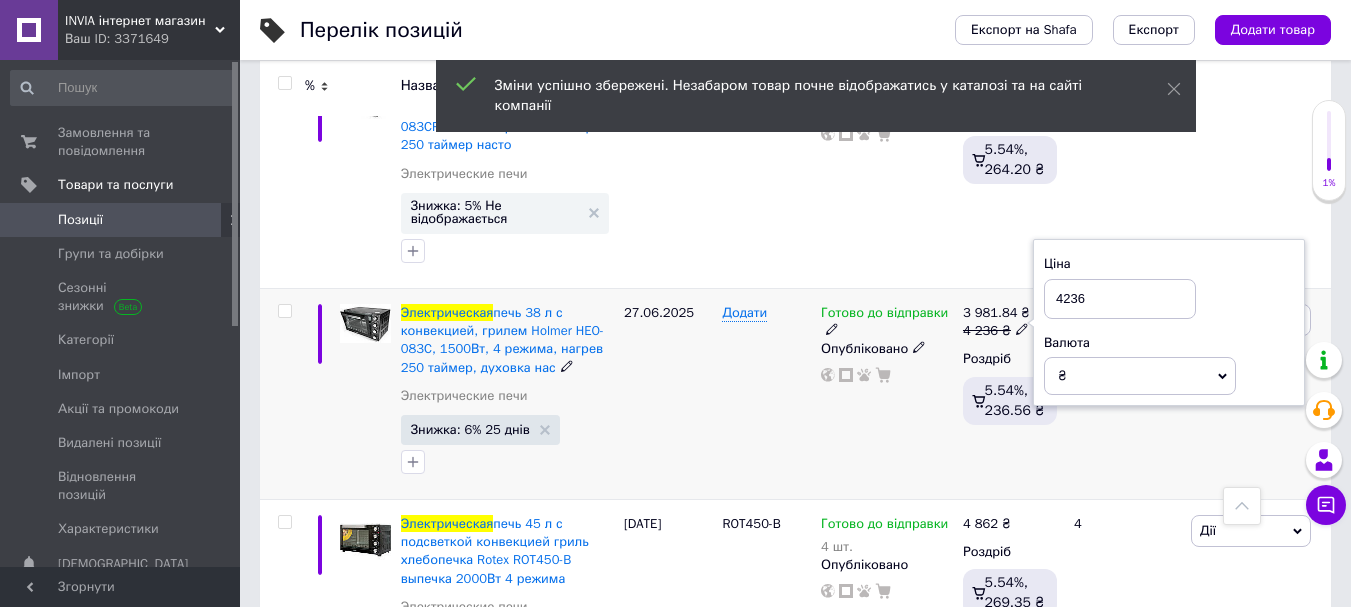 click on "4236" at bounding box center [1120, 299] 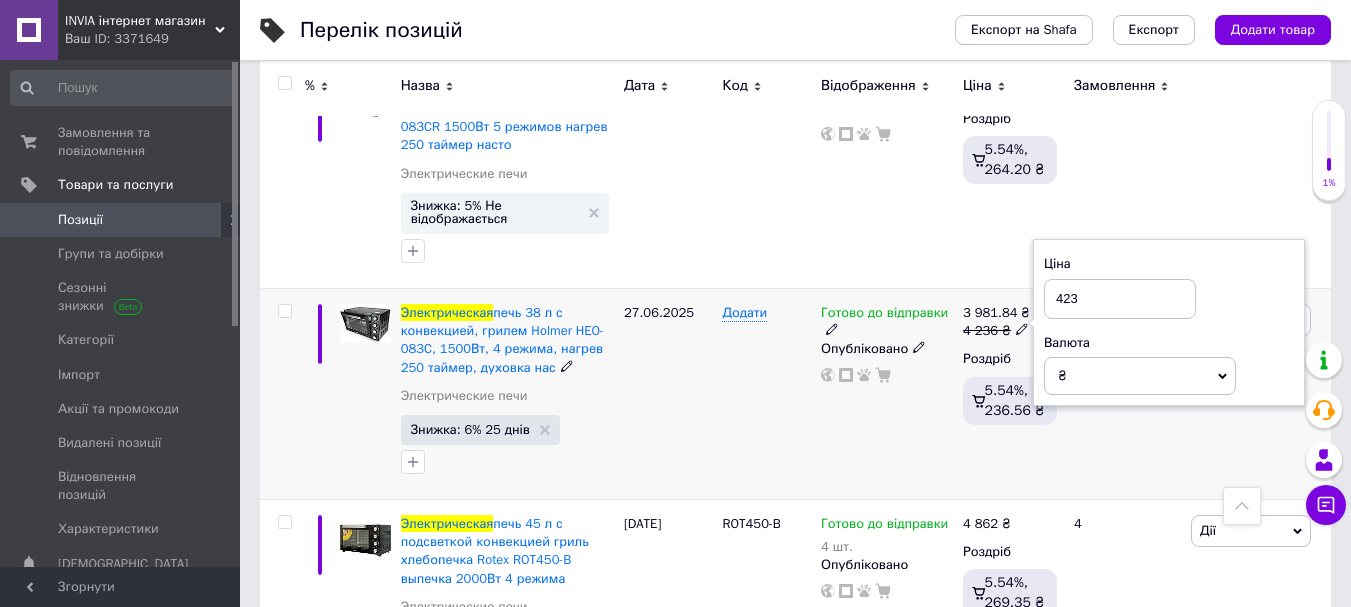 type on "4235" 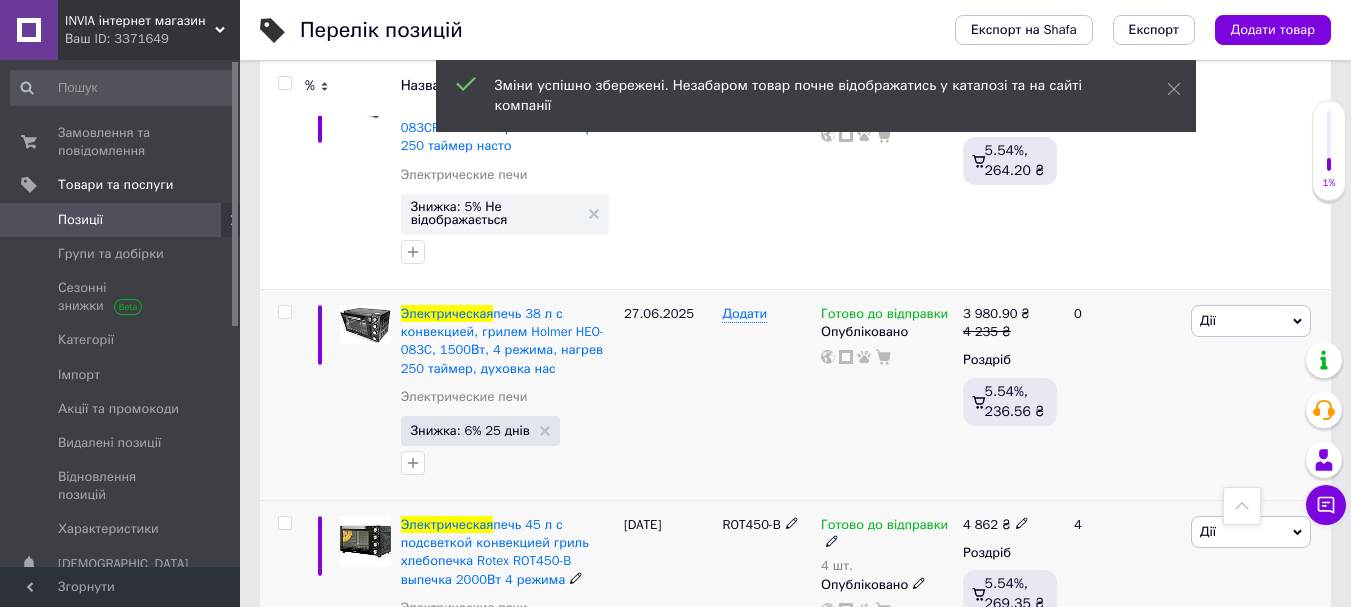 scroll, scrollTop: 134, scrollLeft: 0, axis: vertical 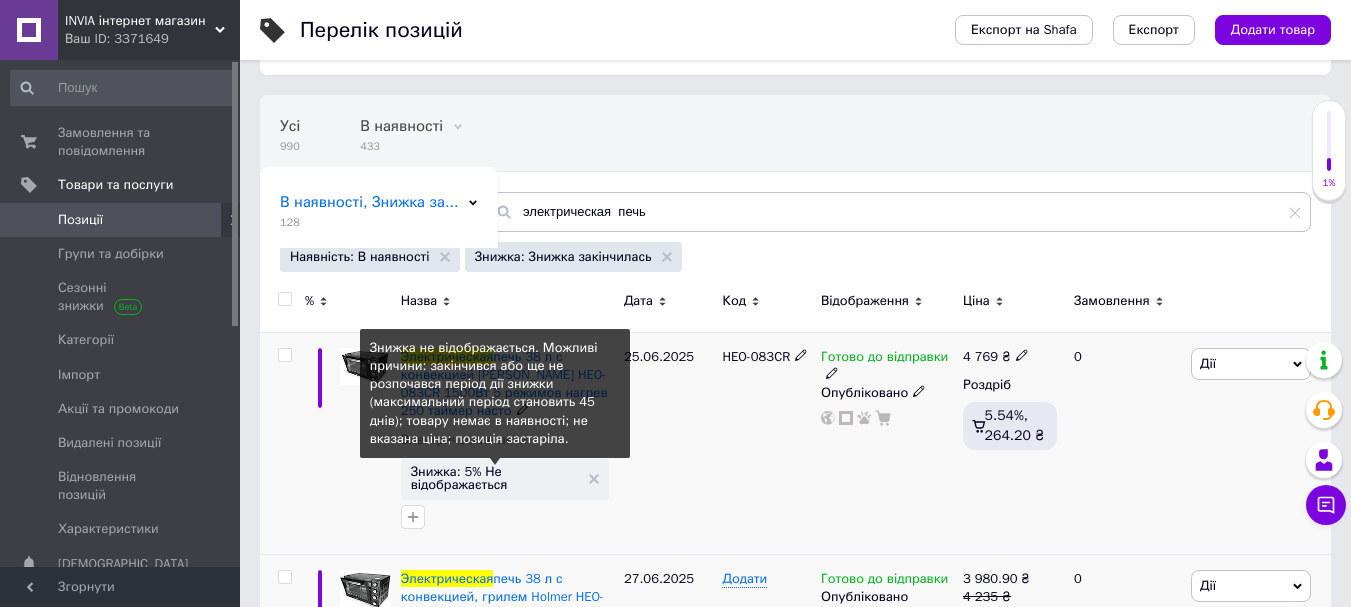 click on "Знижка: 5% Не відображається" at bounding box center (495, 478) 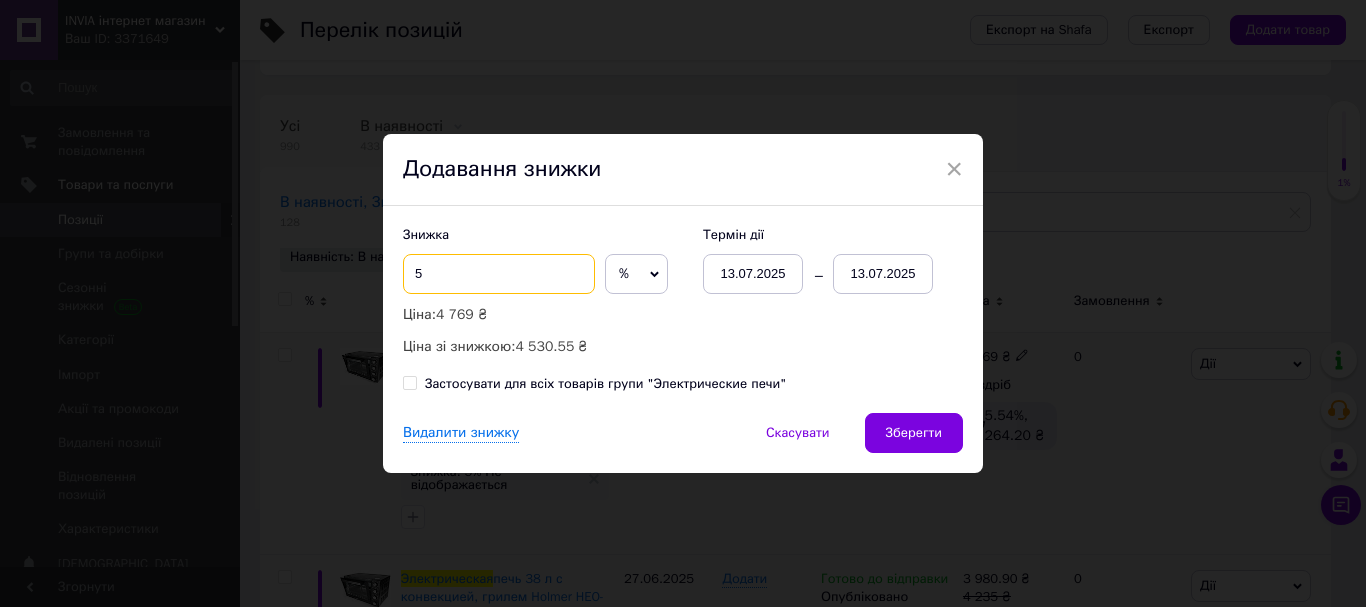 click on "5" at bounding box center [499, 274] 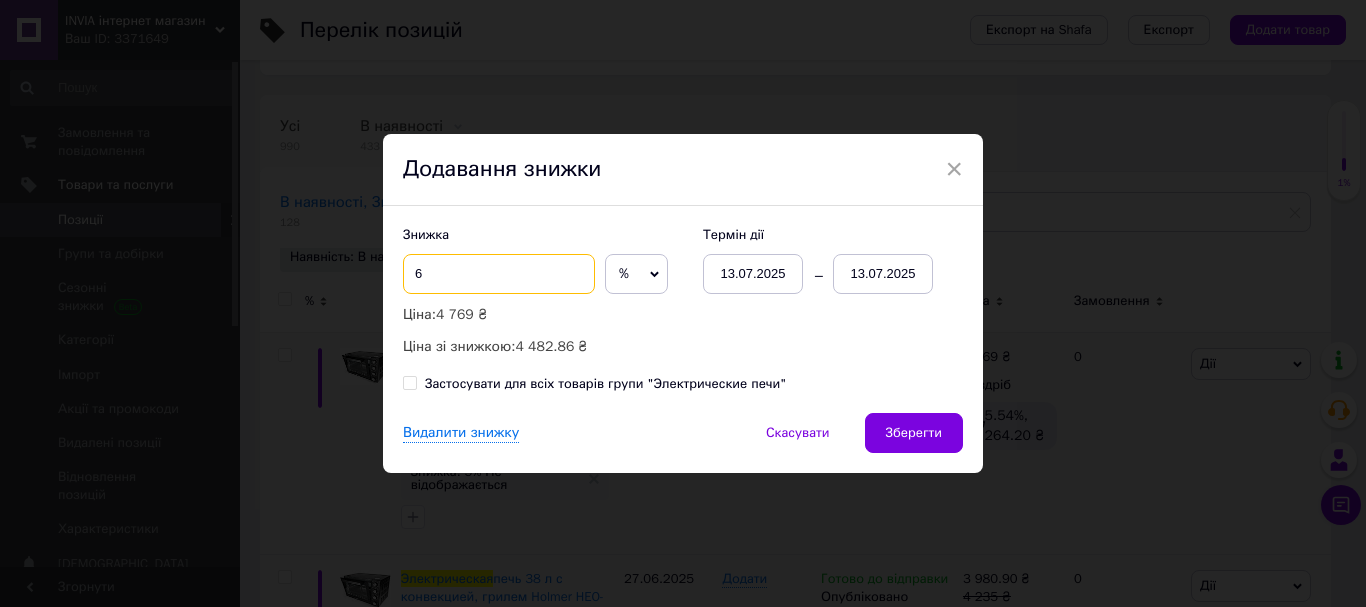 type on "6" 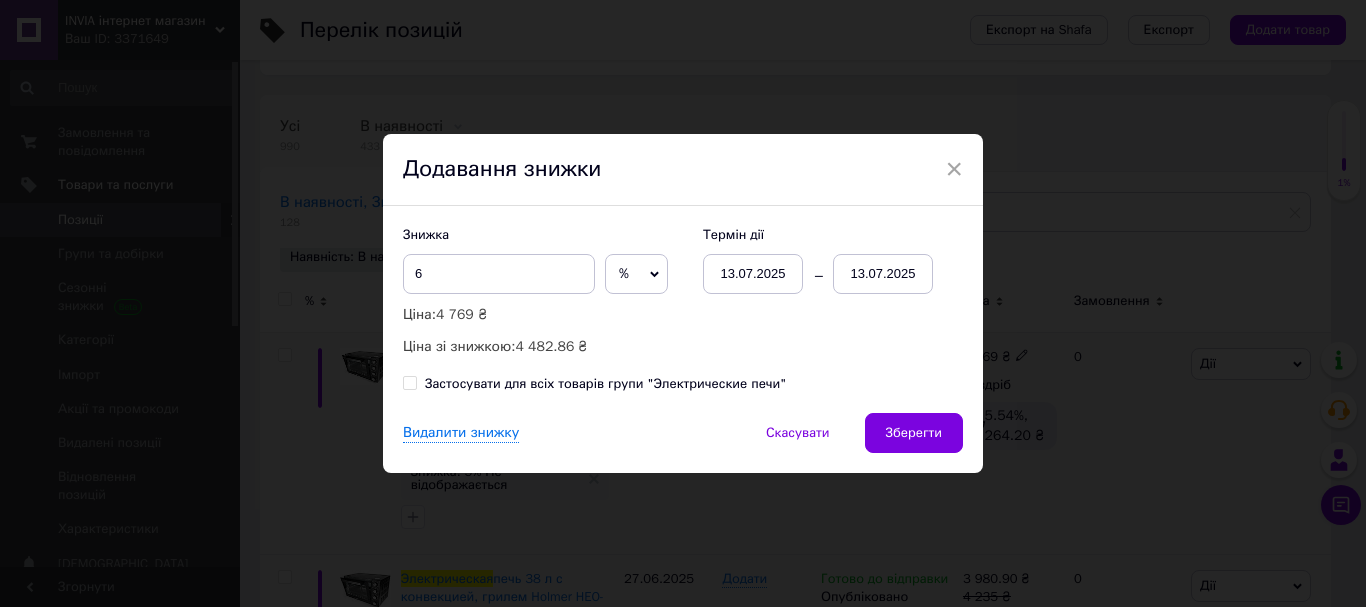 click on "13.07.2025" at bounding box center (883, 274) 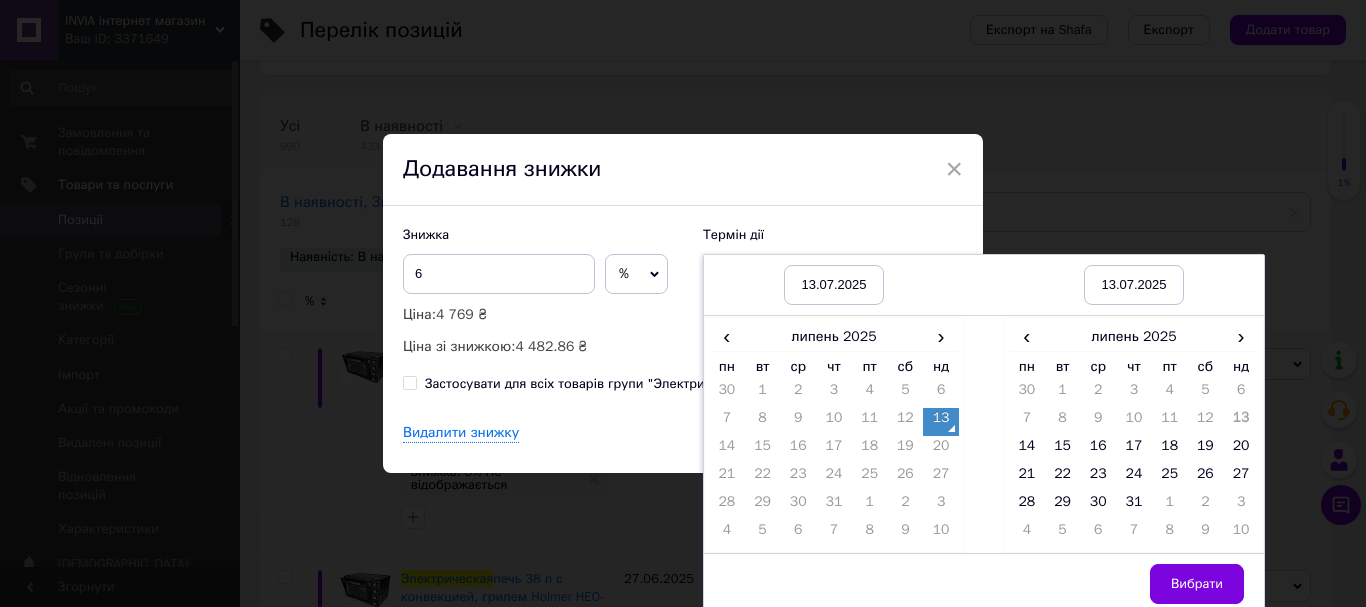 drag, startPoint x: 1241, startPoint y: 449, endPoint x: 1263, endPoint y: 450, distance: 22.022715 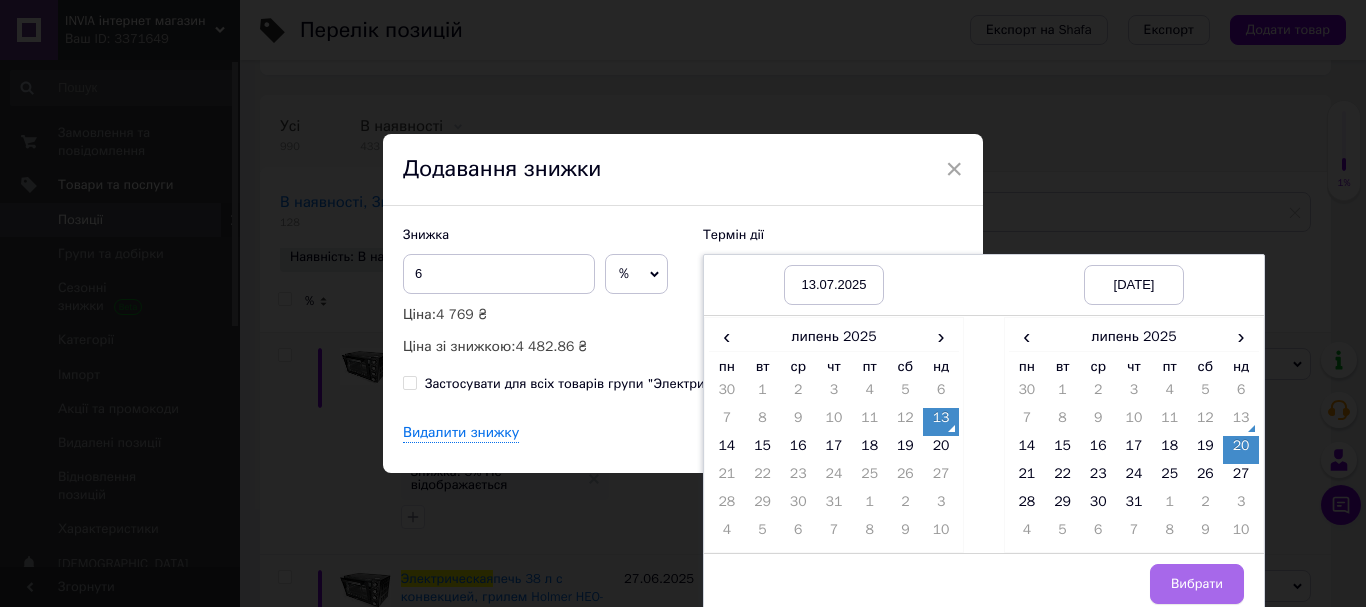 click on "Вибрати" at bounding box center (1197, 584) 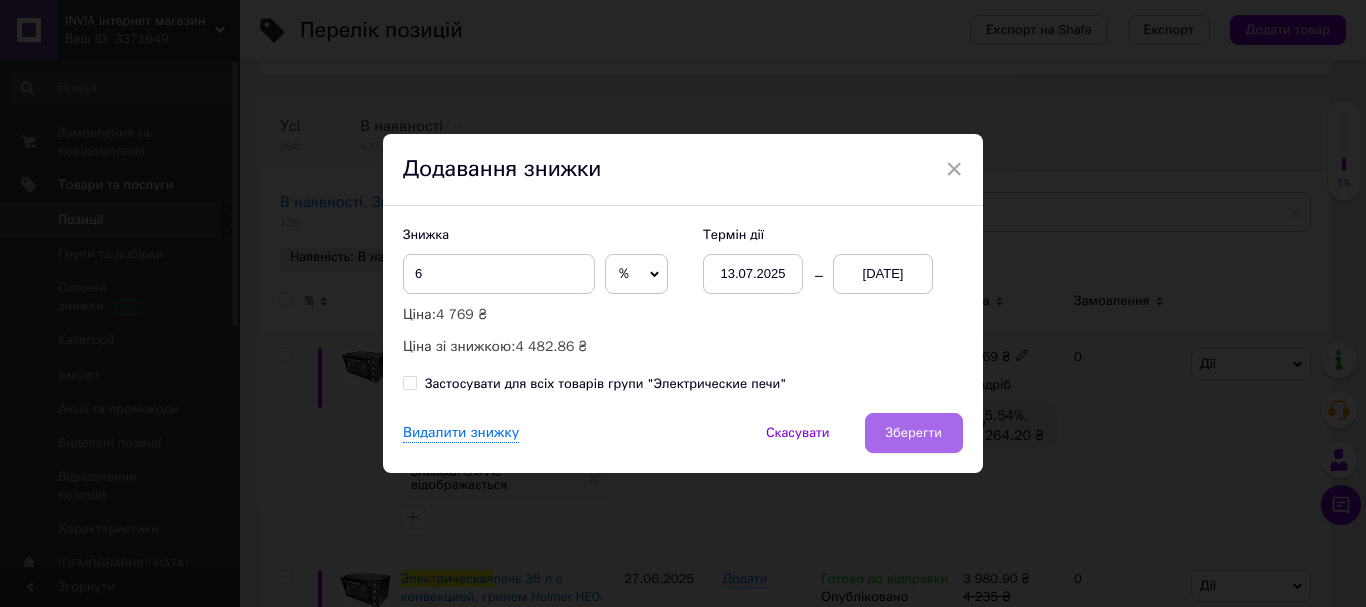 click on "Зберегти" at bounding box center [914, 433] 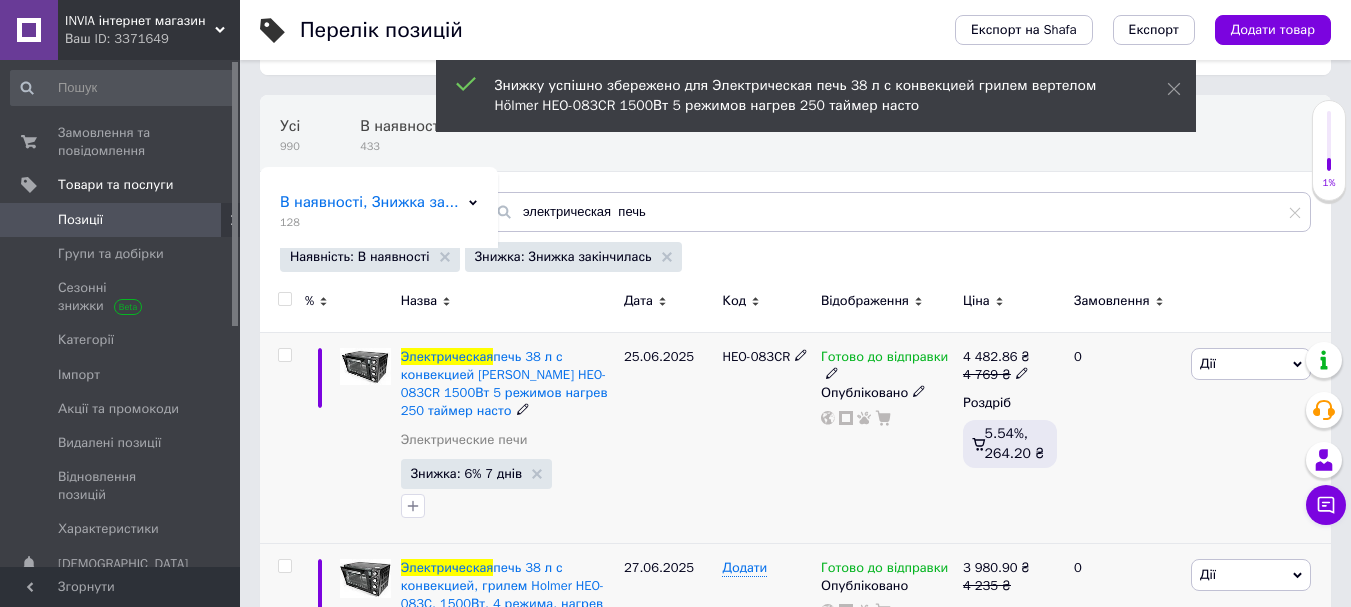 click 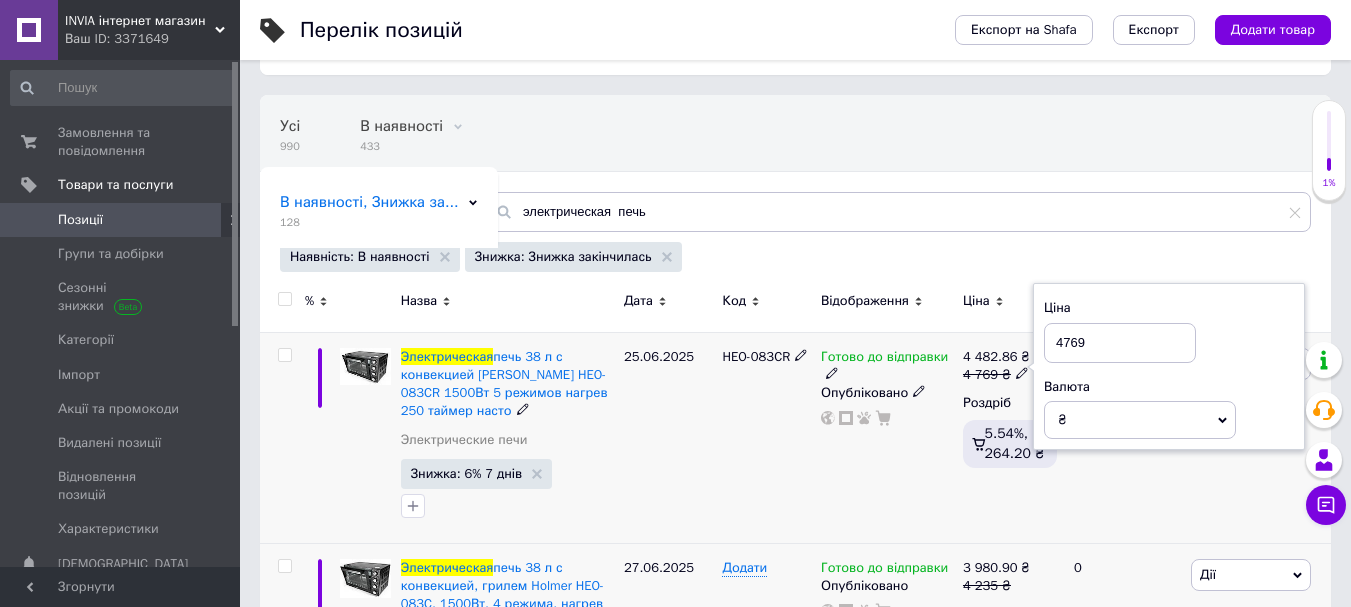 click on "4769" at bounding box center (1120, 343) 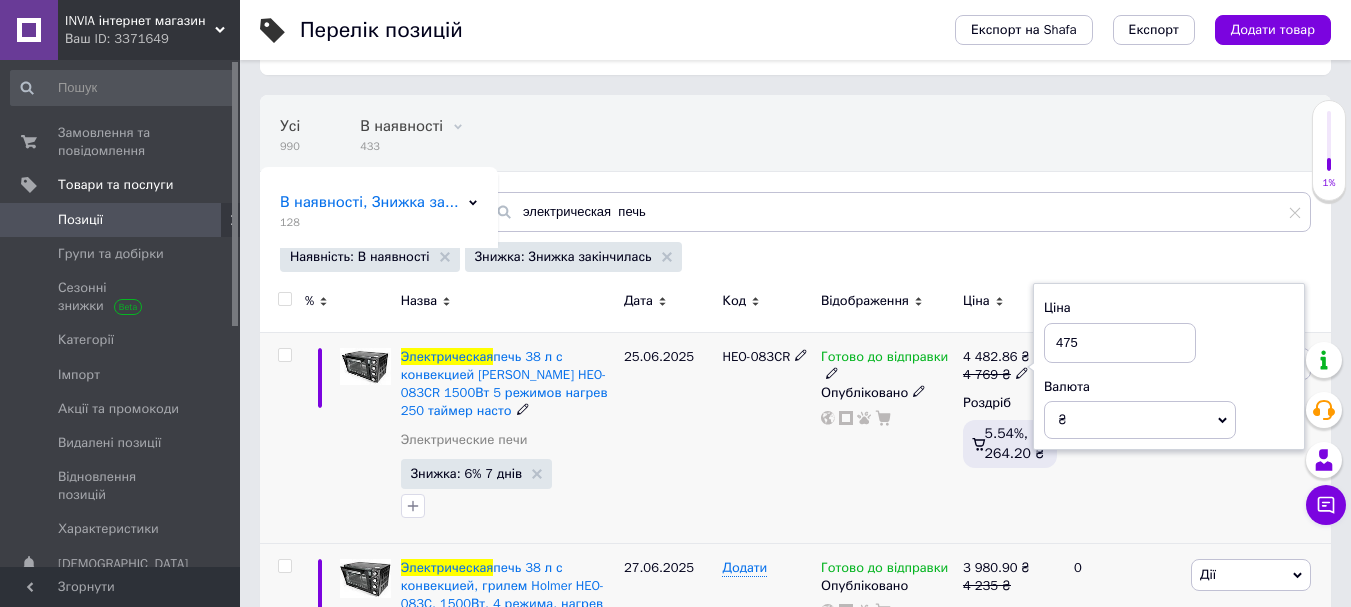 type on "4750" 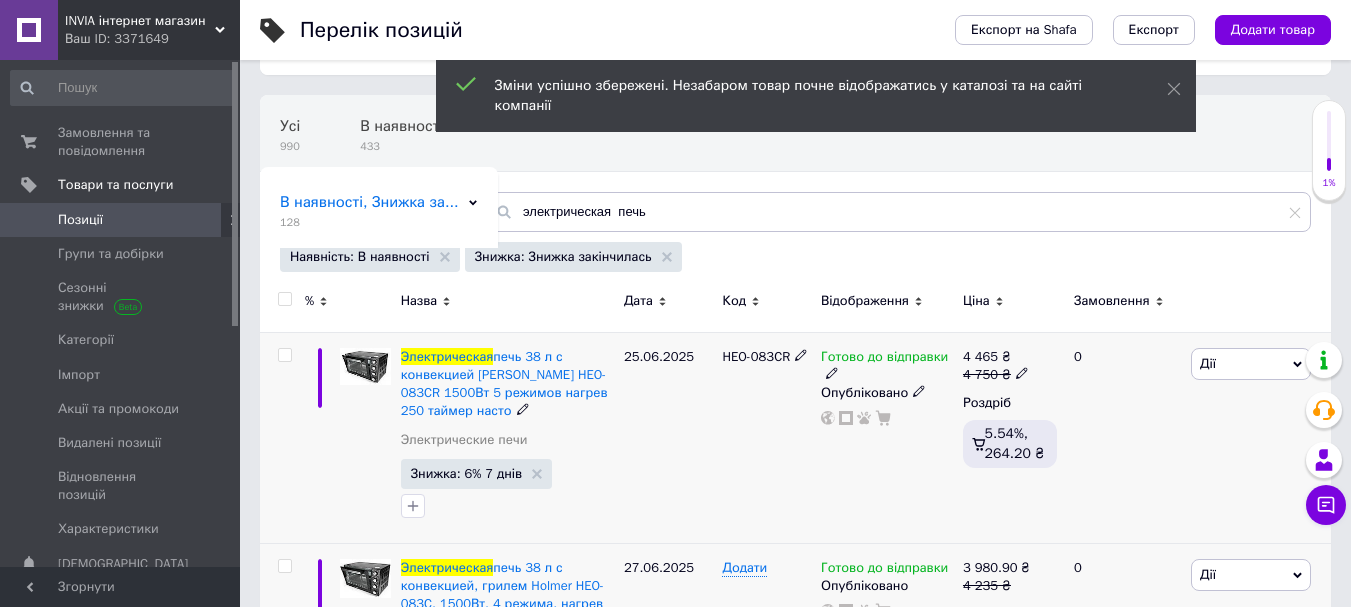 click 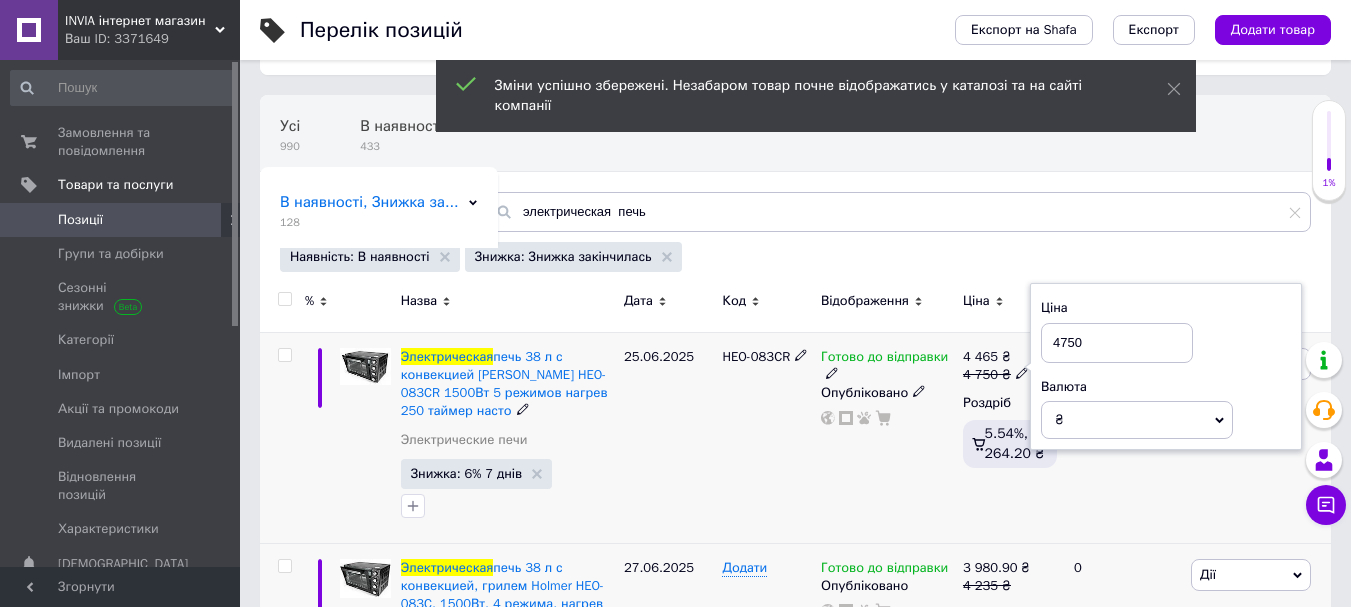 click on "4750" at bounding box center (1117, 343) 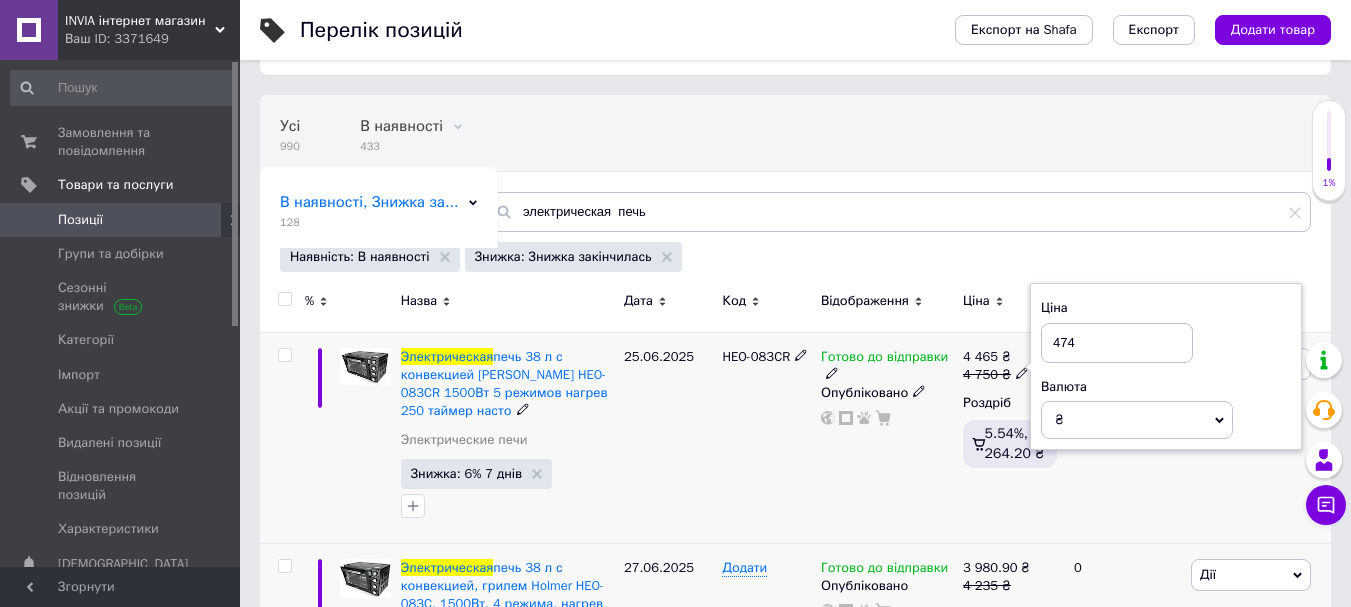 type on "4749" 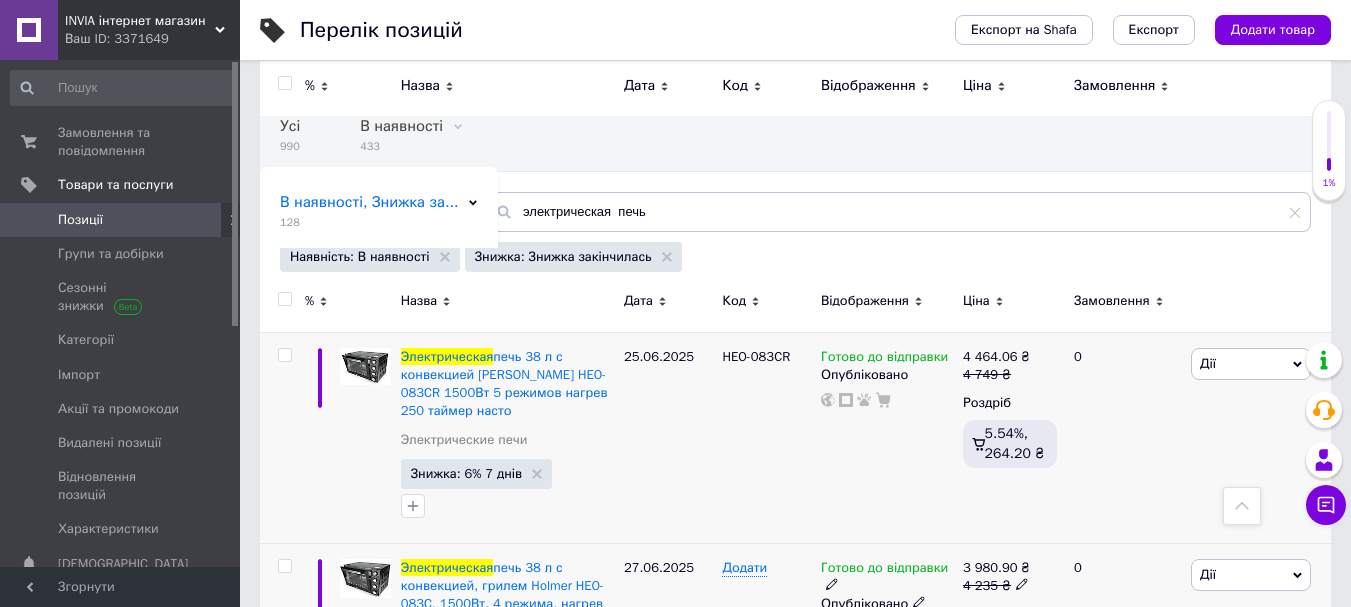 scroll, scrollTop: 123, scrollLeft: 0, axis: vertical 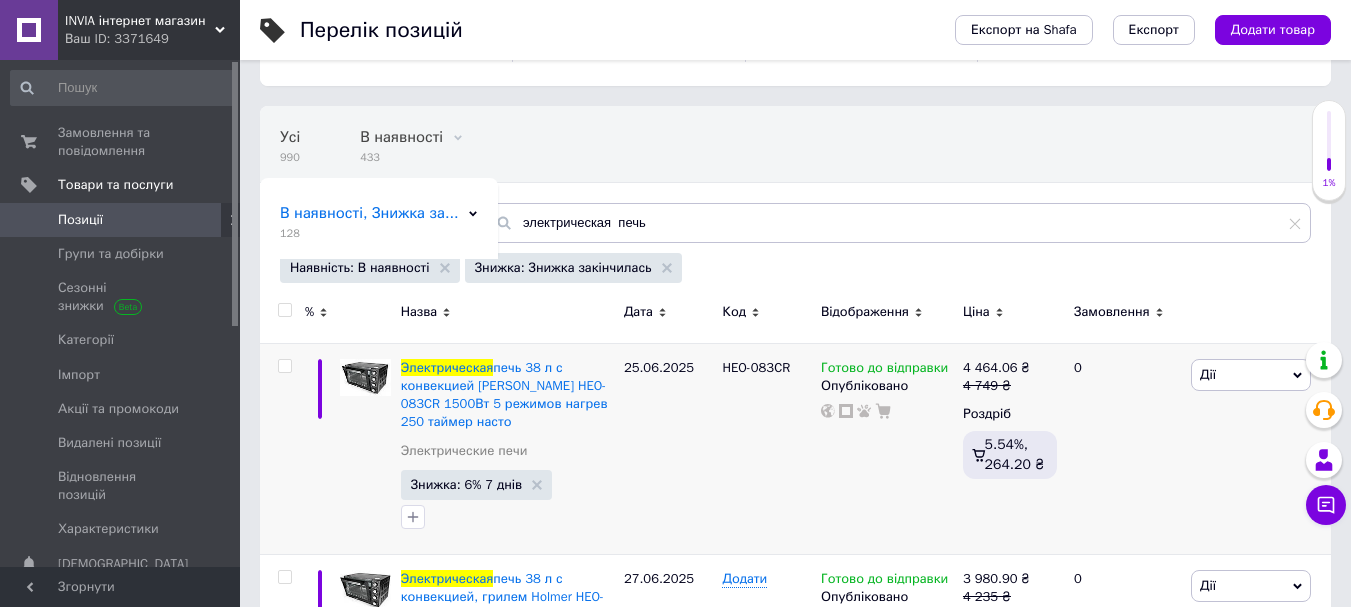 drag, startPoint x: 1295, startPoint y: 228, endPoint x: 1349, endPoint y: 37, distance: 198.48677 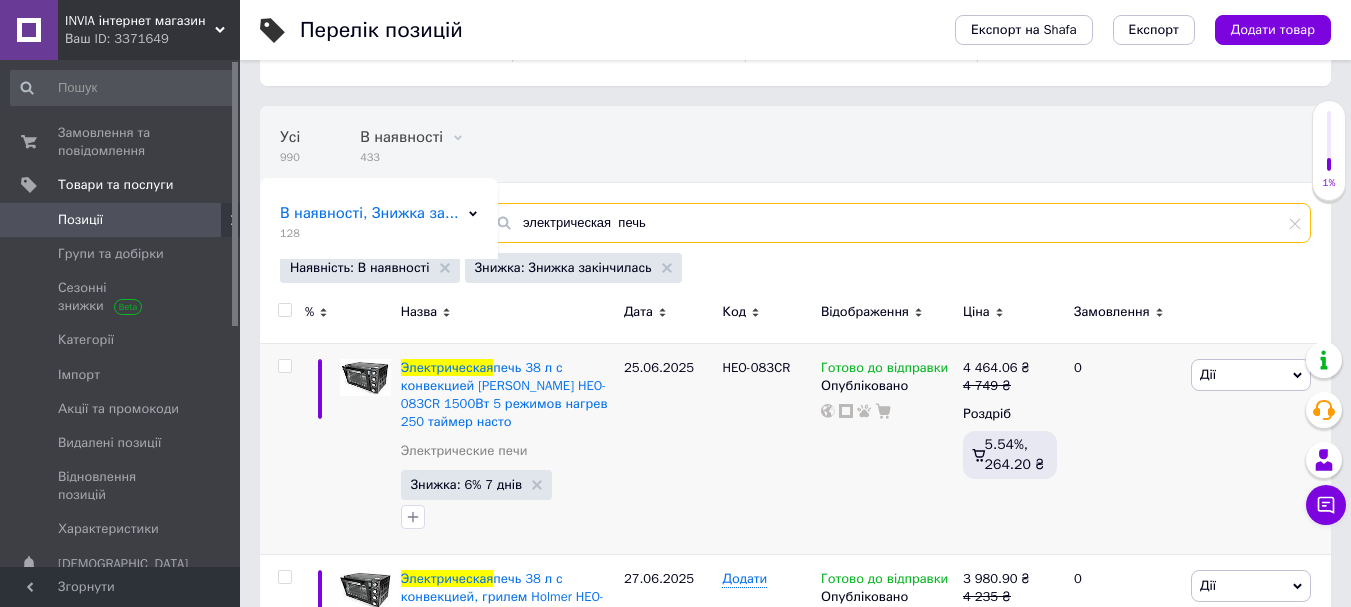 click on "электрическая  печь" at bounding box center (899, 223) 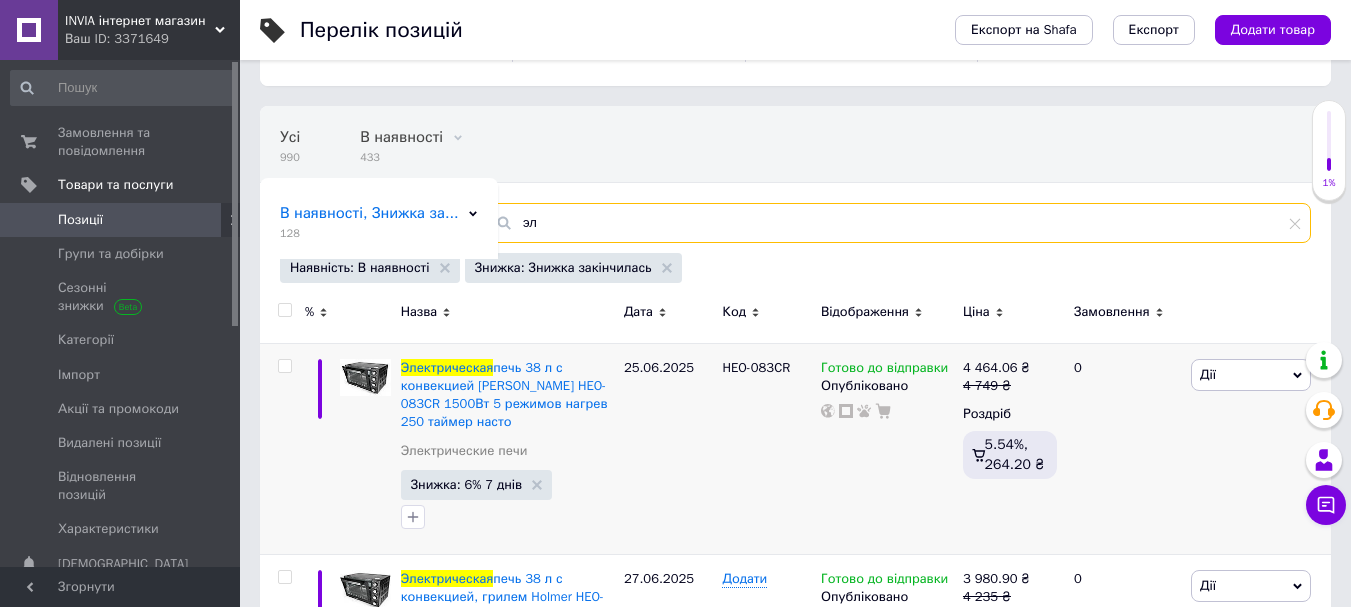 type on "э" 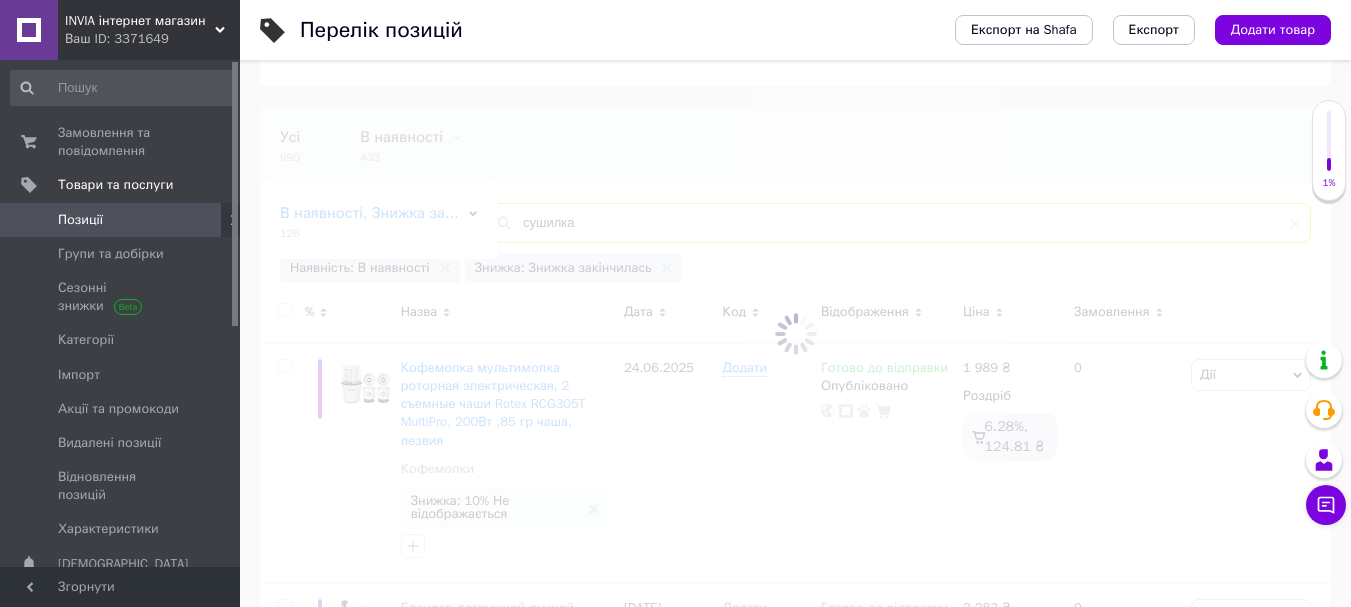 type on "сушилка" 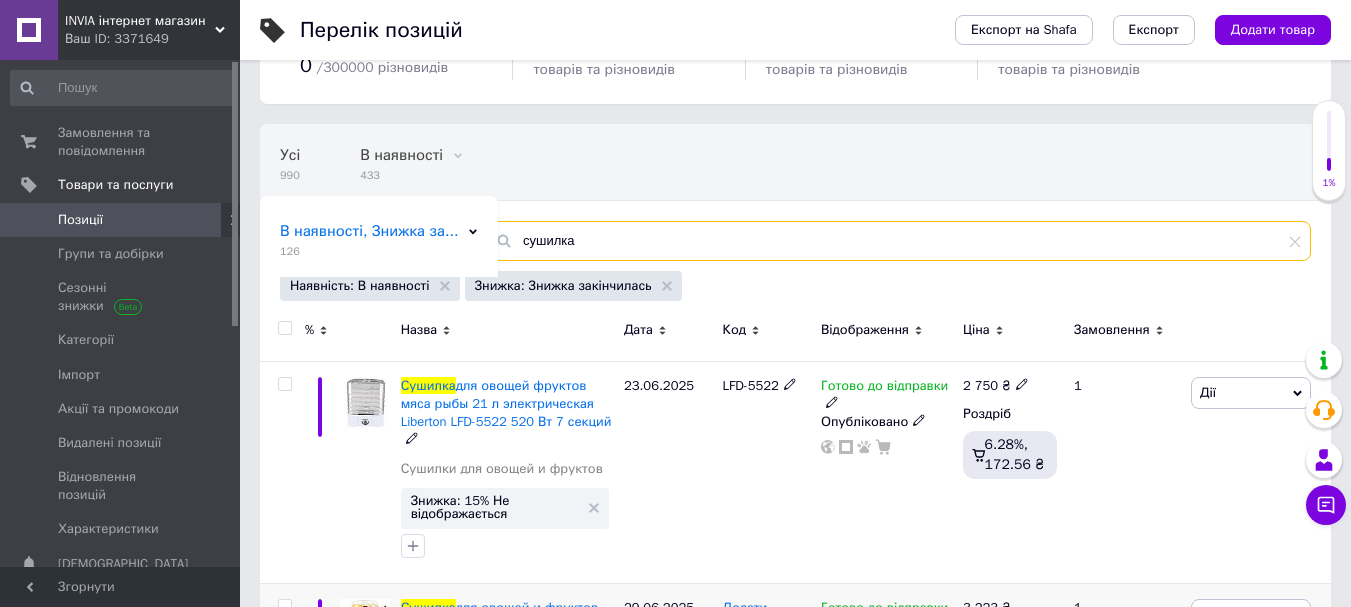 scroll, scrollTop: 305, scrollLeft: 0, axis: vertical 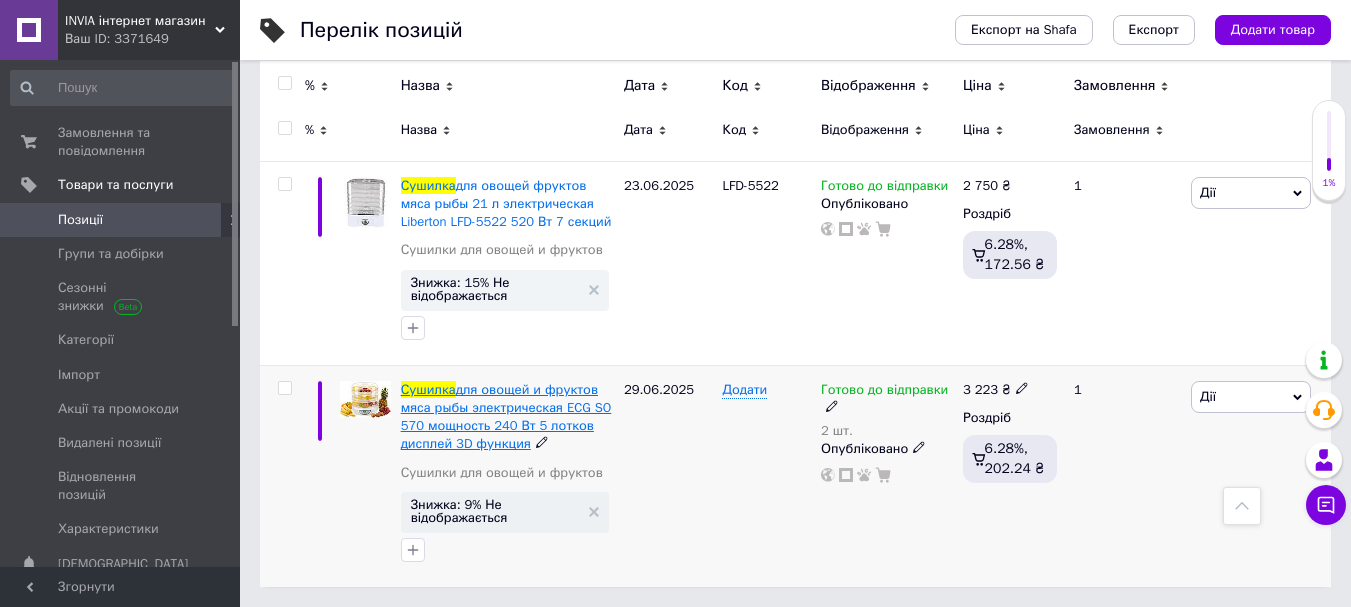click on "Сушилка" at bounding box center (428, 389) 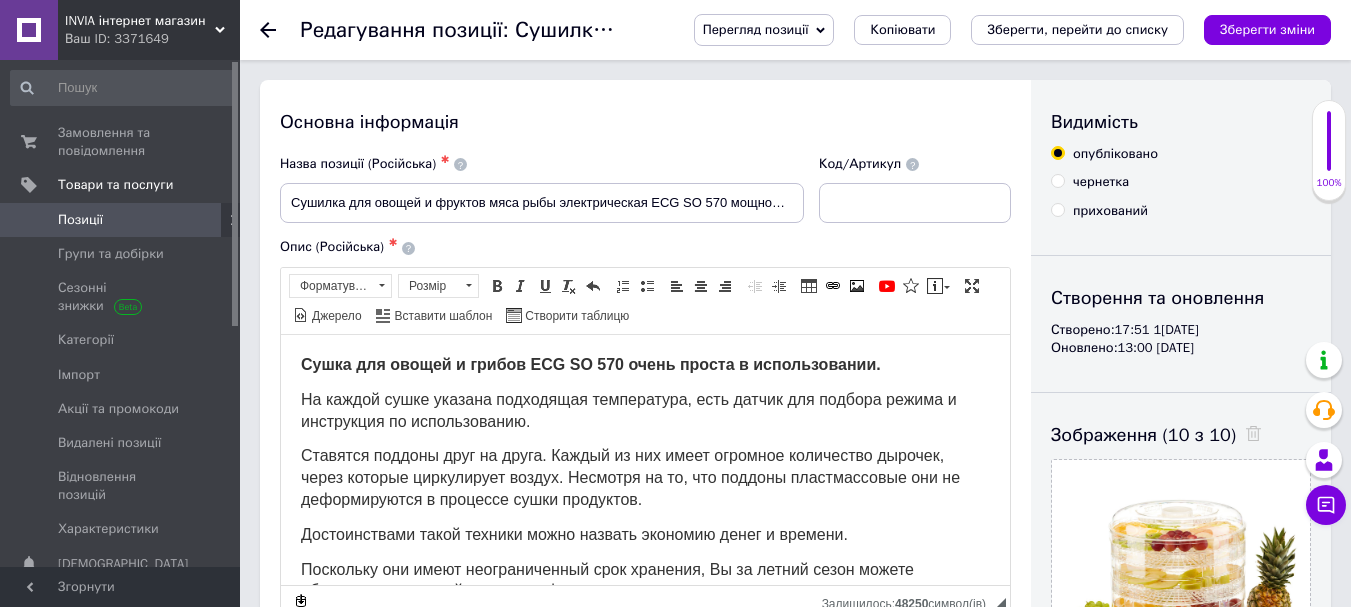 scroll, scrollTop: 0, scrollLeft: 0, axis: both 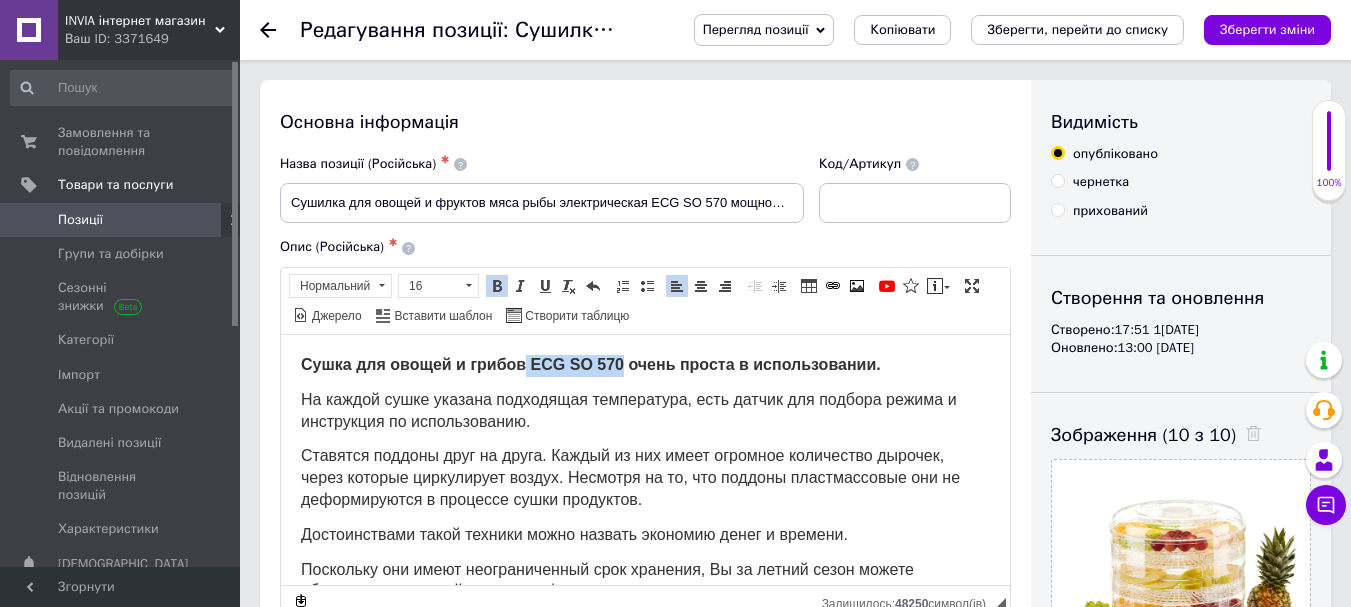 drag, startPoint x: 526, startPoint y: 365, endPoint x: 623, endPoint y: 366, distance: 97.00516 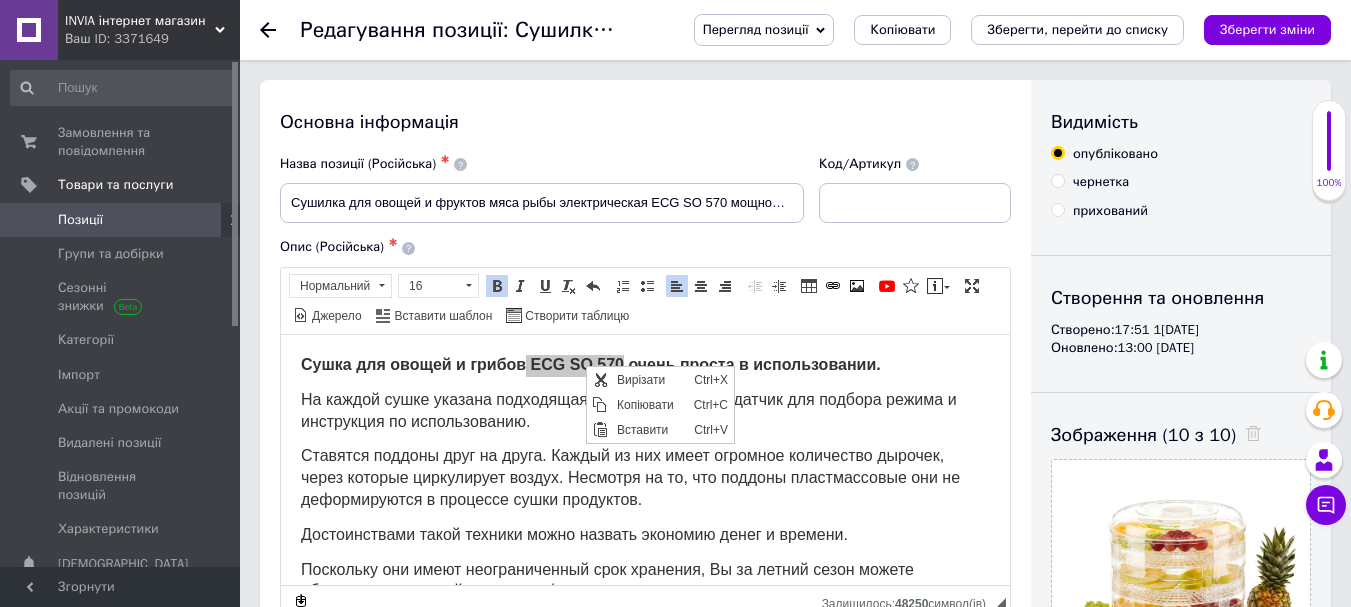 scroll, scrollTop: 0, scrollLeft: 0, axis: both 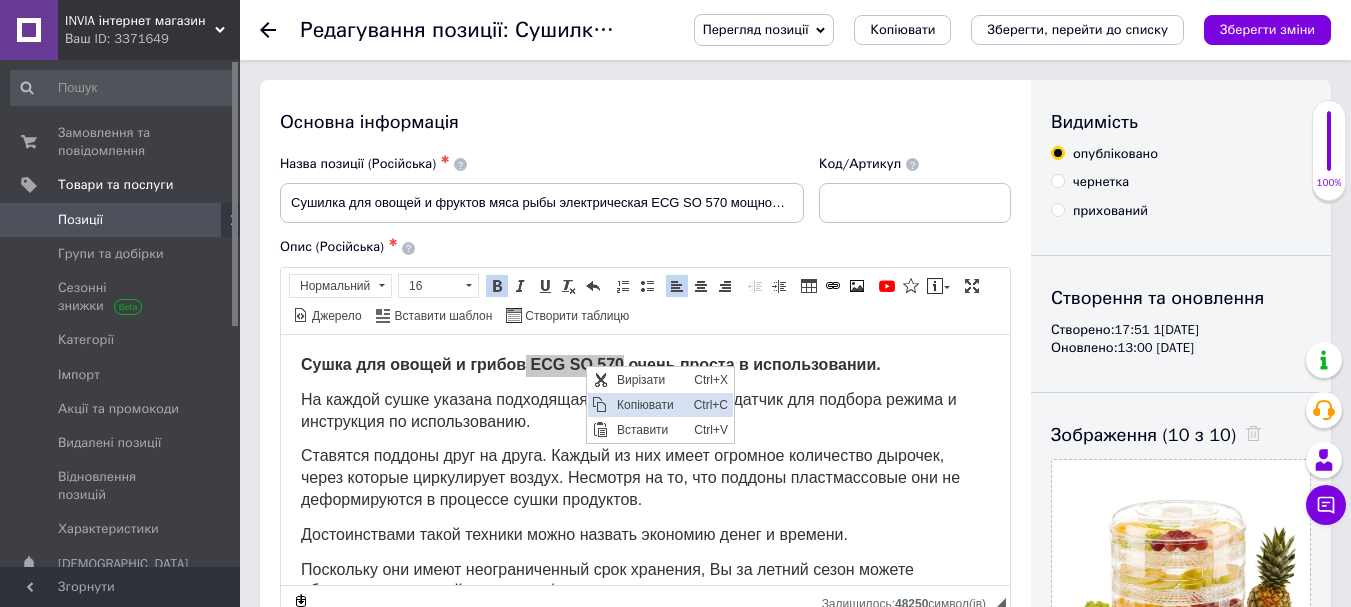 click on "Копіювати" at bounding box center [650, 404] 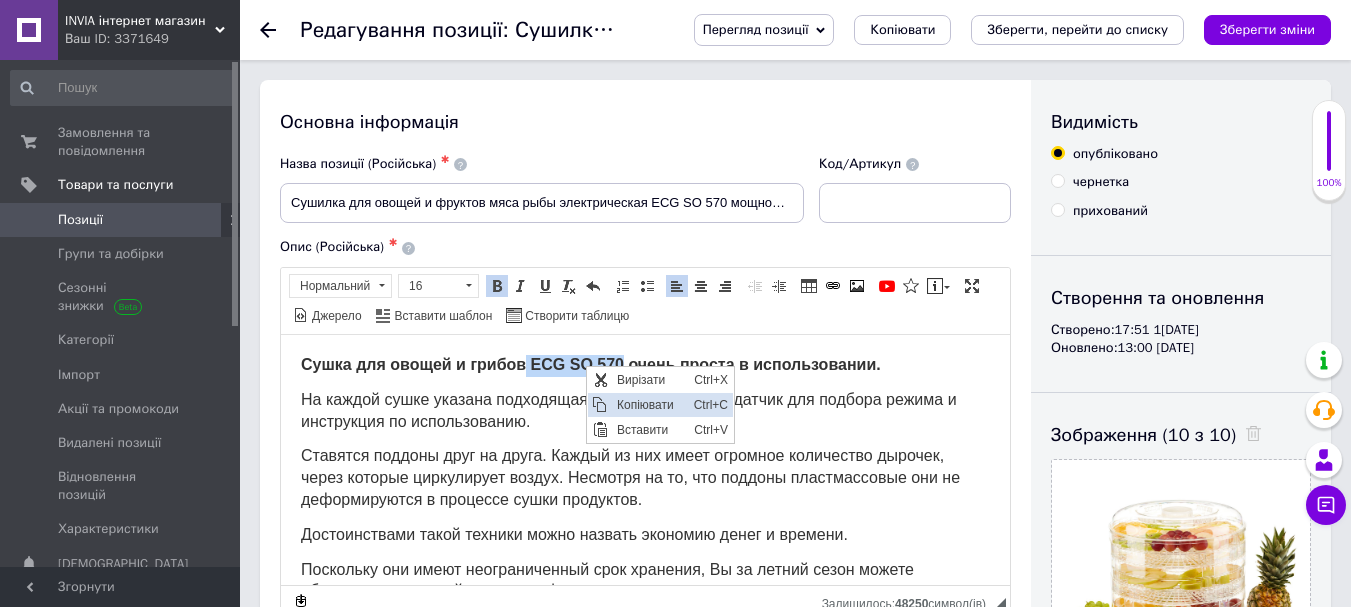 copy on "ECG SO 570" 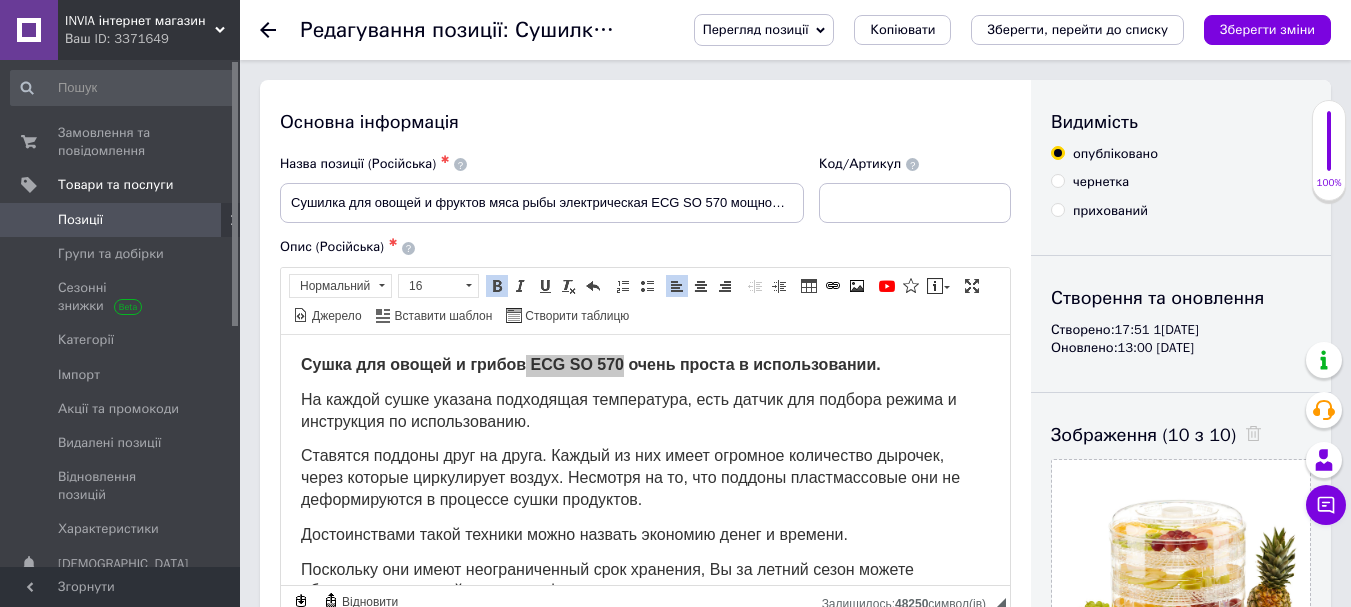 click 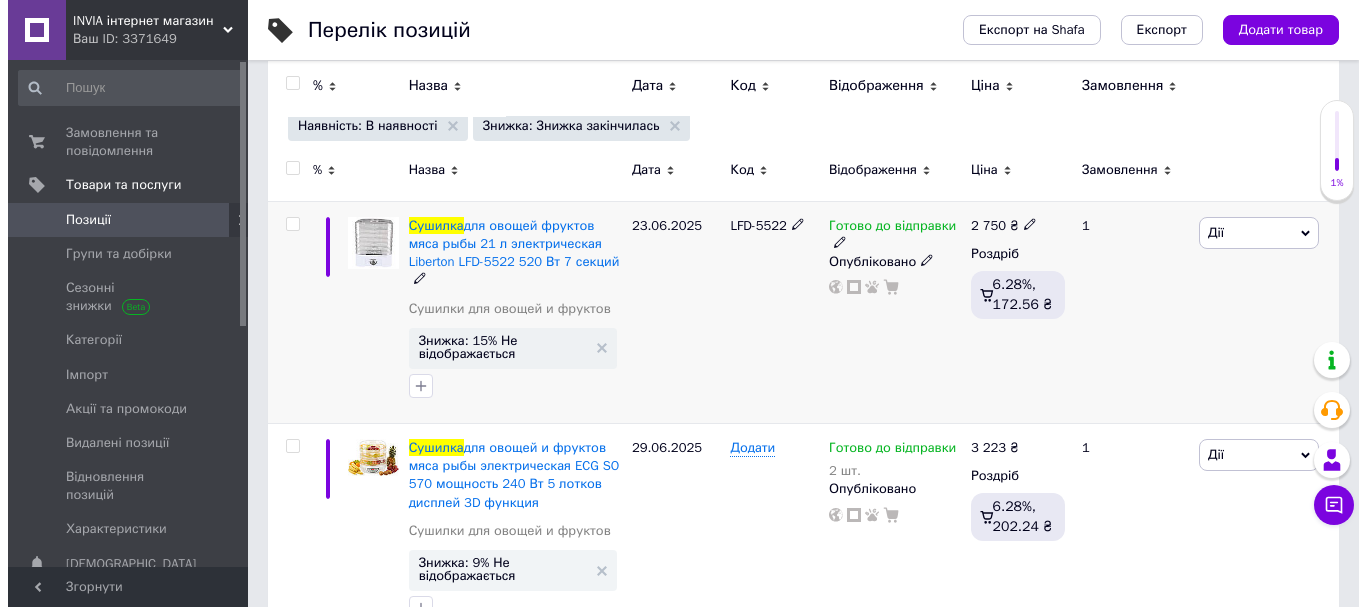scroll, scrollTop: 305, scrollLeft: 0, axis: vertical 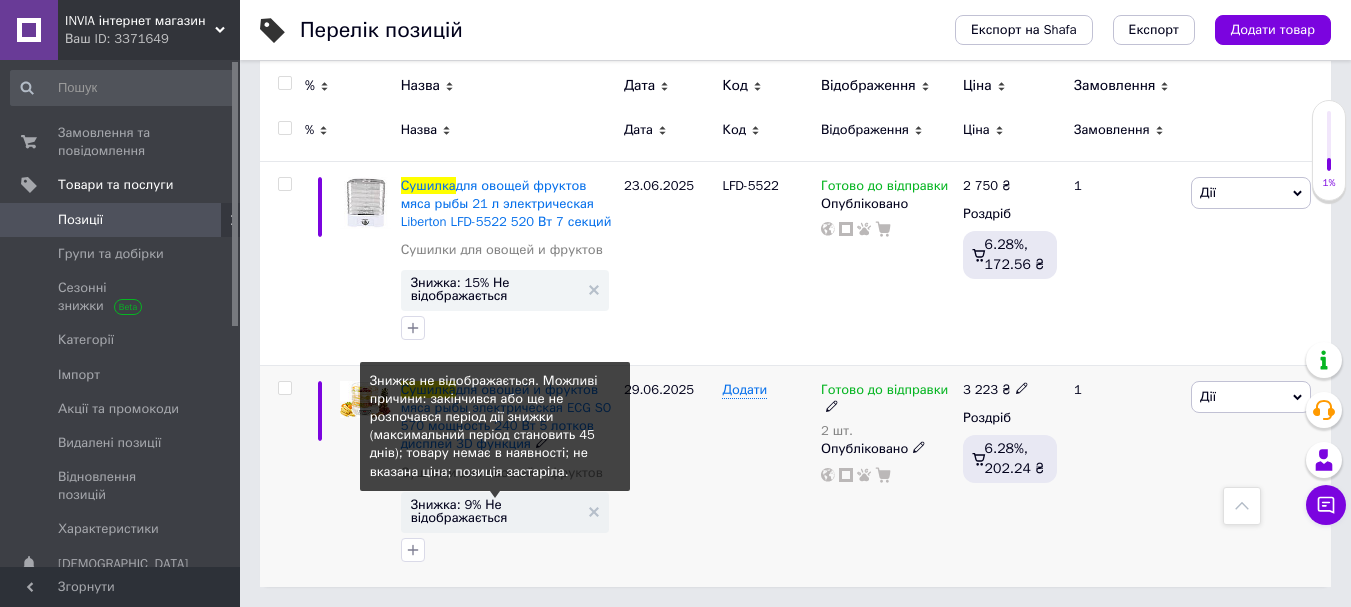 click on "Знижка: 9% Не відображається" at bounding box center [495, 511] 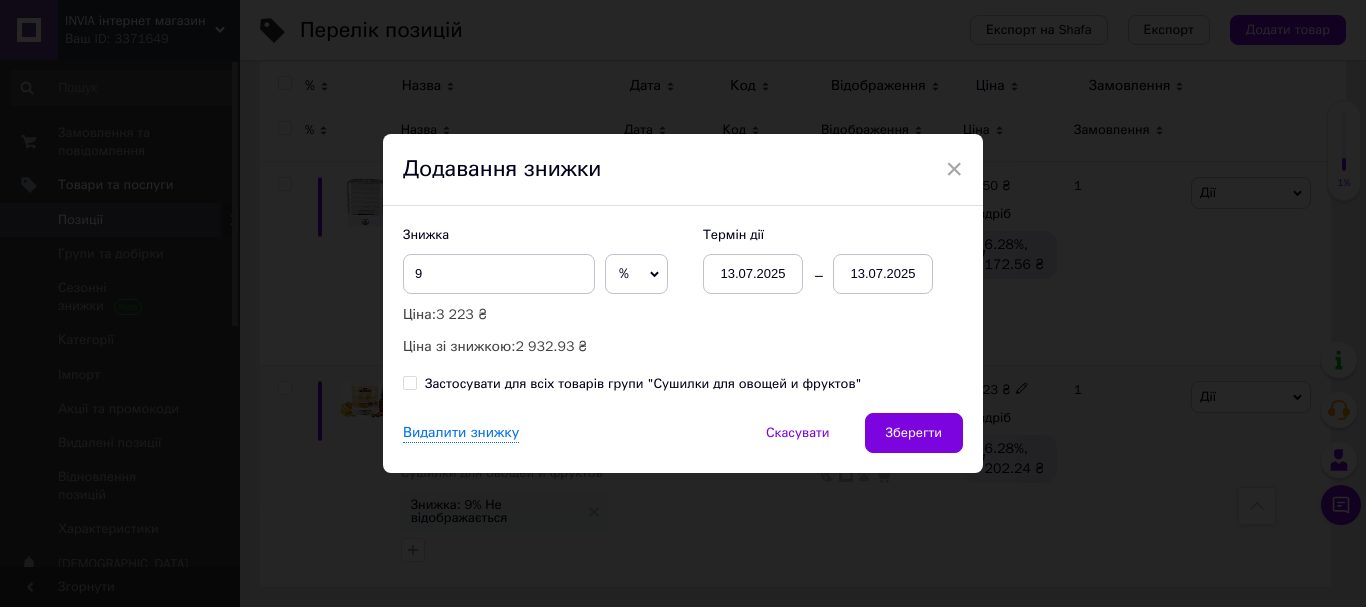 click on "13.07.2025" at bounding box center [883, 274] 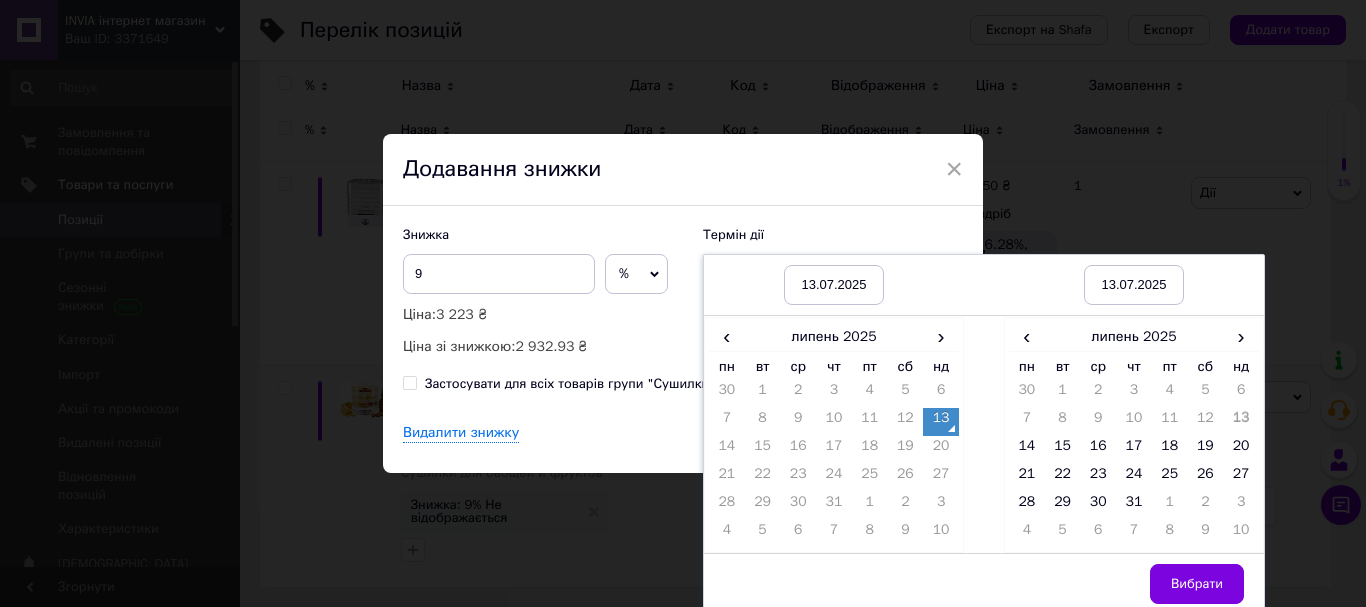 drag, startPoint x: 1236, startPoint y: 452, endPoint x: 1263, endPoint y: 484, distance: 41.868843 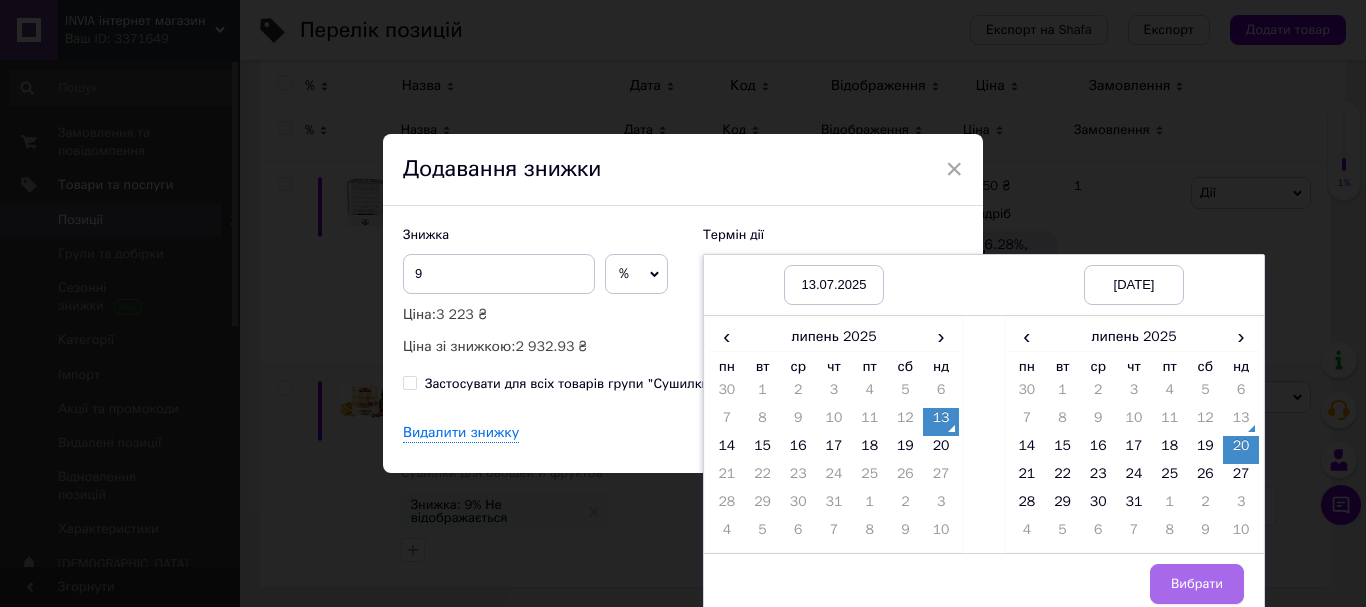 drag, startPoint x: 1182, startPoint y: 586, endPoint x: 1163, endPoint y: 549, distance: 41.59327 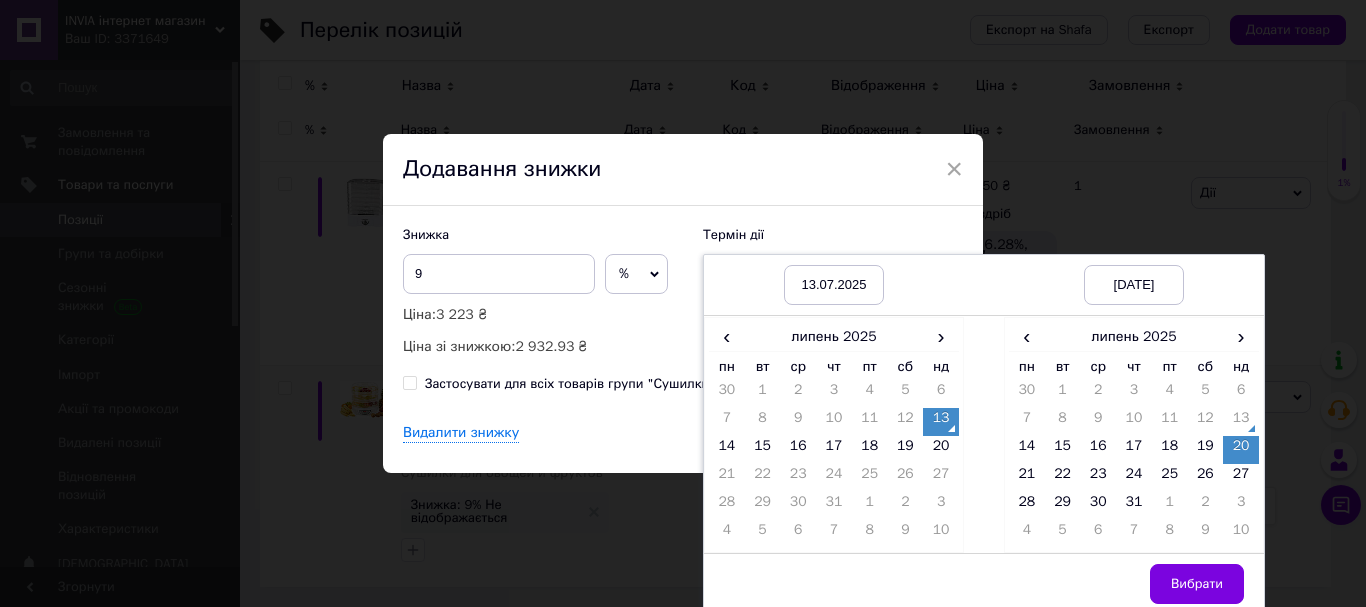 click on "Вибрати" at bounding box center (1197, 584) 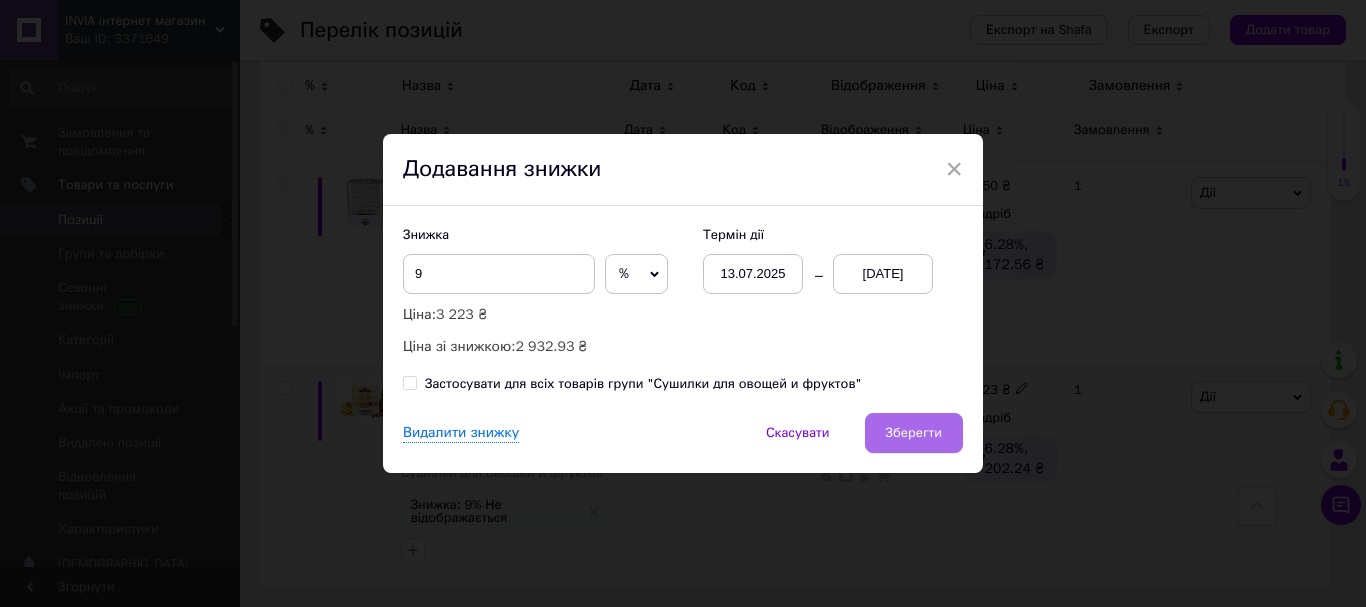 click on "Зберегти" at bounding box center [914, 433] 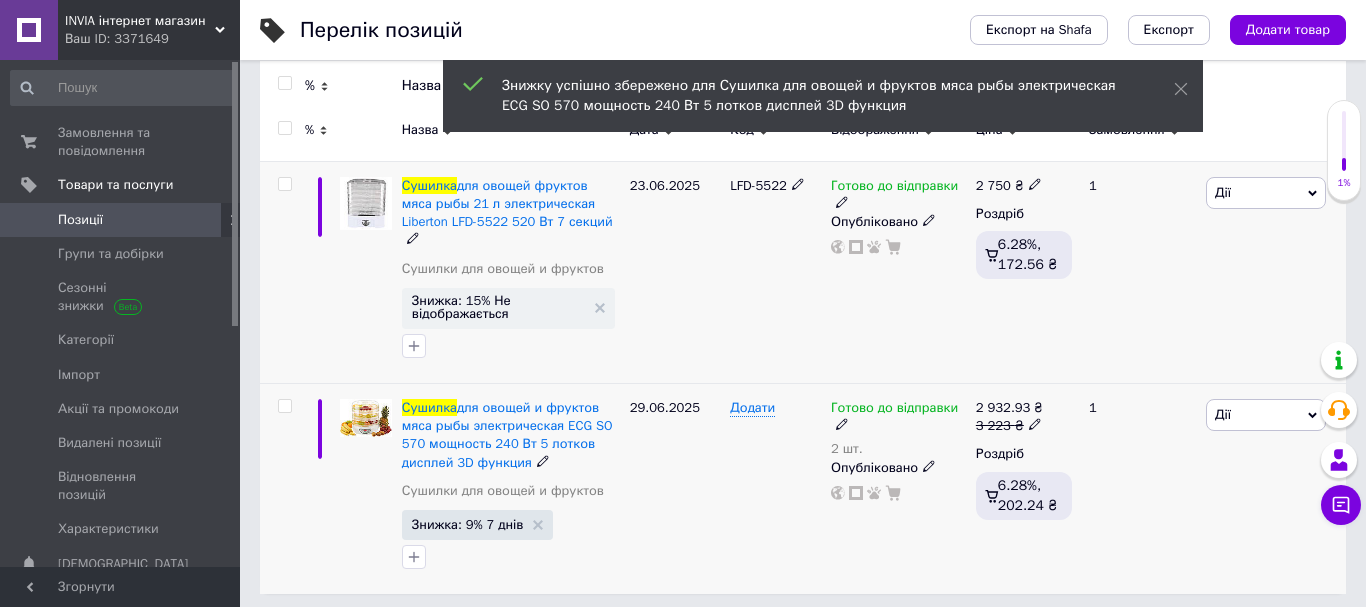 scroll, scrollTop: 294, scrollLeft: 0, axis: vertical 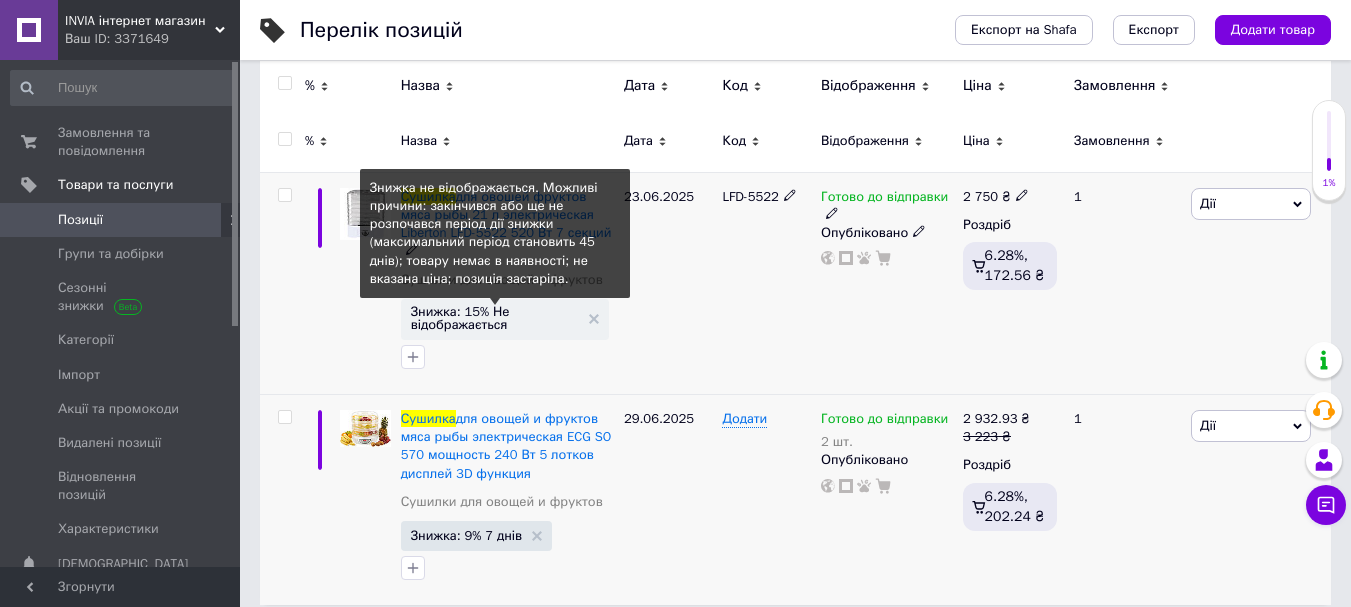 click on "Знижка: 15% Не відображається" at bounding box center (495, 318) 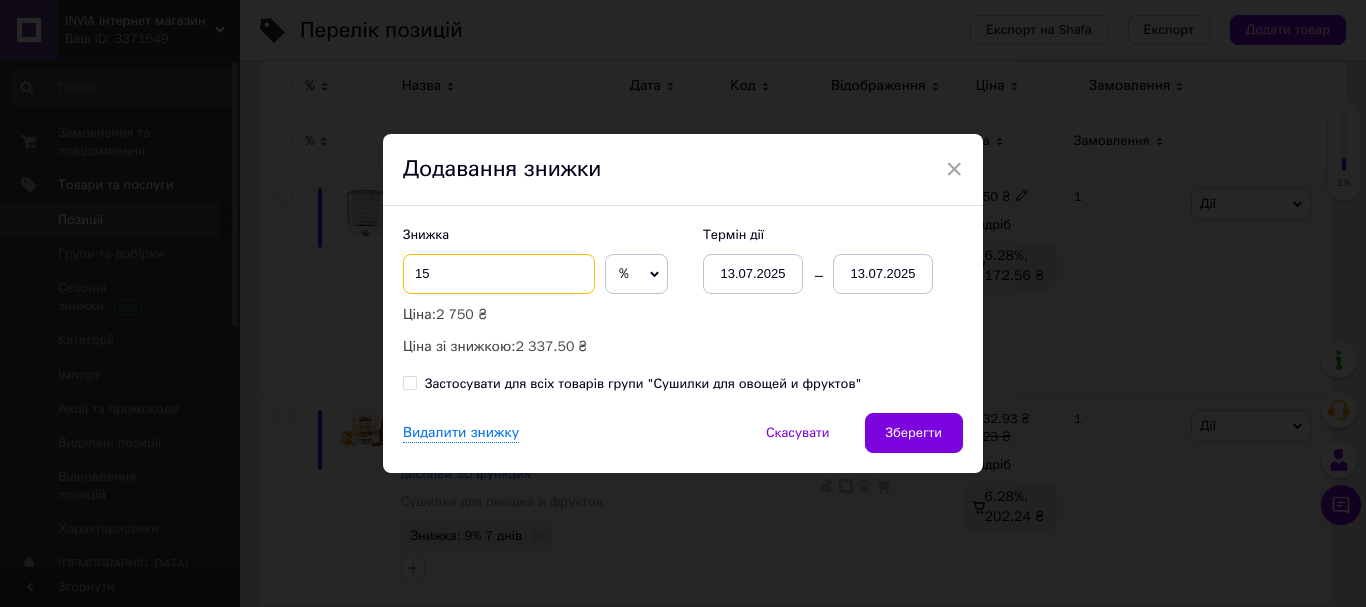 click on "15" at bounding box center [499, 274] 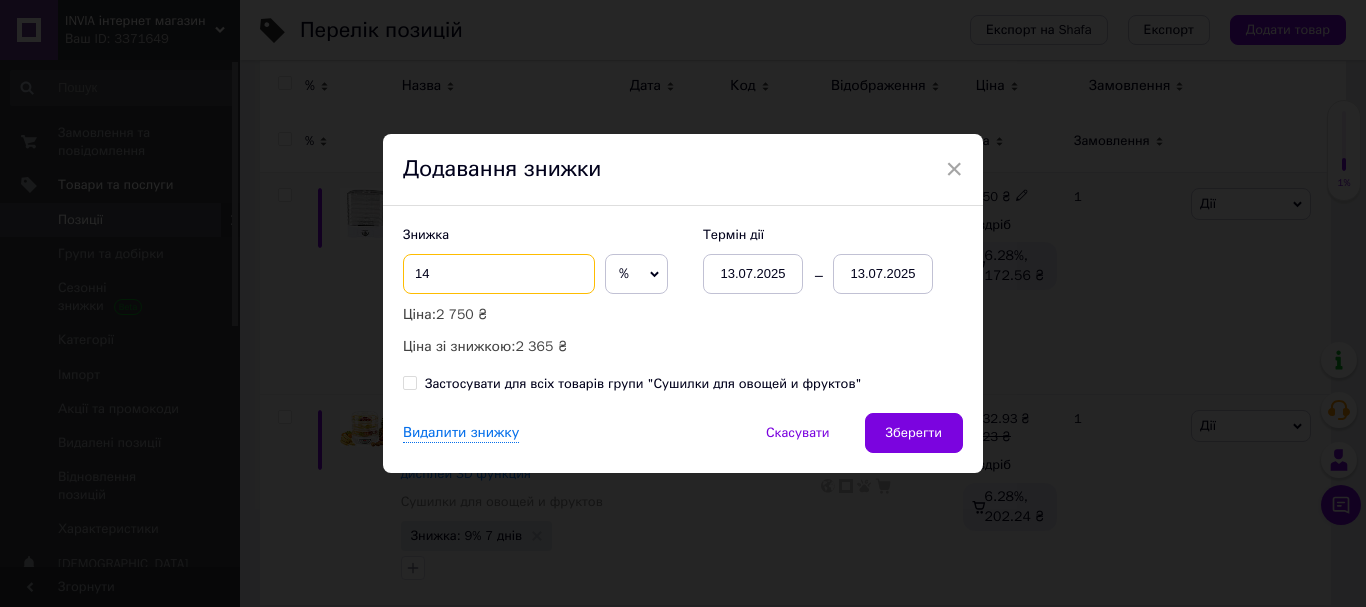 type on "14" 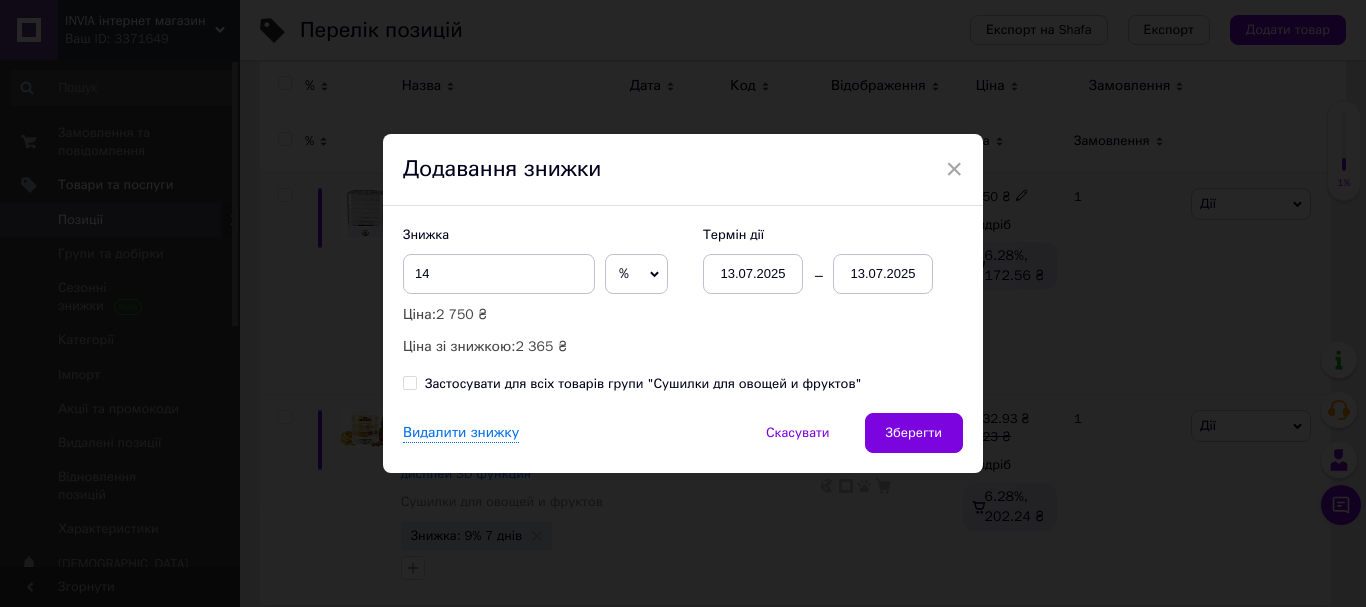 click on "13.07.2025" at bounding box center [883, 274] 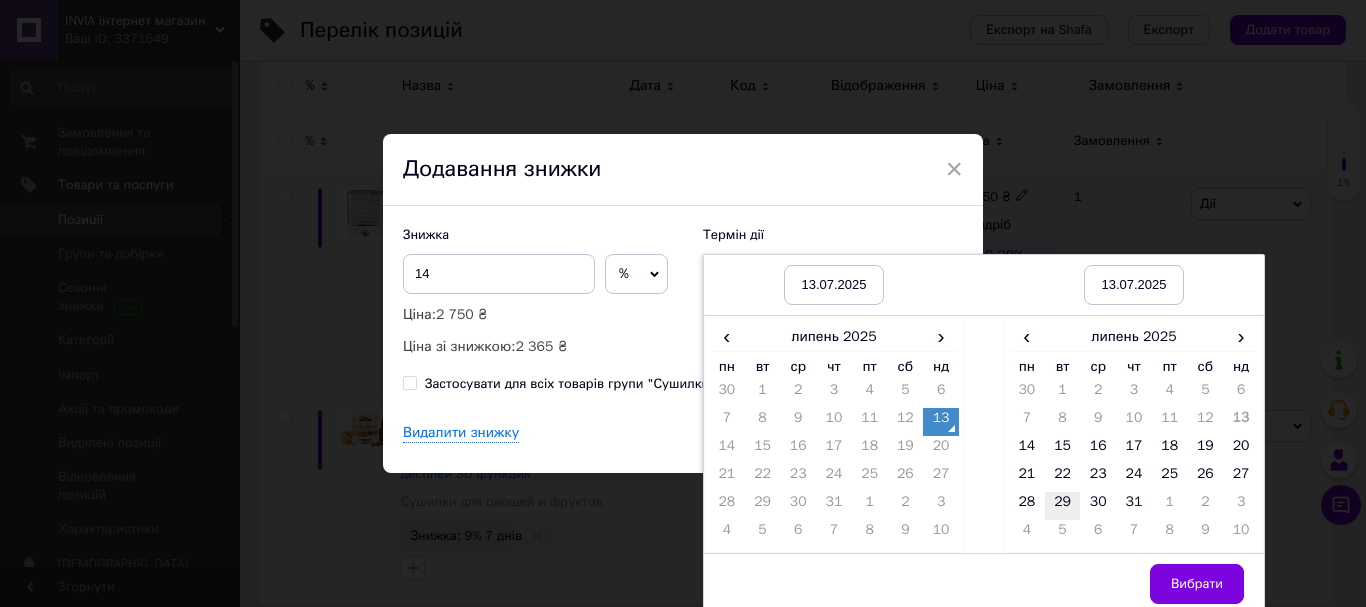 click on "29" at bounding box center (1063, 506) 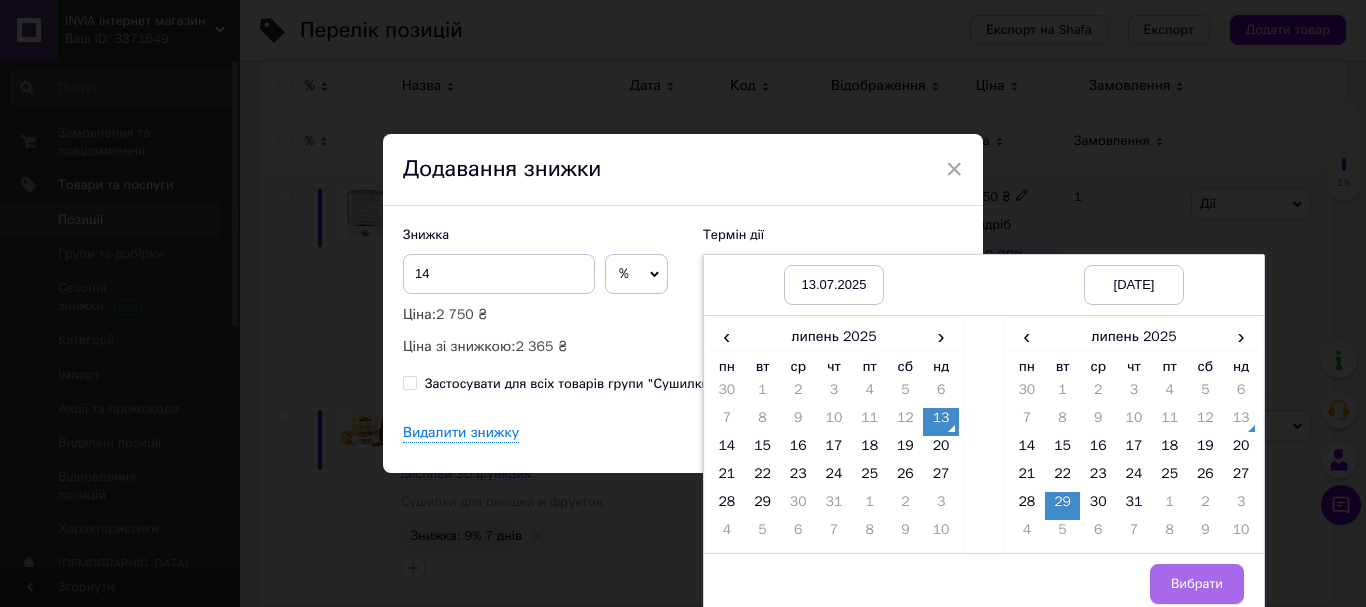 click on "Вибрати" at bounding box center [1197, 584] 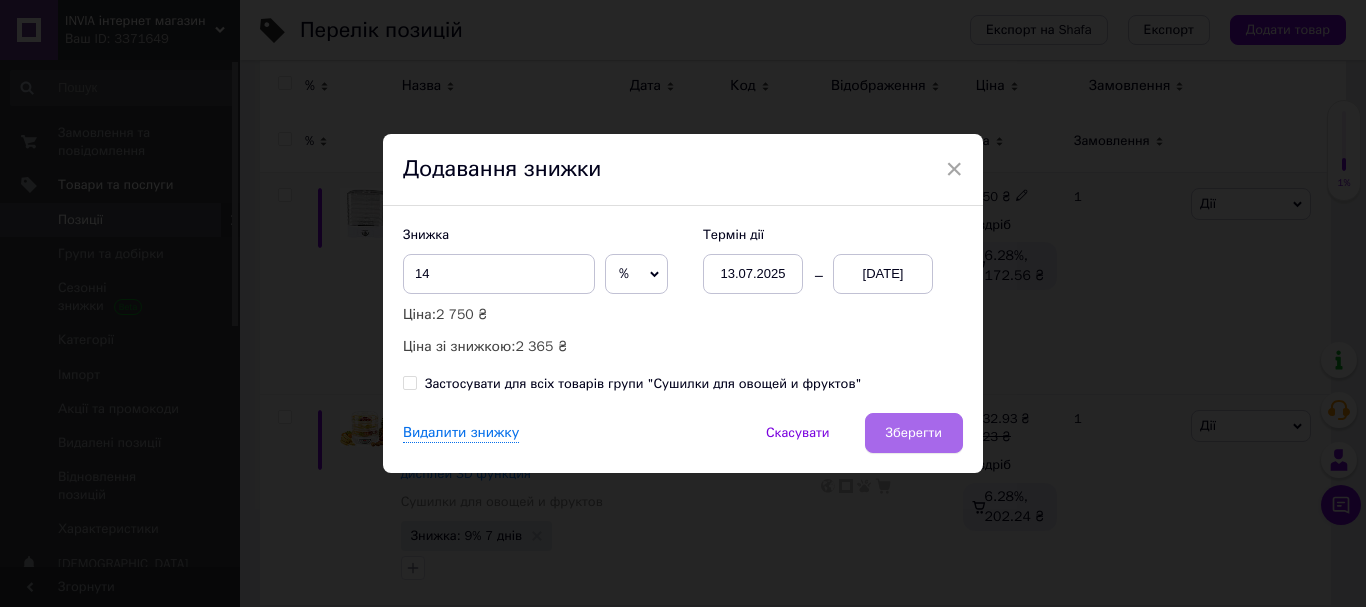 click on "Зберегти" at bounding box center (914, 433) 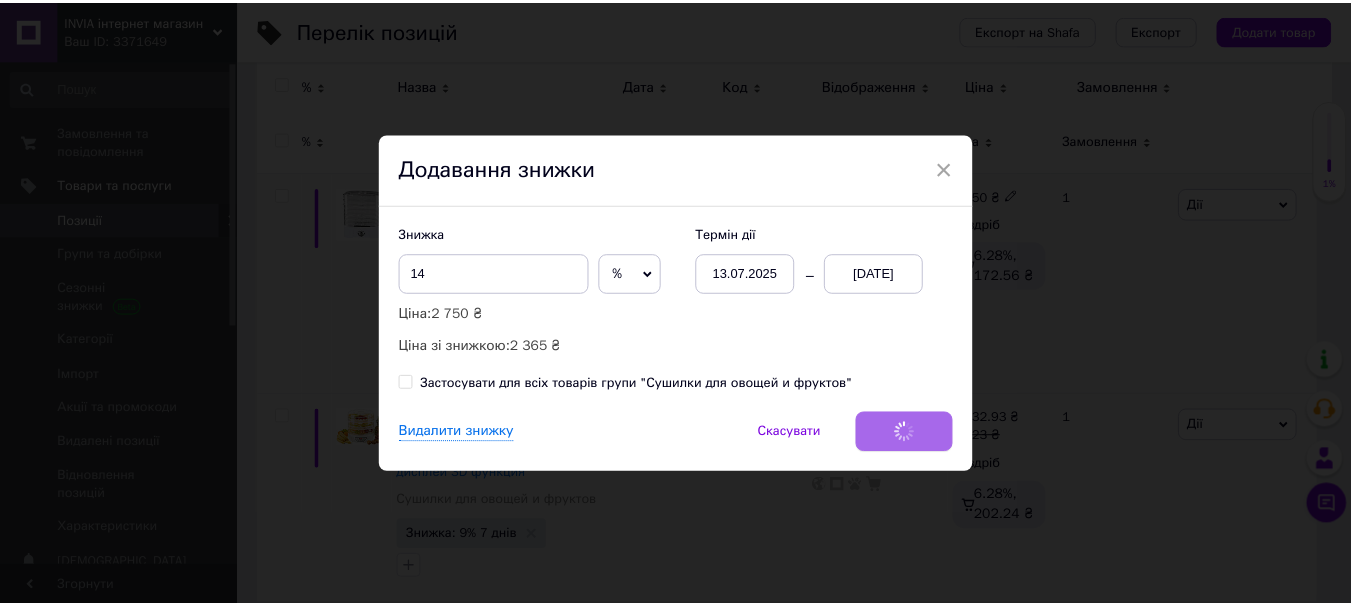 scroll, scrollTop: 283, scrollLeft: 0, axis: vertical 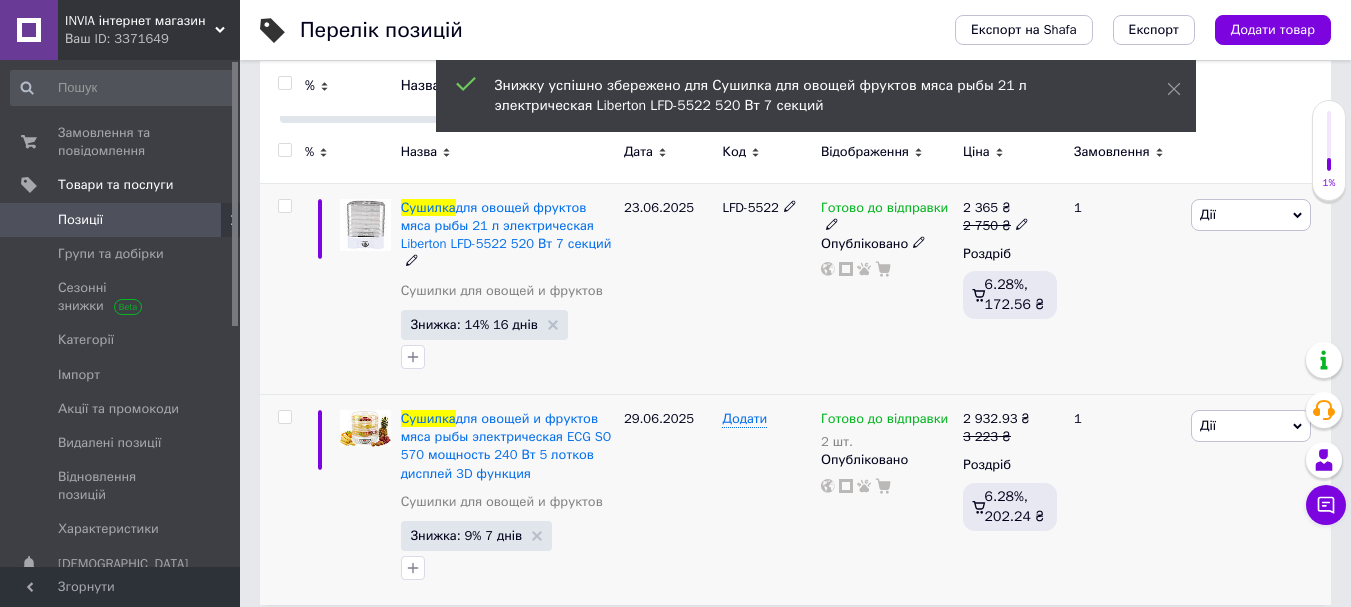 click 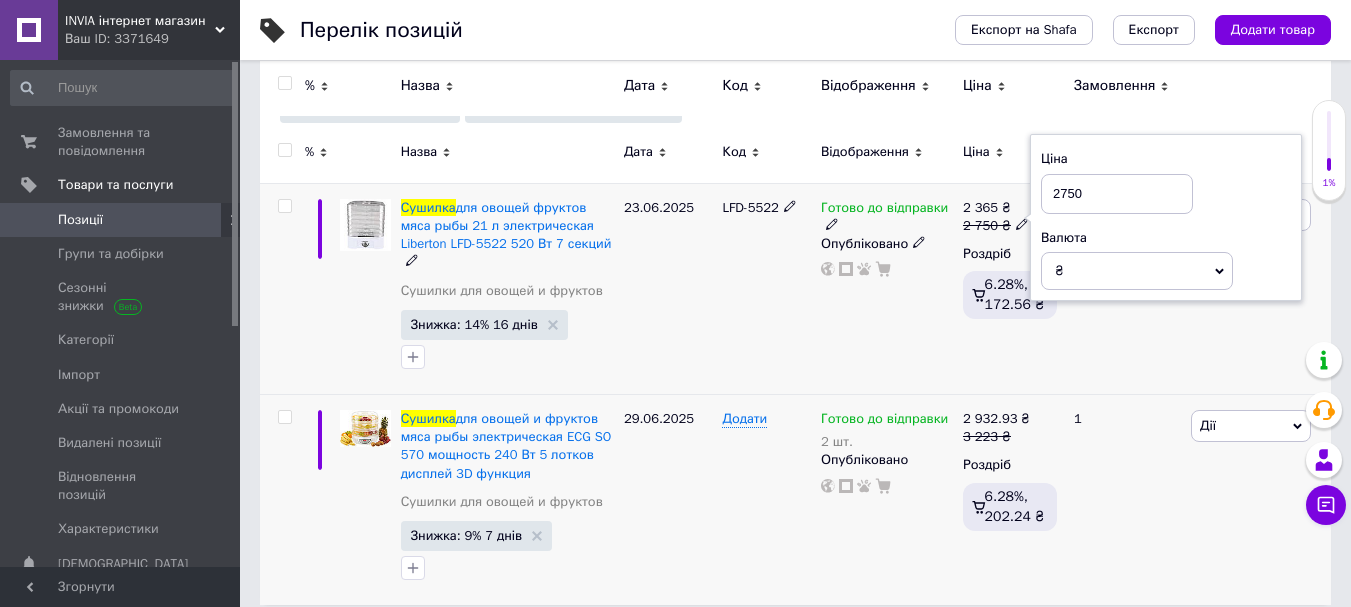 click on "2750" at bounding box center [1117, 194] 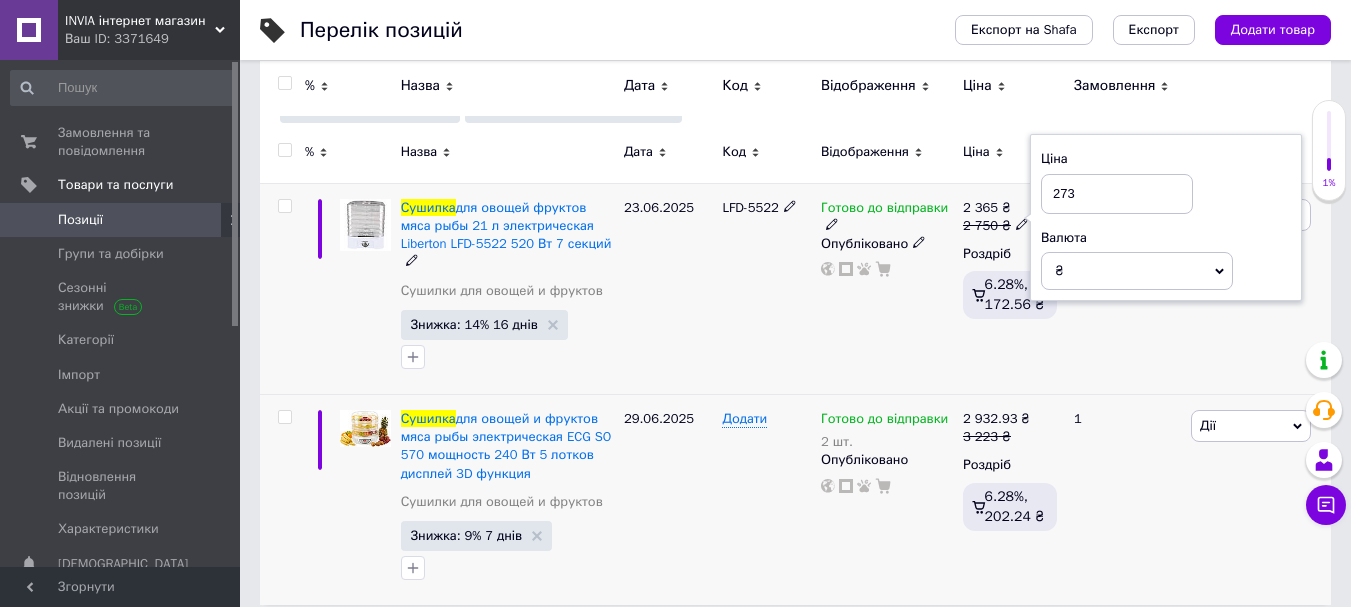 type on "2732" 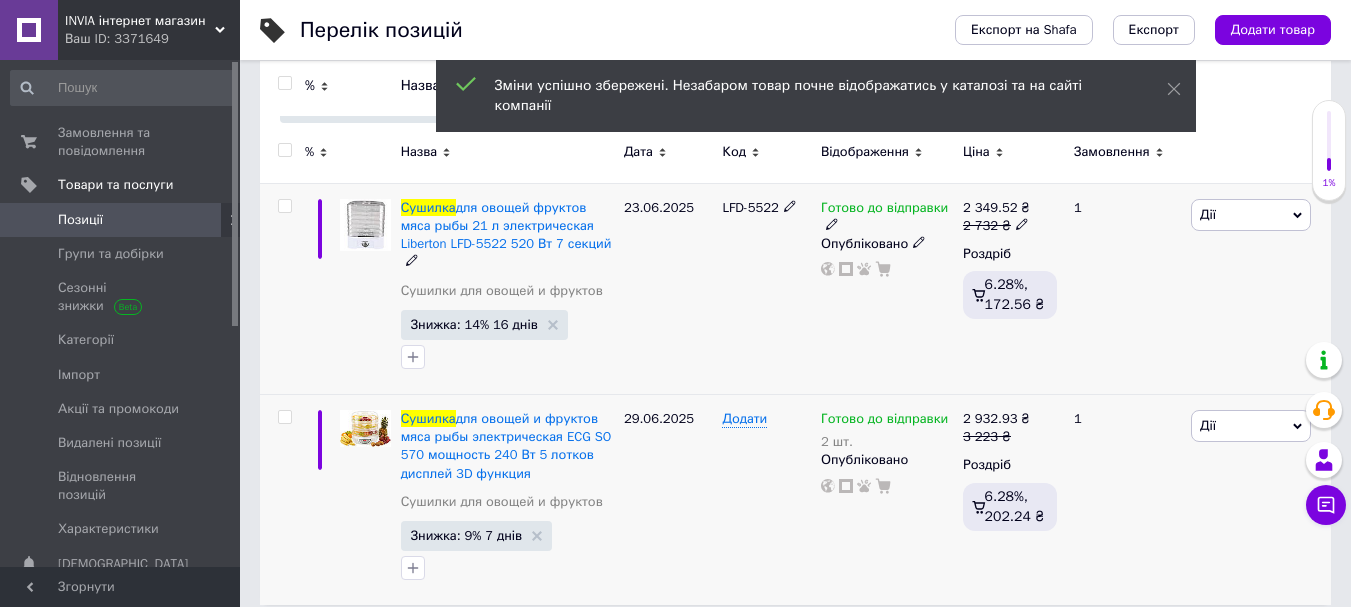 click 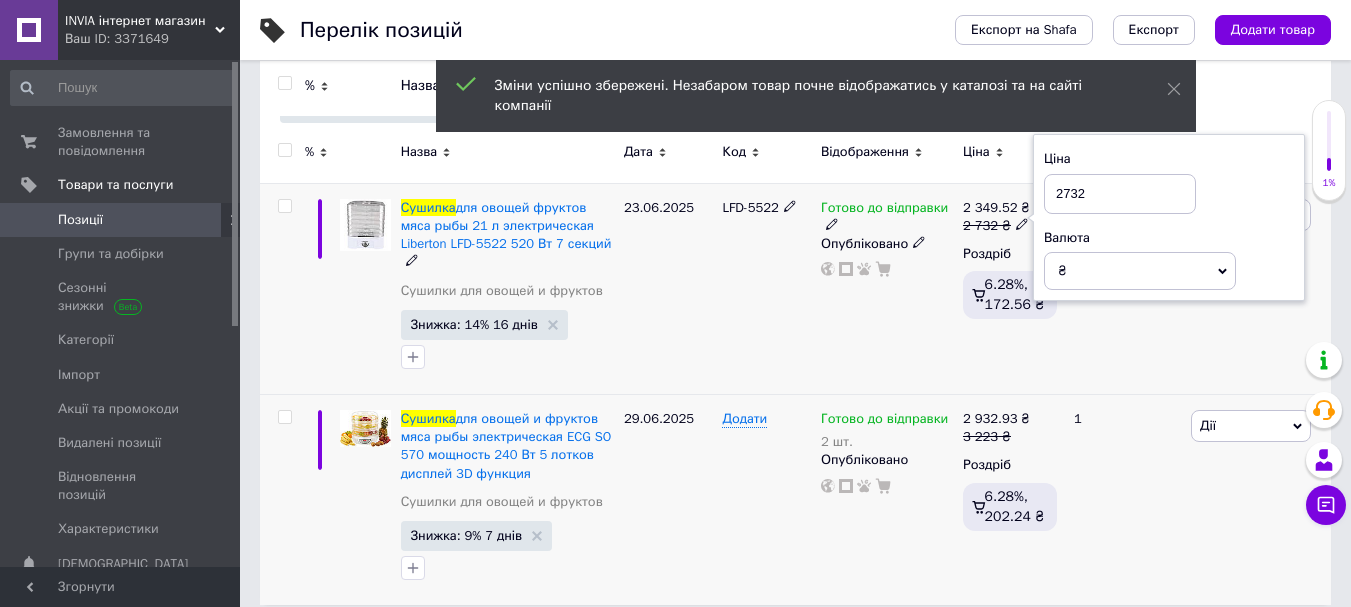 click on "2732" at bounding box center [1120, 194] 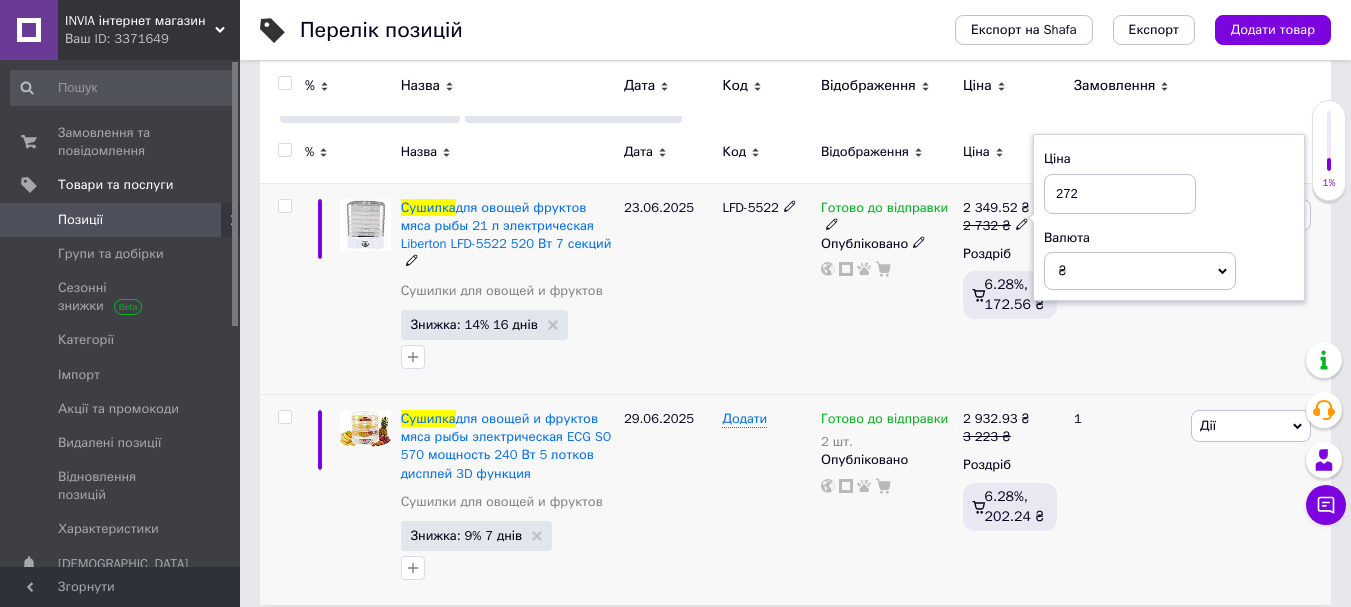 type on "2729" 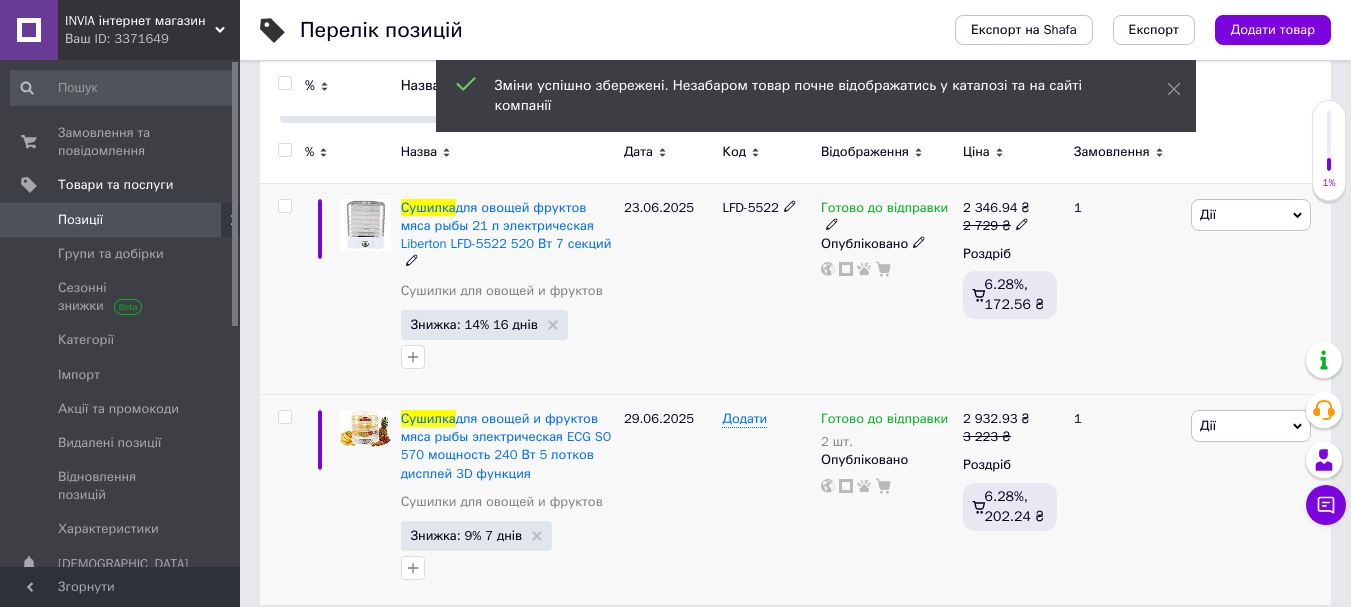 click 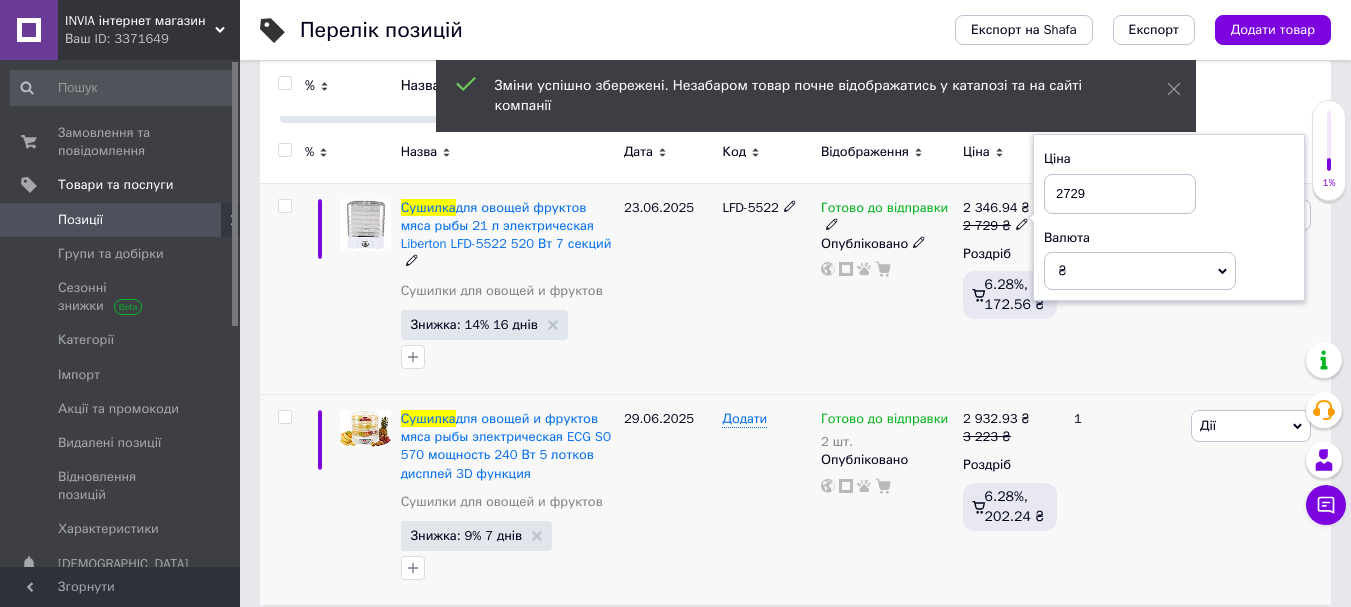 click on "2729" at bounding box center (1120, 194) 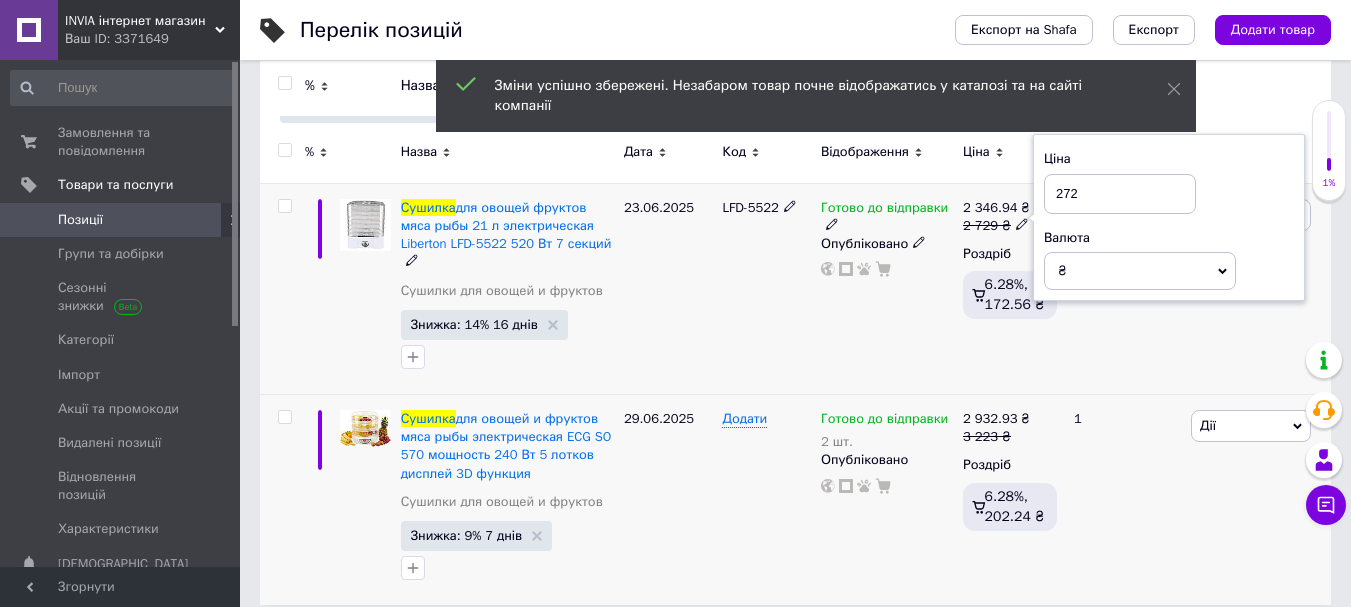 type on "2728" 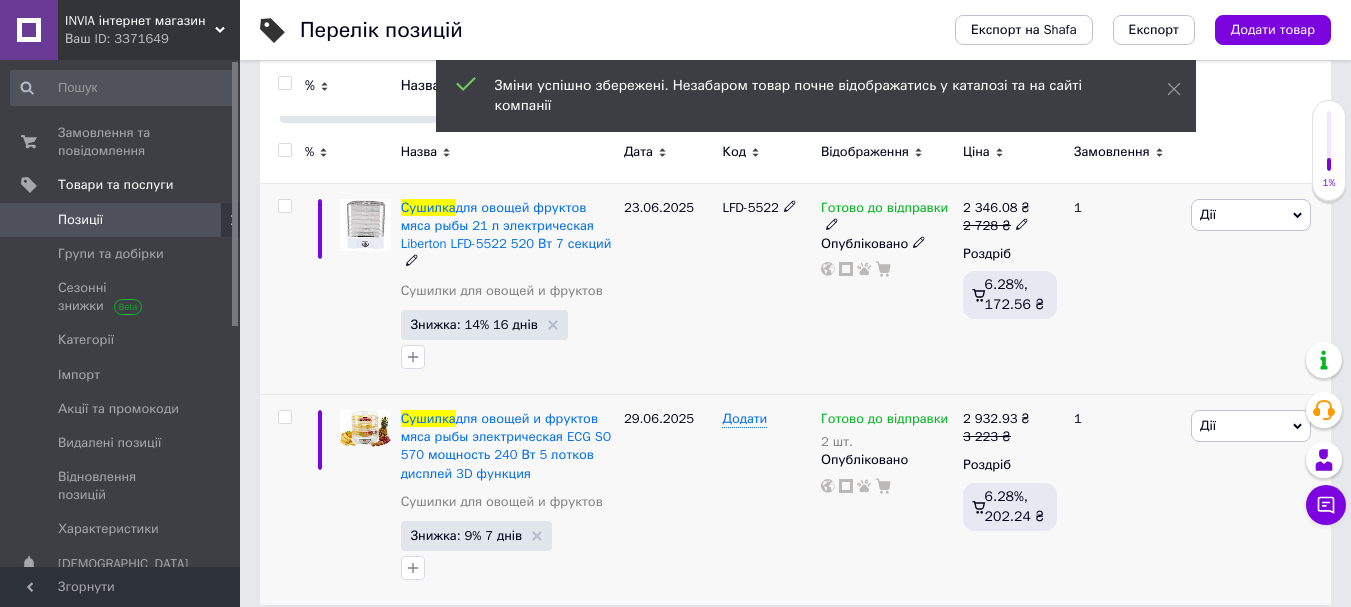 scroll, scrollTop: 0, scrollLeft: 0, axis: both 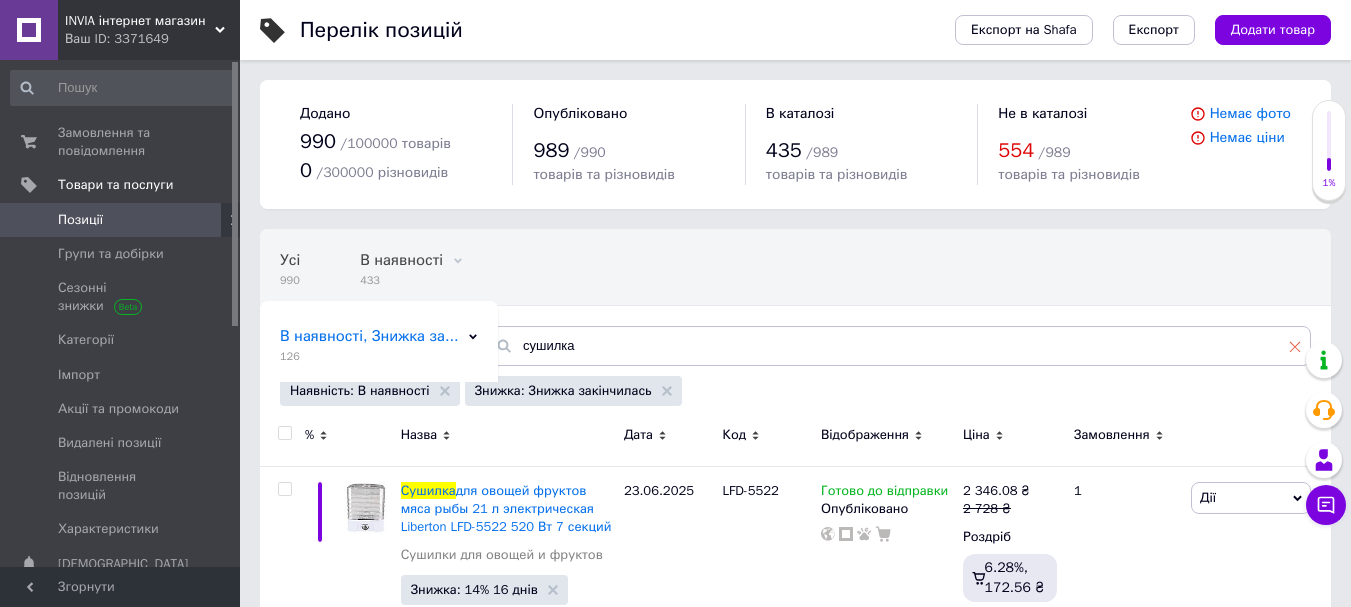 click 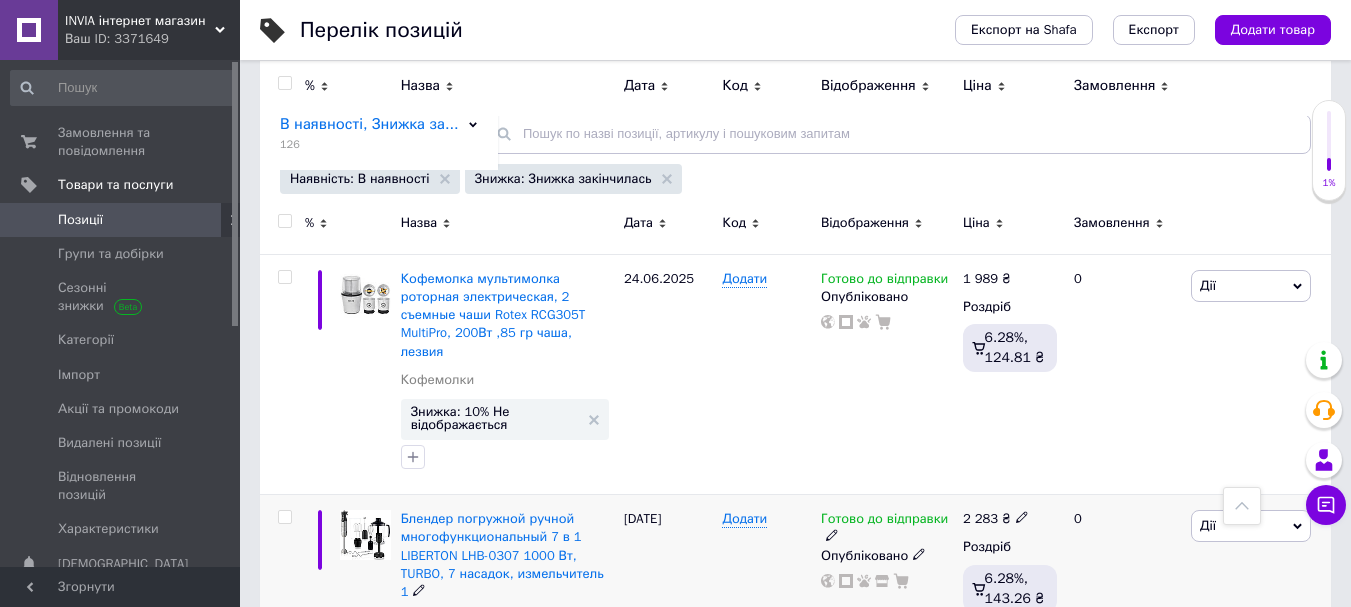 scroll, scrollTop: 0, scrollLeft: 0, axis: both 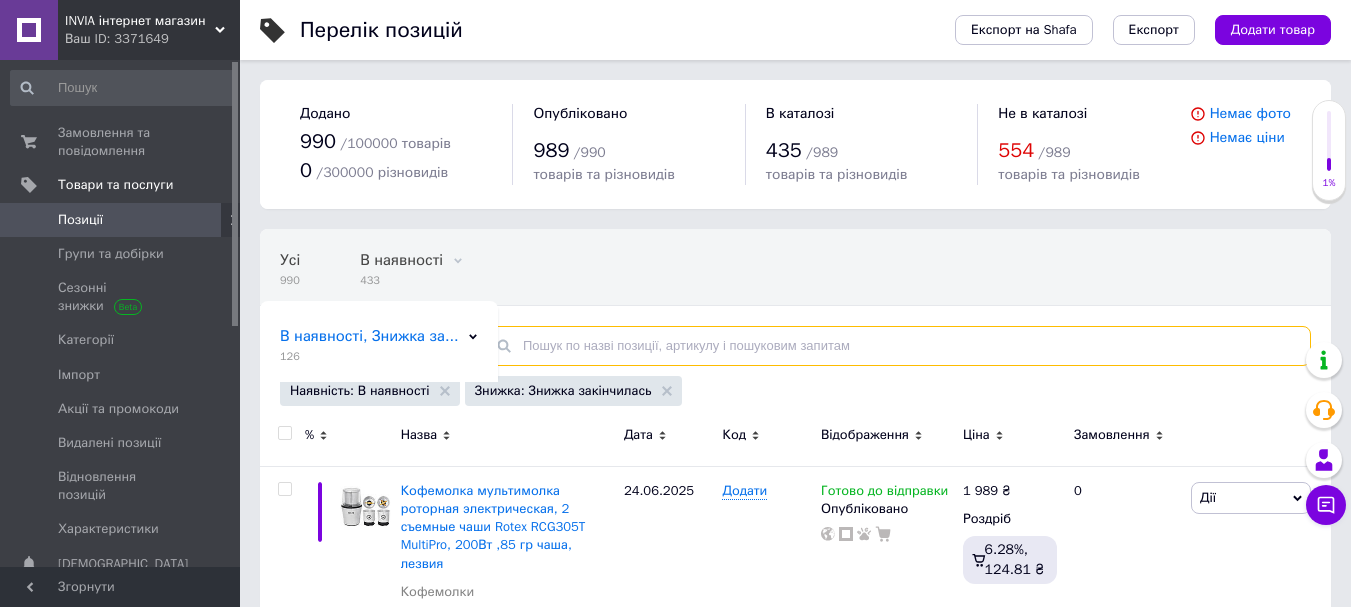 click at bounding box center [899, 346] 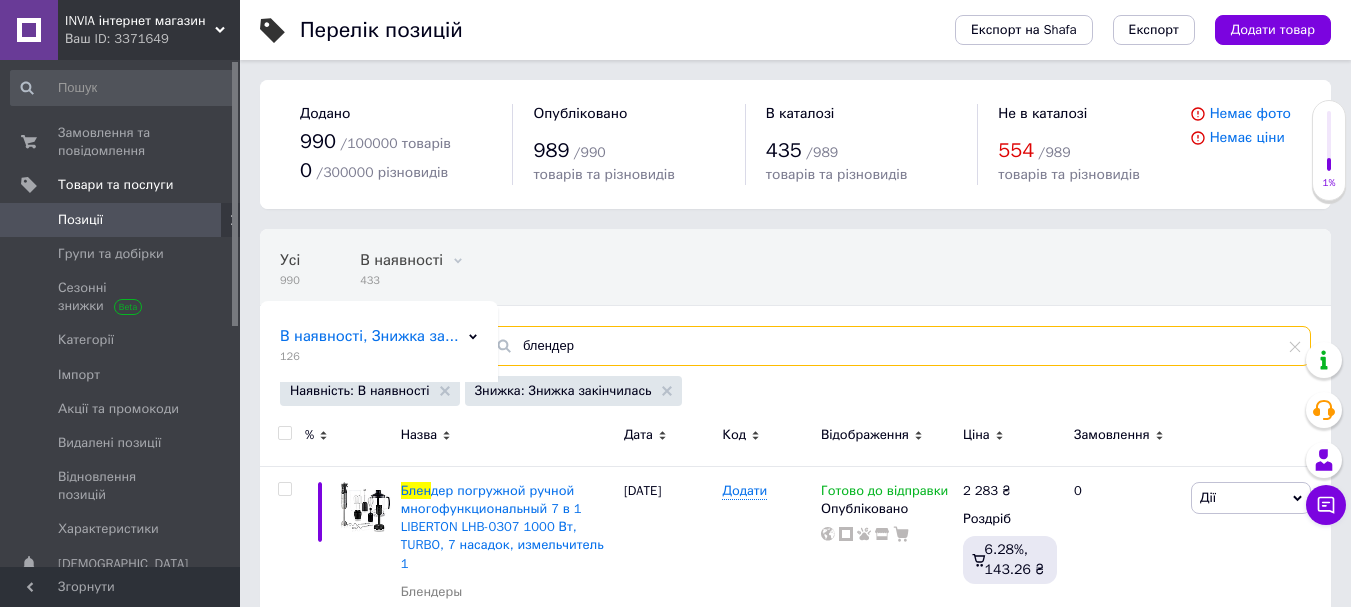 type on "блендер" 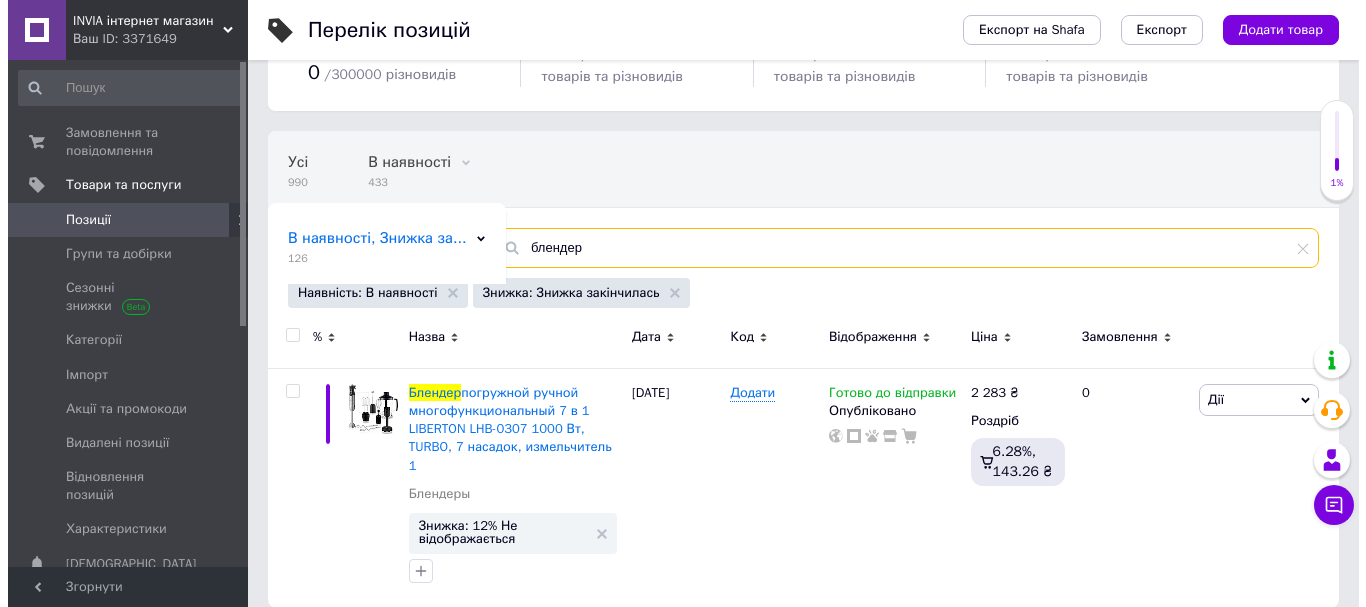 scroll, scrollTop: 101, scrollLeft: 0, axis: vertical 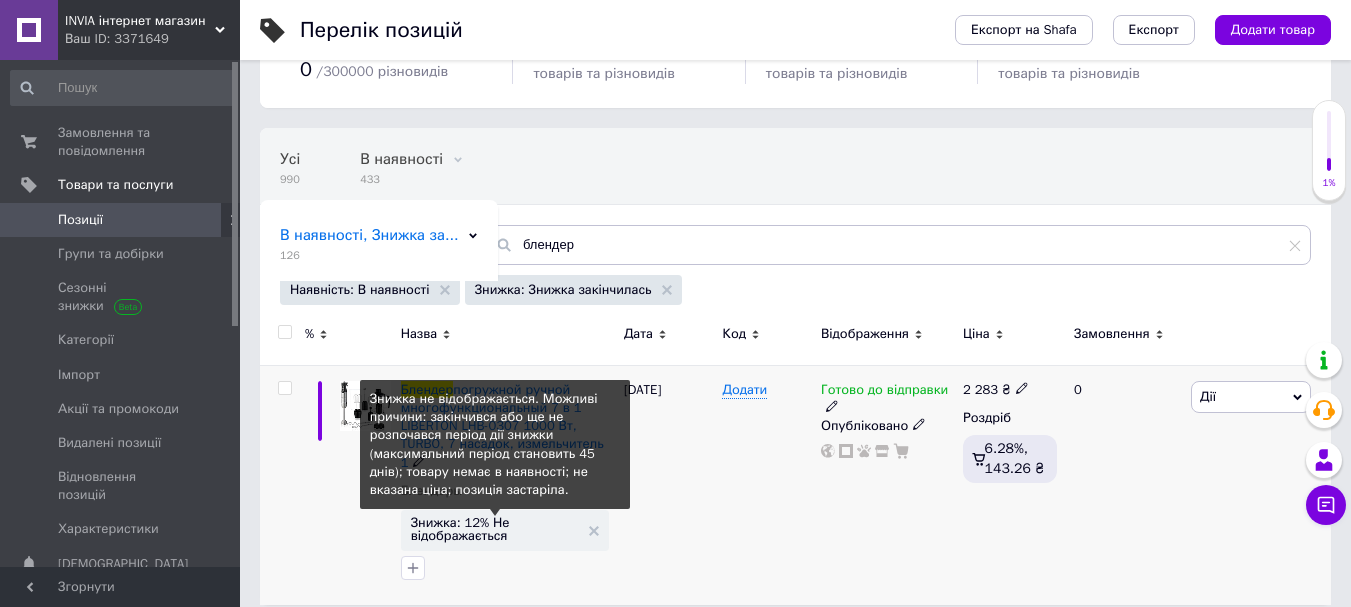 click on "Знижка: 12% Не відображається" at bounding box center (495, 529) 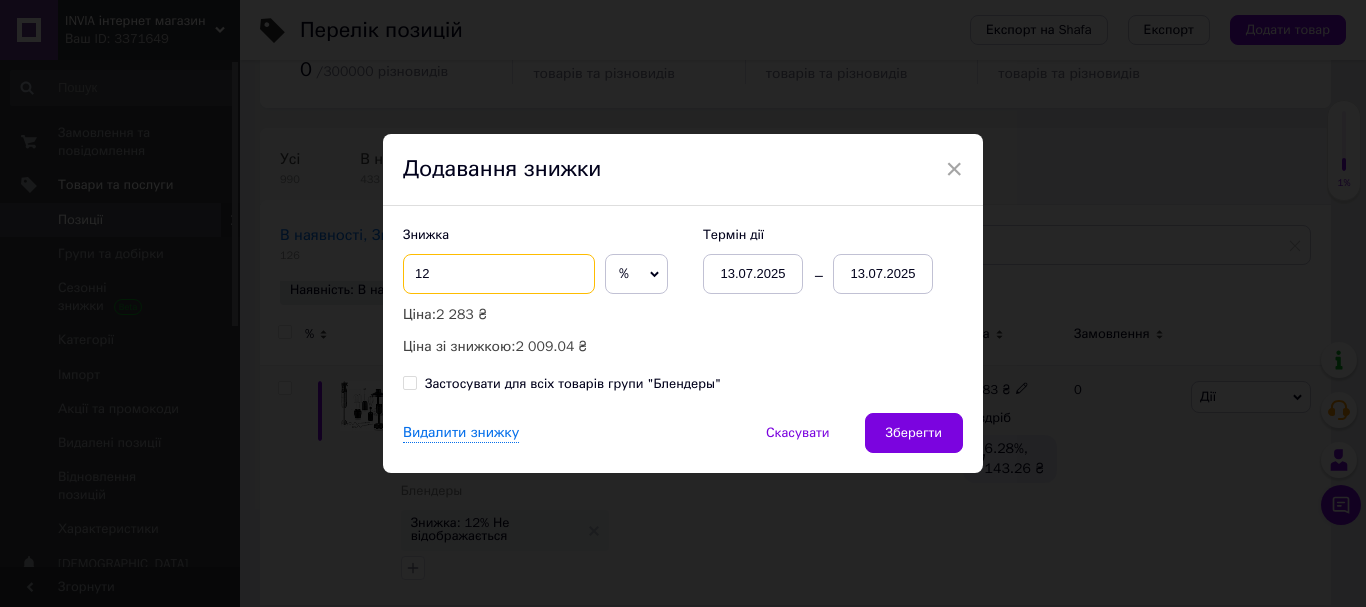 click on "12" at bounding box center (499, 274) 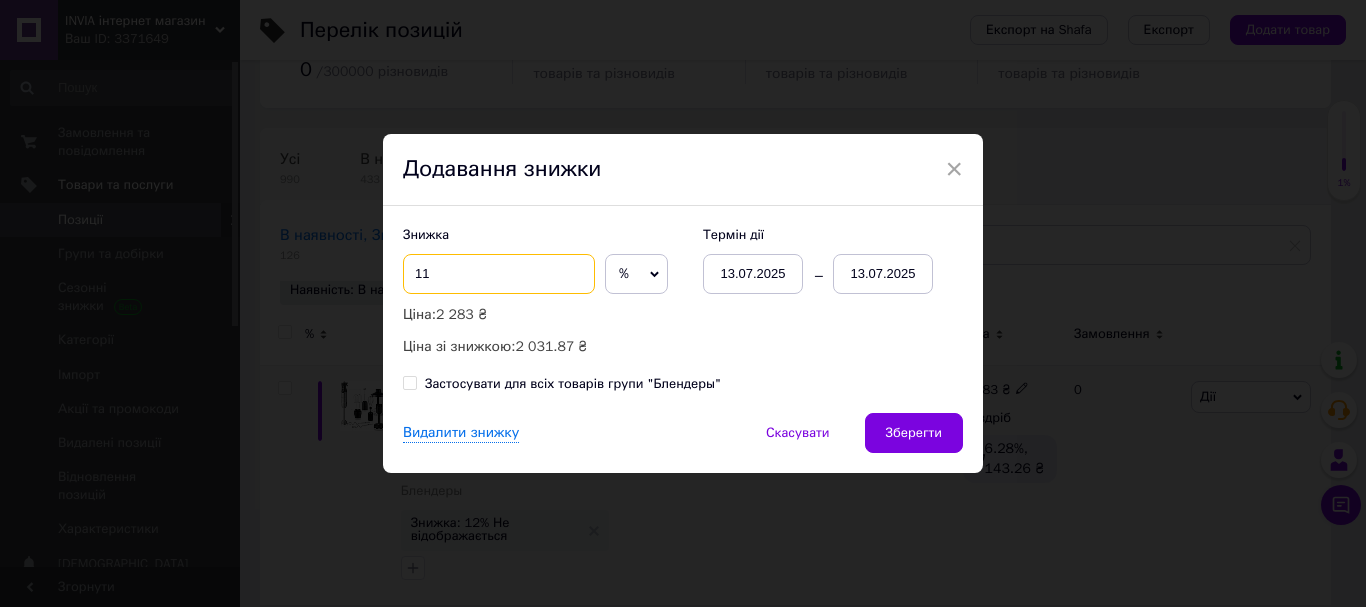 type on "11" 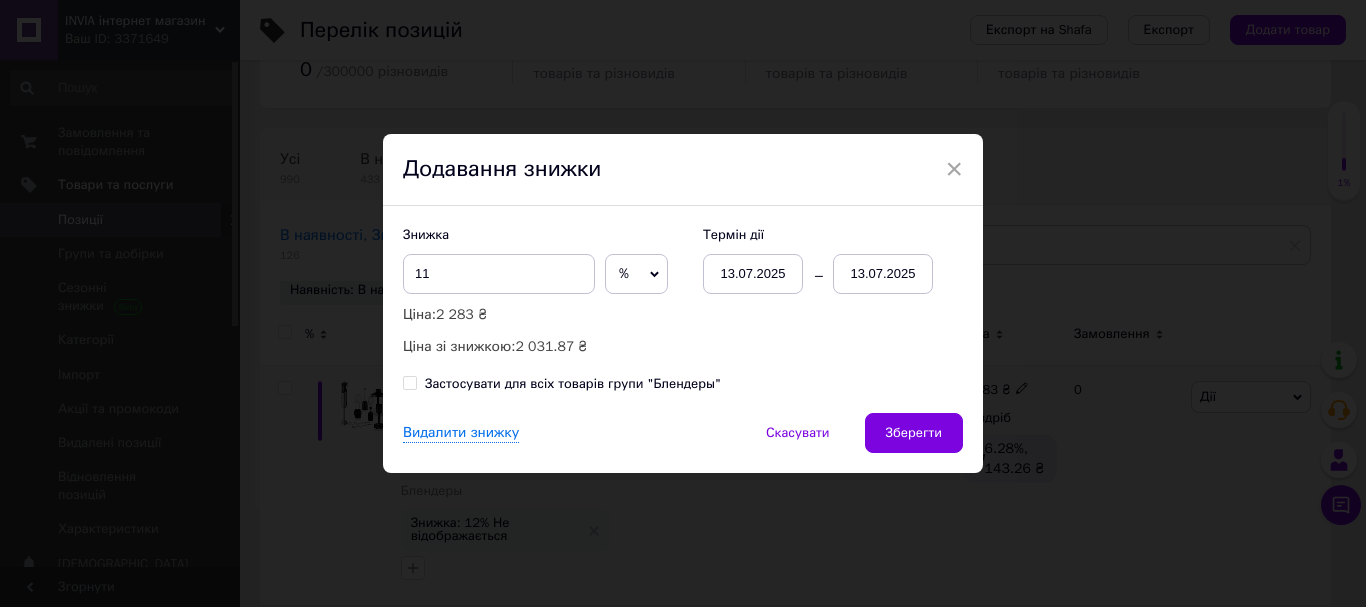click on "13.07.2025" at bounding box center (883, 274) 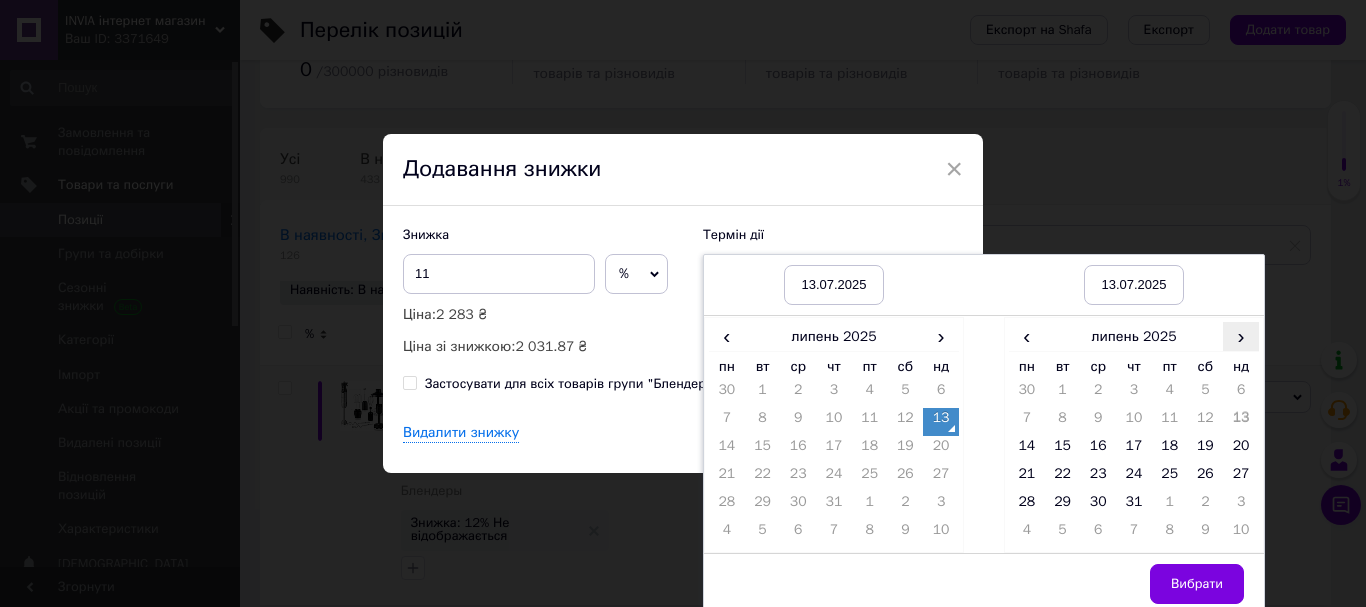 drag, startPoint x: 1242, startPoint y: 342, endPoint x: 1251, endPoint y: 347, distance: 10.29563 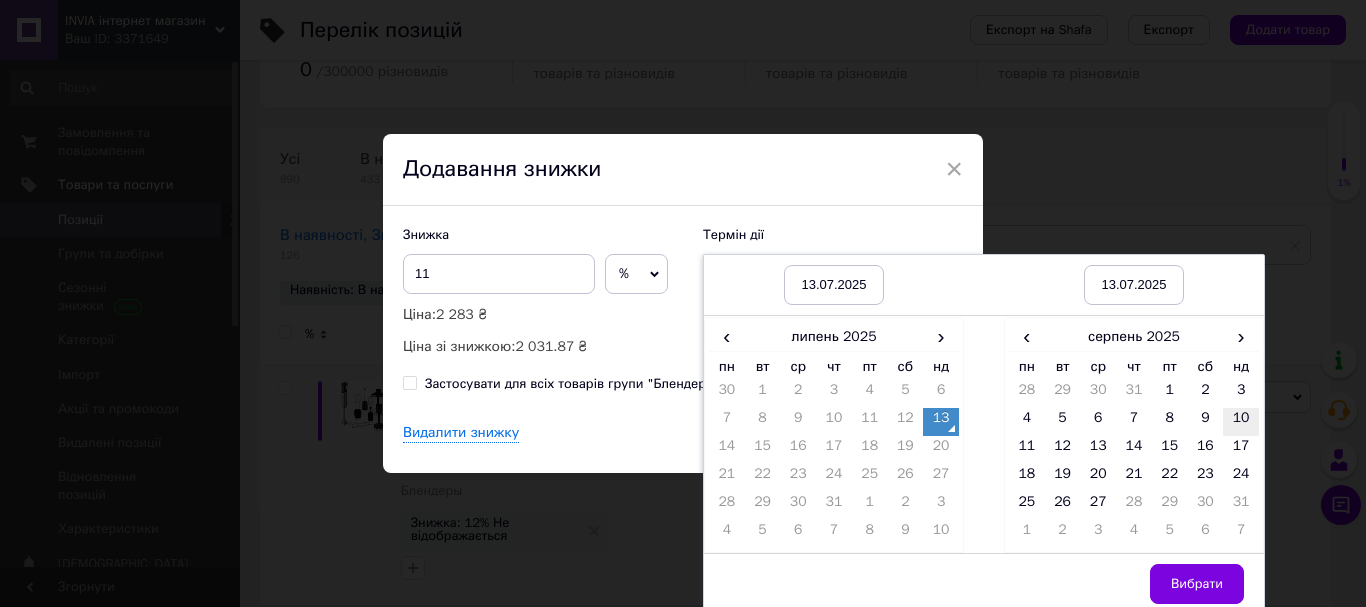 drag, startPoint x: 1167, startPoint y: 391, endPoint x: 1239, endPoint y: 431, distance: 82.36504 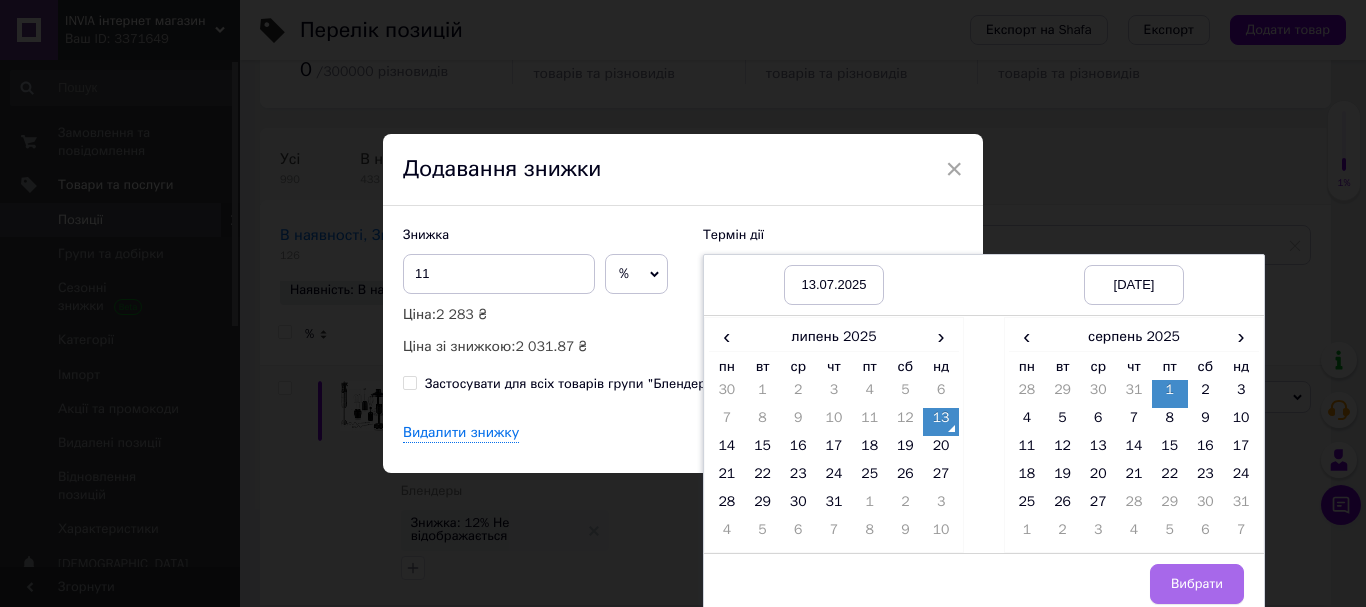 click on "Вибрати" at bounding box center [1197, 584] 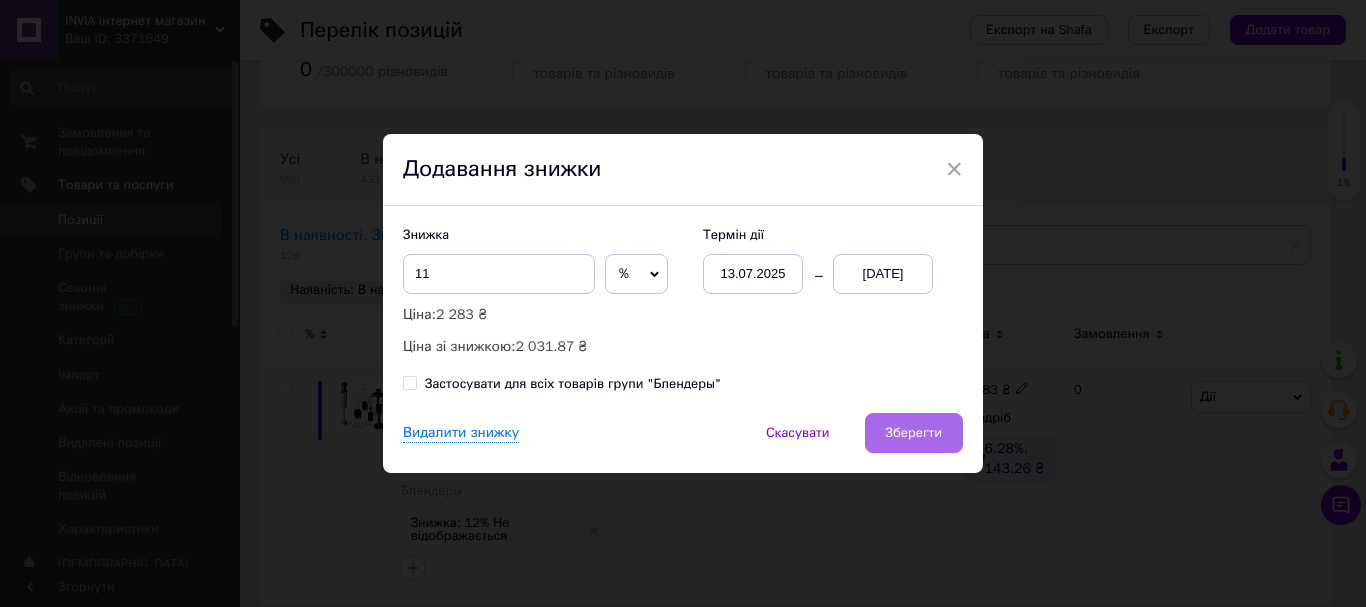 click on "Зберегти" at bounding box center (914, 433) 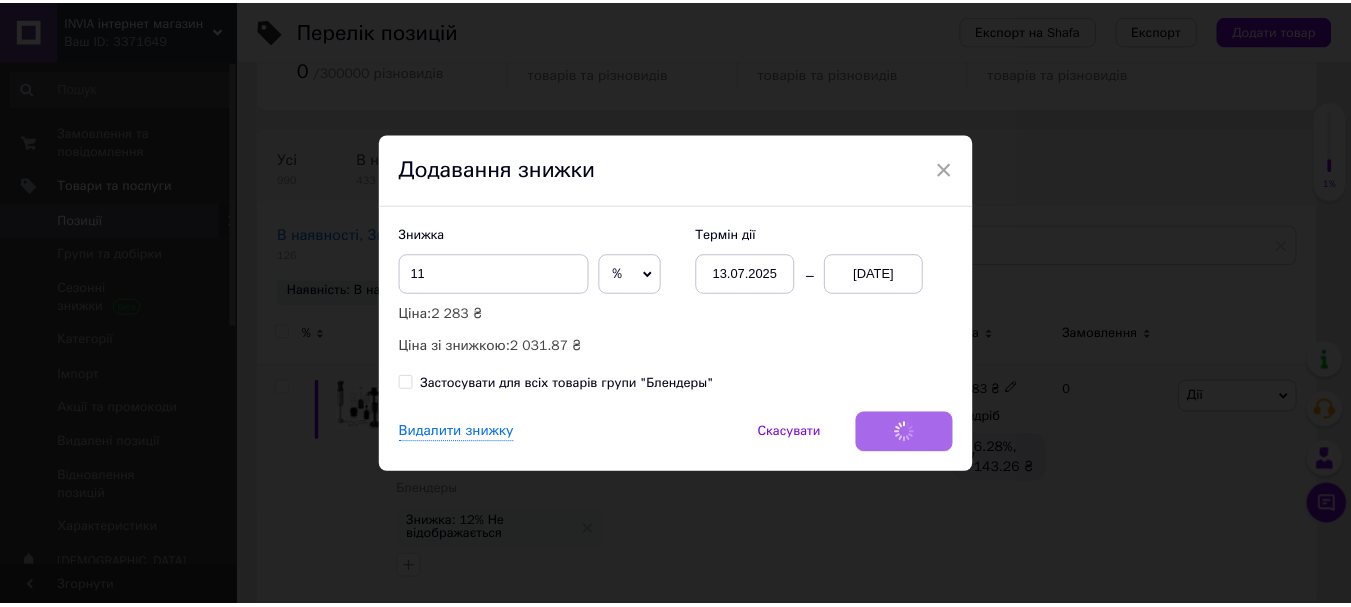 scroll, scrollTop: 90, scrollLeft: 0, axis: vertical 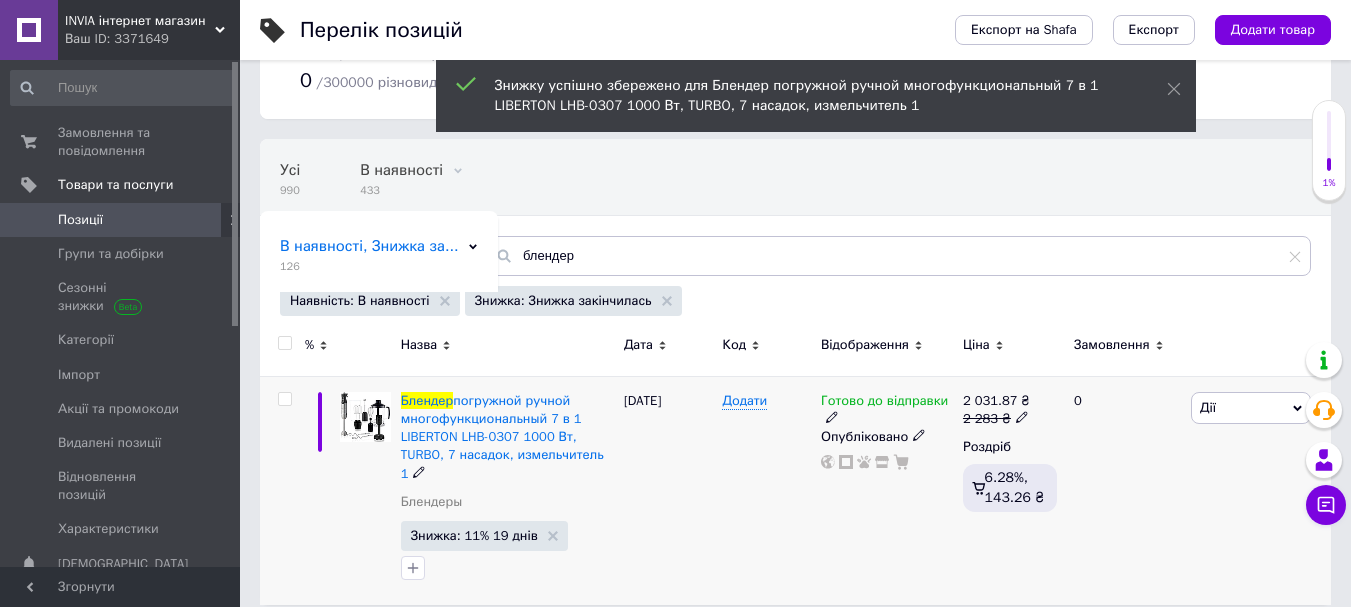 click 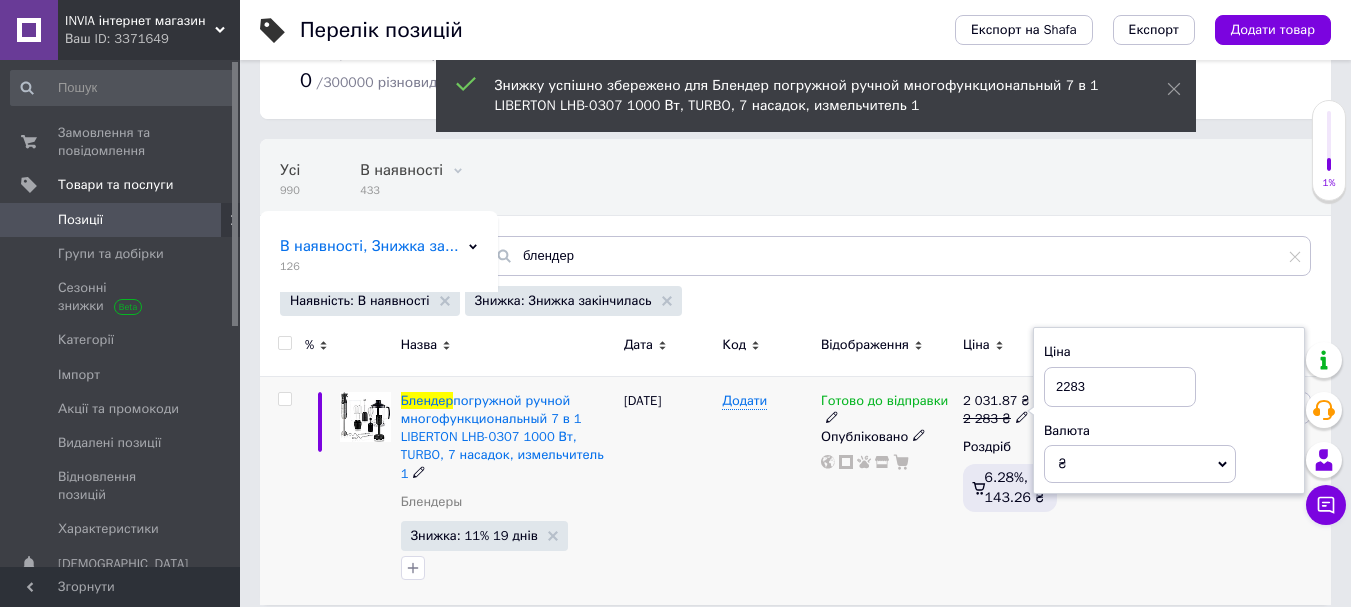 click on "2283" at bounding box center [1120, 387] 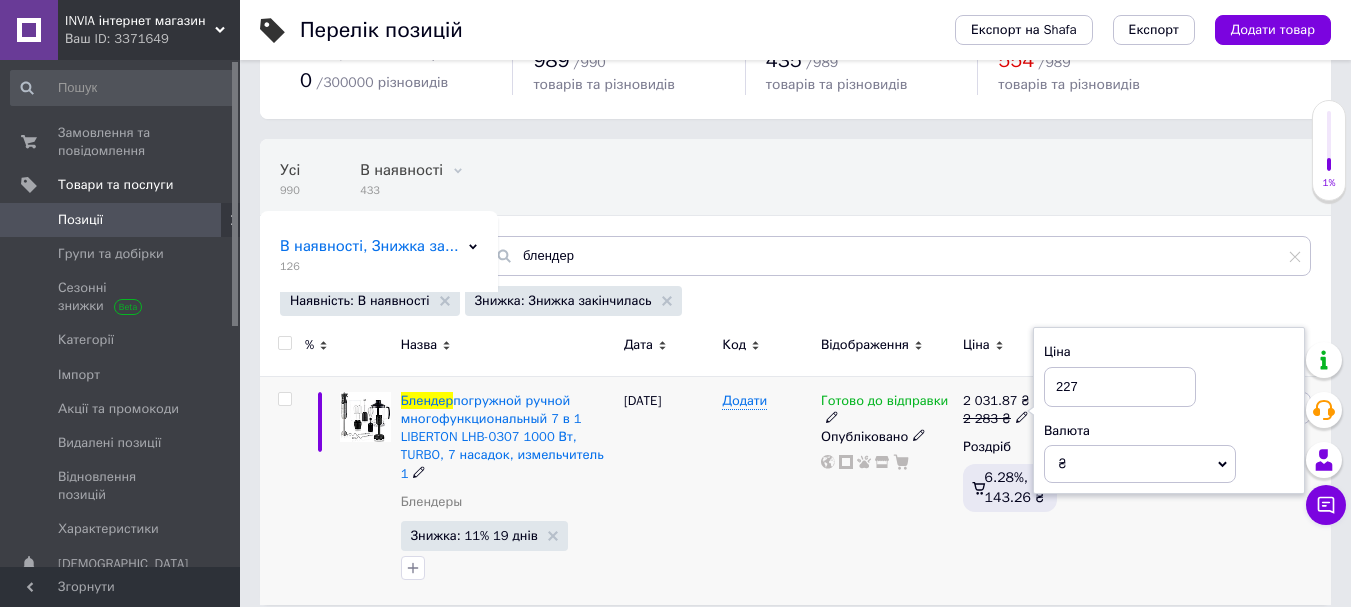 type on "2271" 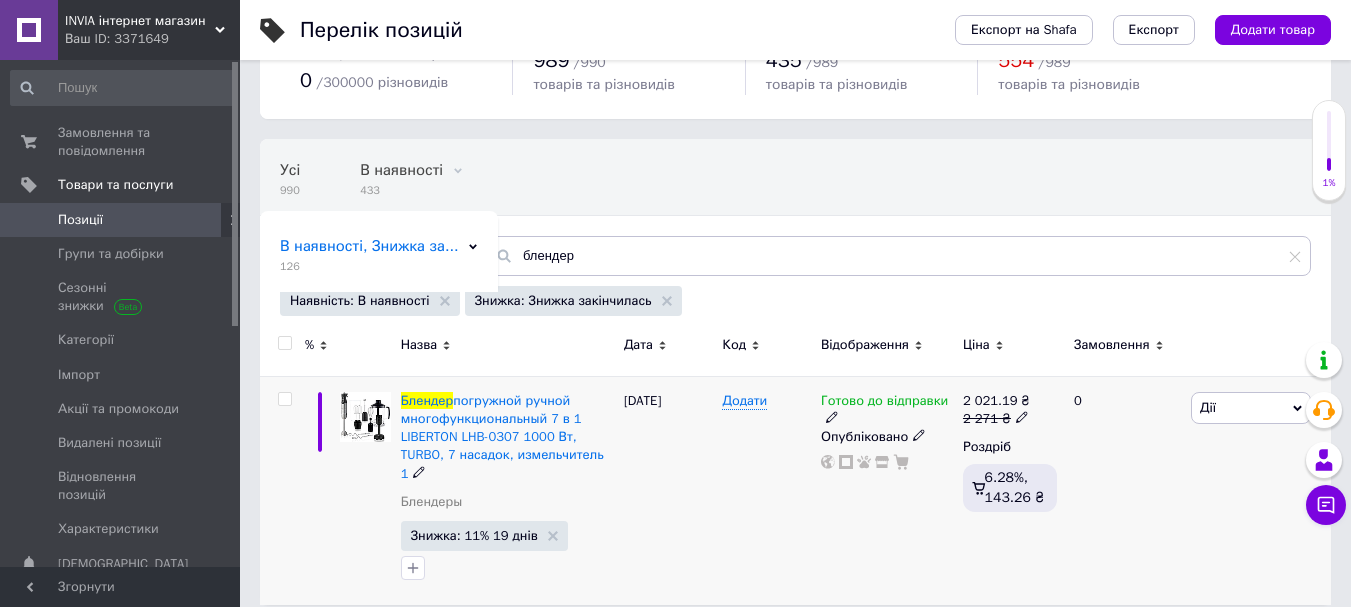click 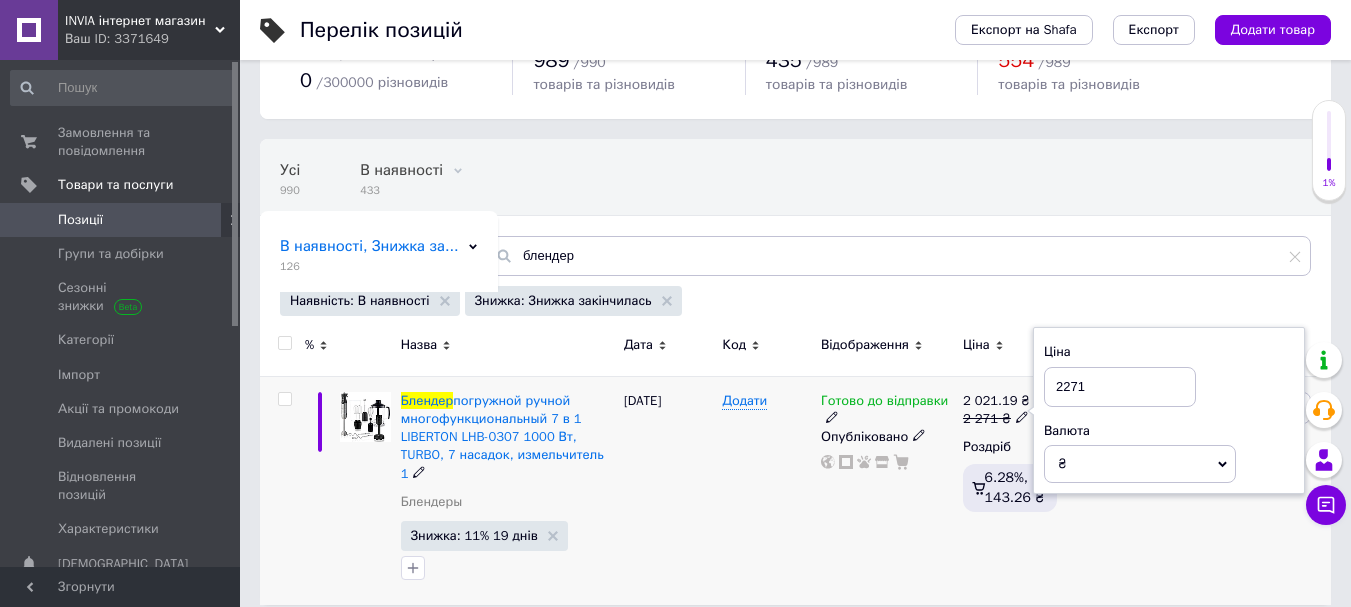 click on "2271" at bounding box center [1120, 387] 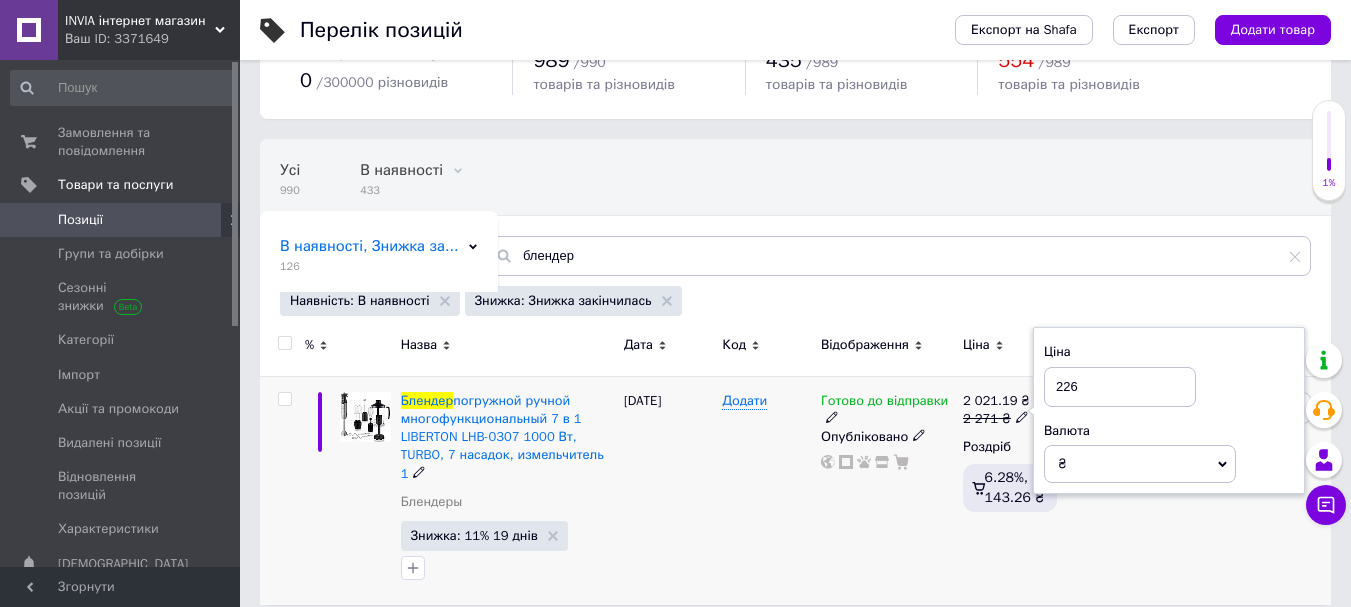 type on "2269" 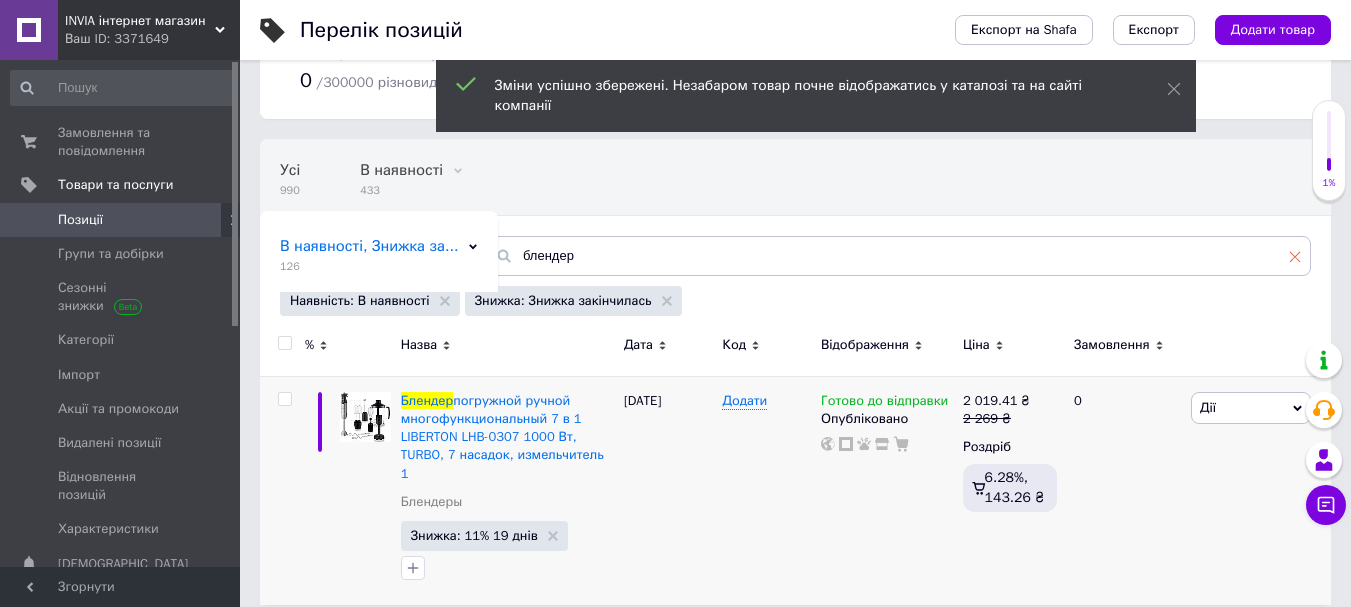 click 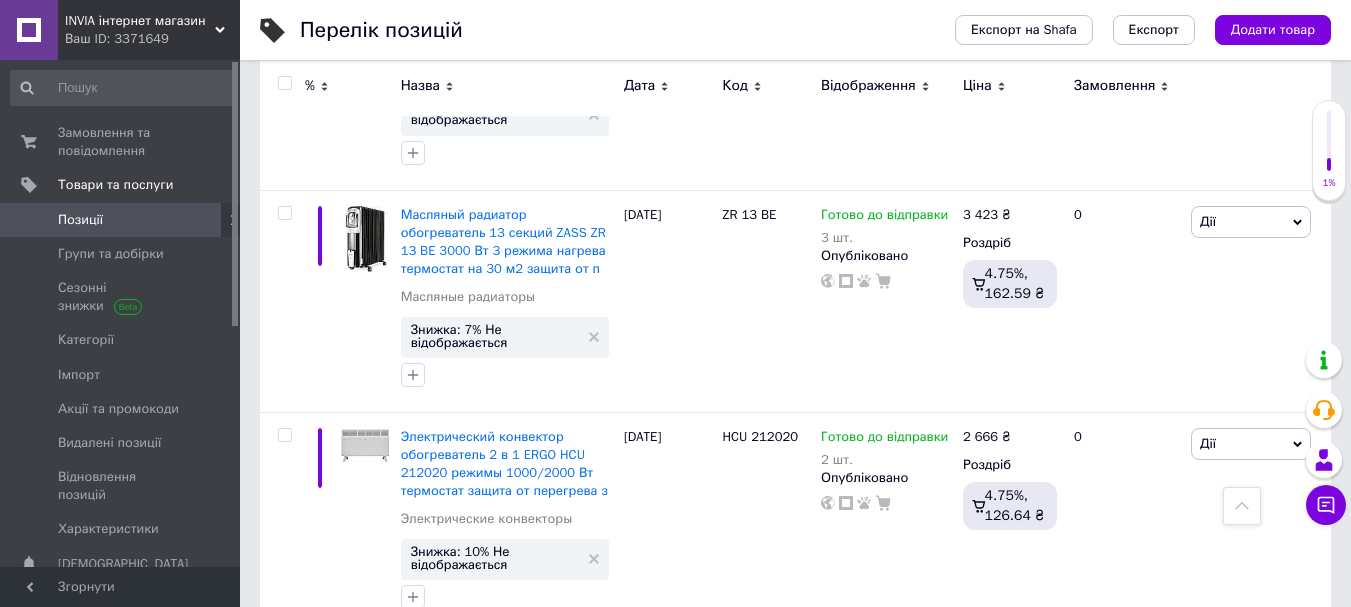 click on "7" at bounding box center [461, 675] 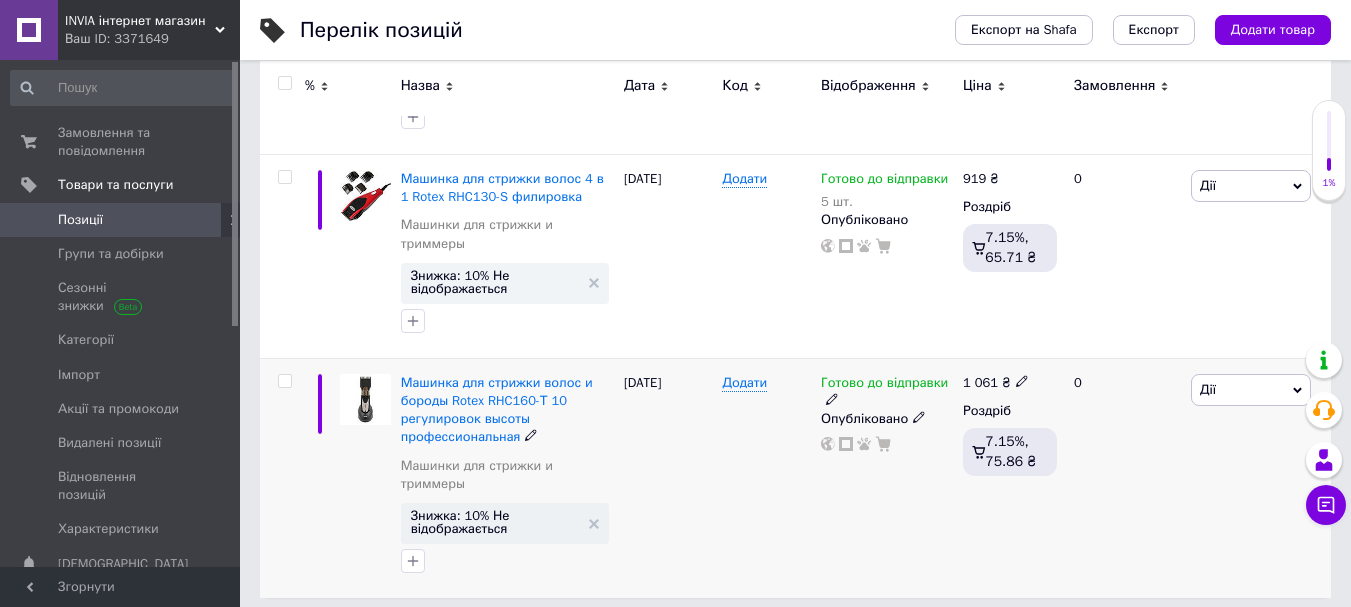 scroll, scrollTop: 553, scrollLeft: 0, axis: vertical 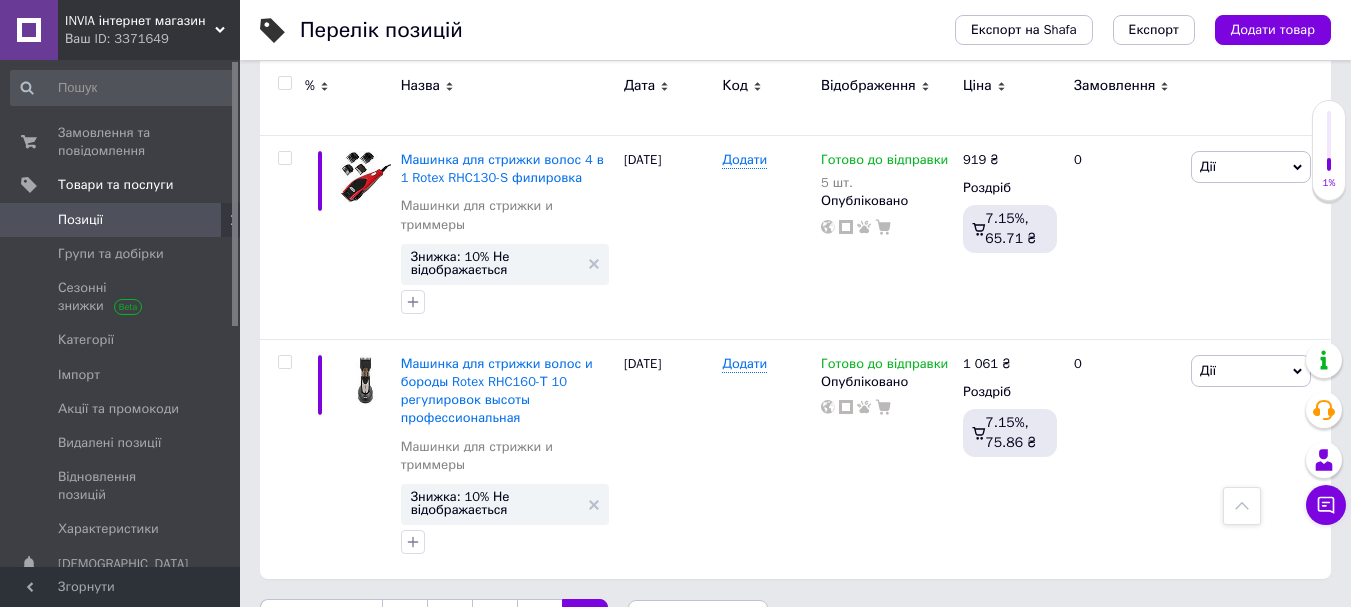 click on "5" at bounding box center (494, 620) 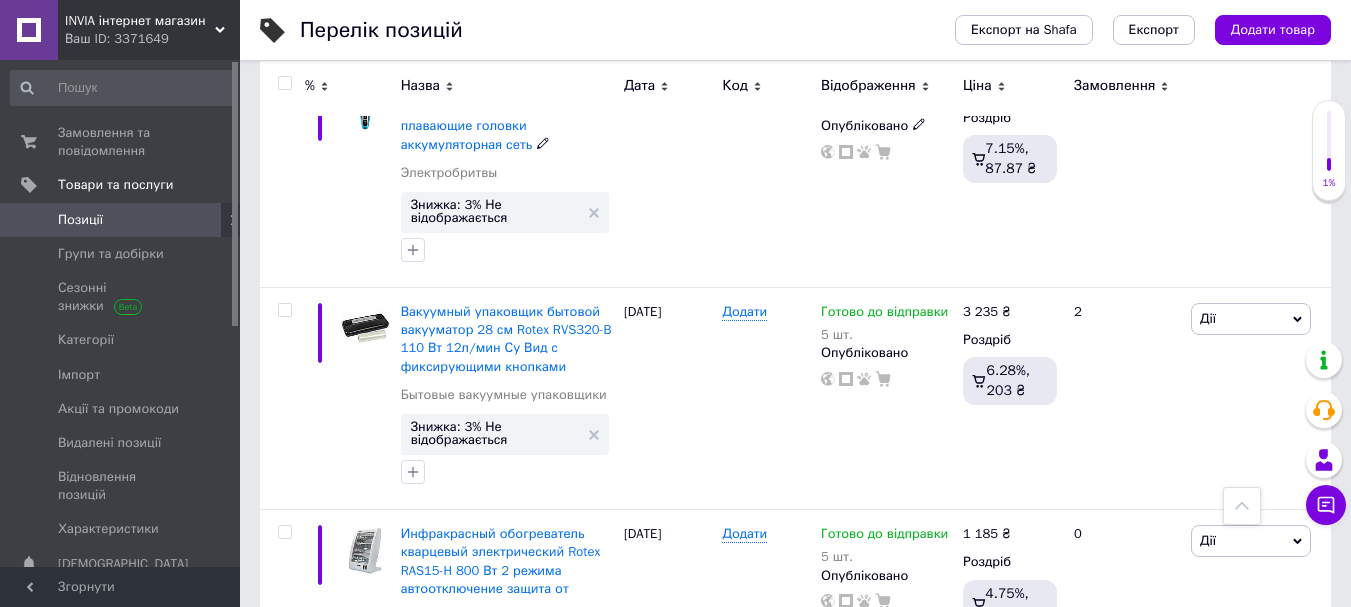 scroll, scrollTop: 3553, scrollLeft: 0, axis: vertical 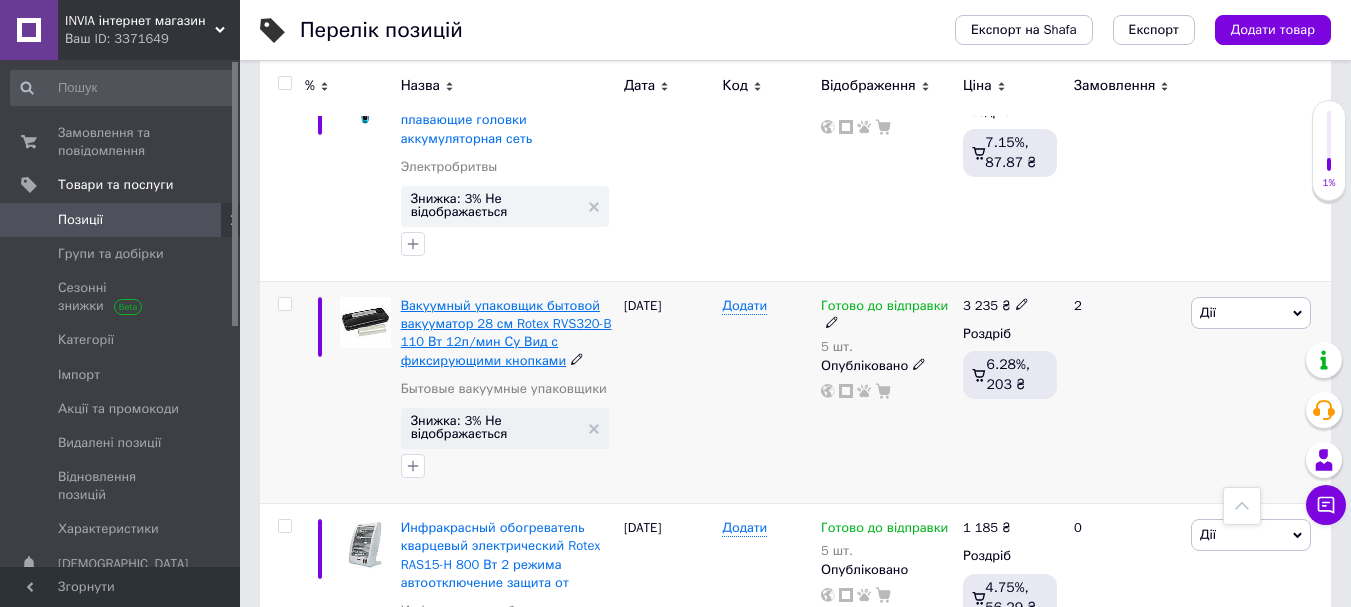 click on "Вакуумный упаковщик бытовой вакууматор 28 см Rotex RVS320-B 110 Вт 12л/мин Су Вид с фиксирующими кнопками" at bounding box center [506, 333] 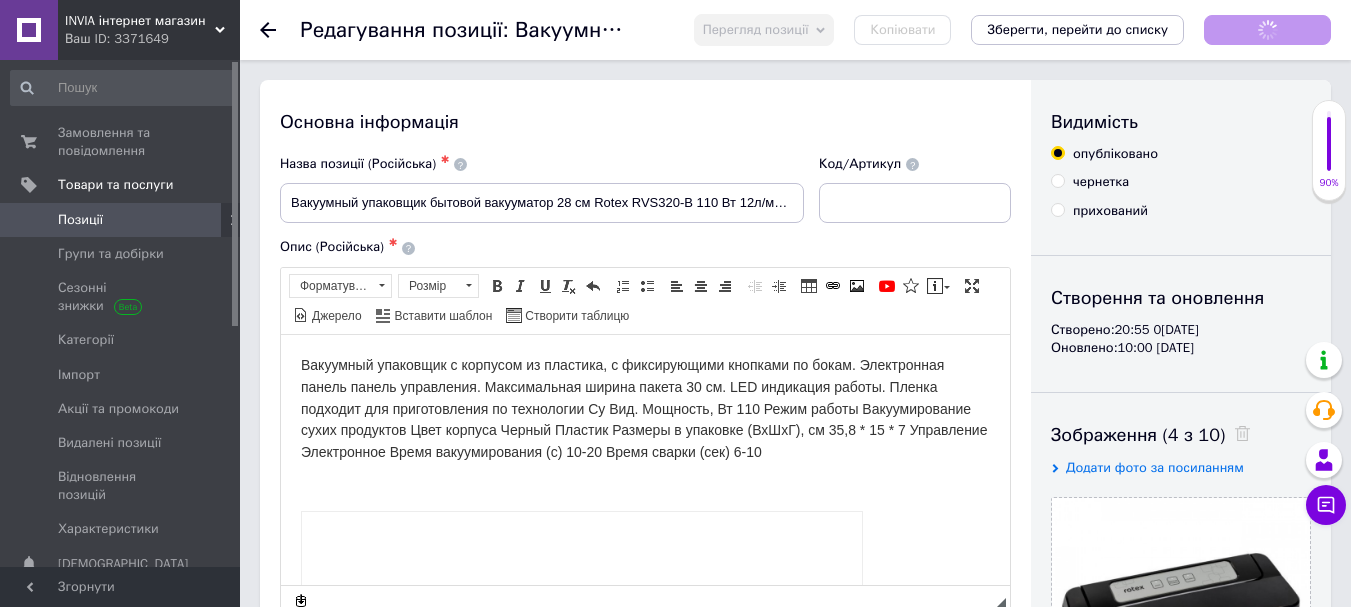 scroll, scrollTop: 0, scrollLeft: 0, axis: both 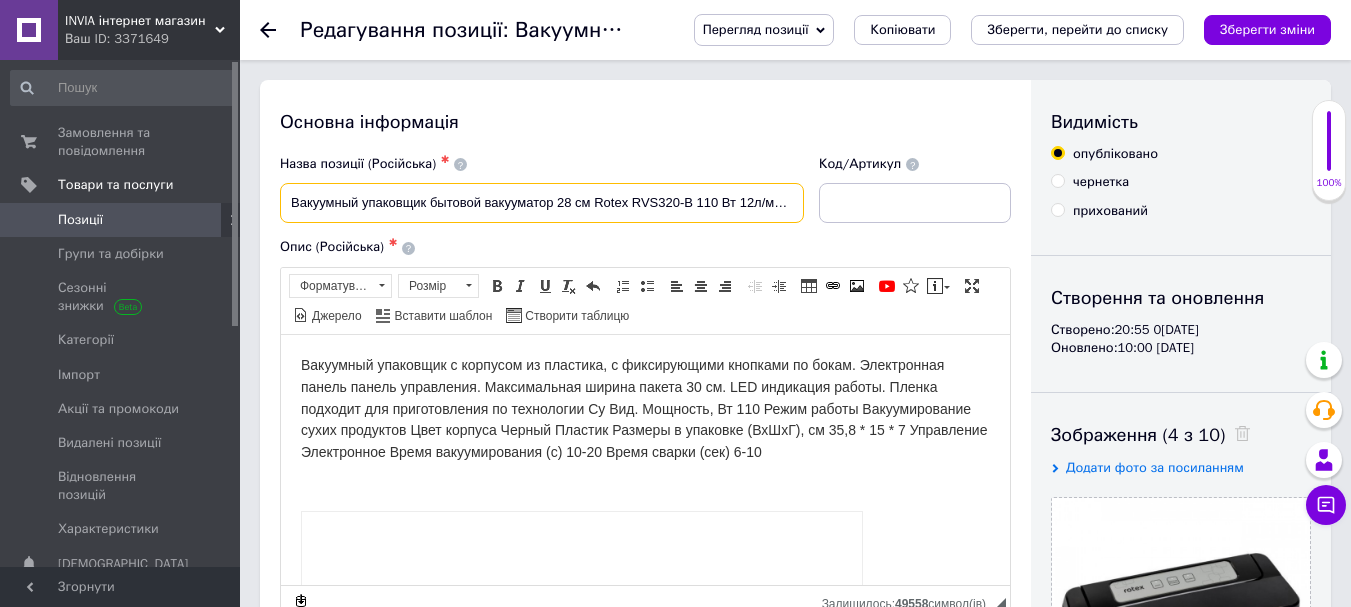 drag, startPoint x: 596, startPoint y: 206, endPoint x: 695, endPoint y: 199, distance: 99.24717 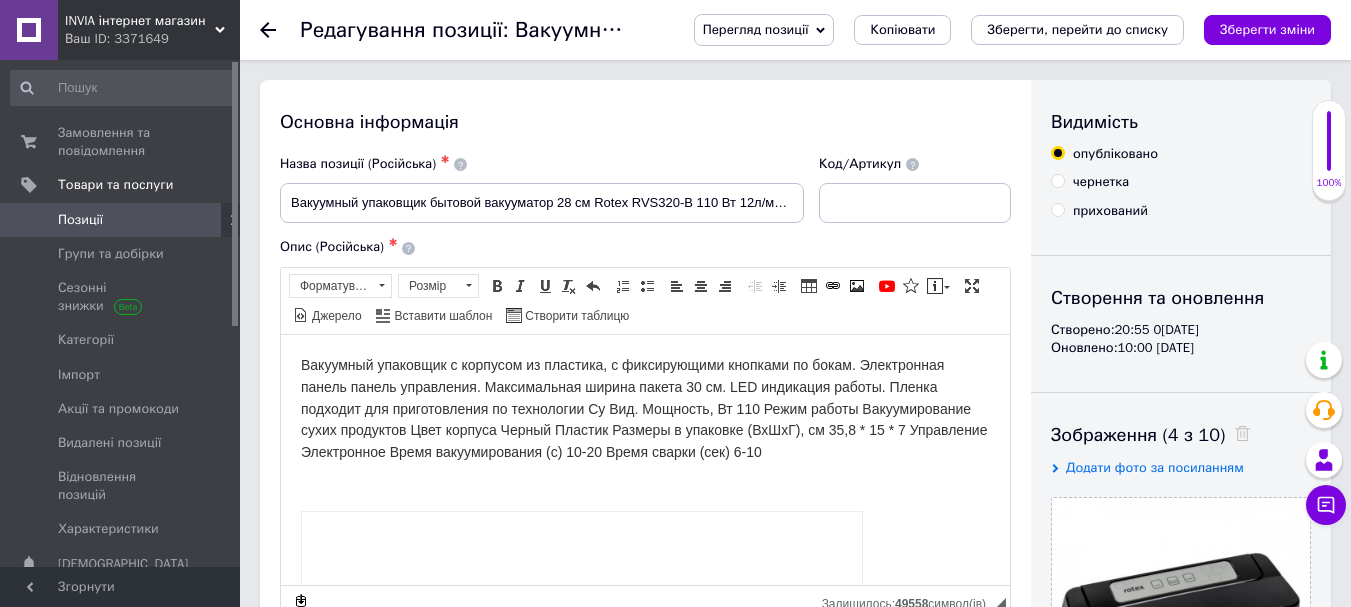 click 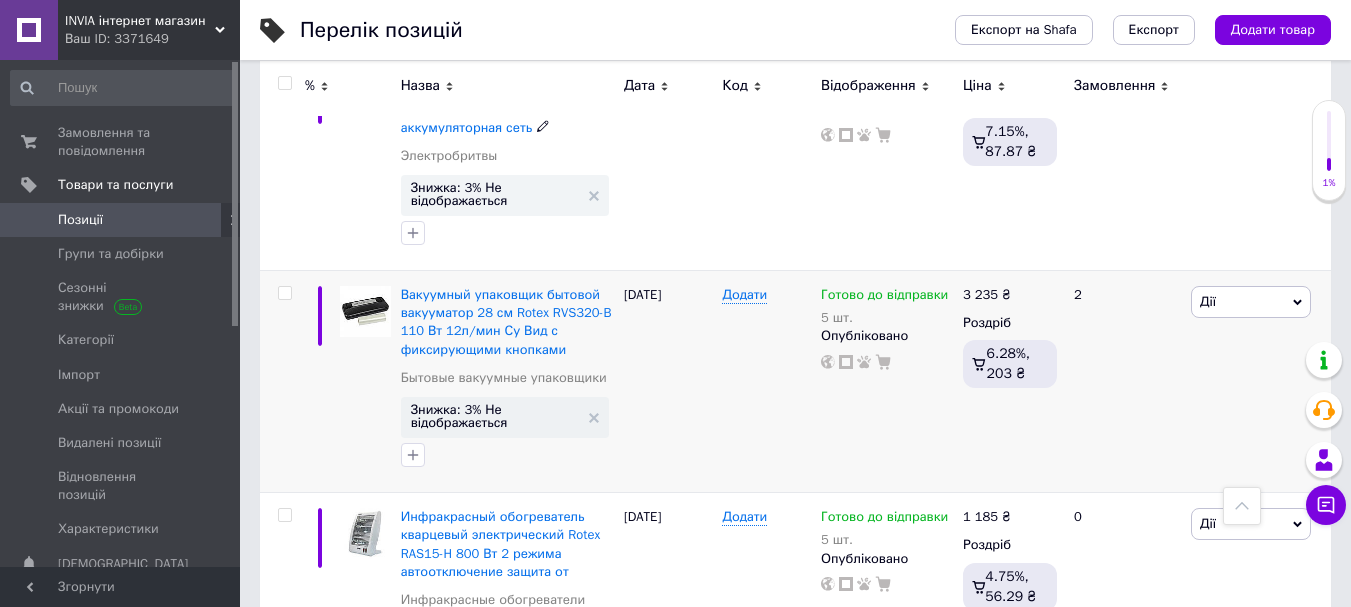 scroll, scrollTop: 3600, scrollLeft: 0, axis: vertical 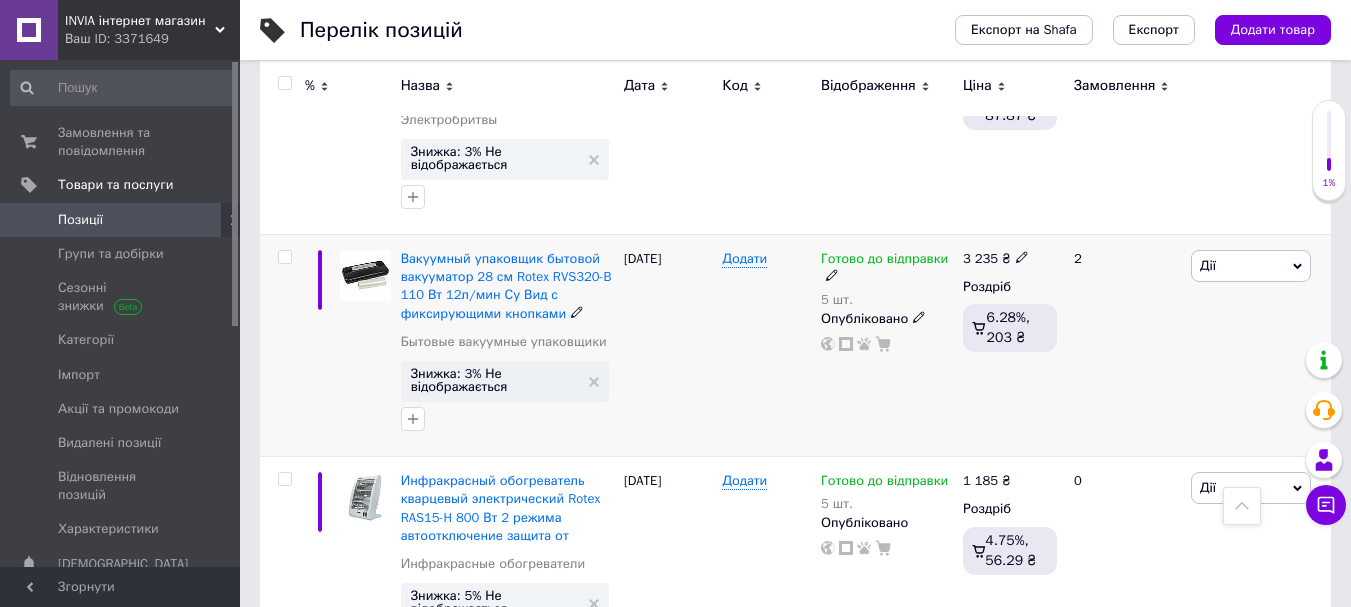click 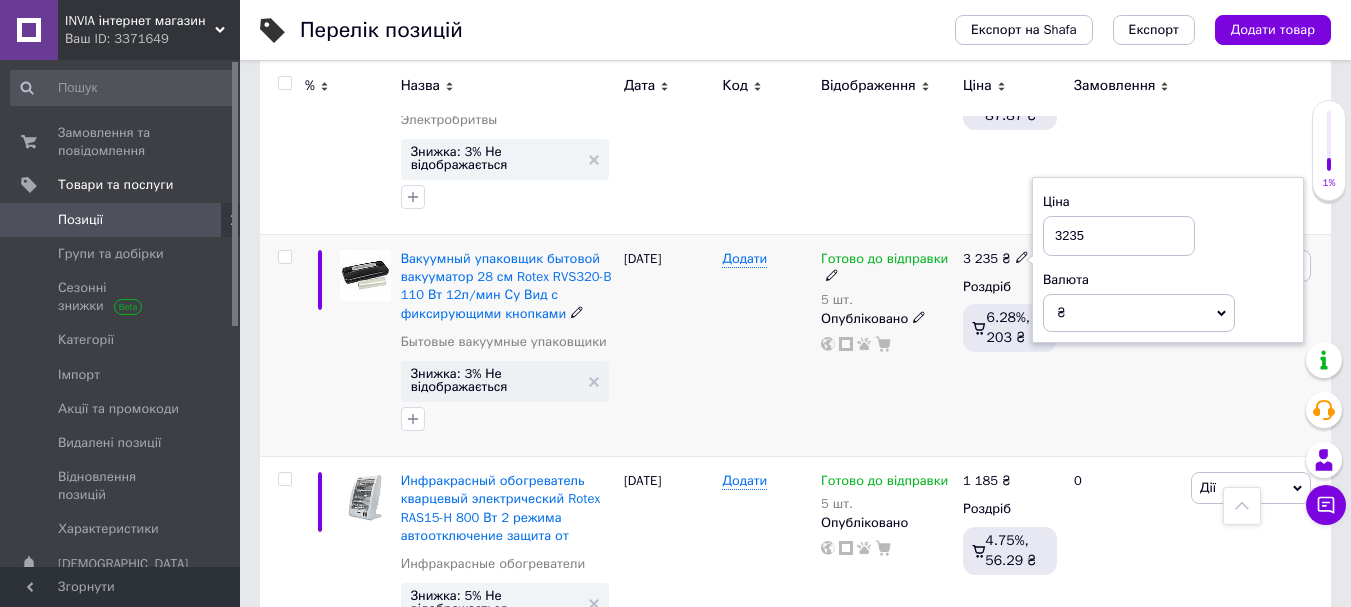 click on "3235" at bounding box center [1119, 236] 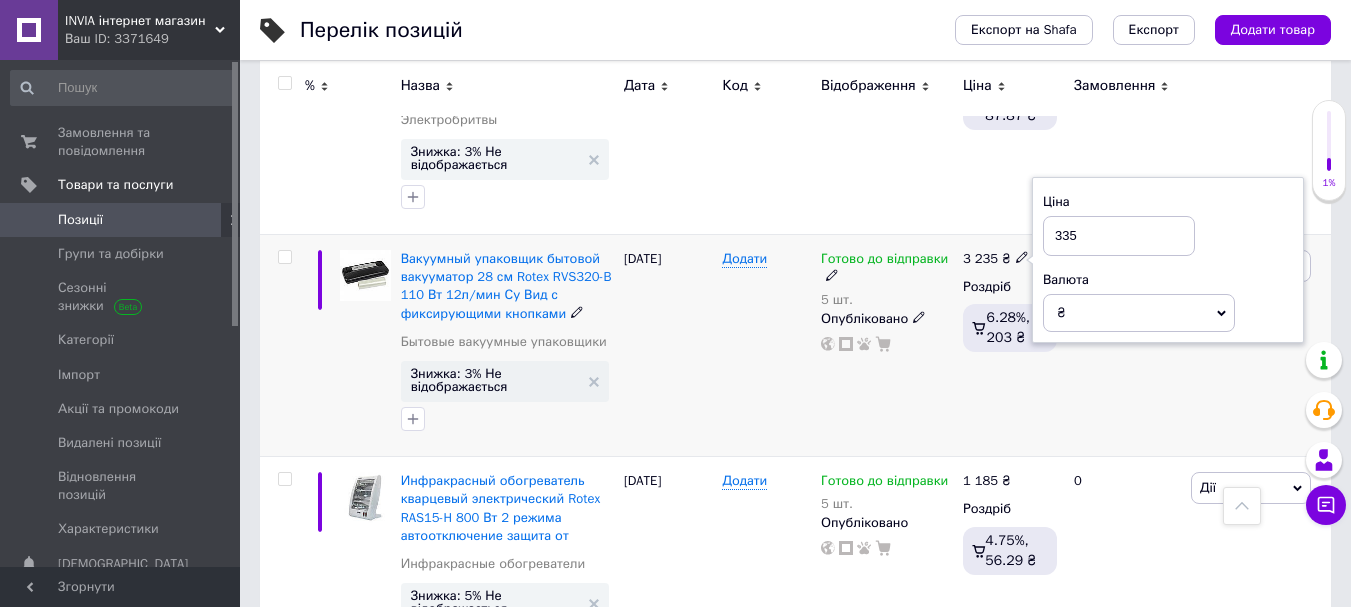 type on "3635" 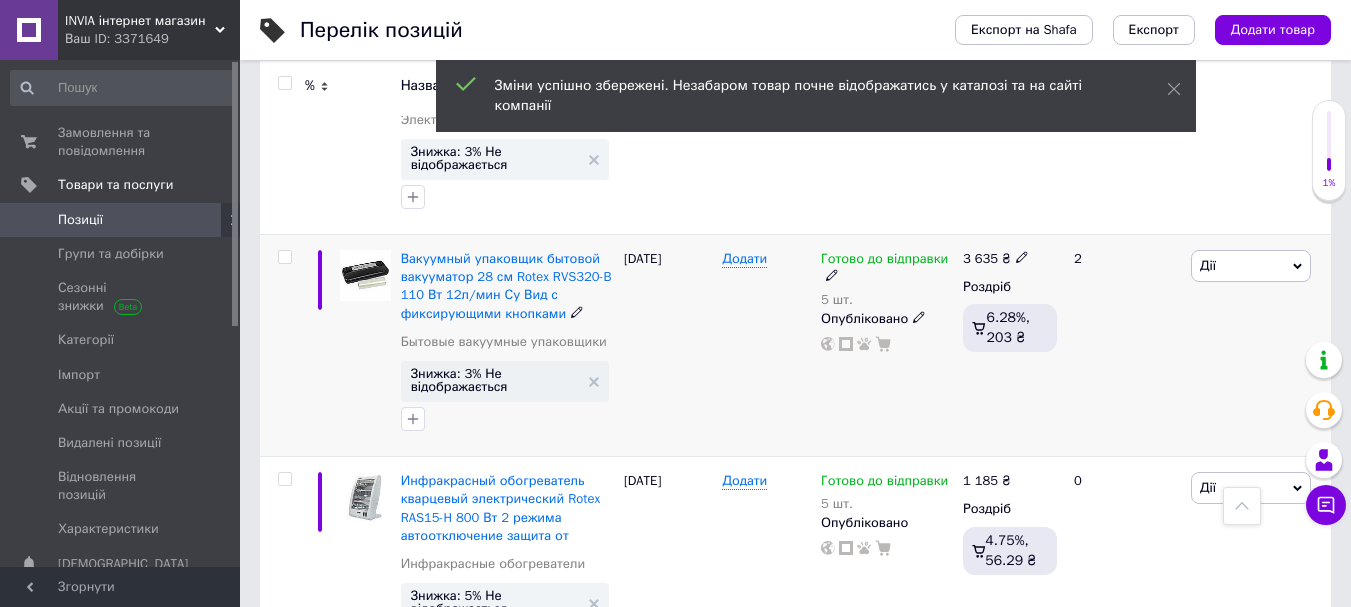 click 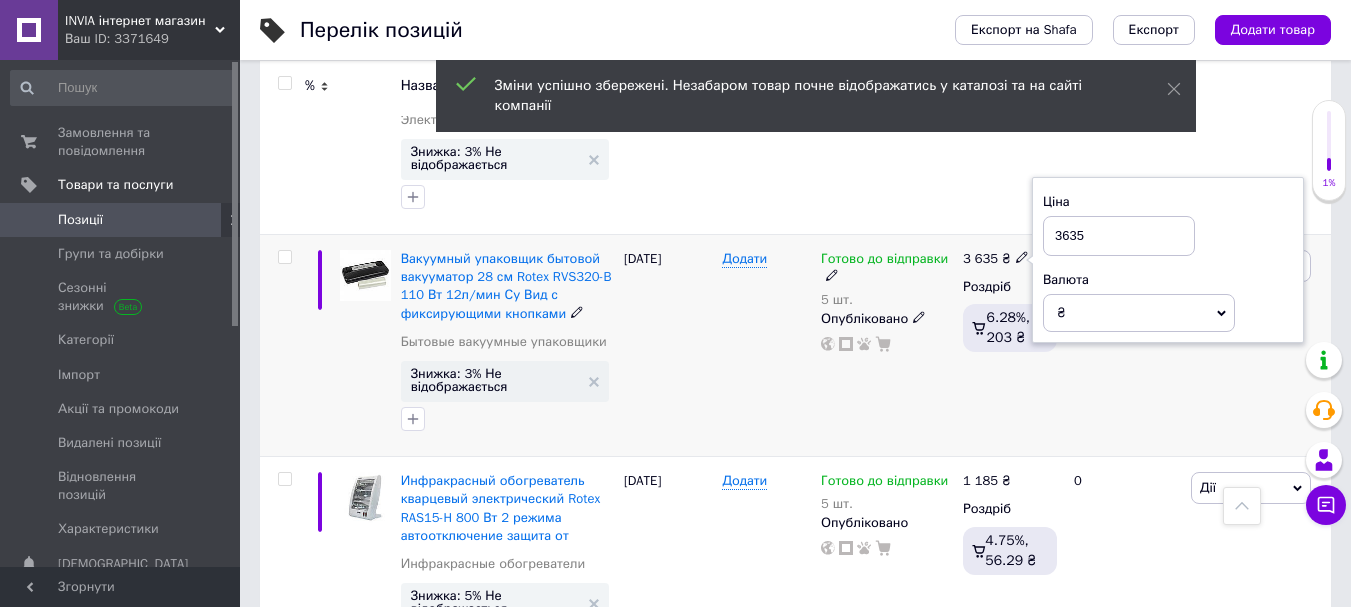 click on "3635" at bounding box center (1119, 236) 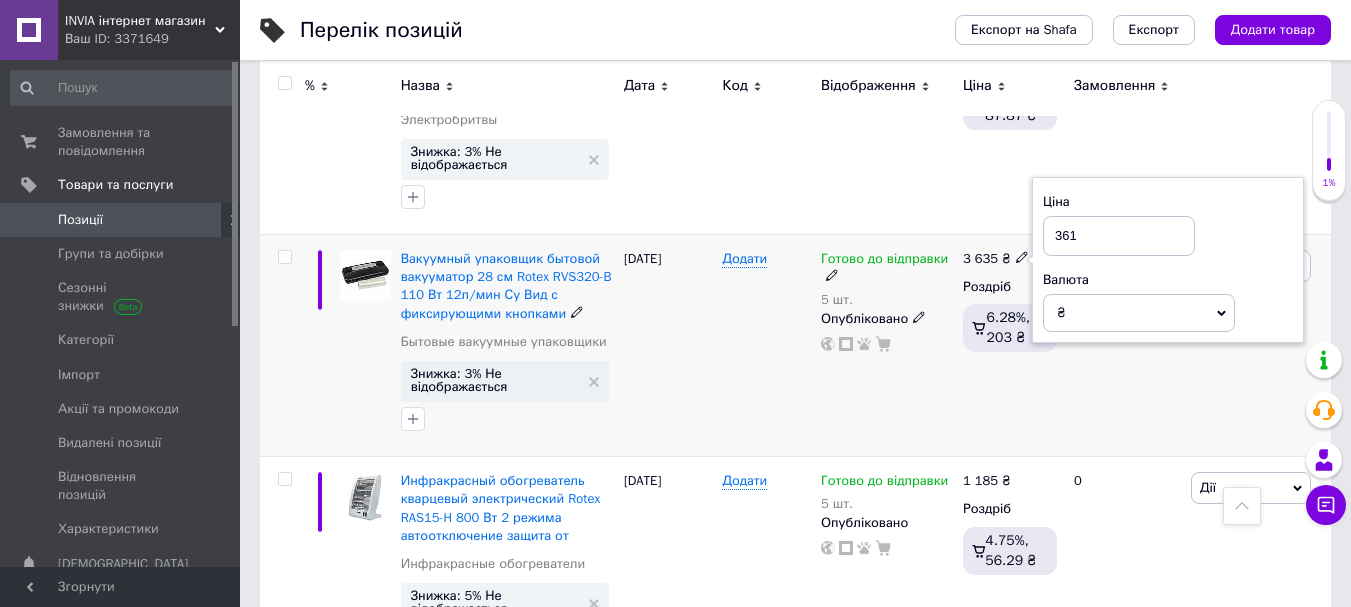type on "3615" 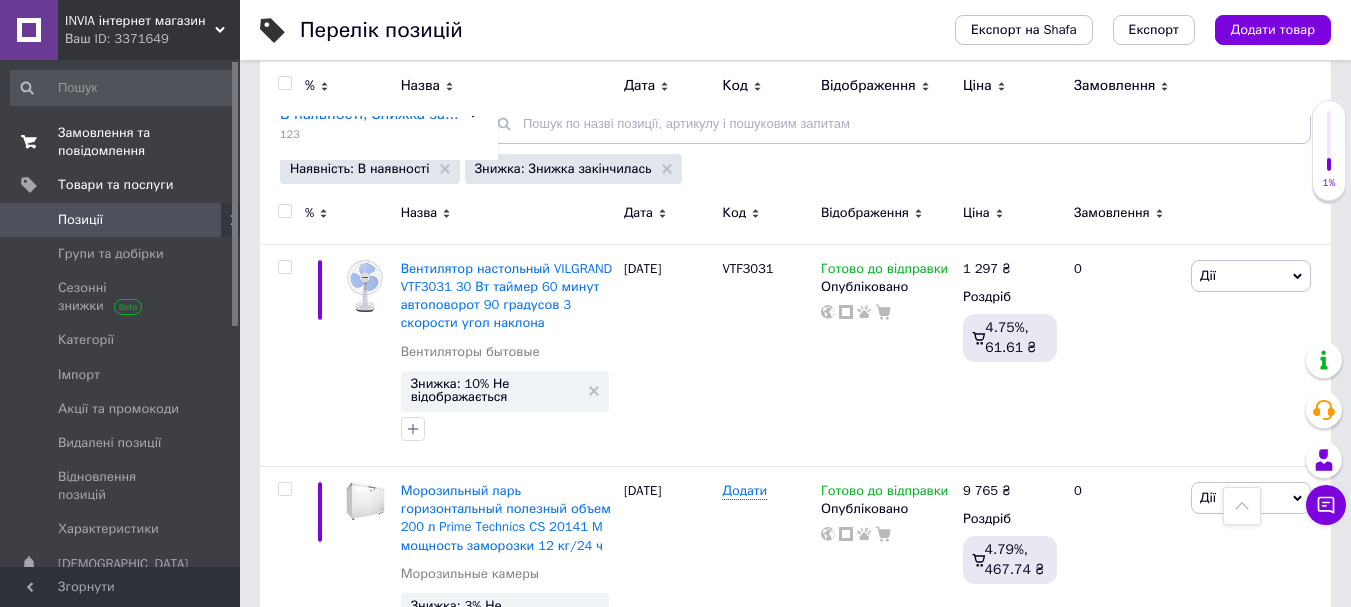 scroll, scrollTop: 200, scrollLeft: 0, axis: vertical 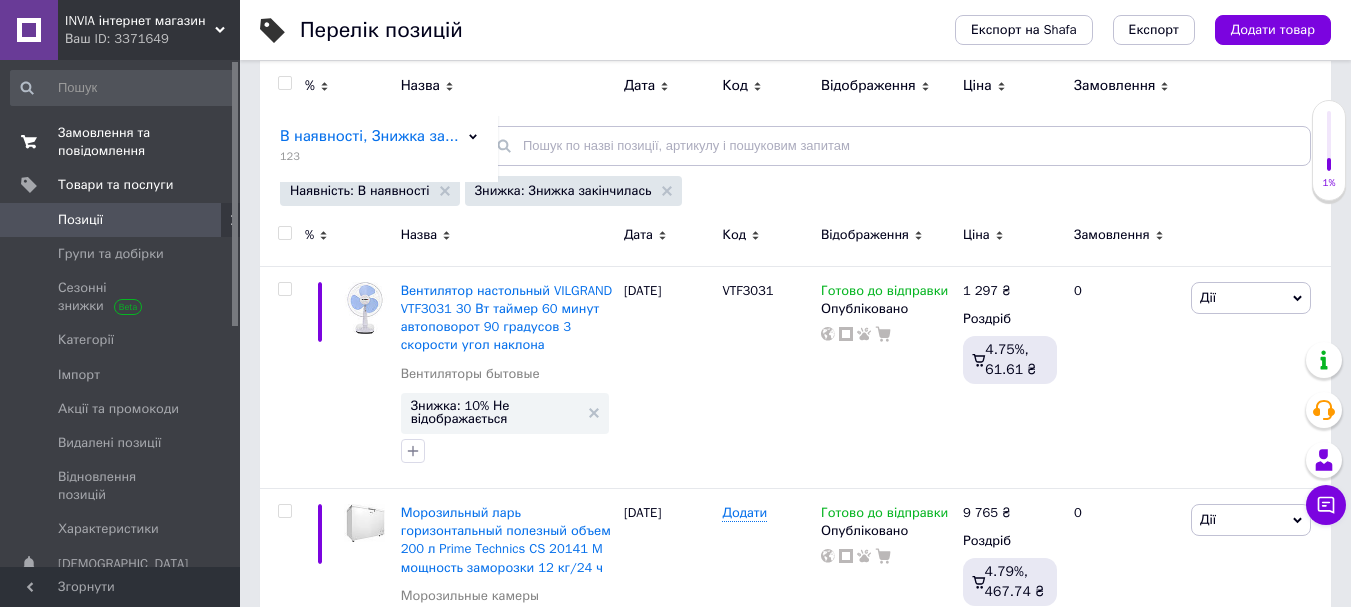 click on "Замовлення та повідомлення" at bounding box center [121, 142] 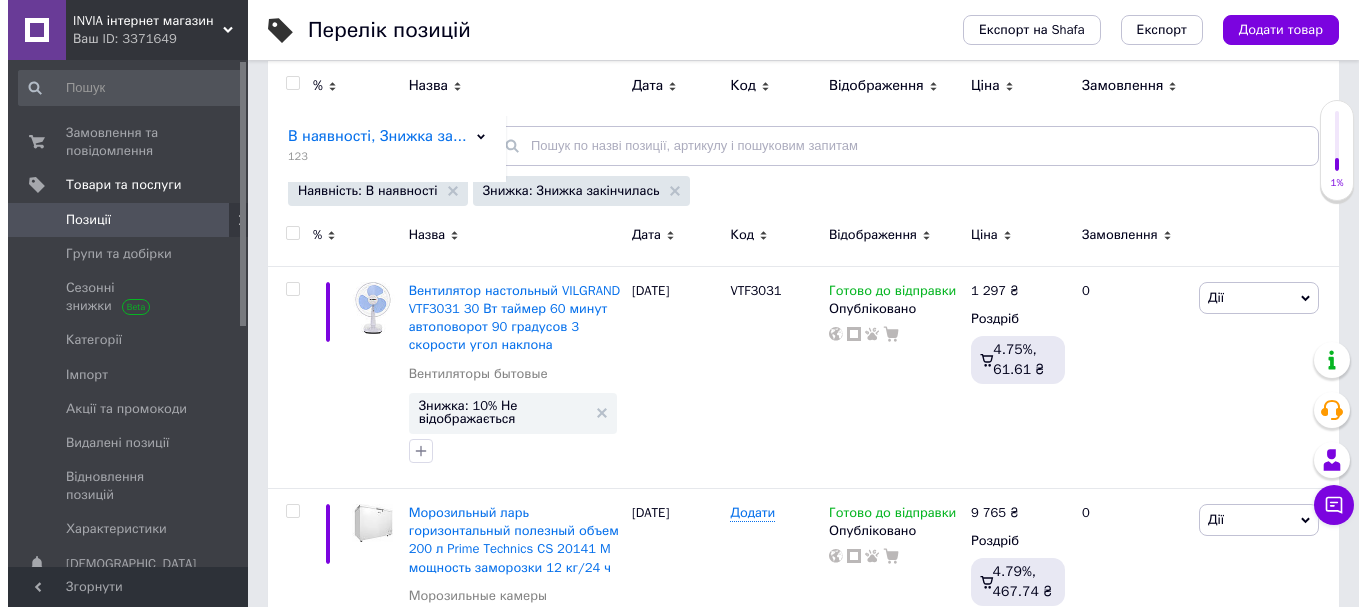 scroll, scrollTop: 0, scrollLeft: 0, axis: both 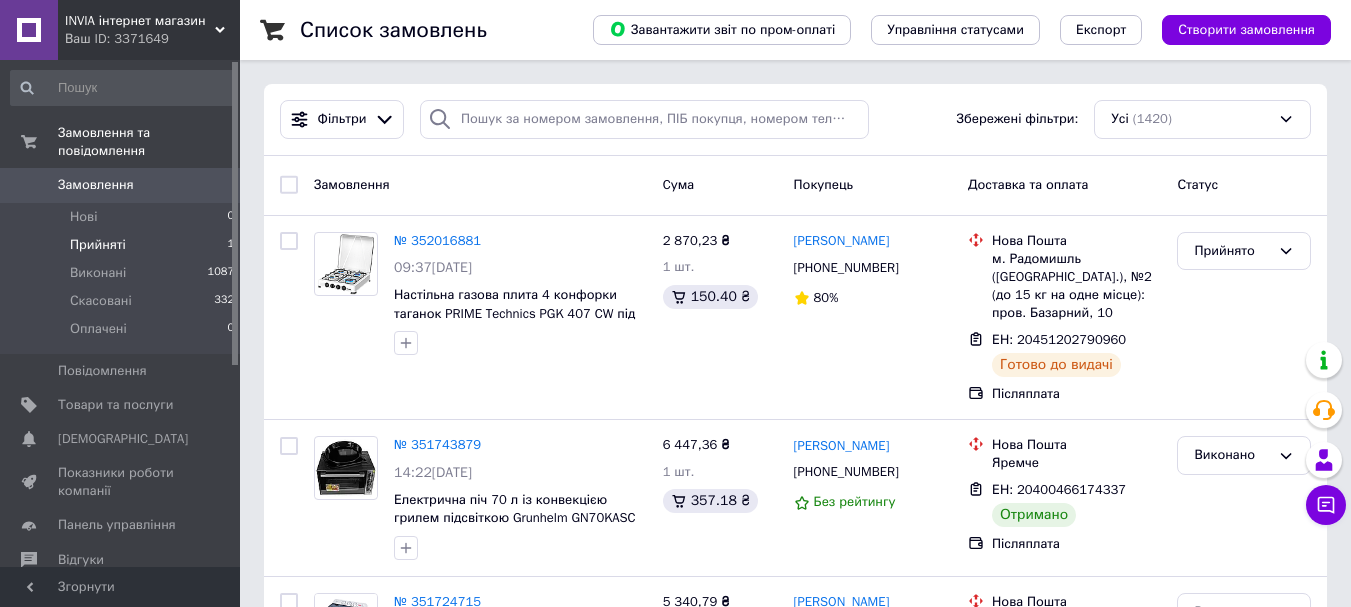 click on "Прийняті" at bounding box center [98, 245] 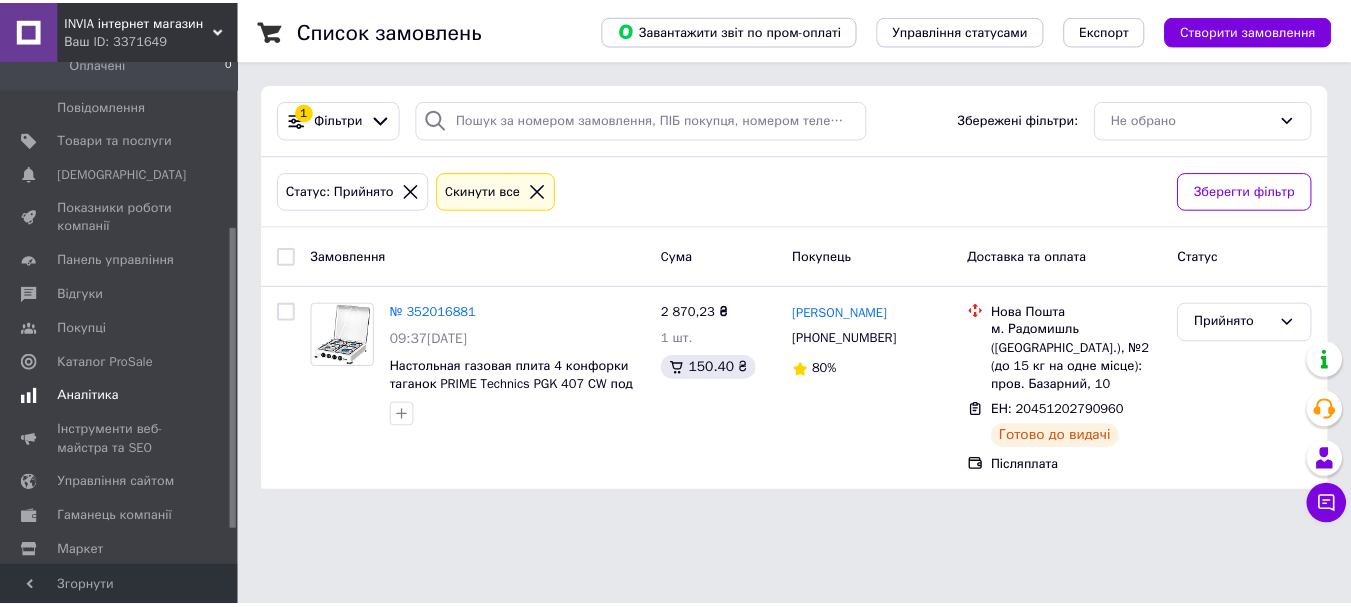 scroll, scrollTop: 300, scrollLeft: 0, axis: vertical 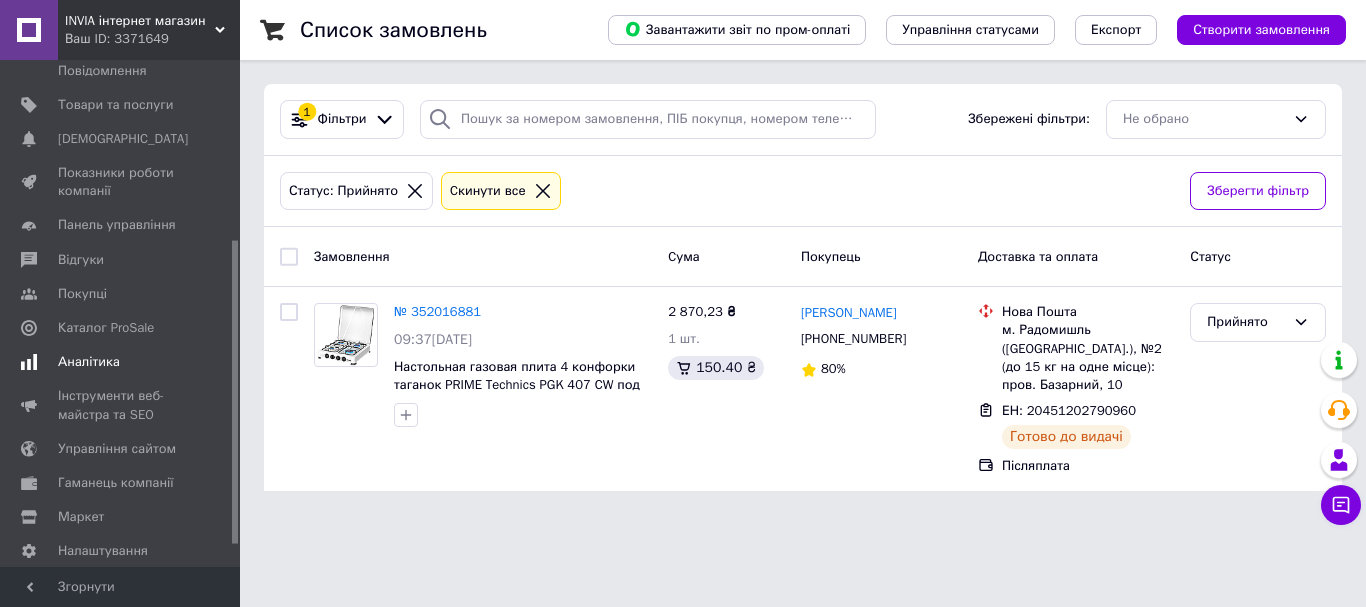 click on "Аналітика" at bounding box center [89, 362] 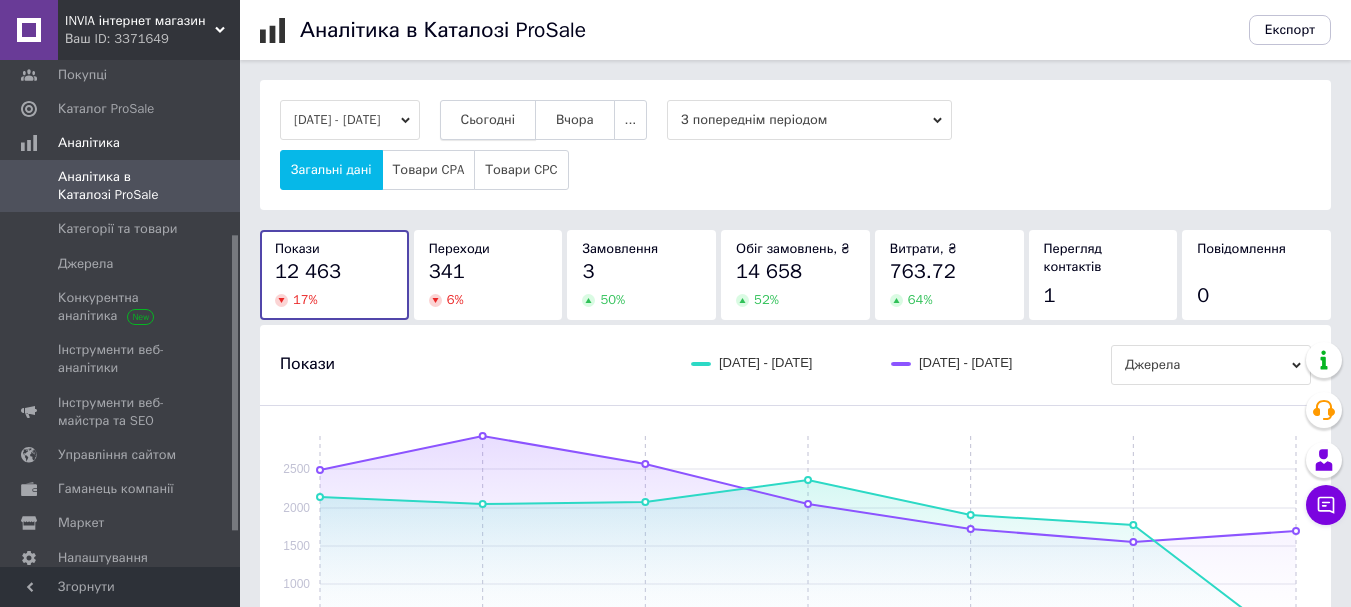 click on "Сьогодні" at bounding box center (488, 120) 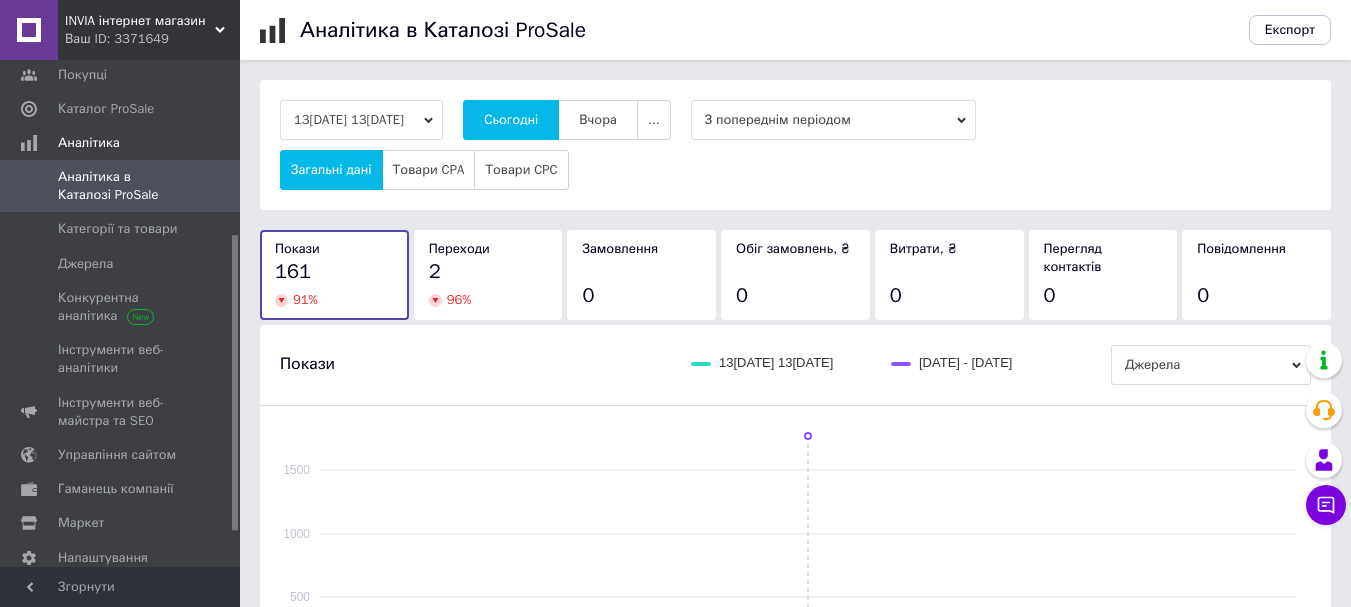click on "2" at bounding box center [488, 272] 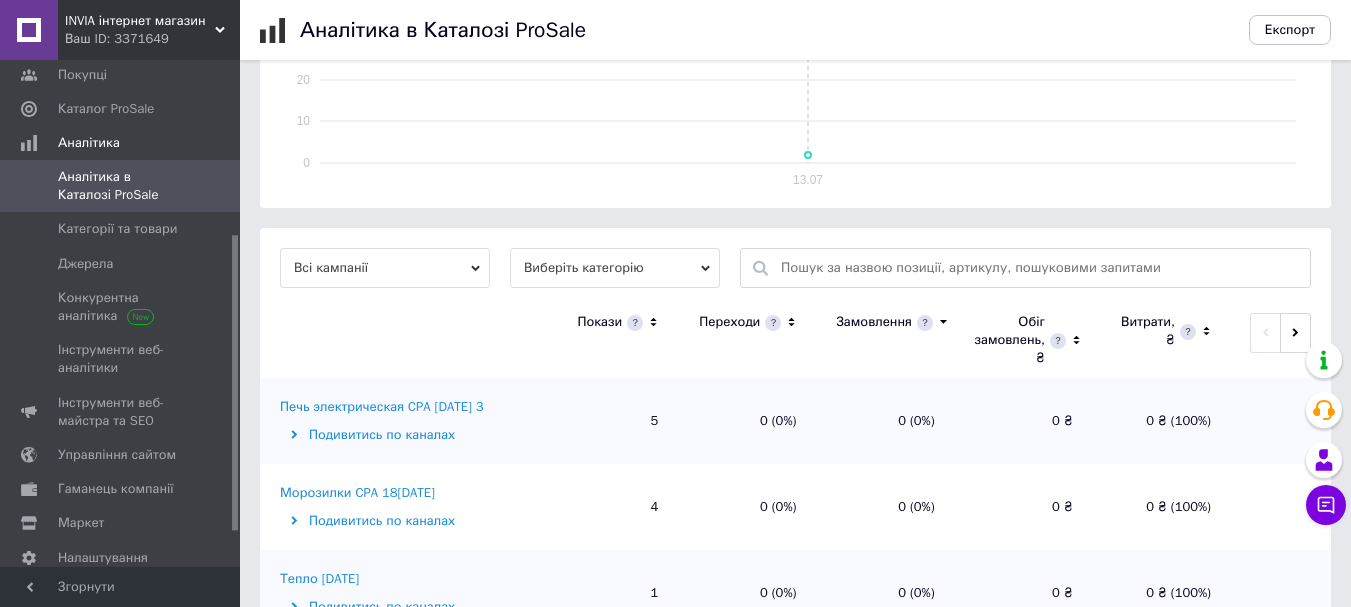 scroll, scrollTop: 500, scrollLeft: 0, axis: vertical 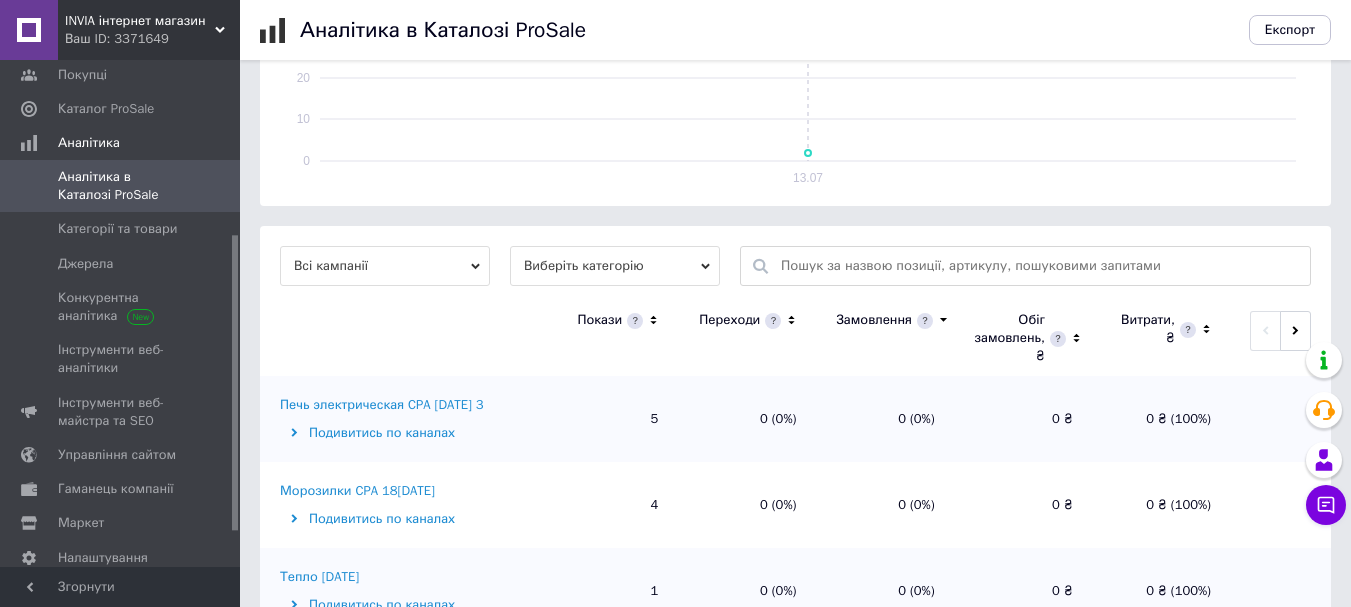 click 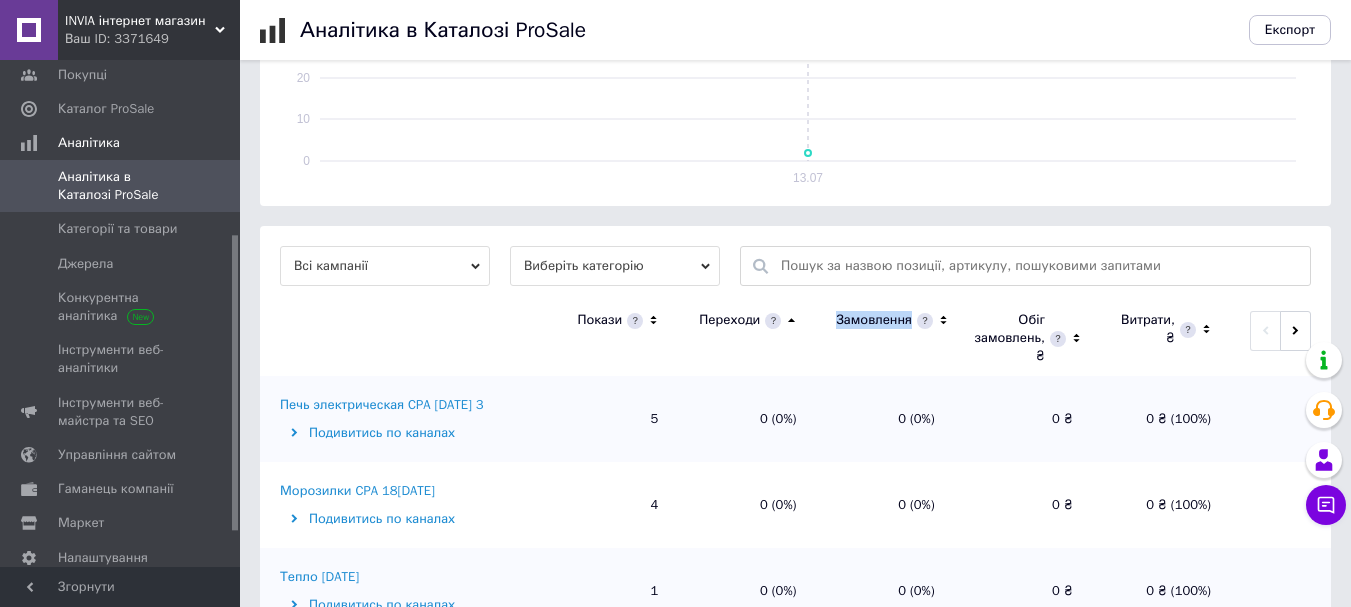 click 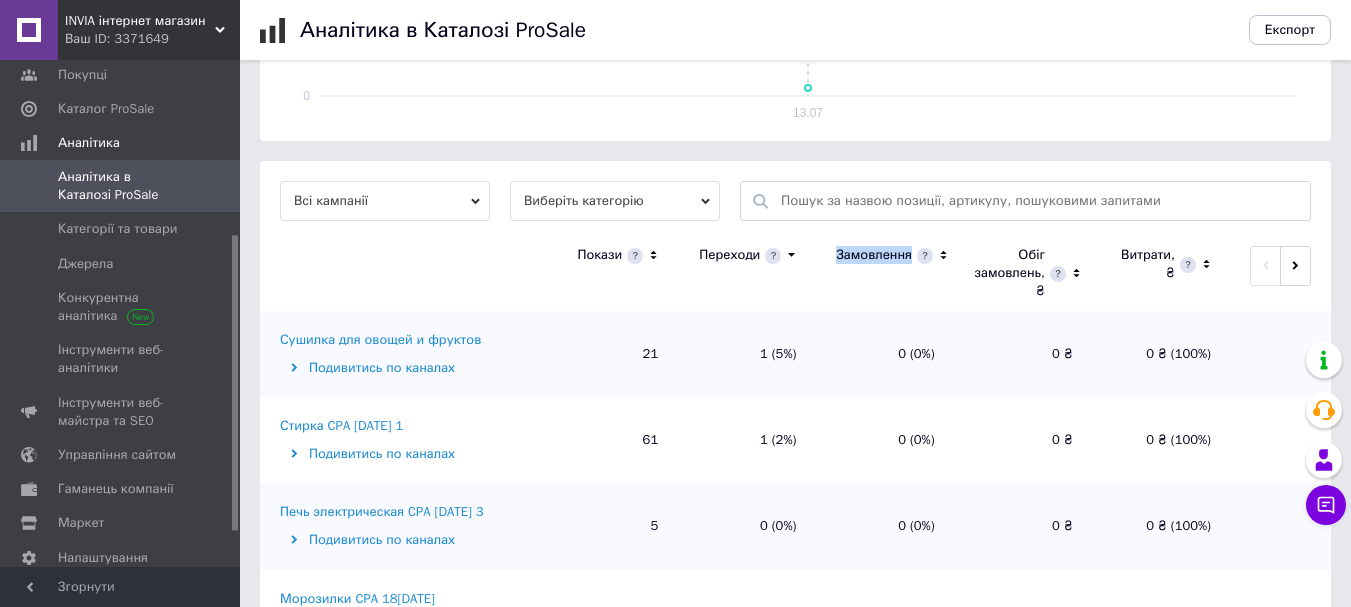 scroll, scrollTop: 651, scrollLeft: 0, axis: vertical 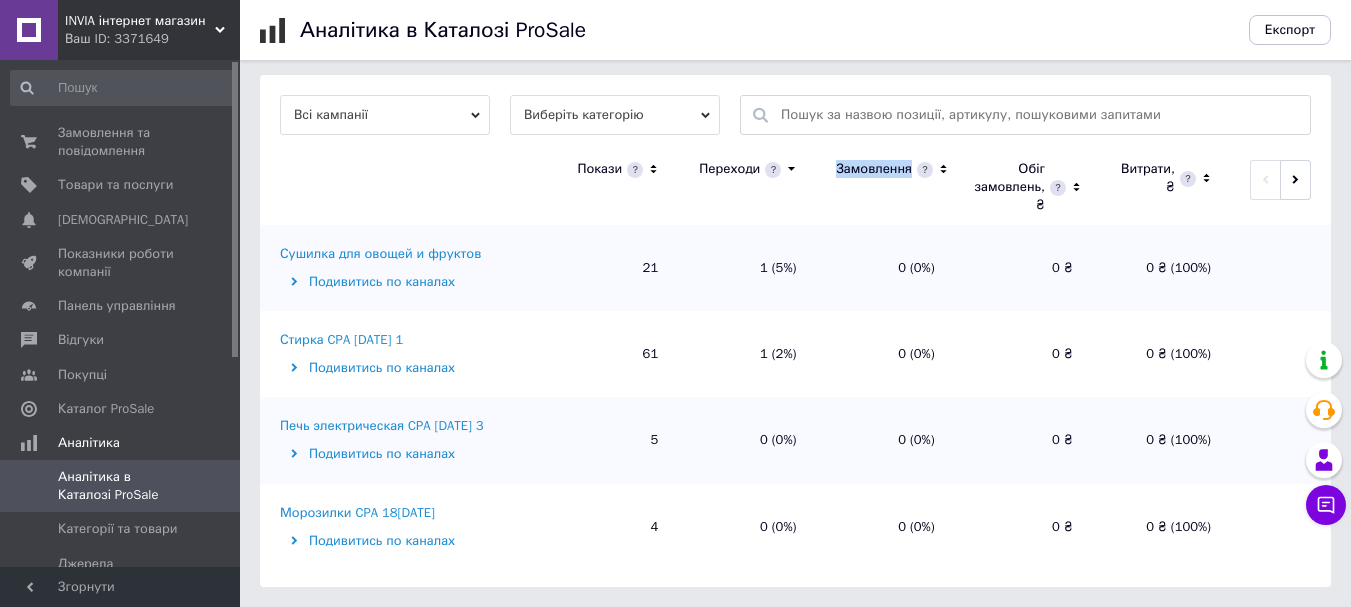 drag, startPoint x: 83, startPoint y: 124, endPoint x: 742, endPoint y: 355, distance: 698.31366 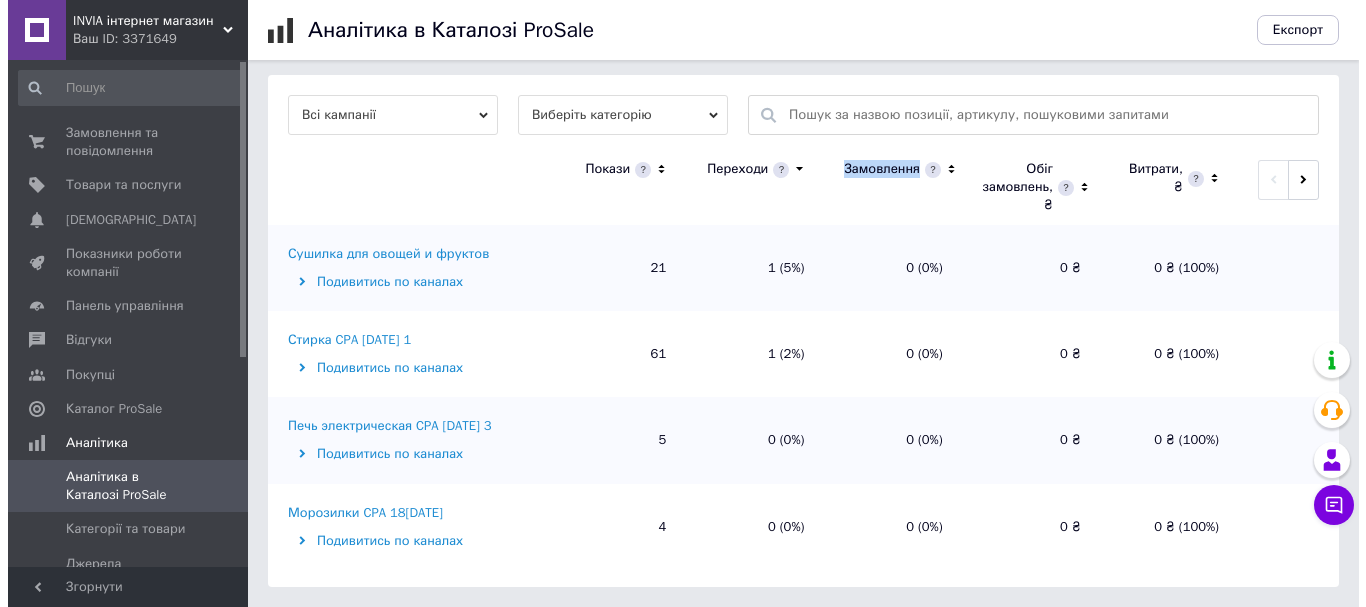 scroll, scrollTop: 0, scrollLeft: 0, axis: both 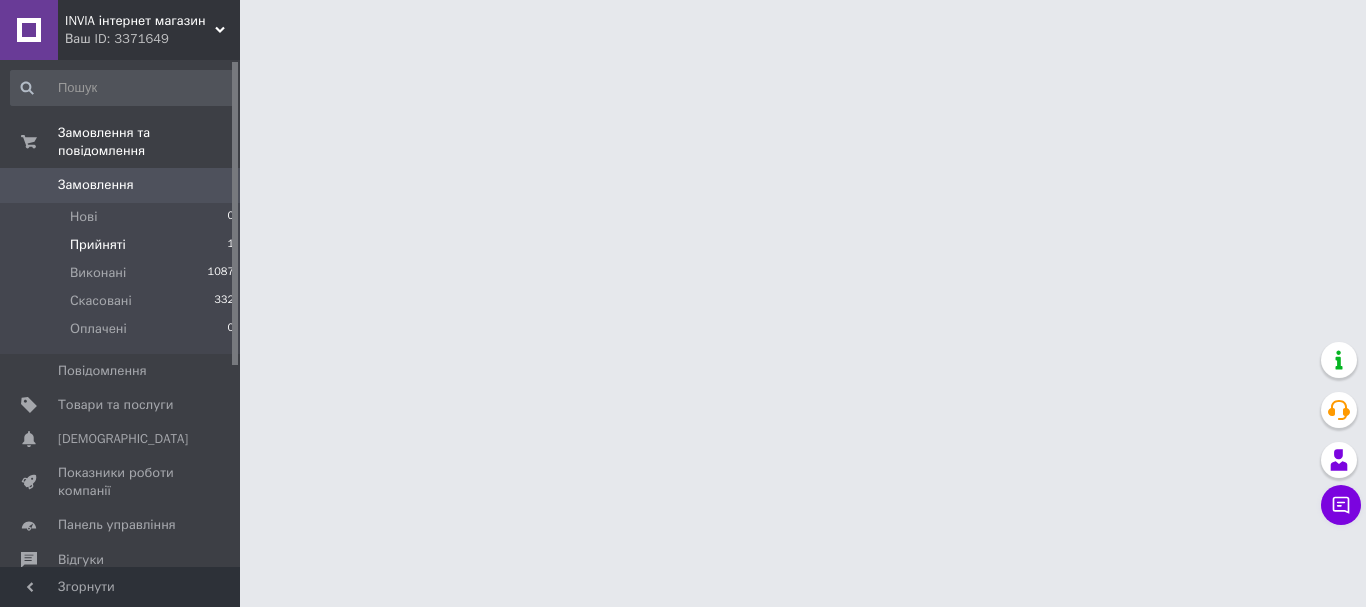 click on "Прийняті" at bounding box center (98, 245) 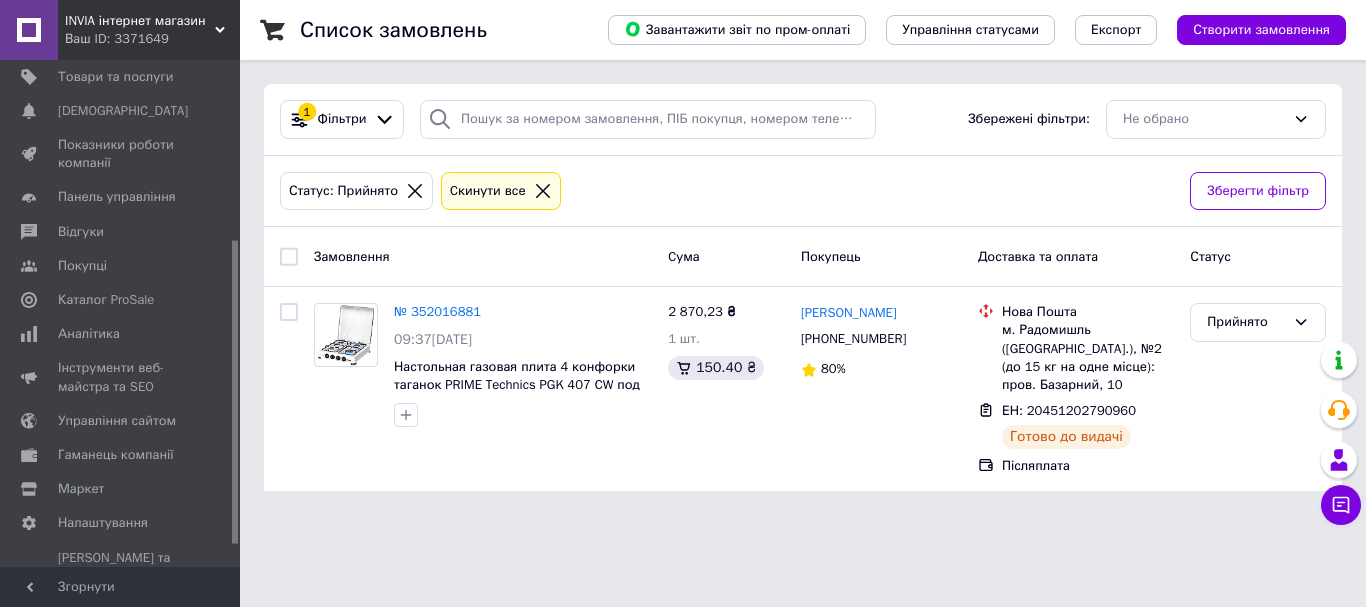 scroll, scrollTop: 336, scrollLeft: 0, axis: vertical 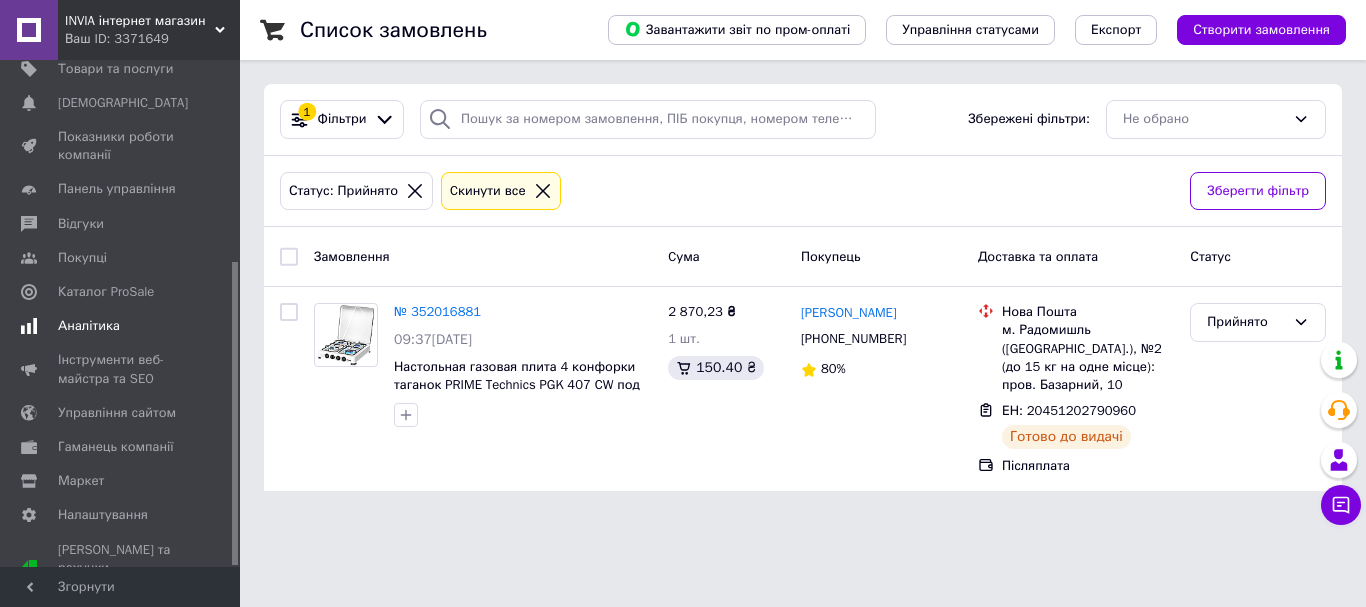 click on "Аналітика" at bounding box center [89, 326] 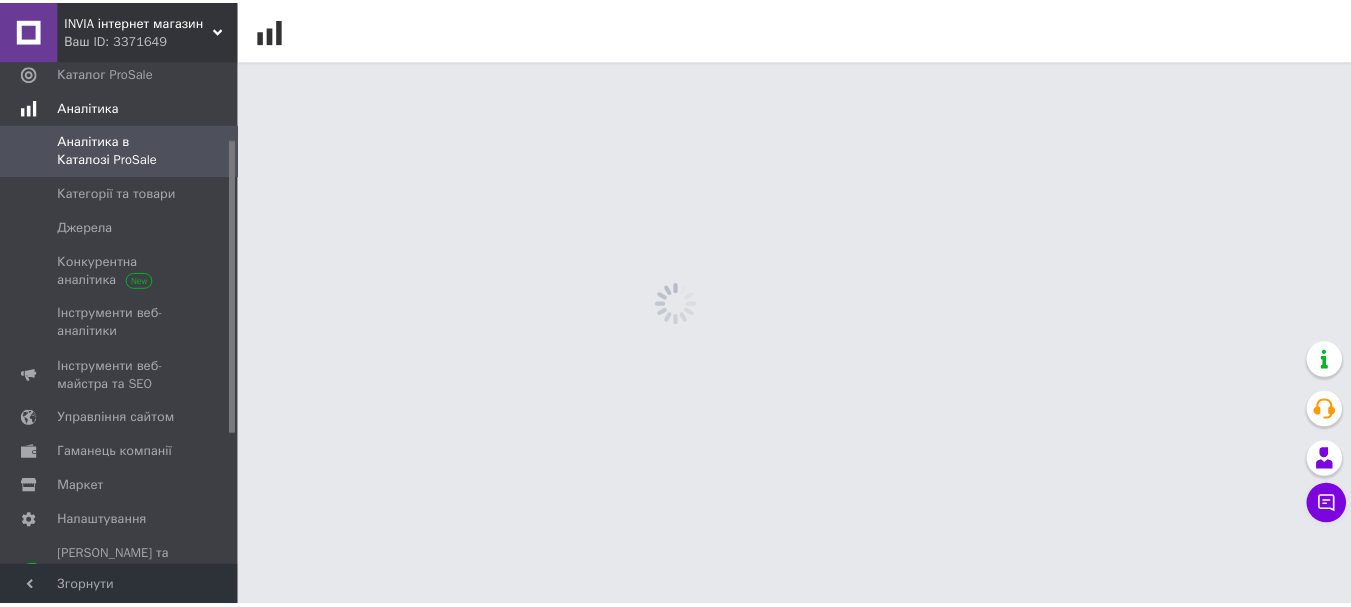 scroll, scrollTop: 134, scrollLeft: 0, axis: vertical 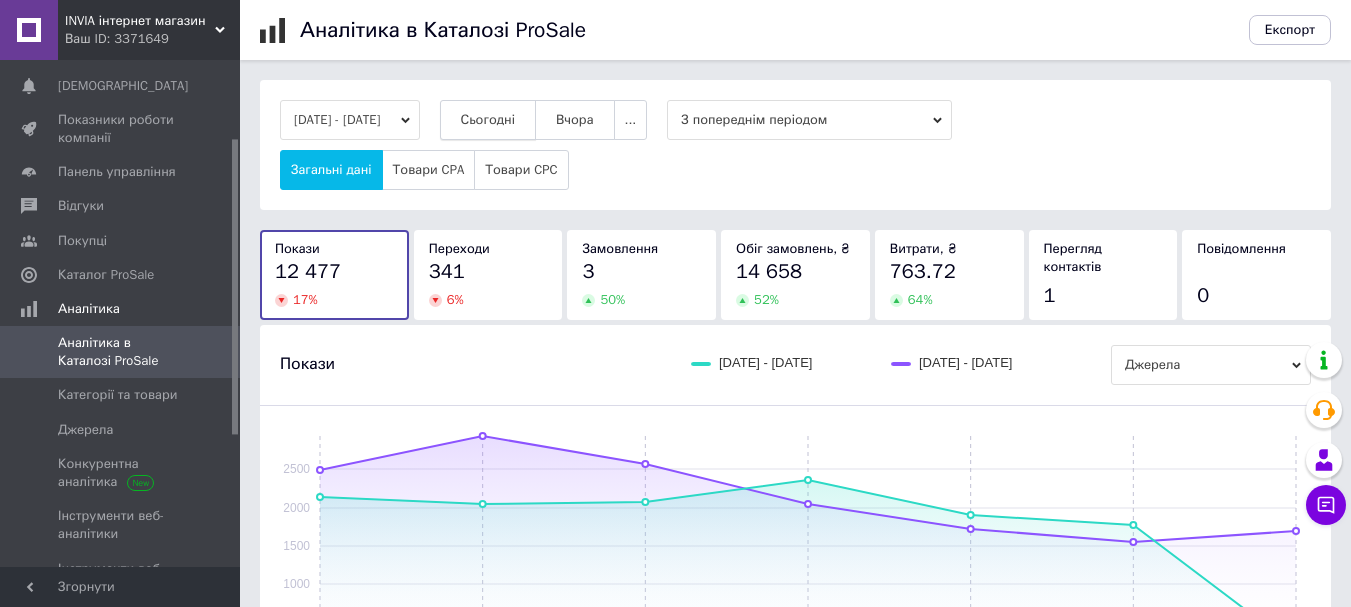 click on "Сьогодні" at bounding box center (488, 120) 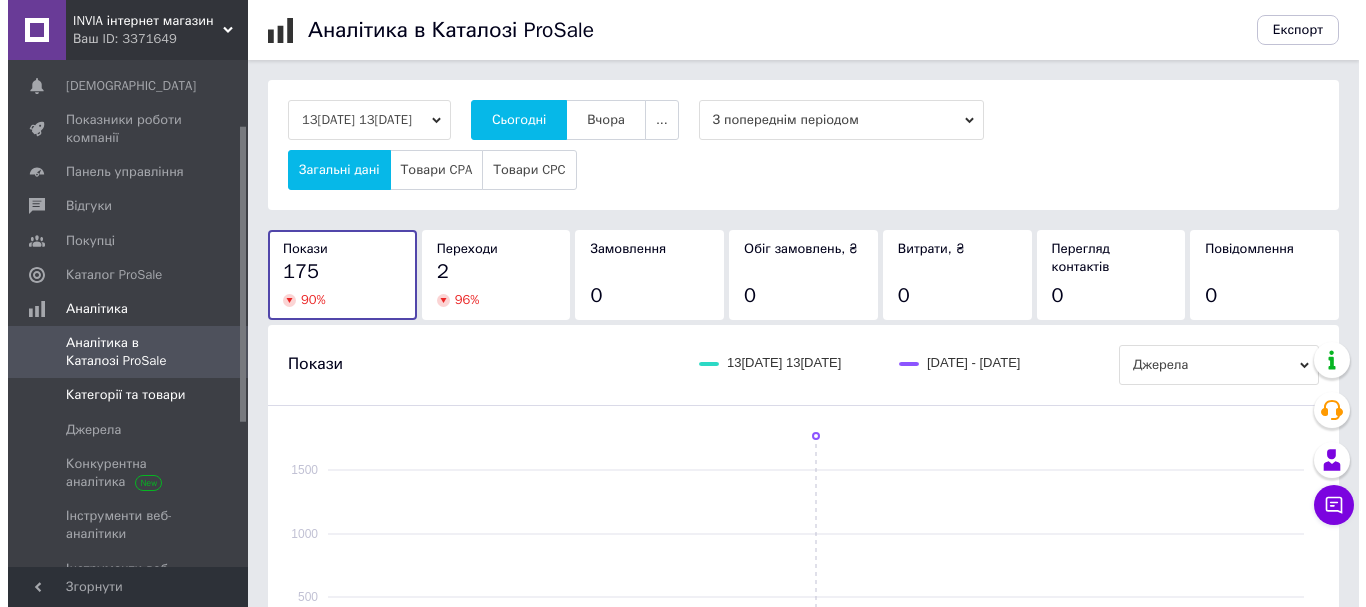 scroll, scrollTop: 0, scrollLeft: 0, axis: both 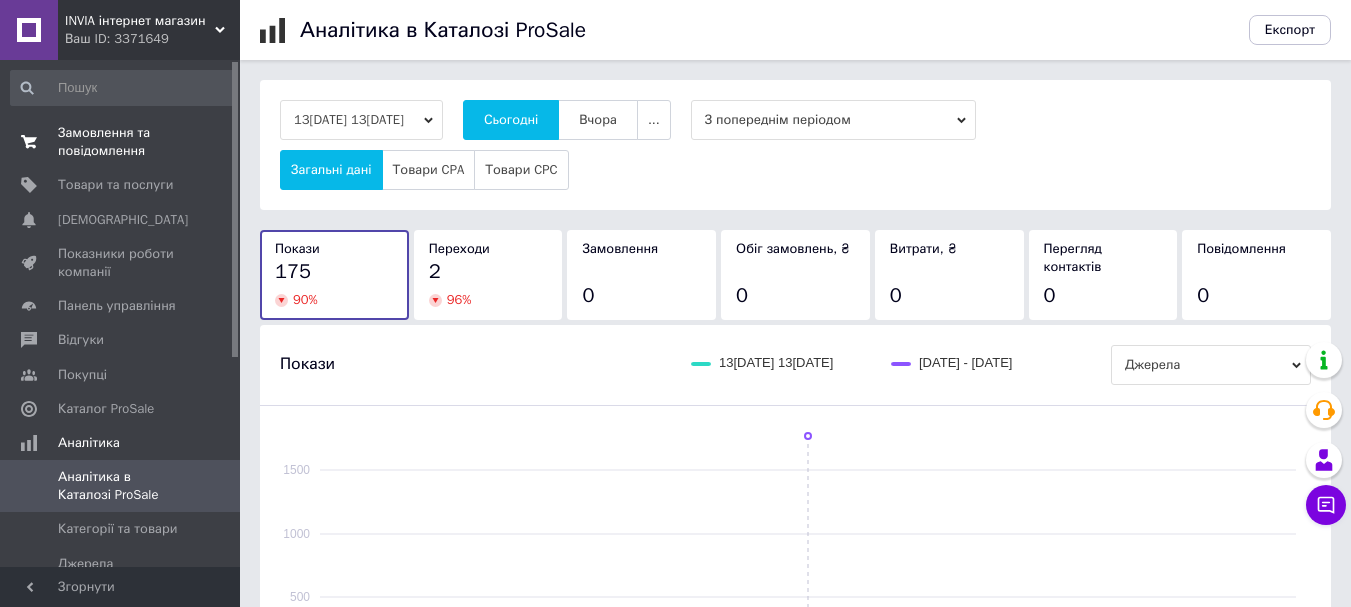 click on "Замовлення та повідомлення" at bounding box center [121, 142] 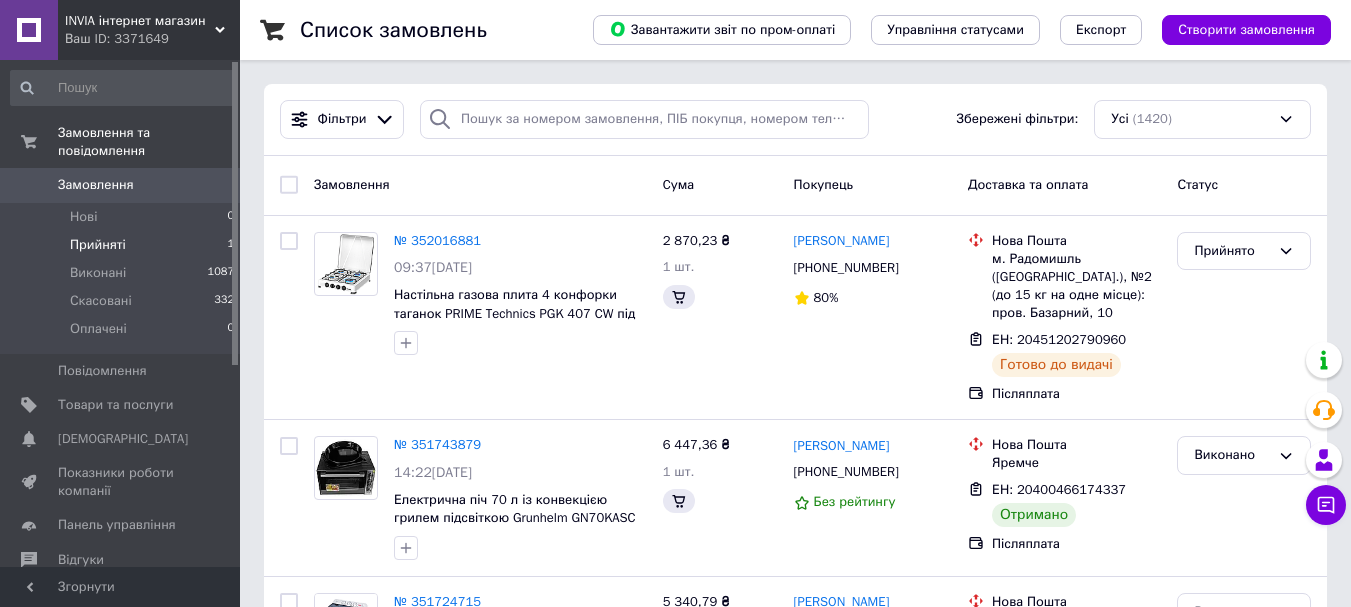 click on "Прийняті" at bounding box center [98, 245] 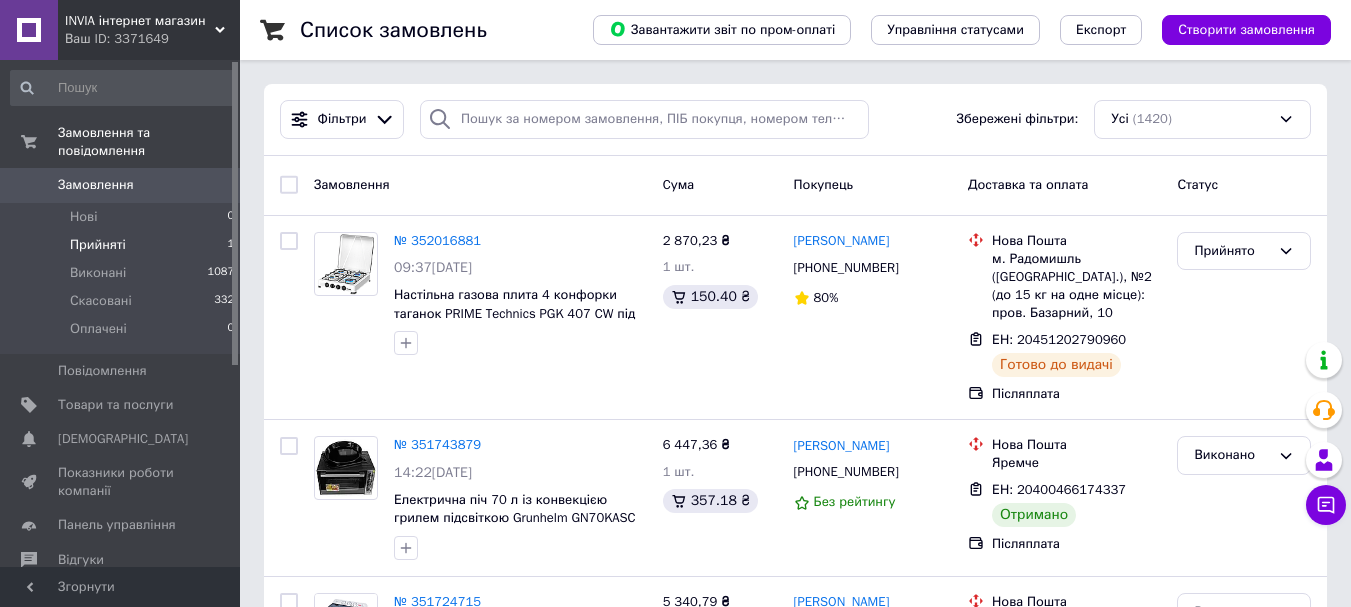 click on "Прийняті" at bounding box center [98, 245] 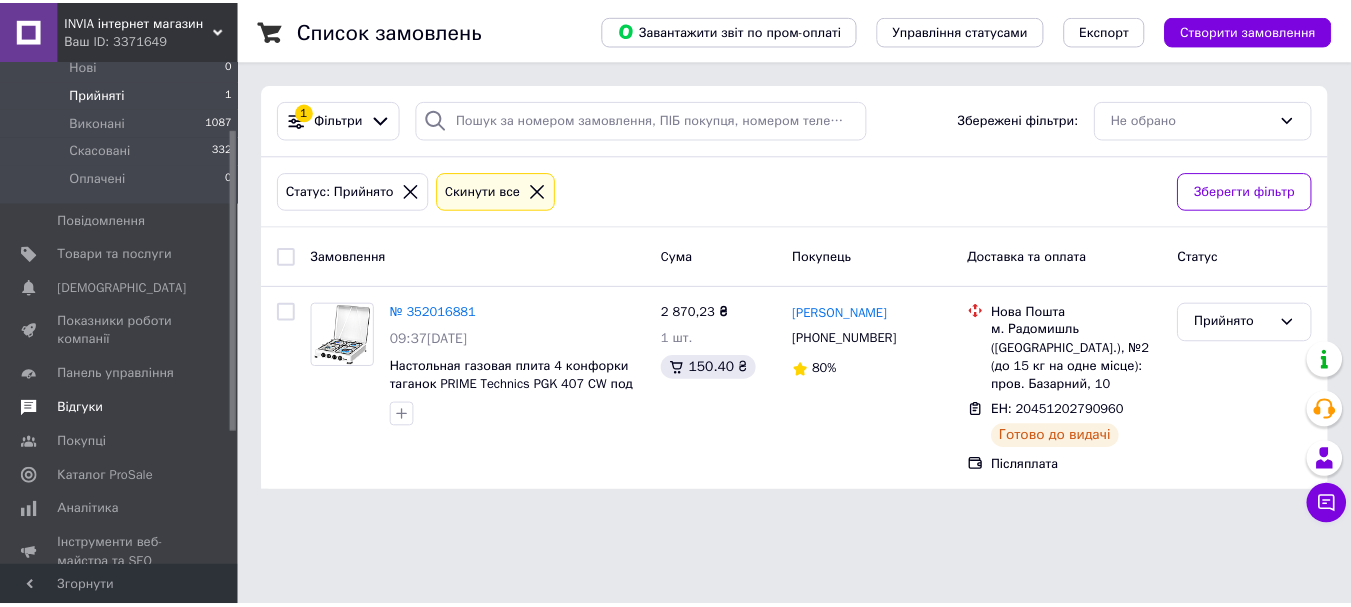 scroll, scrollTop: 200, scrollLeft: 0, axis: vertical 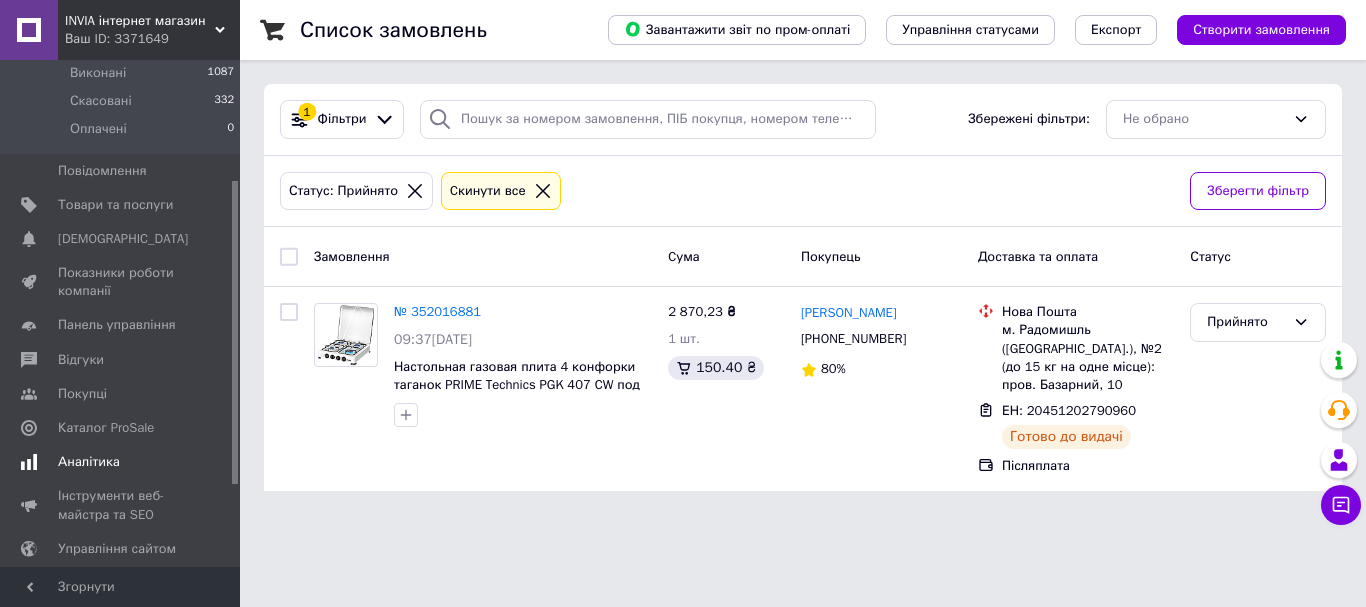 click on "Аналітика" at bounding box center (89, 462) 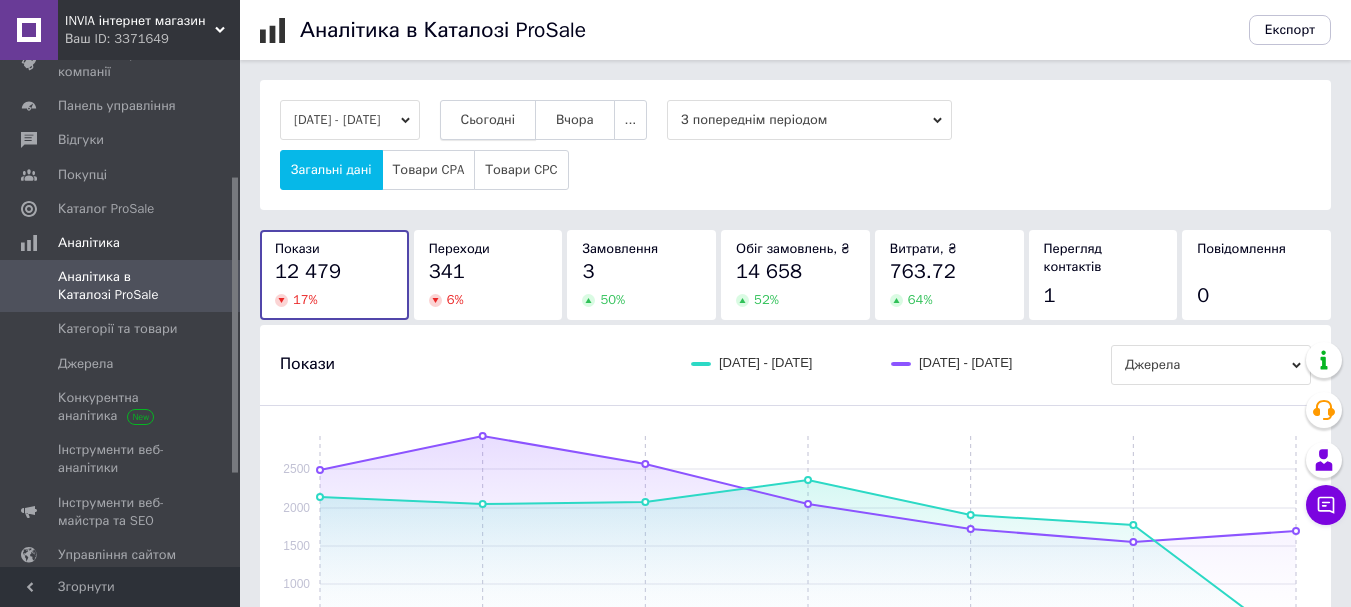 click on "Сьогодні" at bounding box center (488, 120) 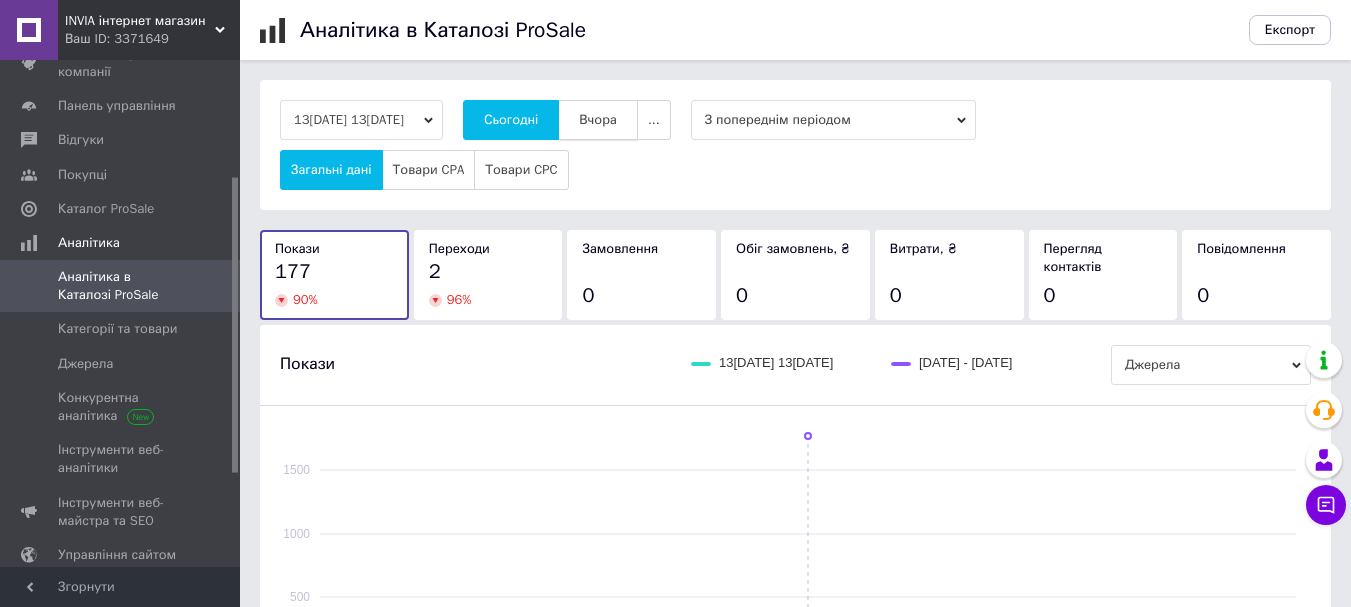 click on "Вчора" at bounding box center (598, 120) 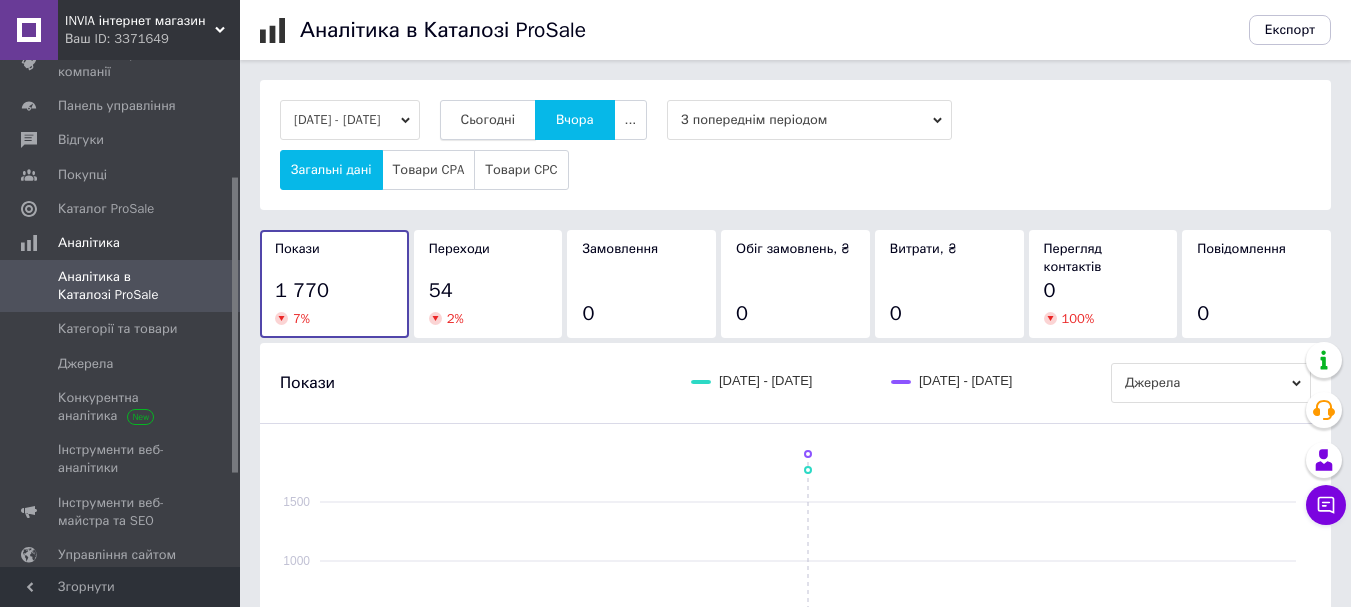 click on "Сьогодні" at bounding box center (488, 120) 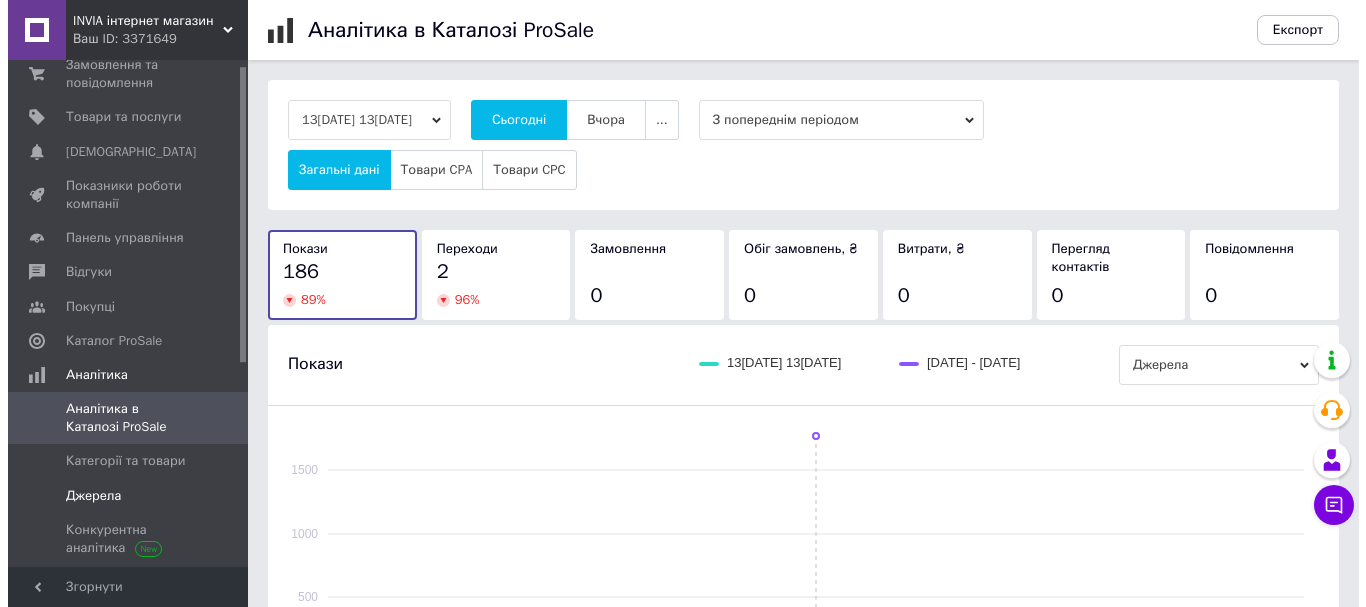scroll, scrollTop: 0, scrollLeft: 0, axis: both 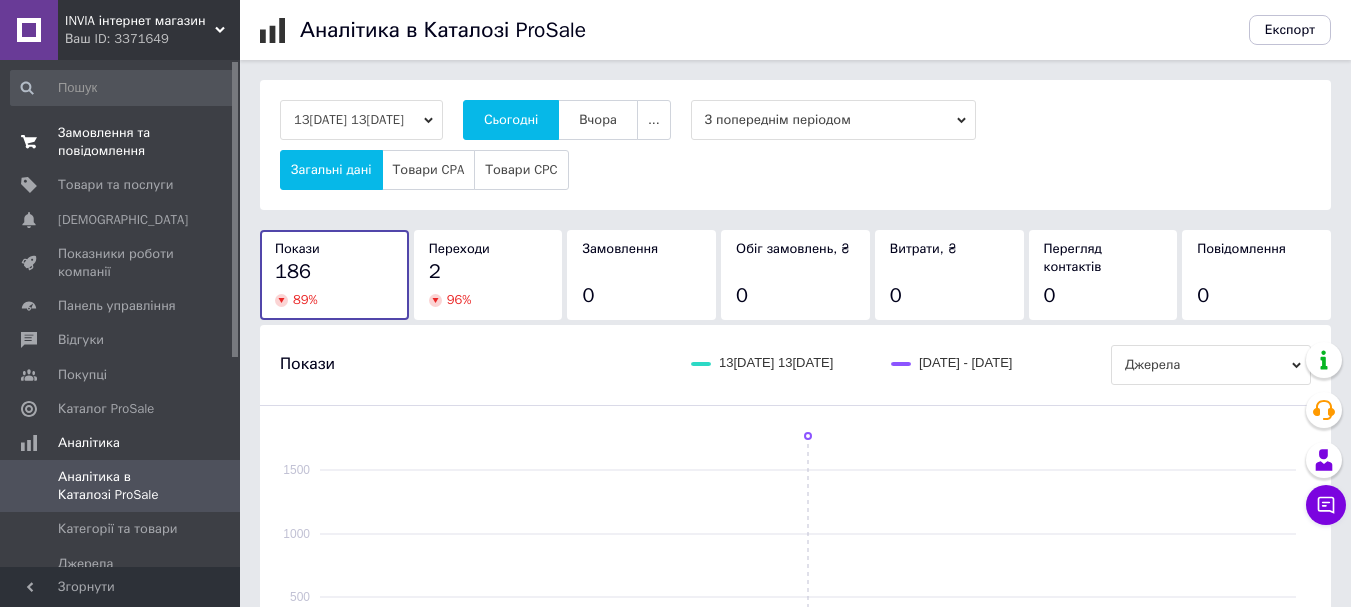 click on "Замовлення та повідомлення 0 0" at bounding box center (123, 142) 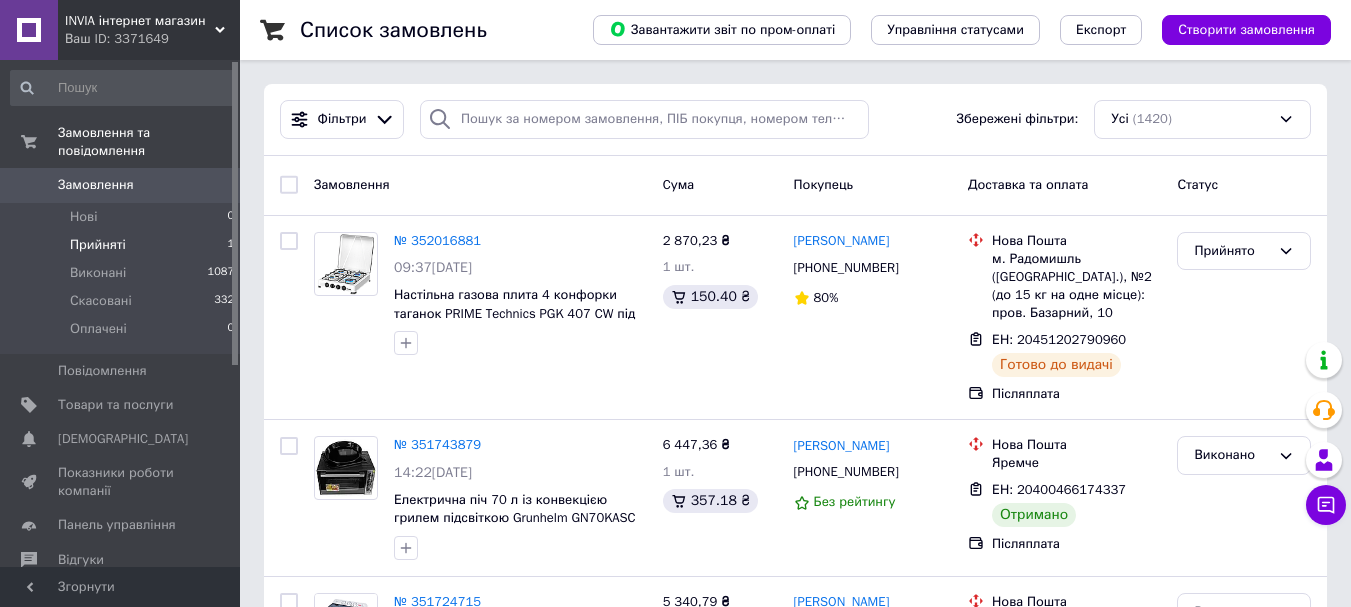 click on "Прийняті" at bounding box center (98, 245) 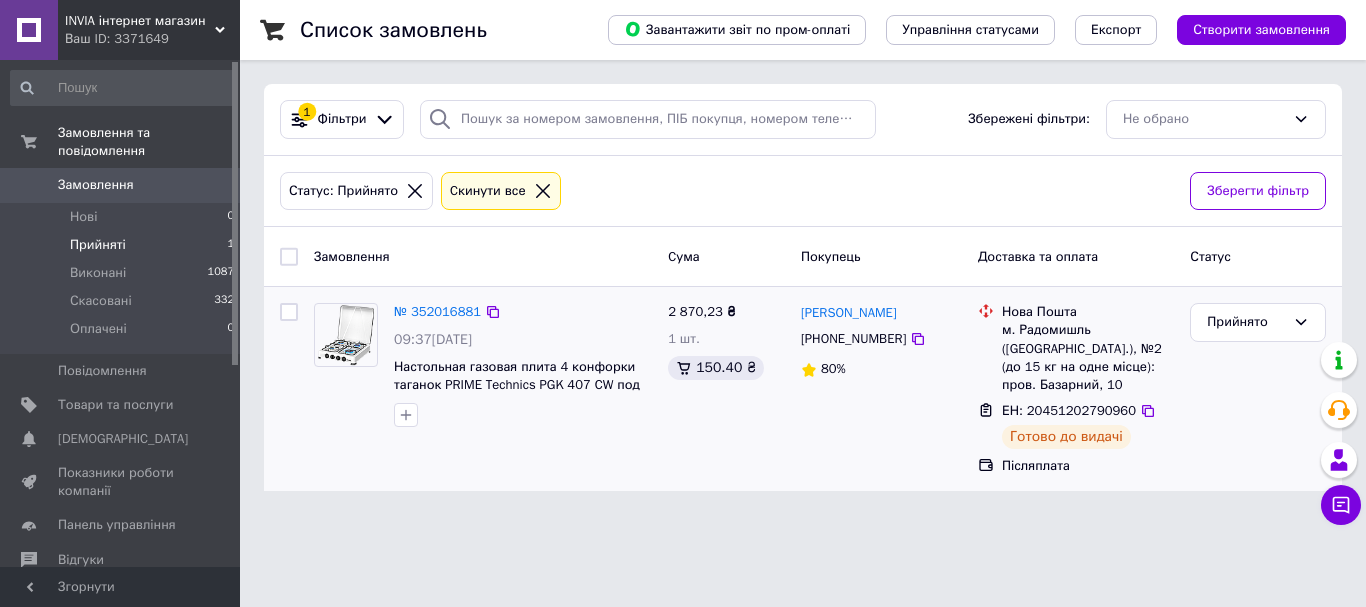 drag, startPoint x: 1139, startPoint y: 408, endPoint x: 1155, endPoint y: 444, distance: 39.39543 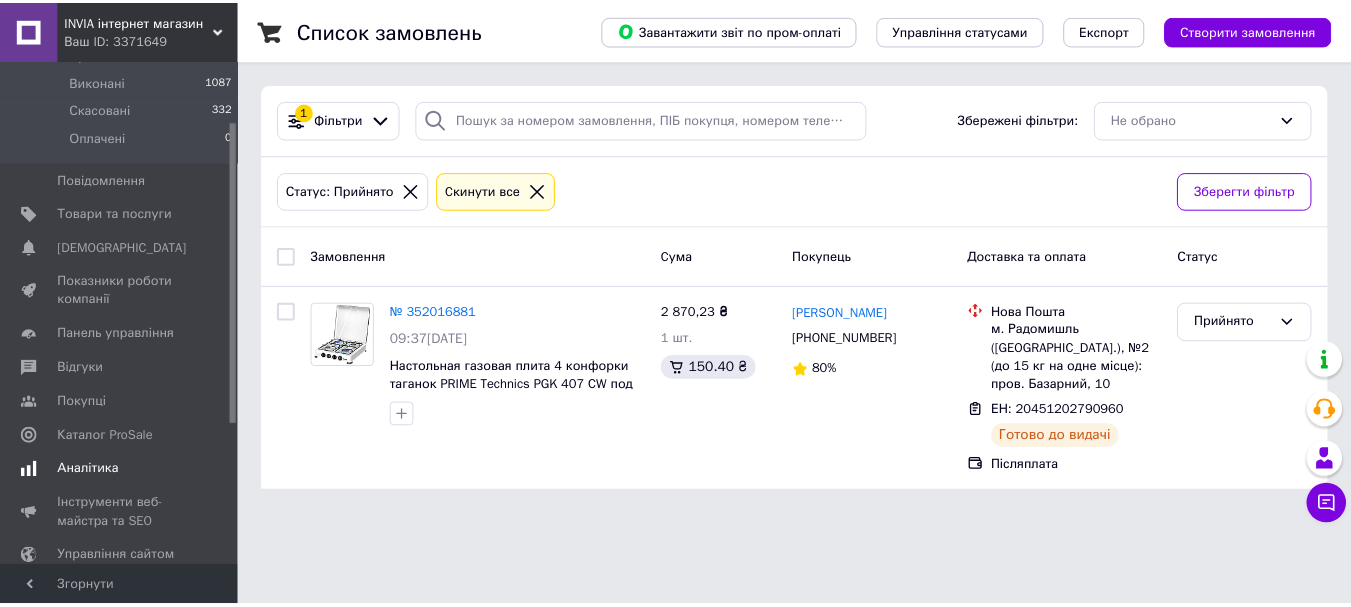 scroll, scrollTop: 300, scrollLeft: 0, axis: vertical 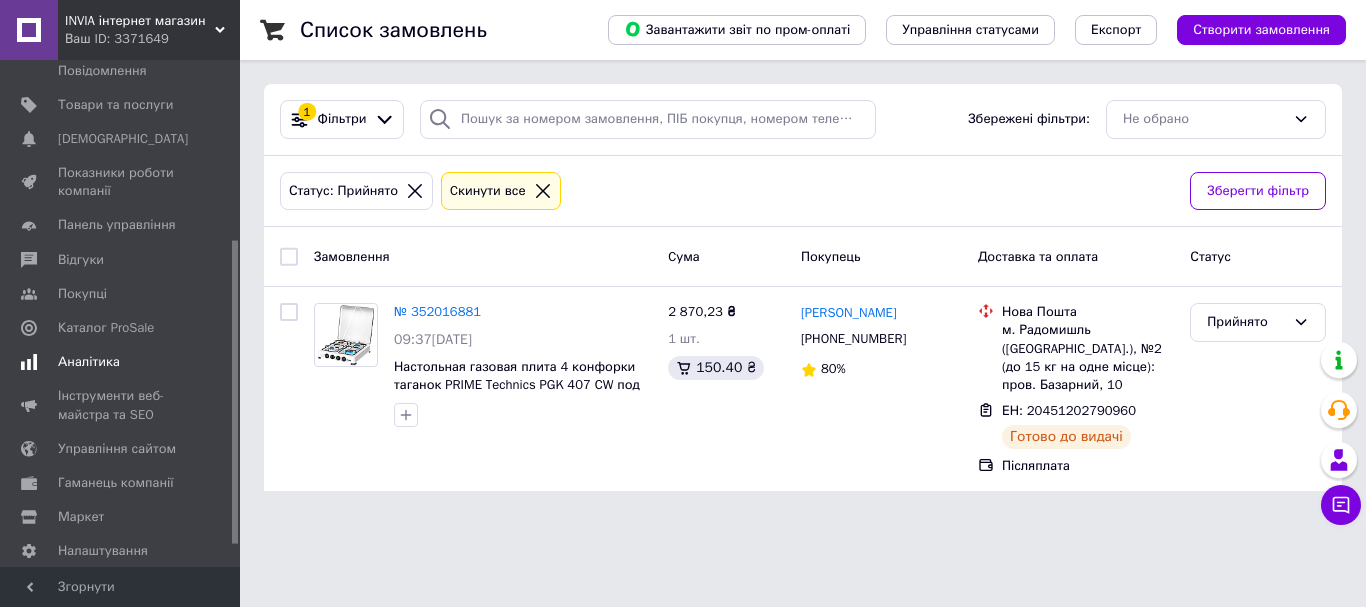 click on "Аналітика" at bounding box center [89, 362] 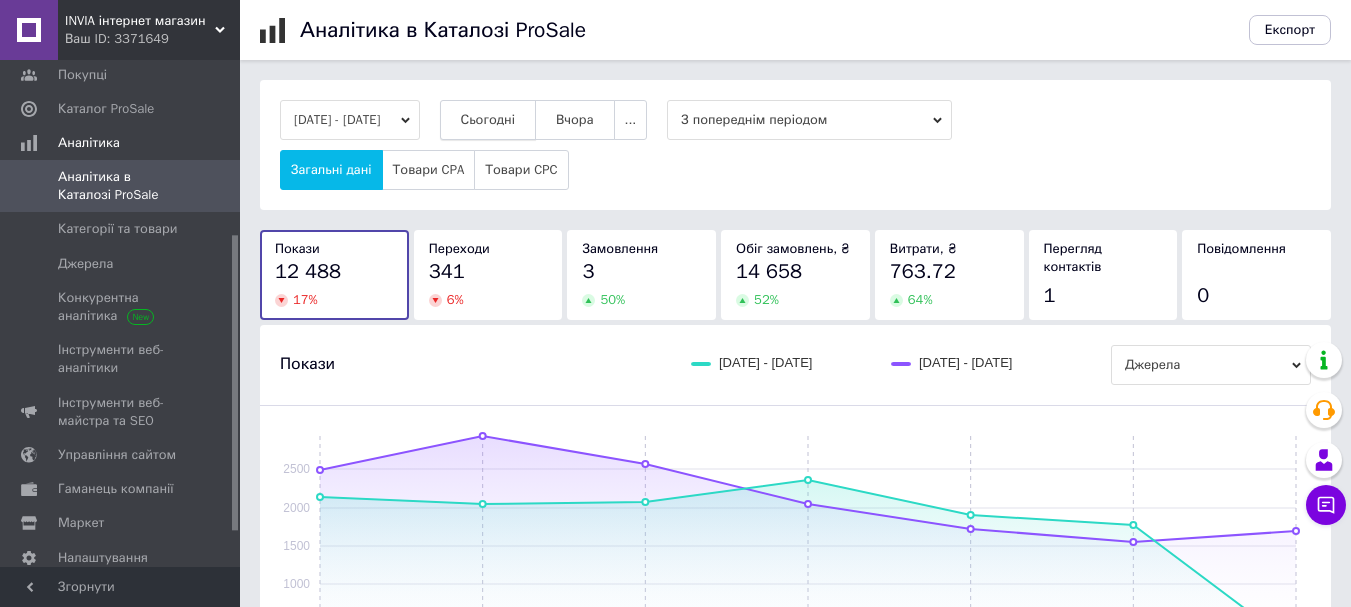 click on "Сьогодні" at bounding box center [488, 120] 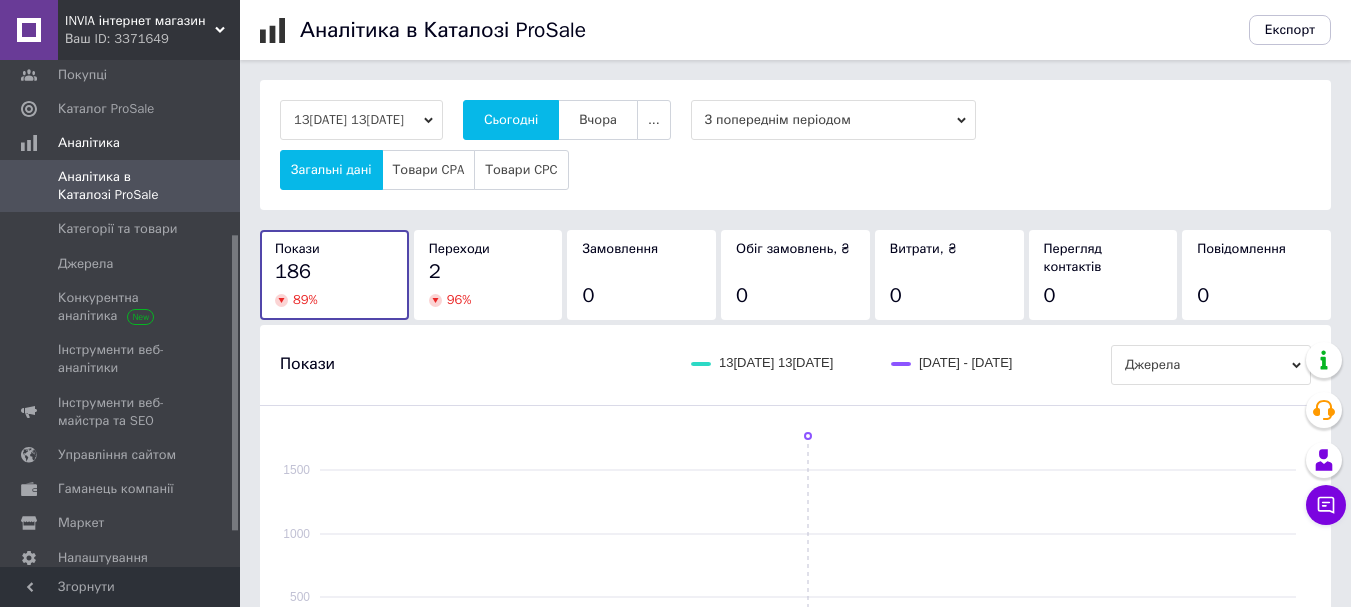 click on "186" at bounding box center (293, 271) 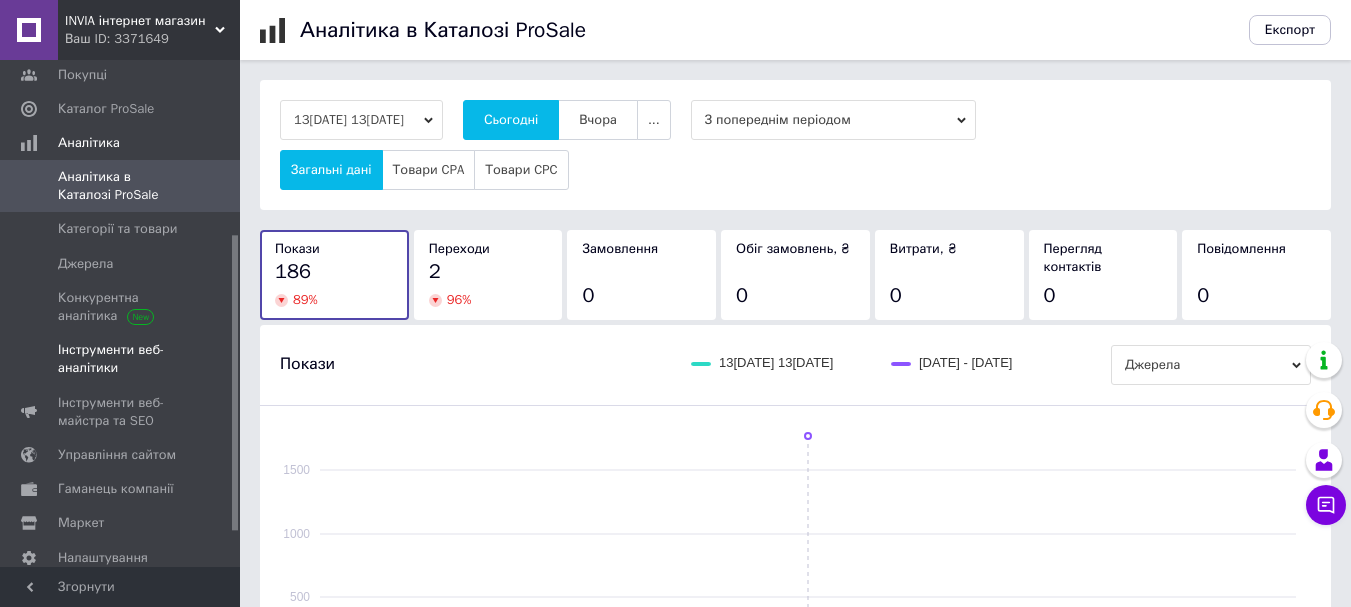 scroll, scrollTop: 0, scrollLeft: 0, axis: both 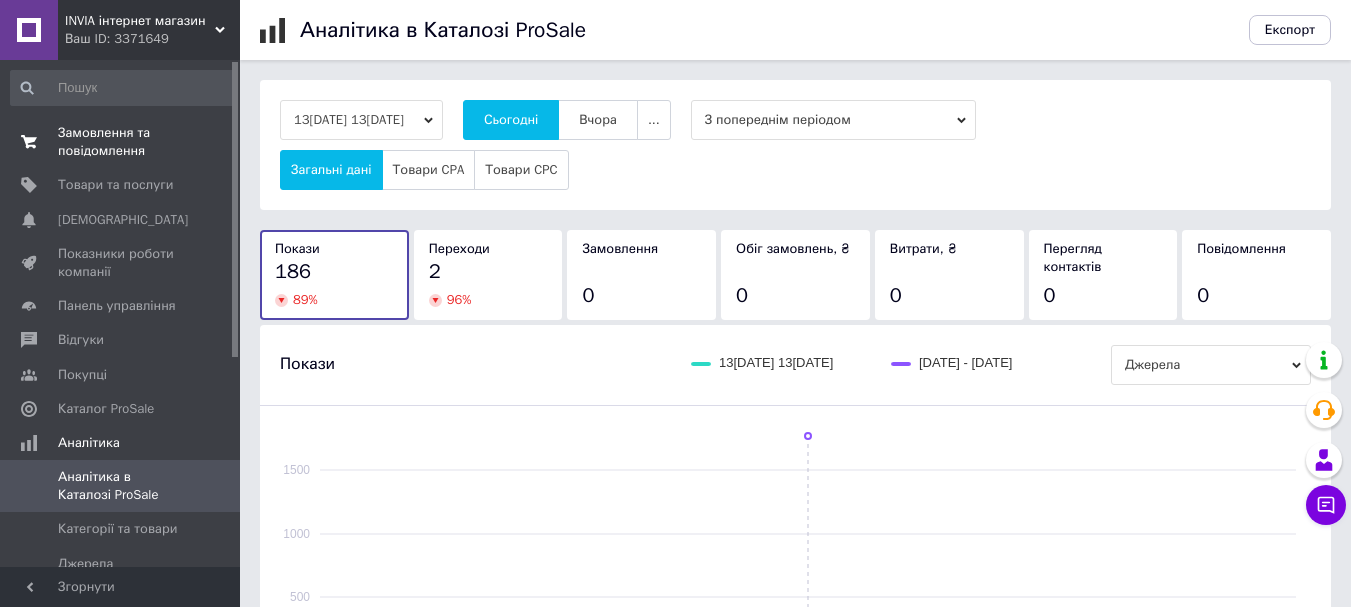 click on "Замовлення та повідомлення" at bounding box center [121, 142] 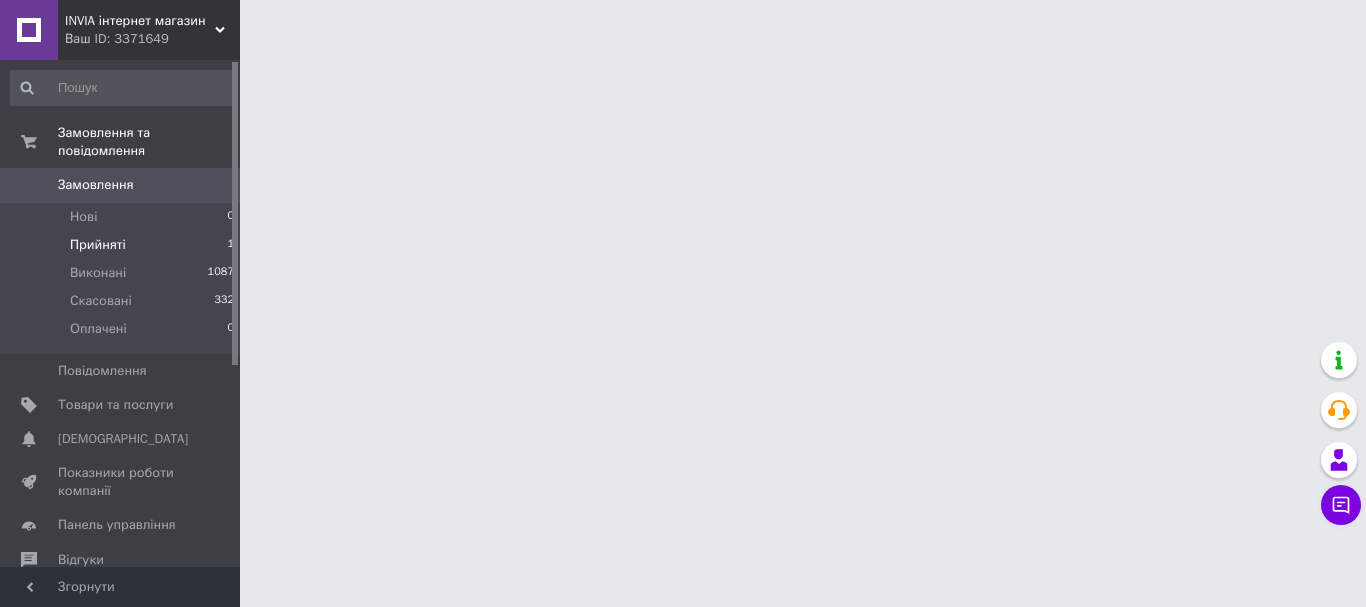 click on "Прийняті" at bounding box center (98, 245) 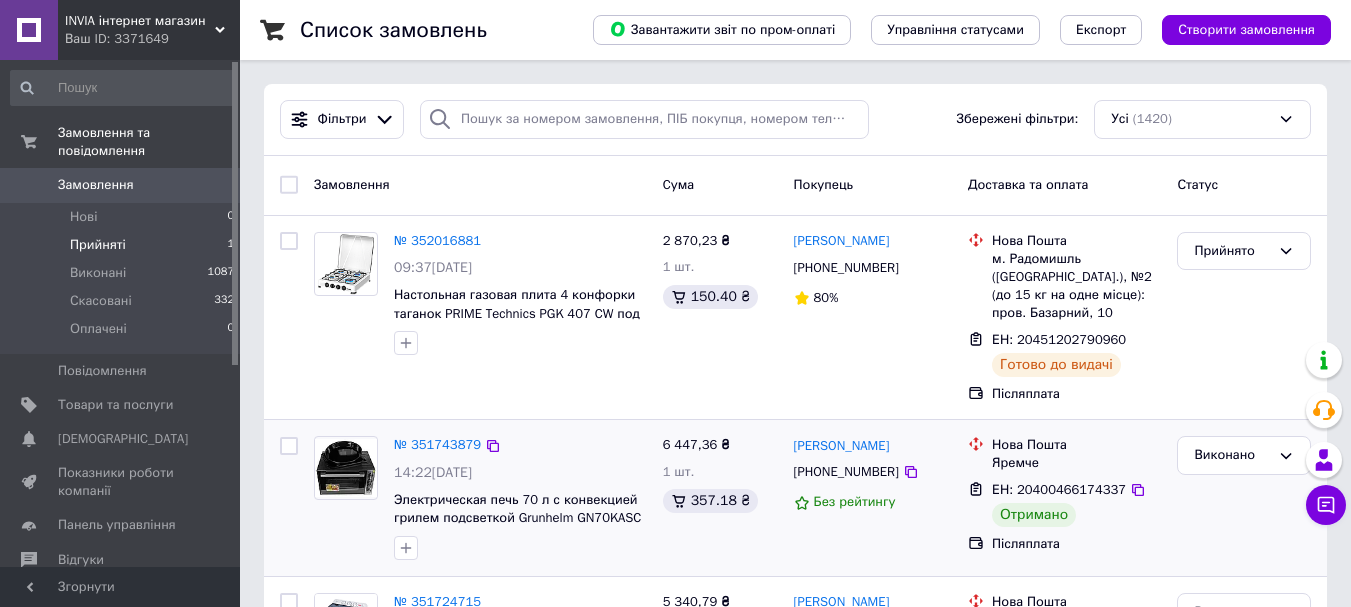 click 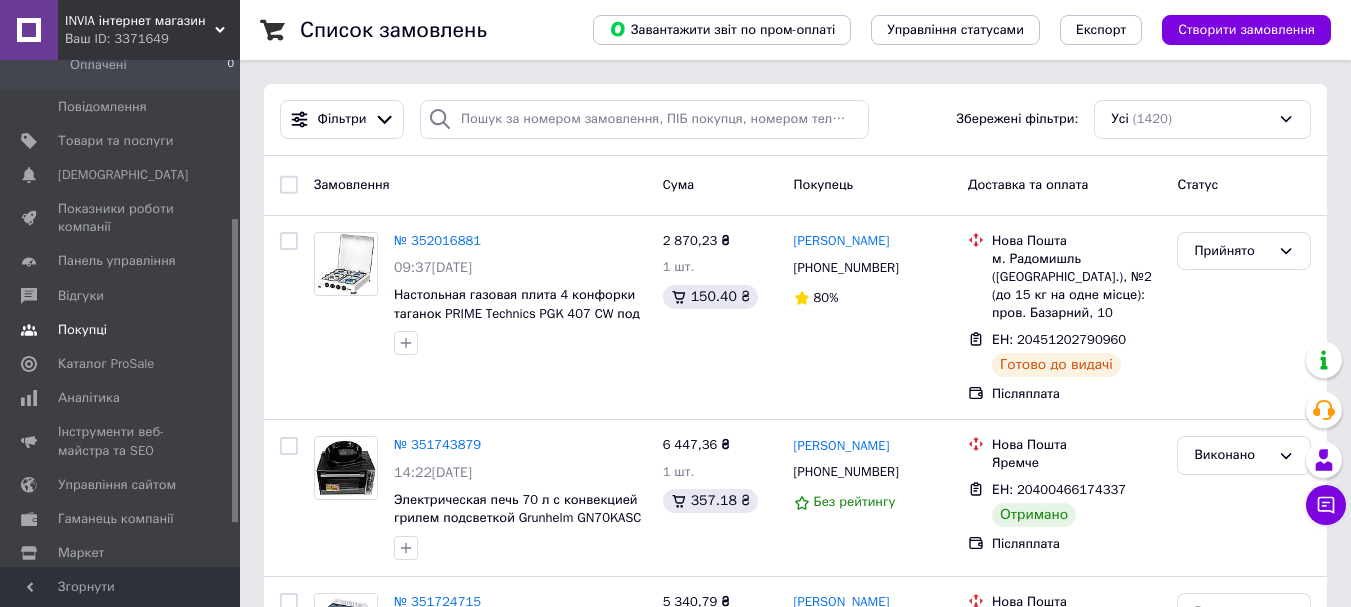 scroll, scrollTop: 300, scrollLeft: 0, axis: vertical 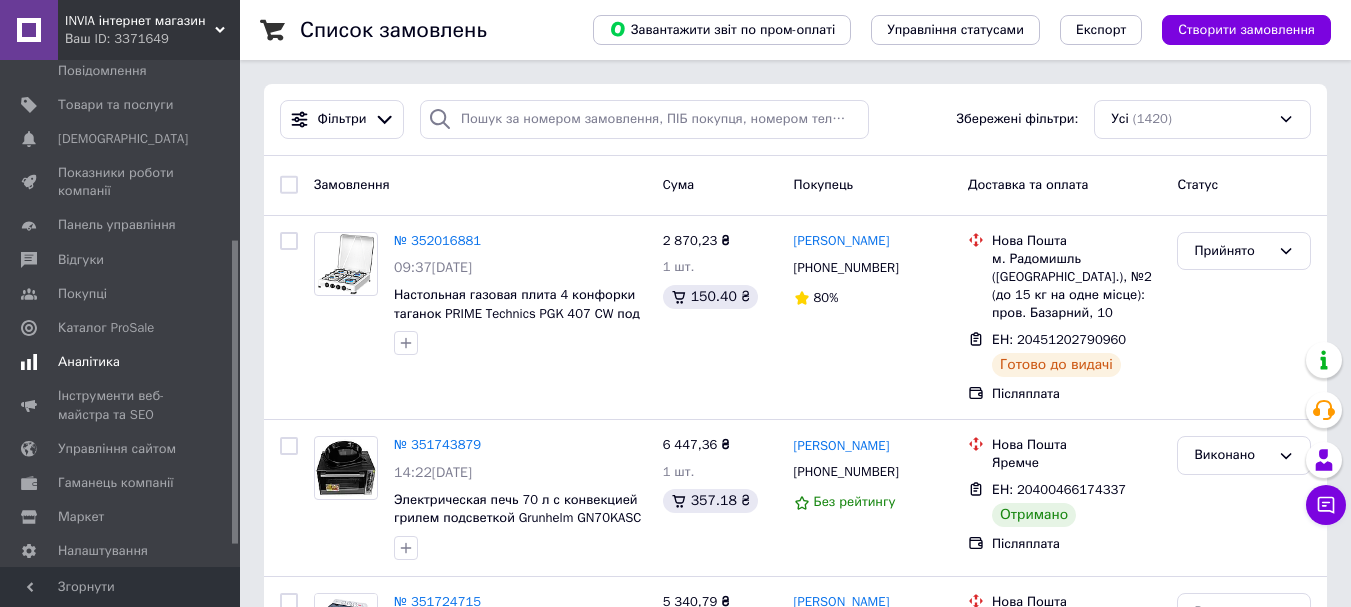 click on "Аналітика" at bounding box center (89, 362) 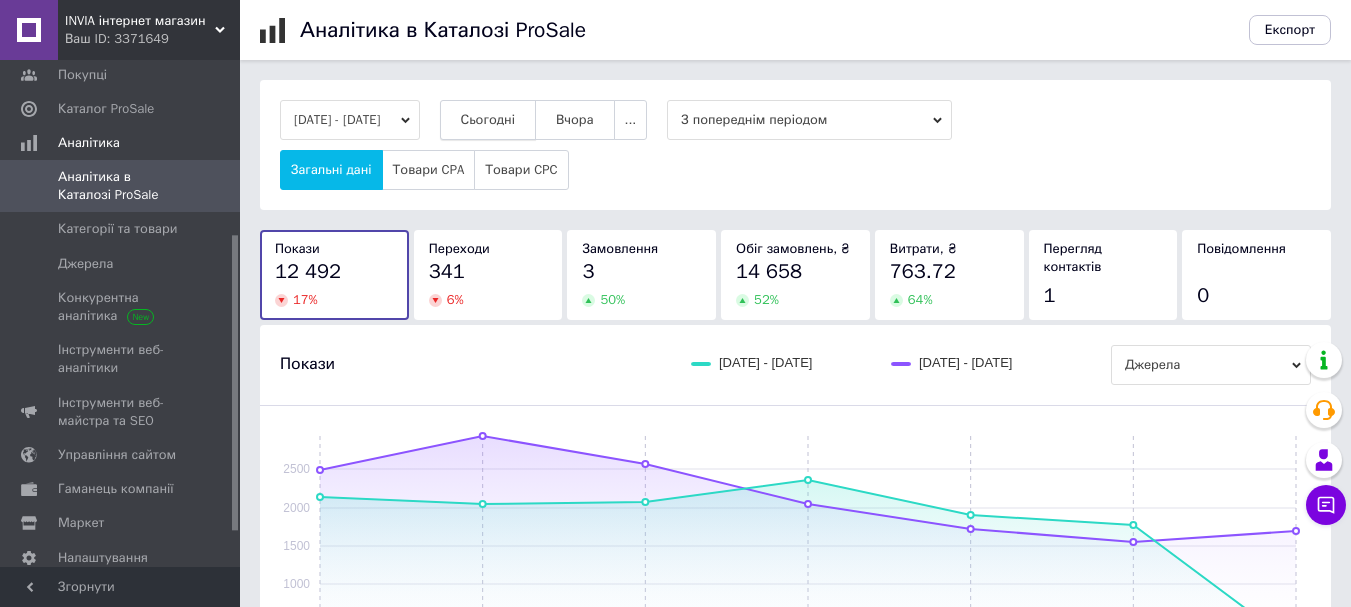 click on "Сьогодні" at bounding box center (488, 120) 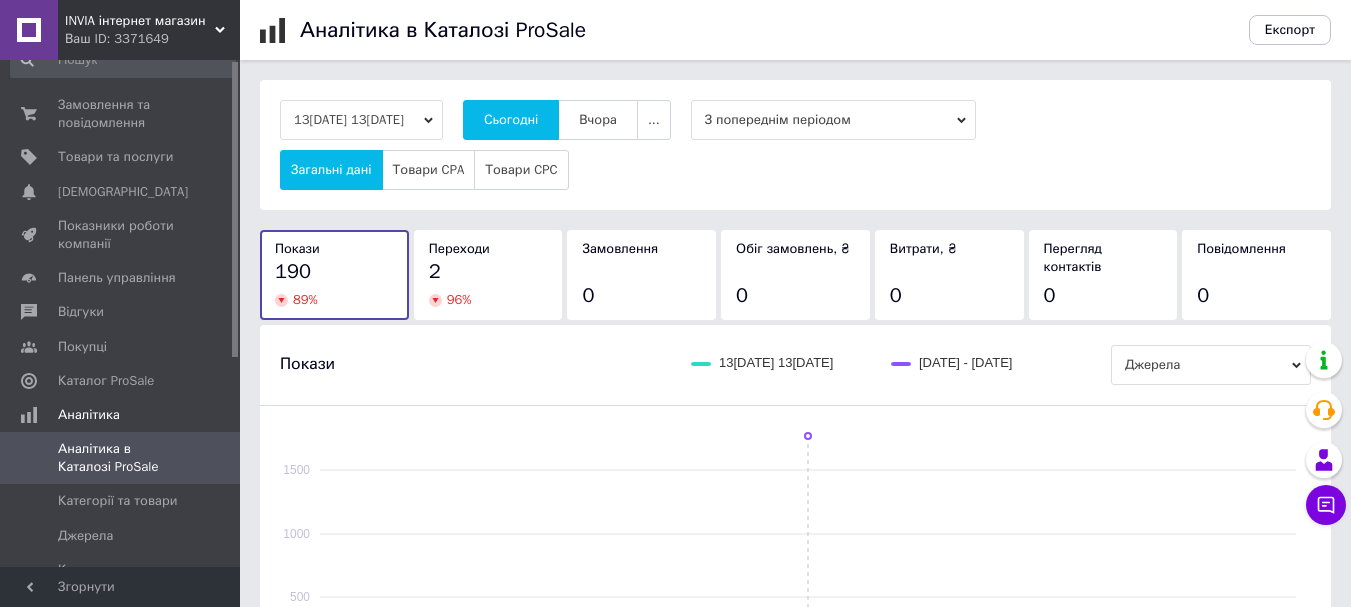 scroll, scrollTop: 0, scrollLeft: 0, axis: both 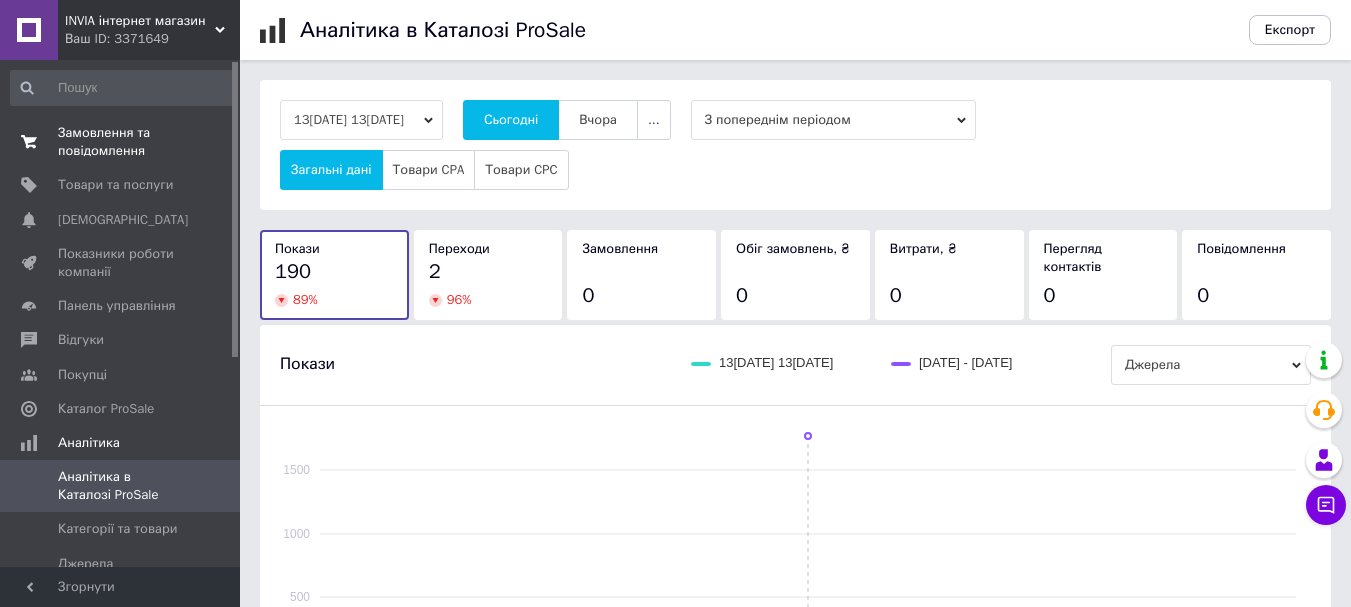 click on "Замовлення та повідомлення" at bounding box center [121, 142] 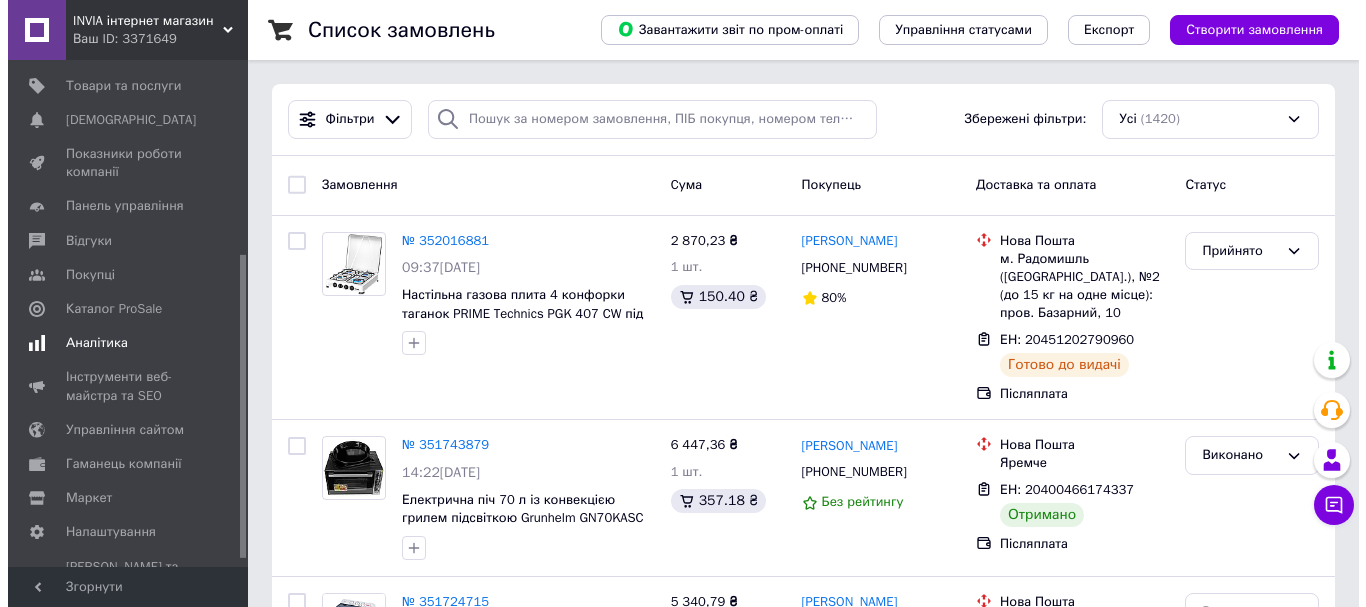 scroll, scrollTop: 336, scrollLeft: 0, axis: vertical 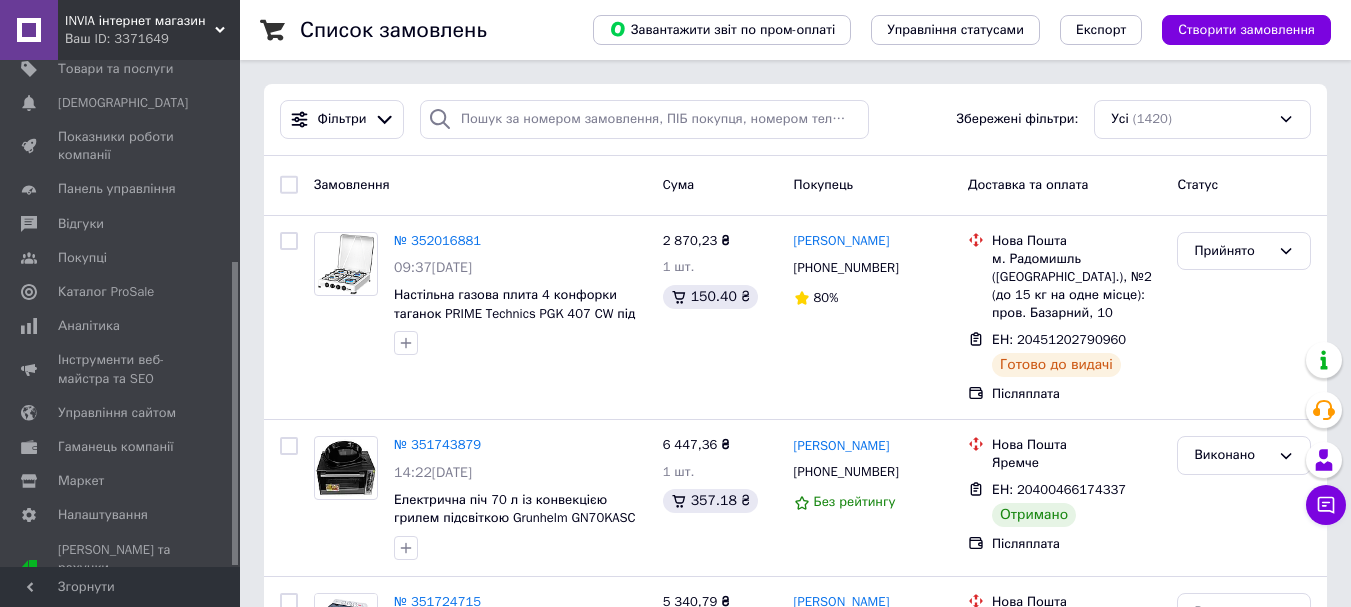 click on "Аналітика" at bounding box center [89, 326] 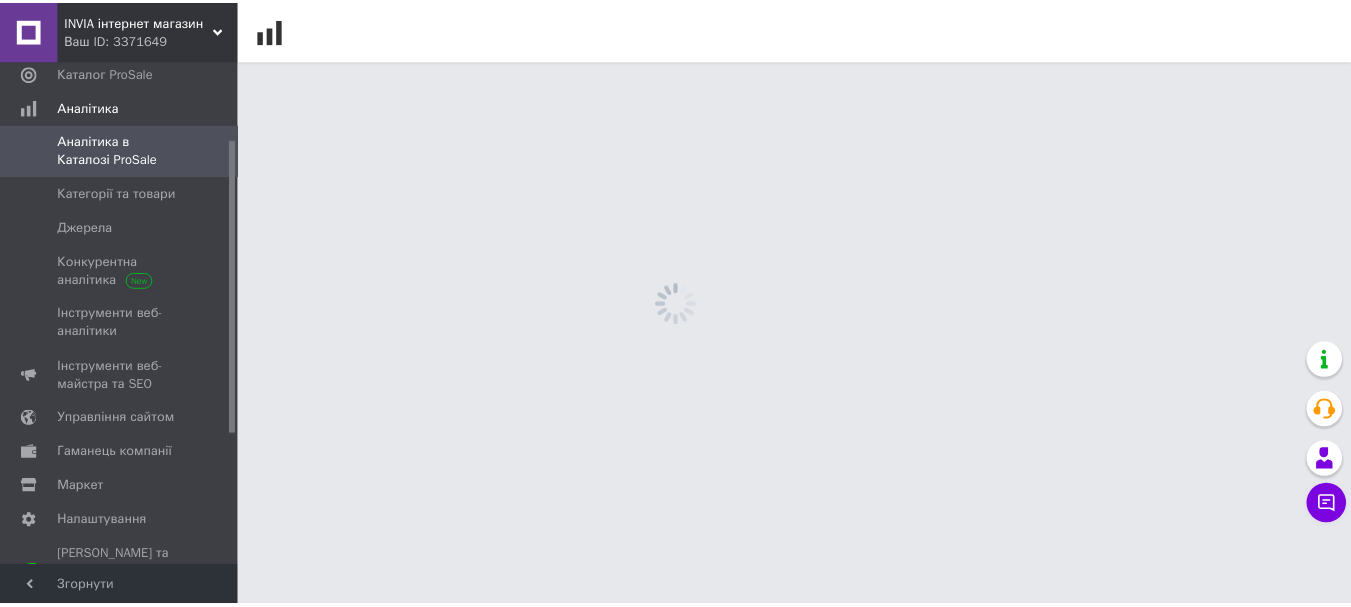 scroll, scrollTop: 134, scrollLeft: 0, axis: vertical 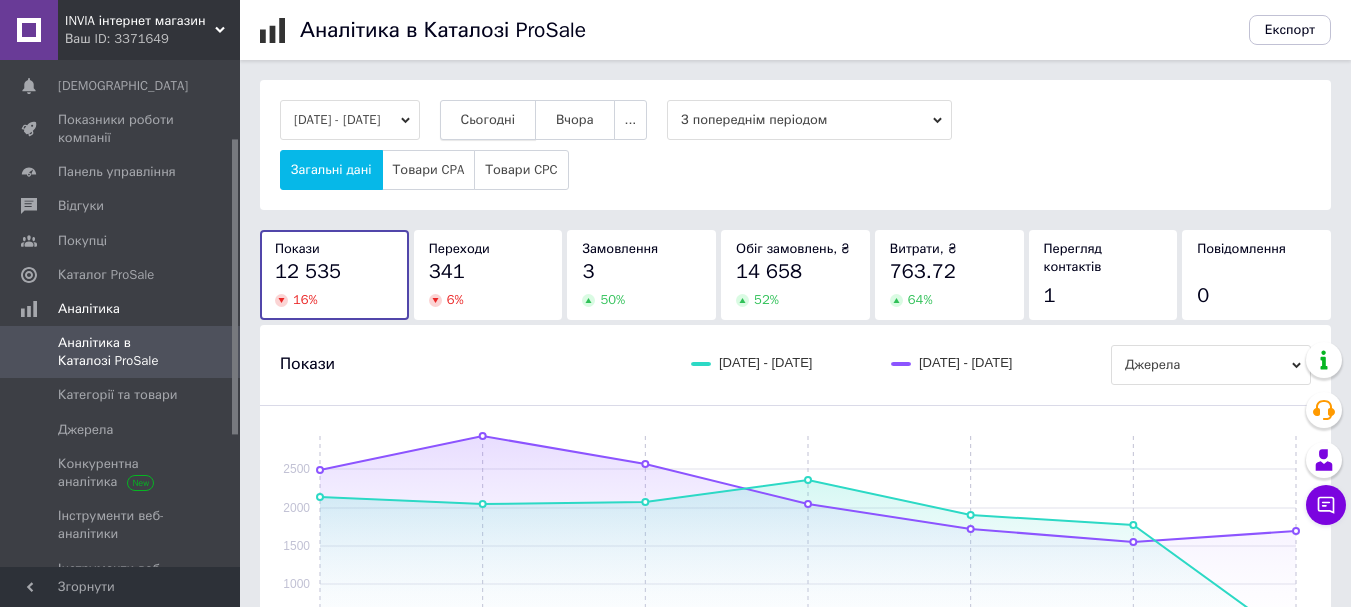click on "Сьогодні" at bounding box center [488, 120] 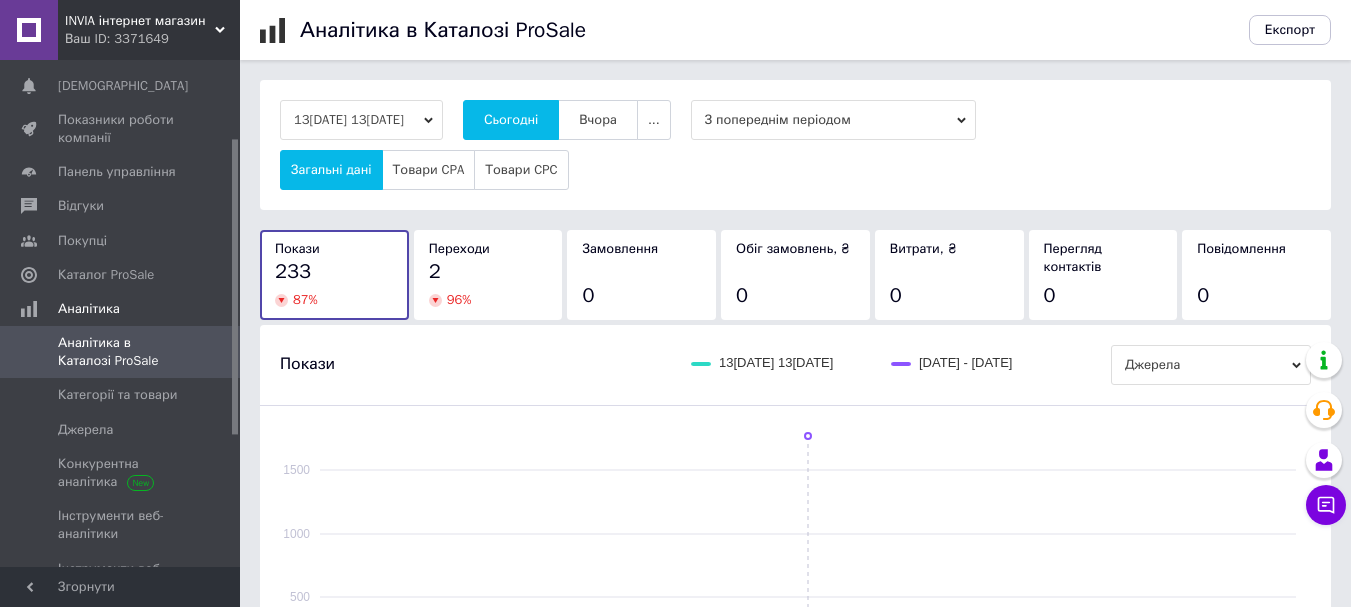 click on "233" at bounding box center [334, 272] 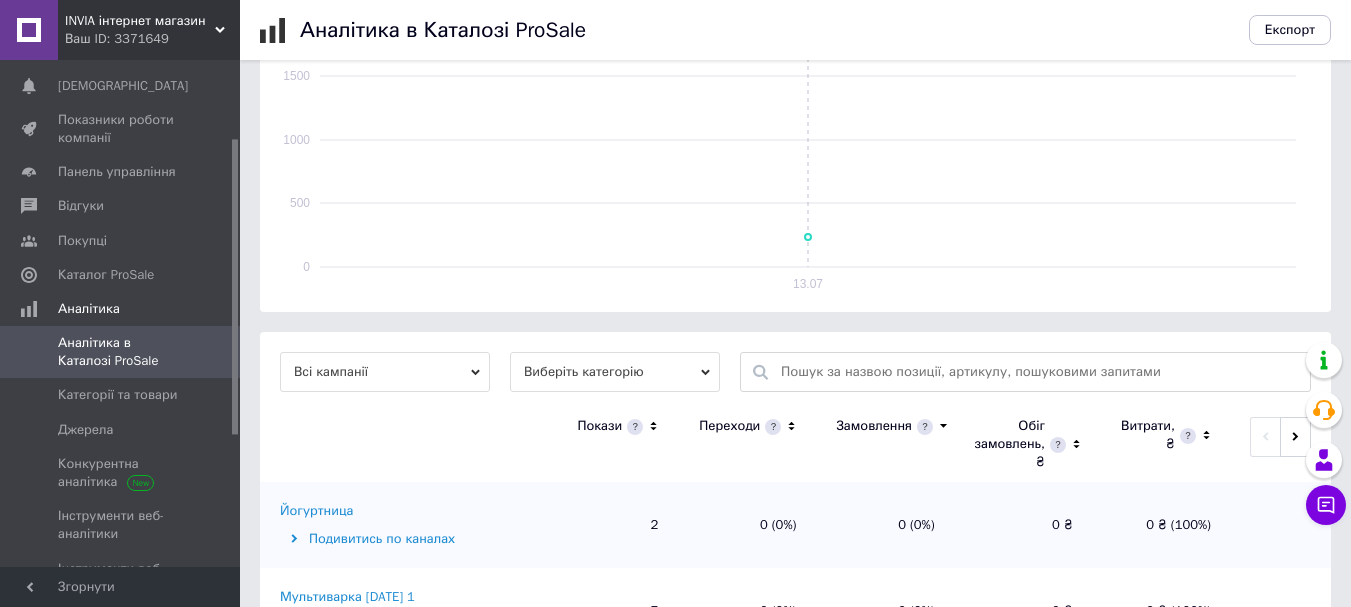 scroll, scrollTop: 400, scrollLeft: 0, axis: vertical 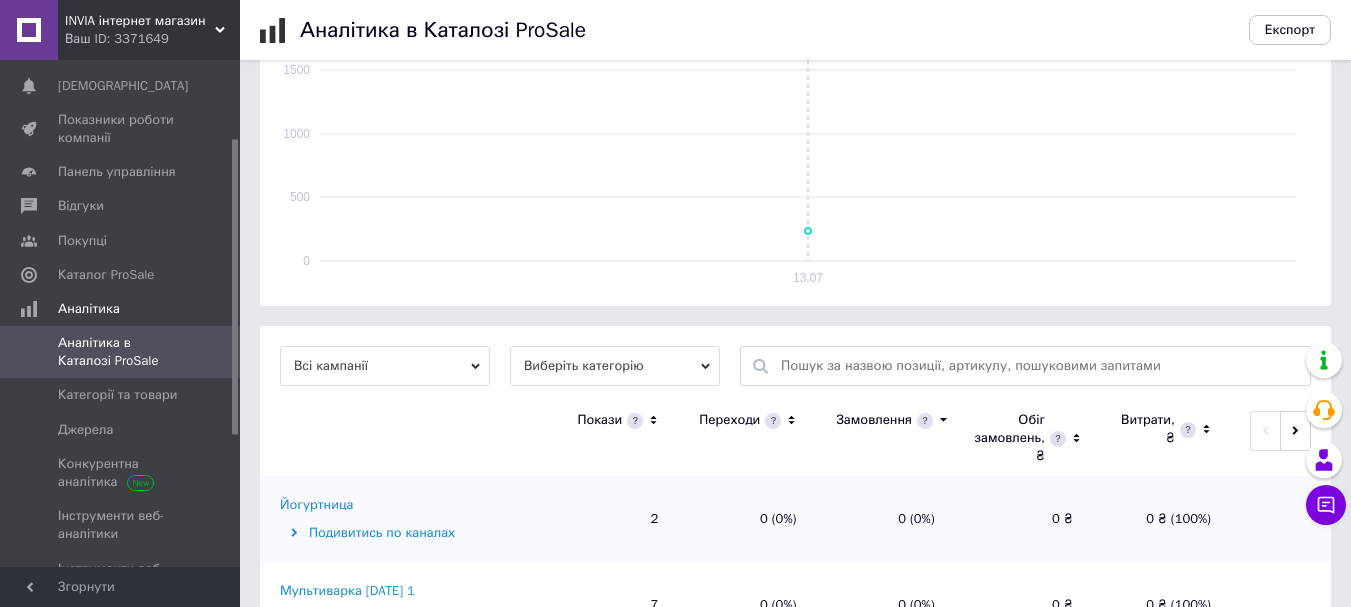 click 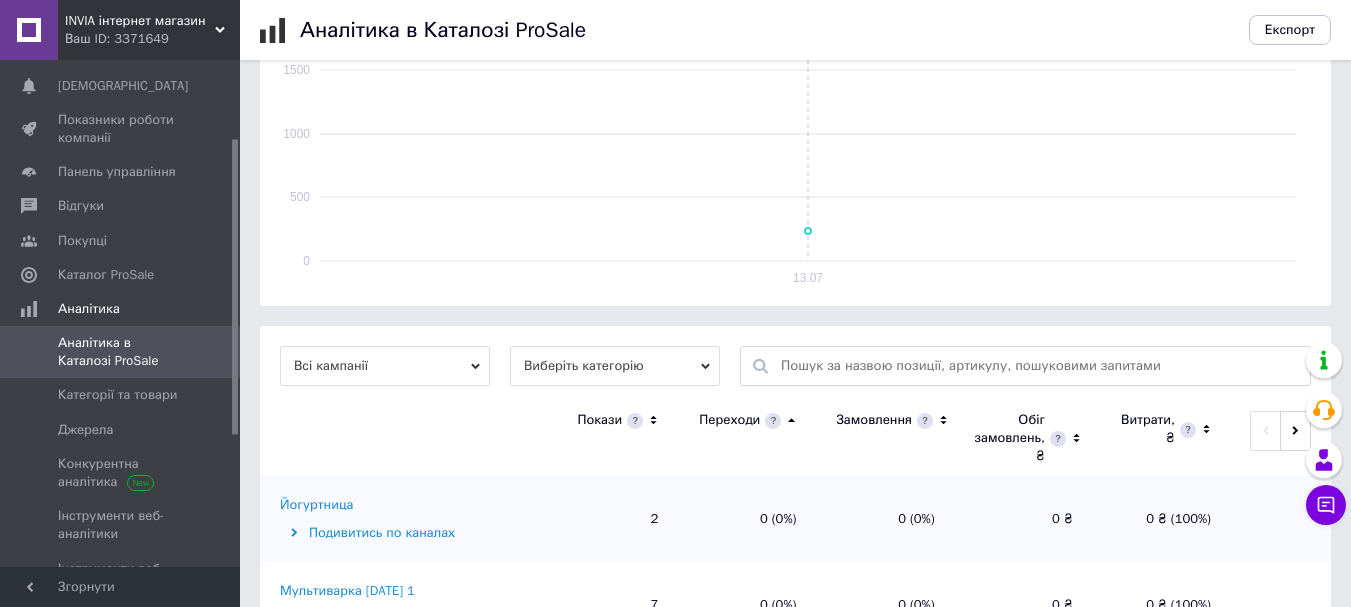 click 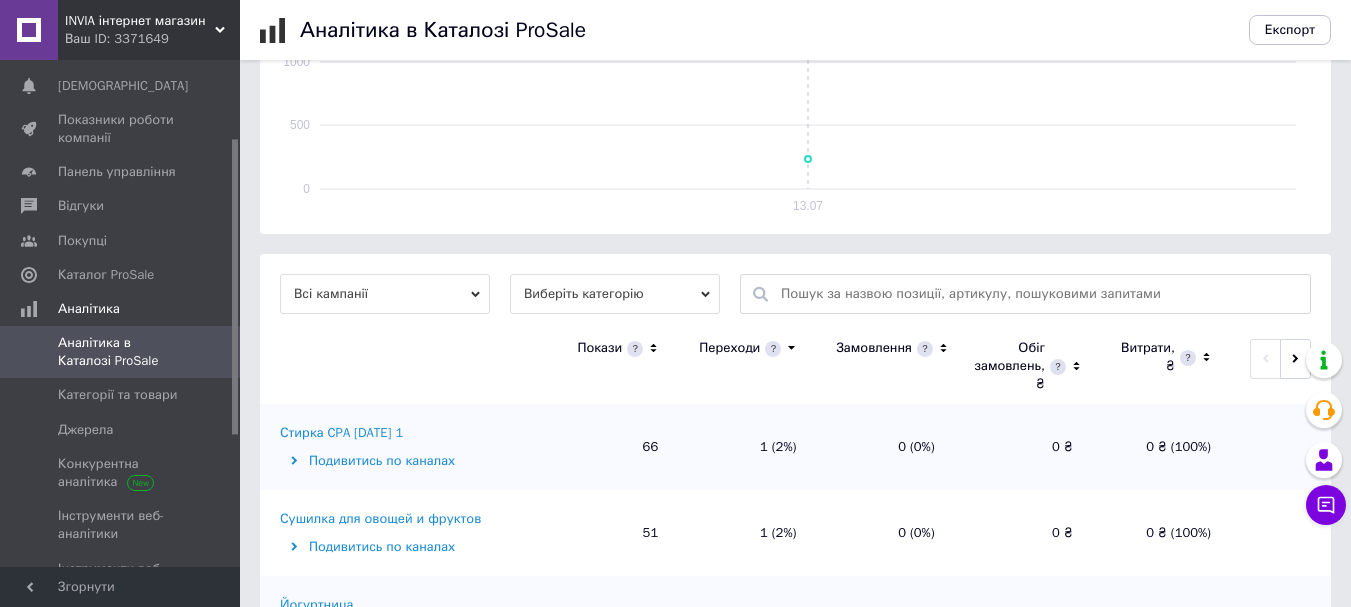 scroll, scrollTop: 600, scrollLeft: 0, axis: vertical 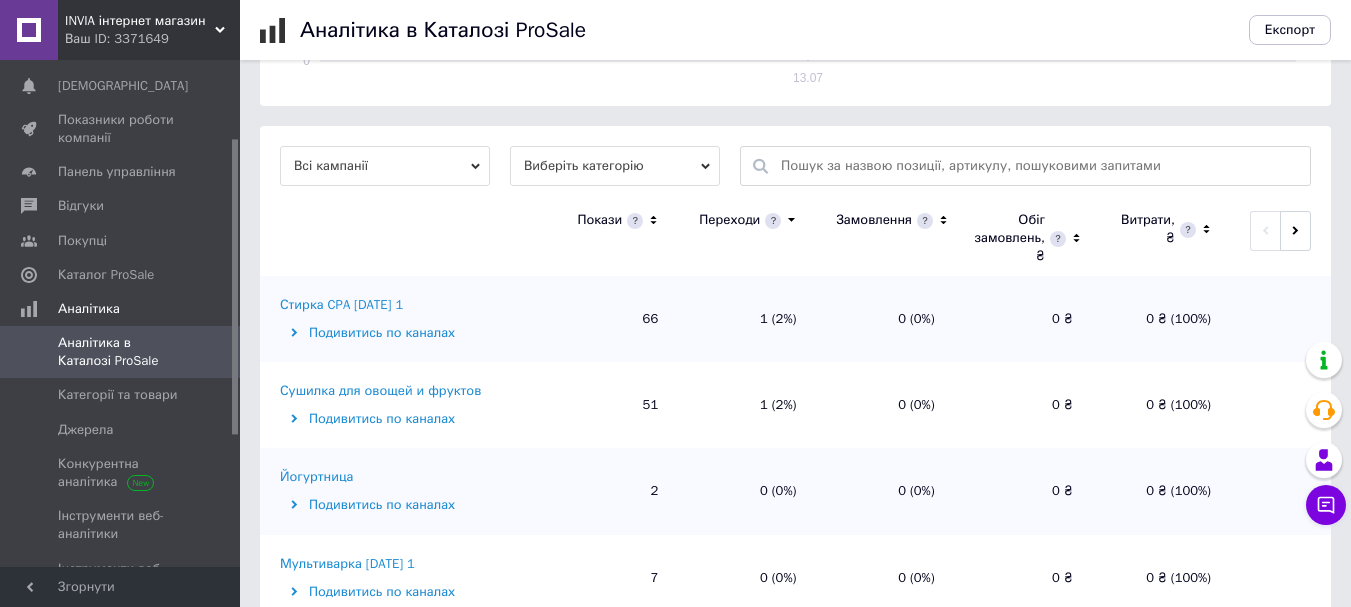 click 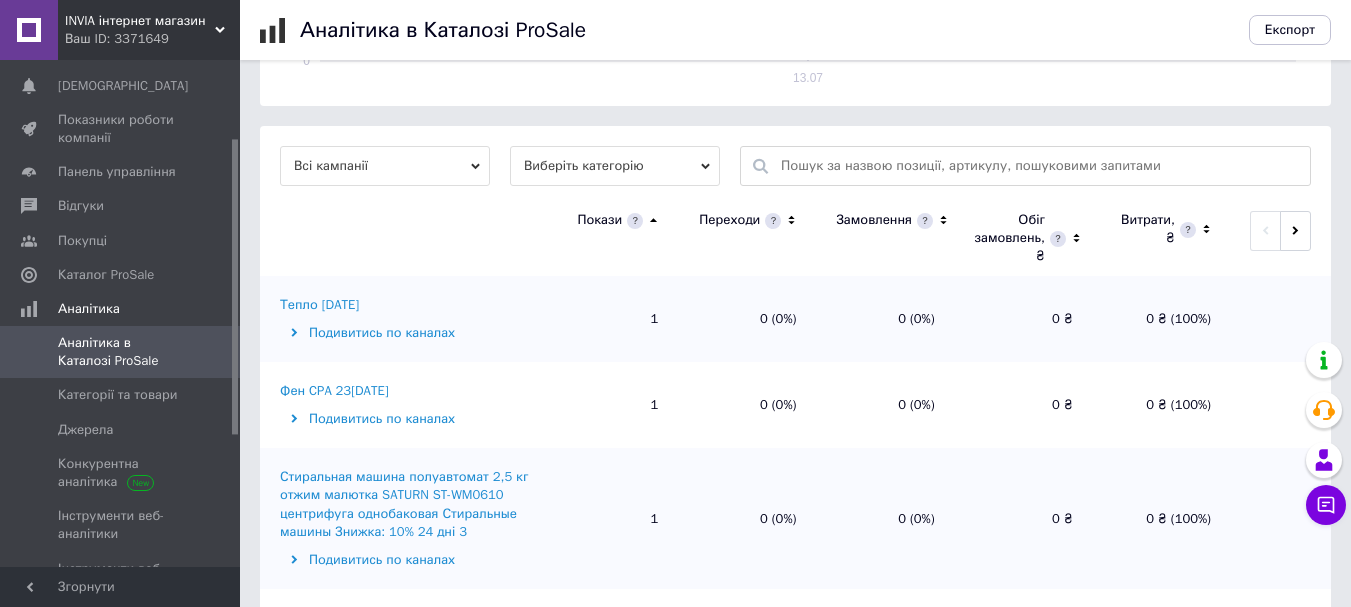click 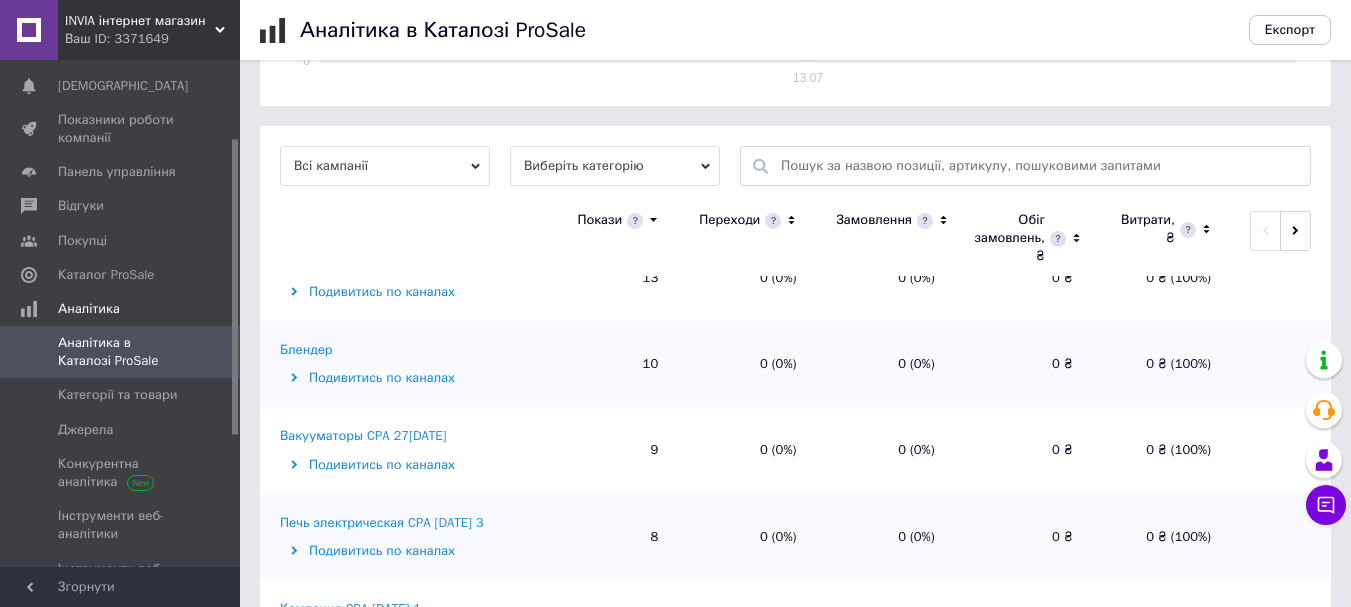 scroll, scrollTop: 0, scrollLeft: 0, axis: both 